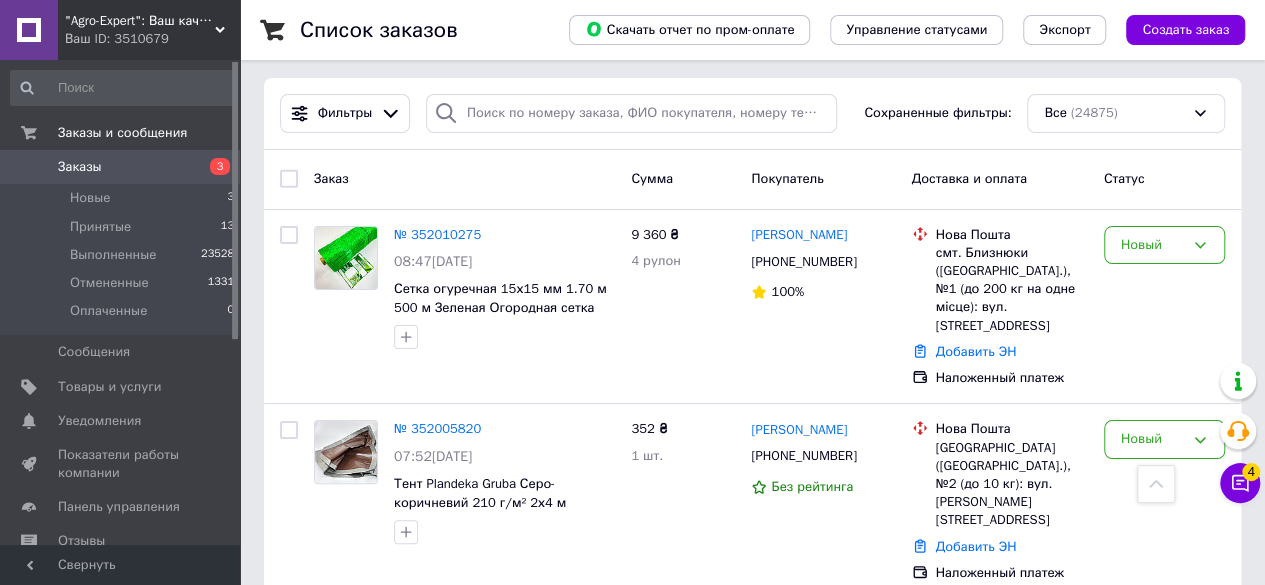 scroll, scrollTop: 0, scrollLeft: 0, axis: both 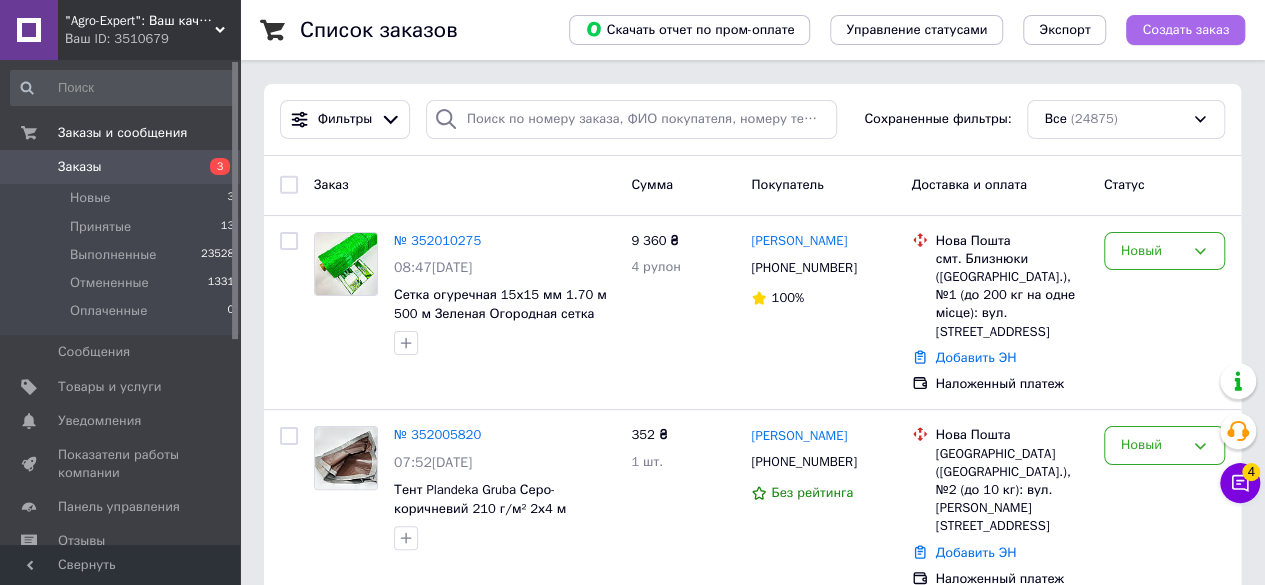 click on "Создать заказ" at bounding box center [1185, 30] 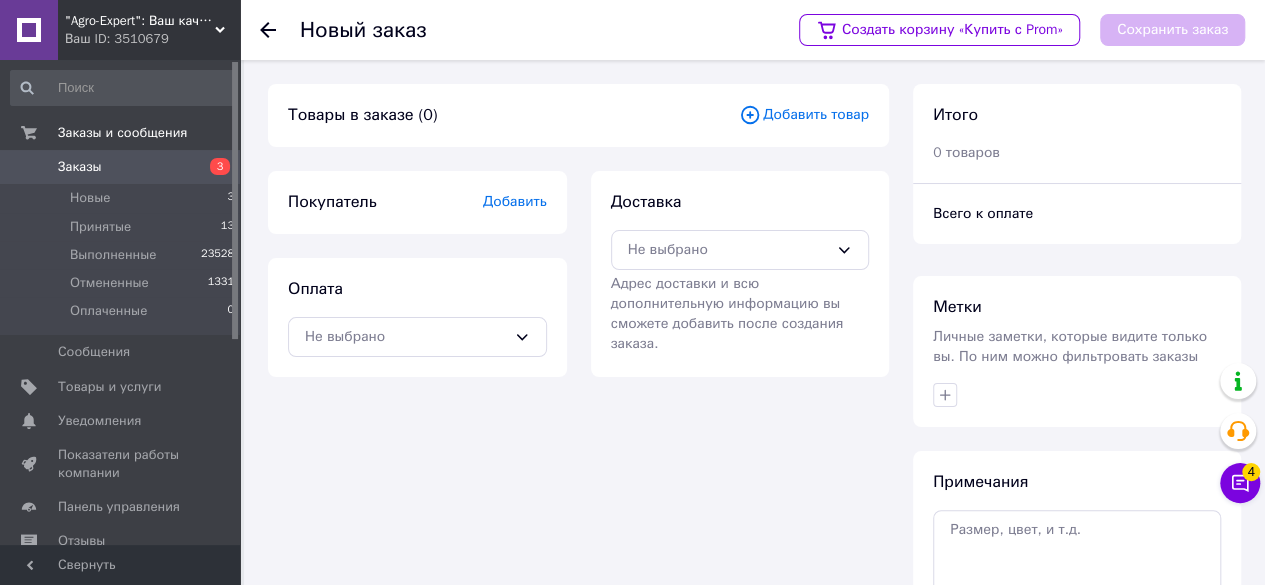 click on "Добавить товар" at bounding box center (804, 115) 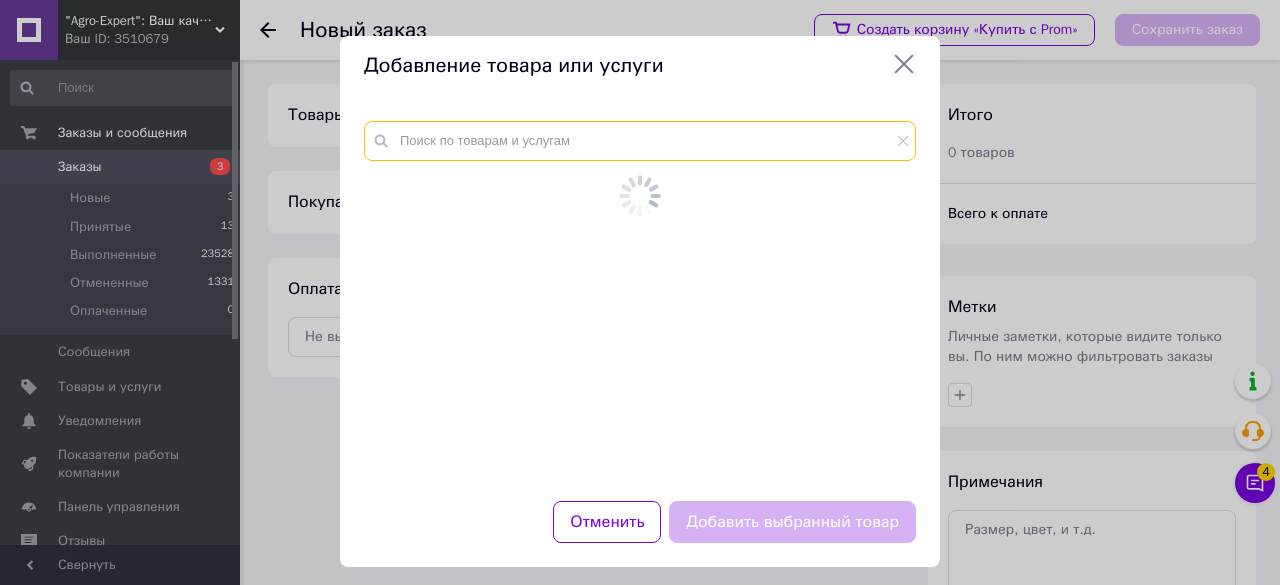 click at bounding box center [640, 141] 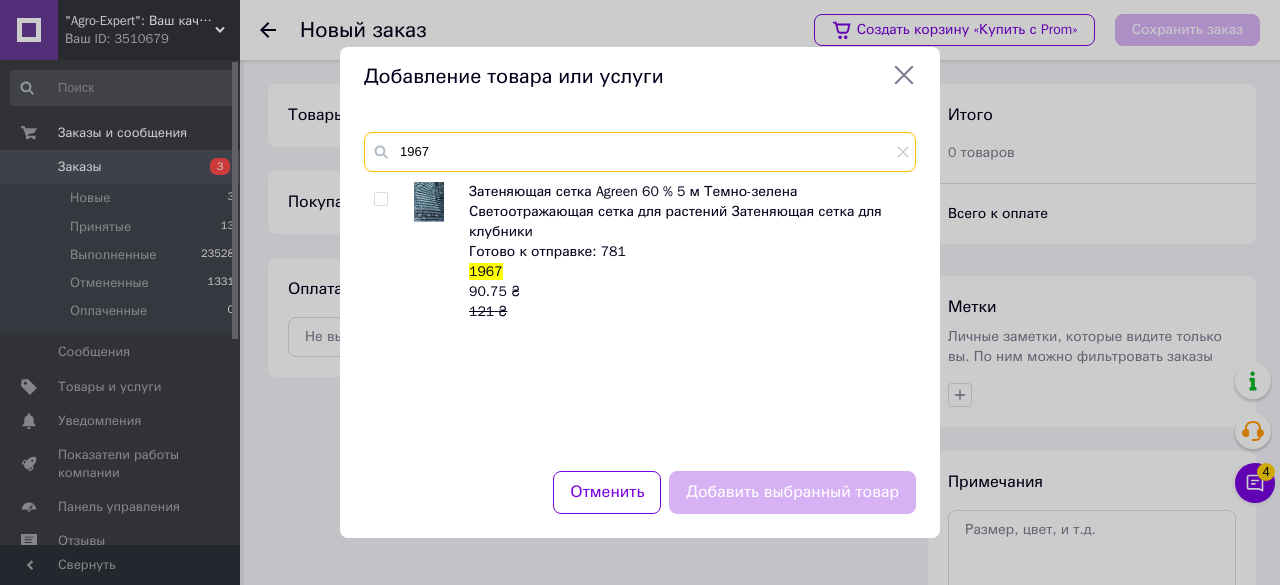 type on "1967" 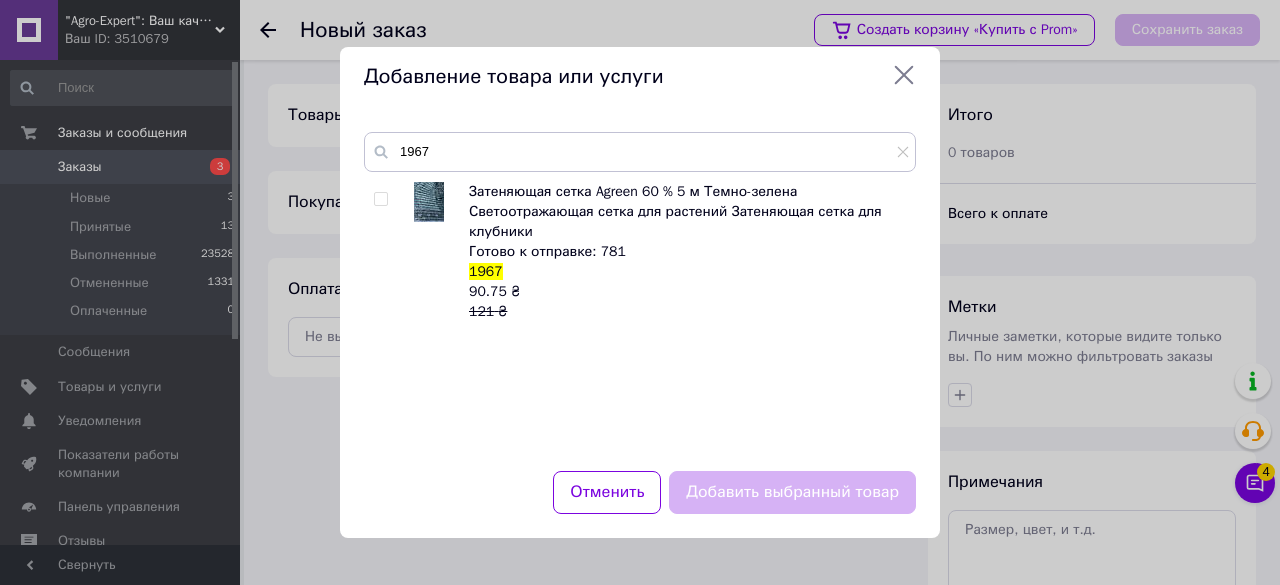click at bounding box center (380, 199) 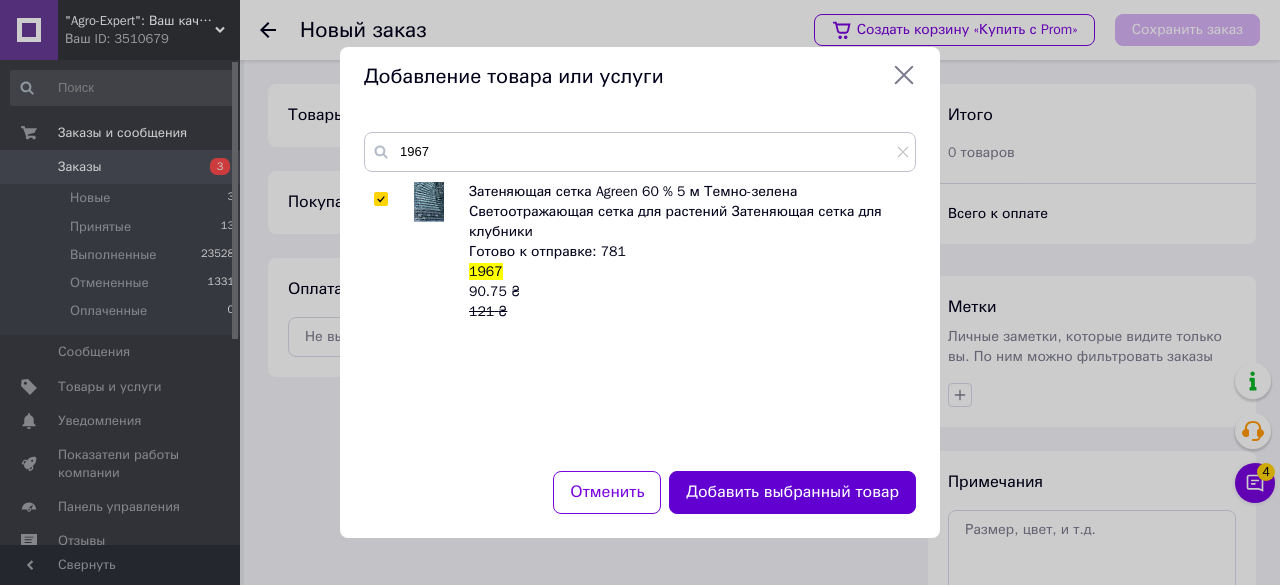 click on "Добавить выбранный товар" at bounding box center (792, 492) 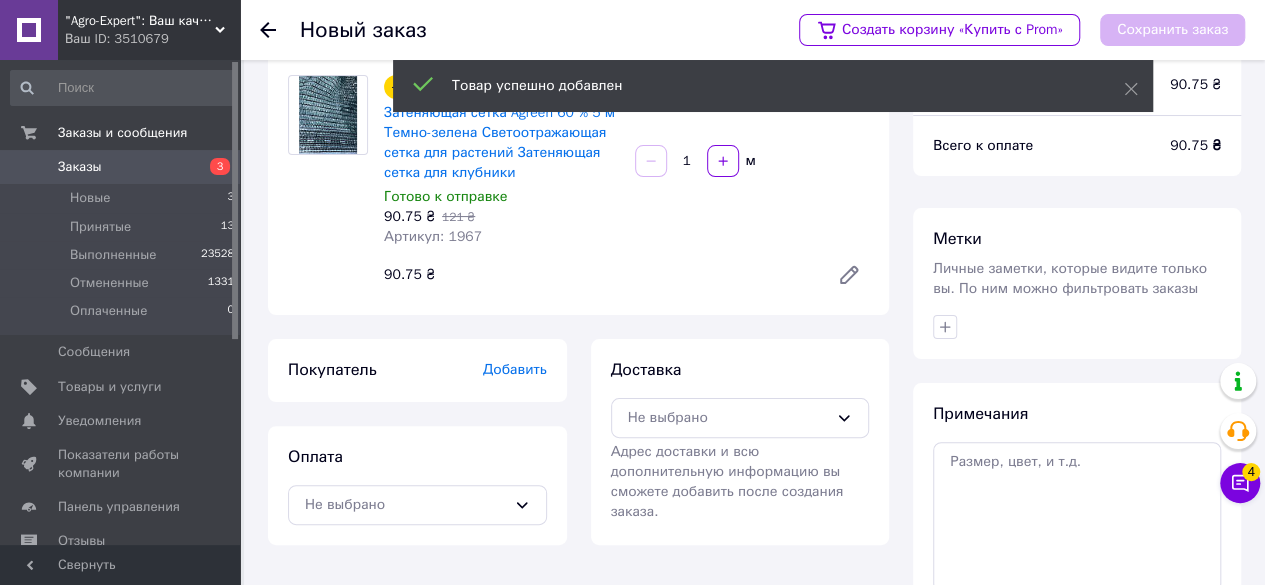 scroll, scrollTop: 100, scrollLeft: 0, axis: vertical 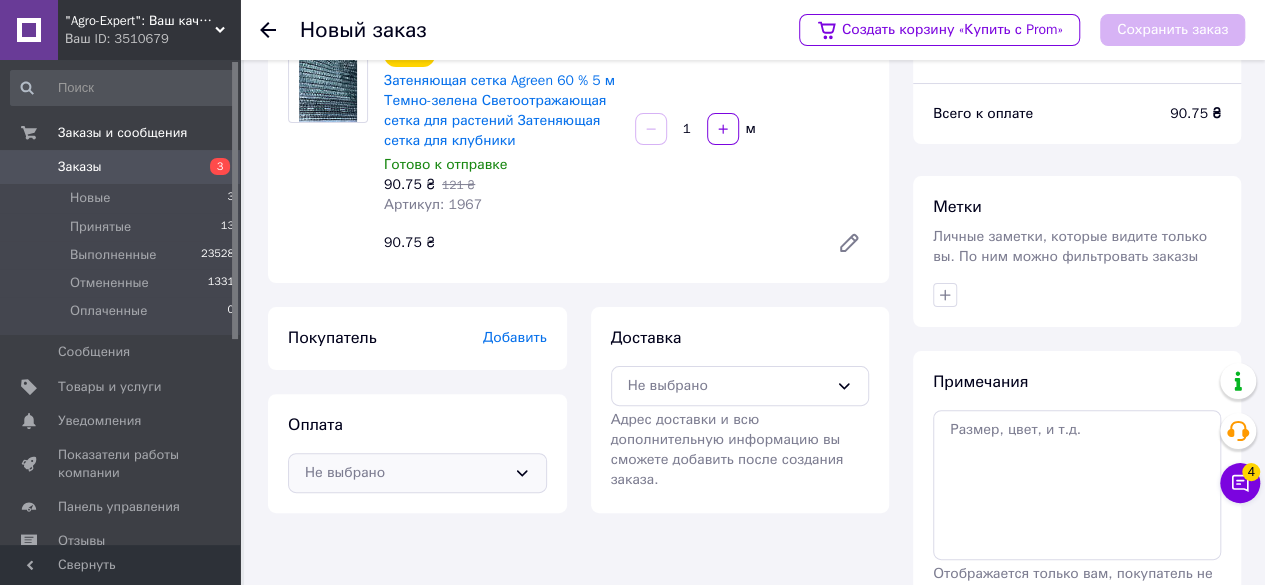 click 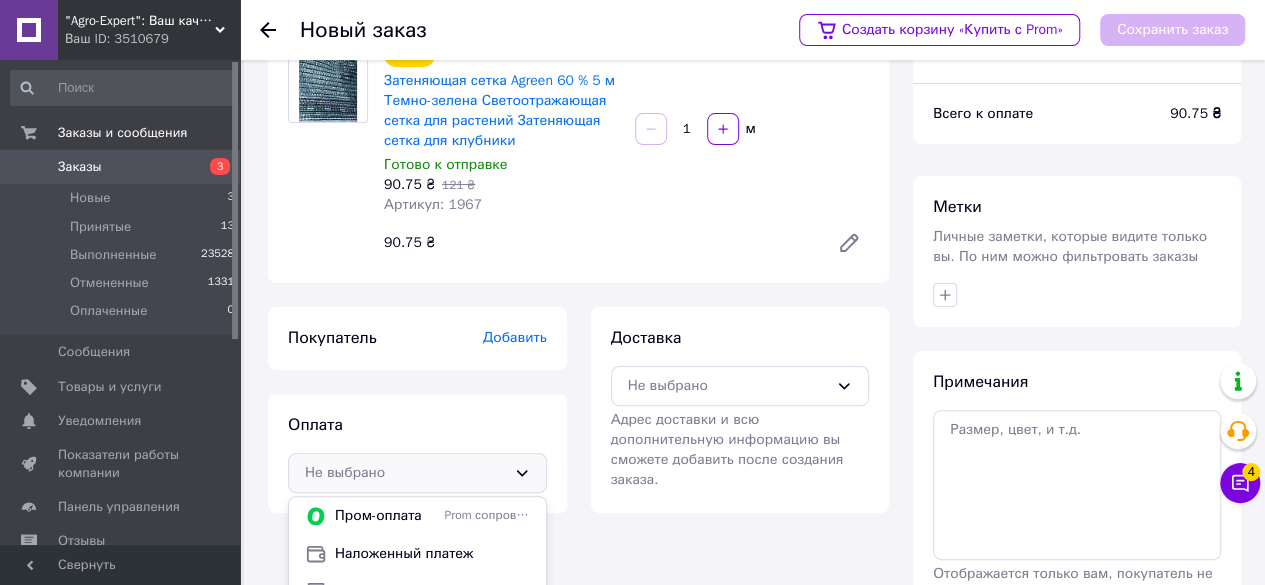 scroll, scrollTop: 200, scrollLeft: 0, axis: vertical 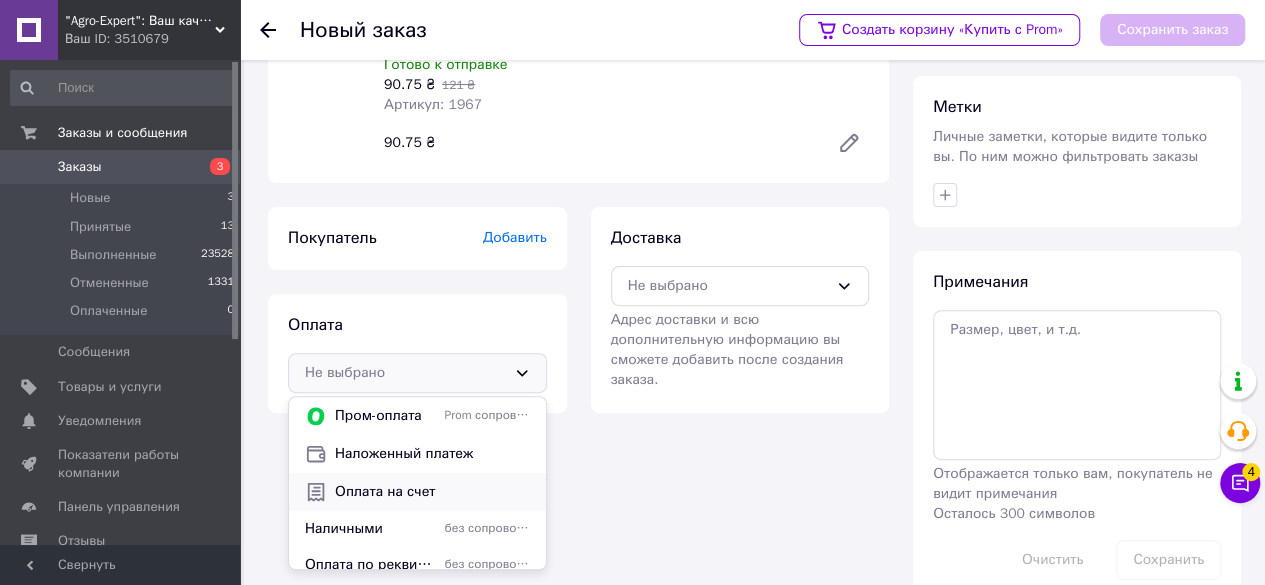 click on "Оплата на счет" at bounding box center (432, 492) 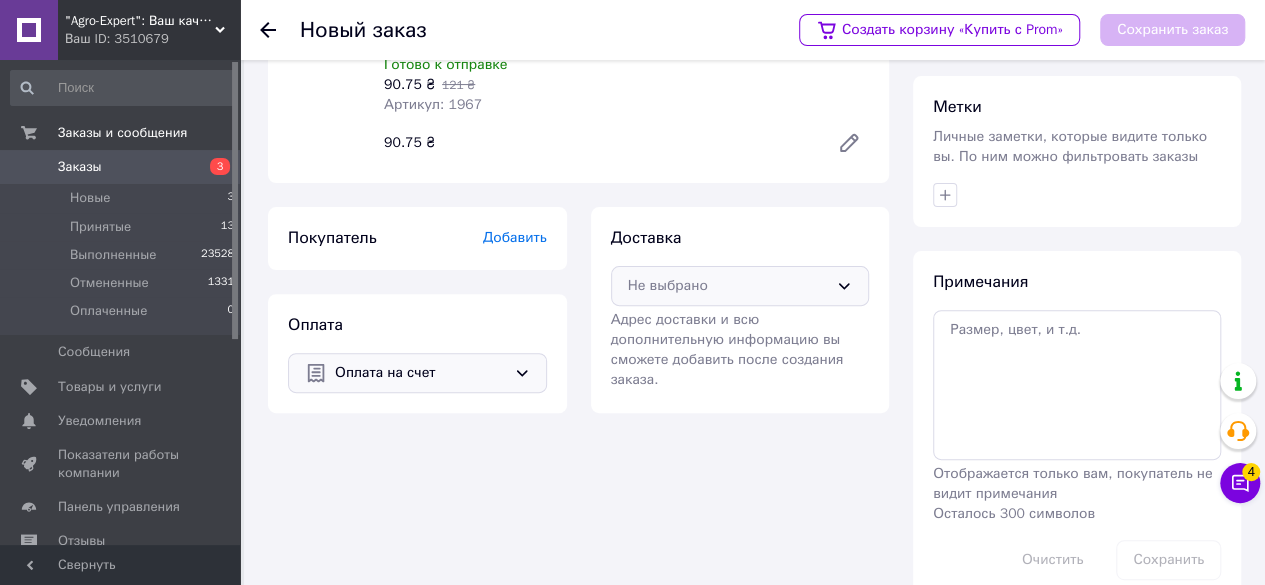 click on "Не выбрано" at bounding box center [740, 286] 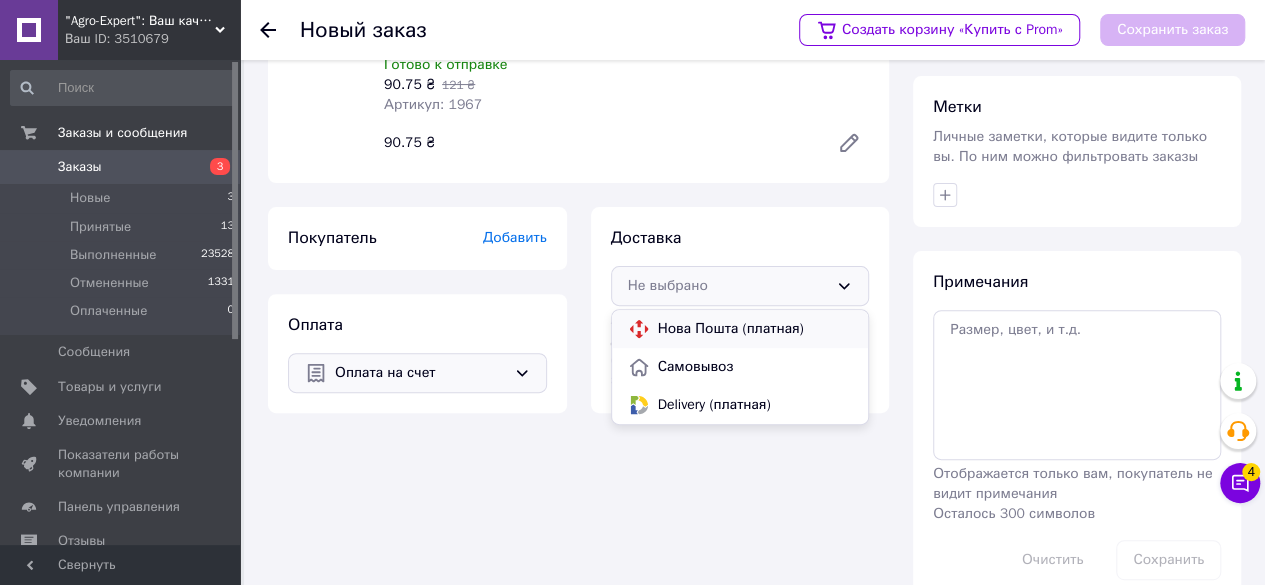 click on "Нова Пошта (платная)" at bounding box center (755, 329) 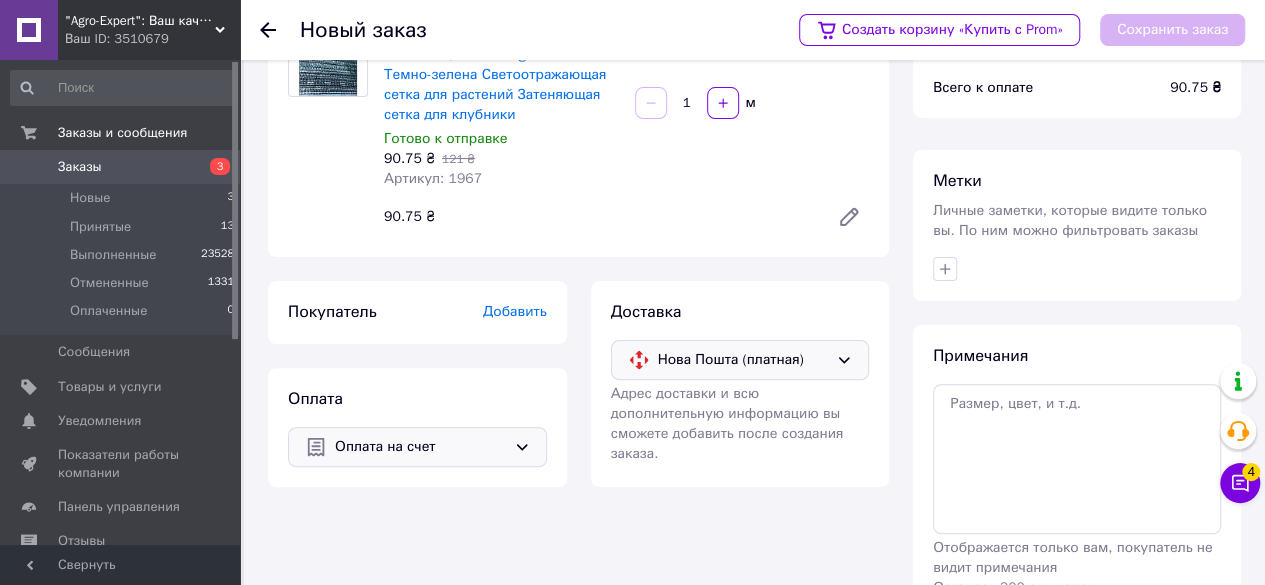scroll, scrollTop: 0, scrollLeft: 0, axis: both 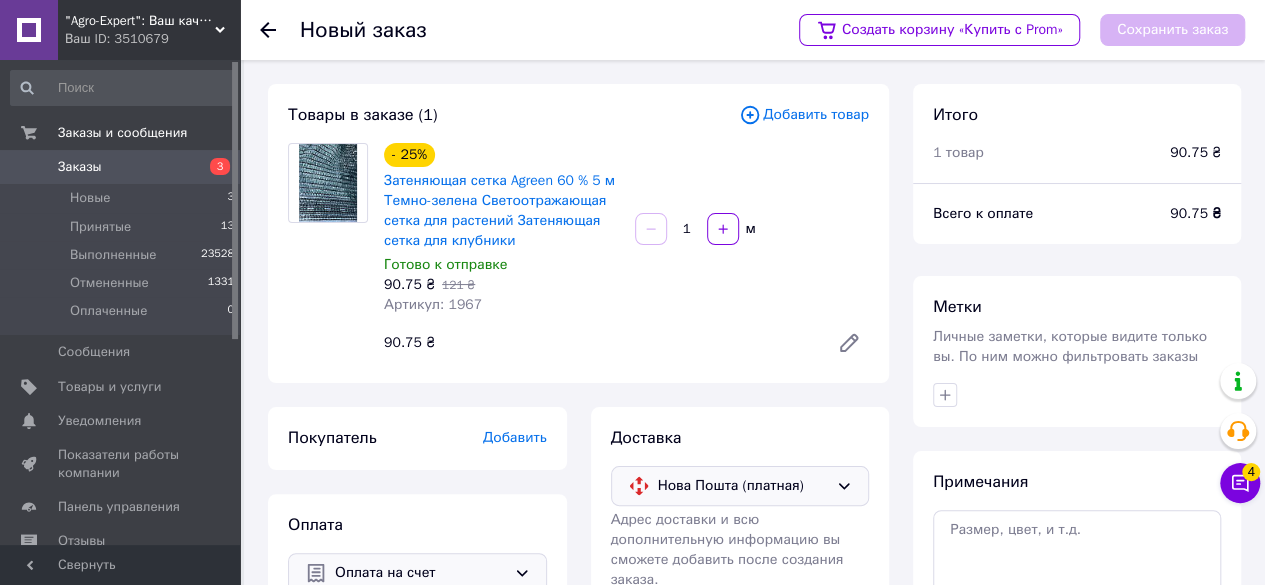 click on "Добавить" at bounding box center [515, 437] 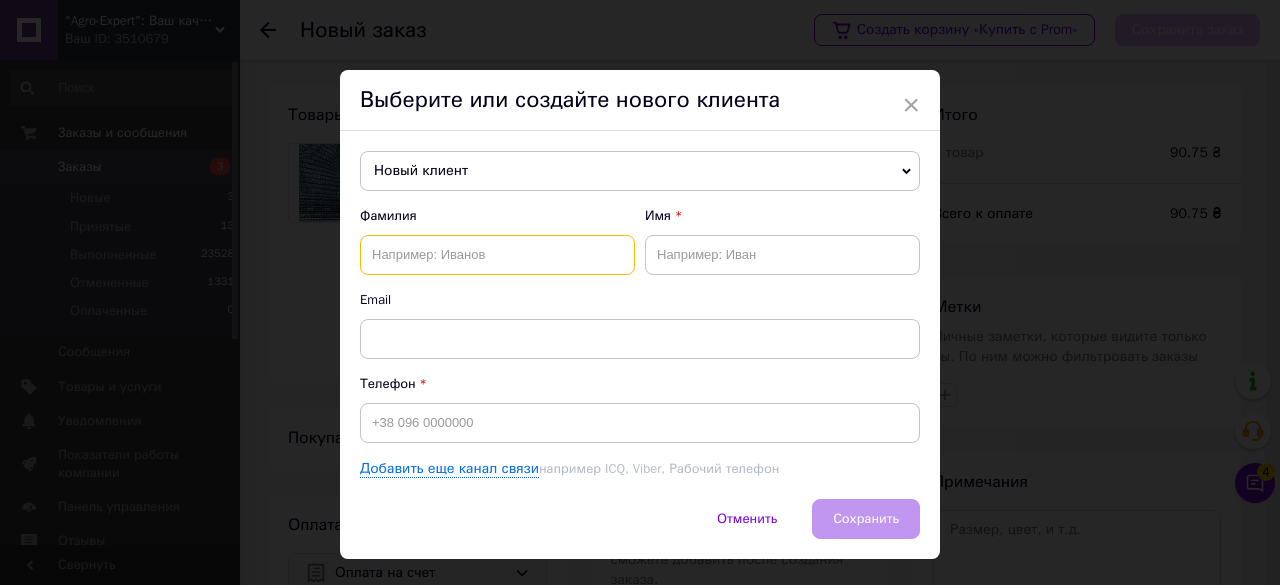 click at bounding box center (497, 255) 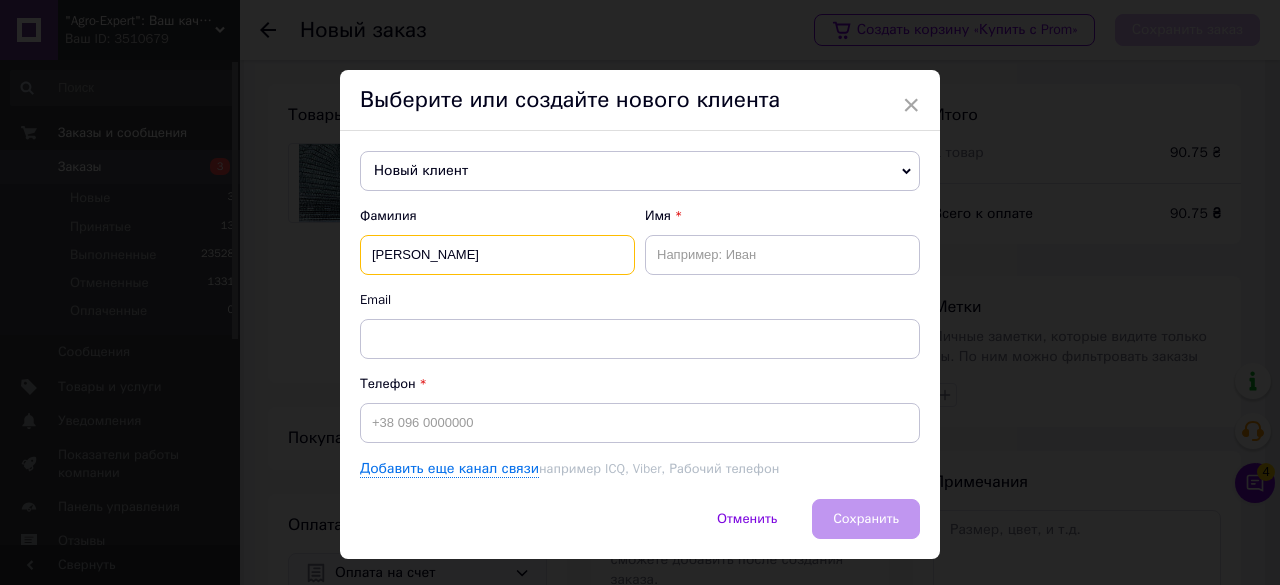 type on "Лагода" 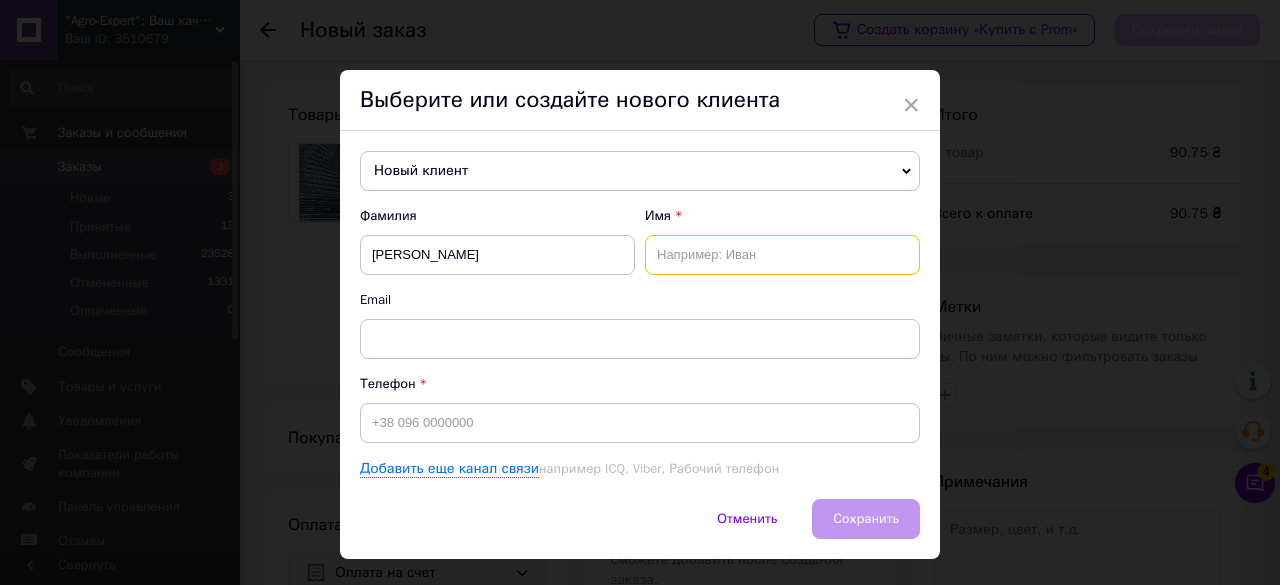 click at bounding box center (782, 255) 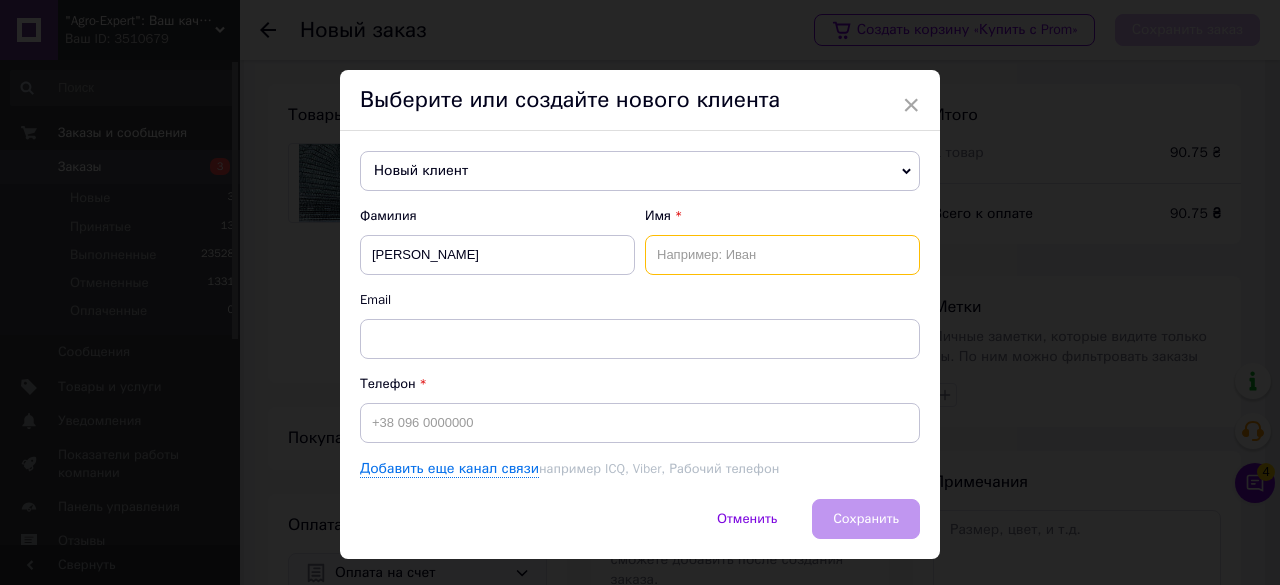 type on "а" 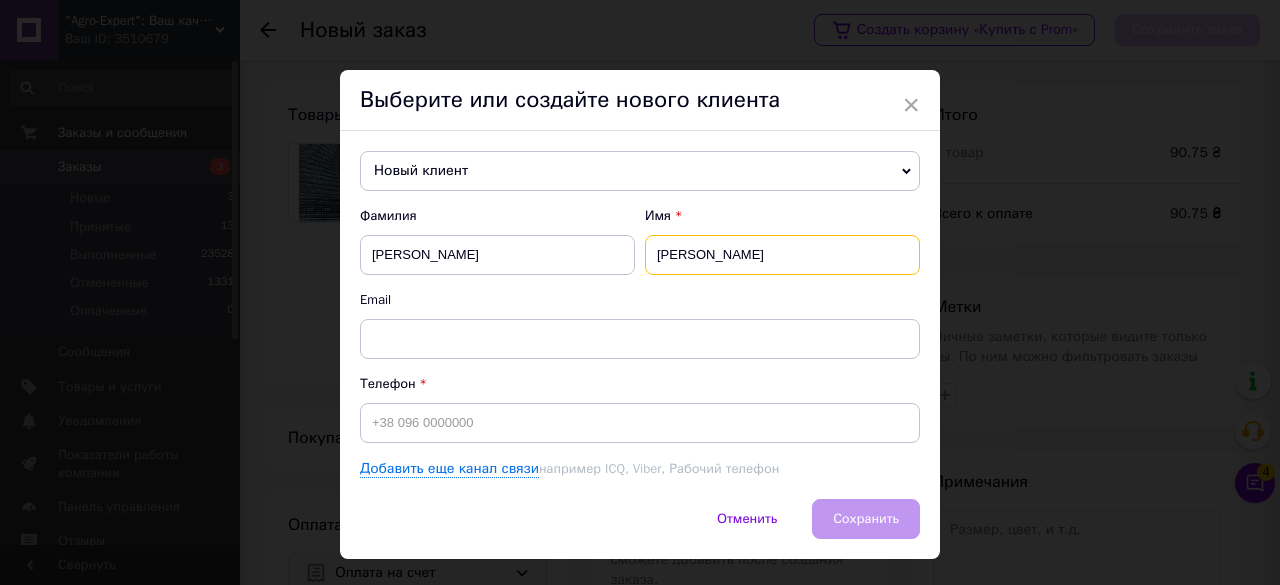 type on "Анатолій" 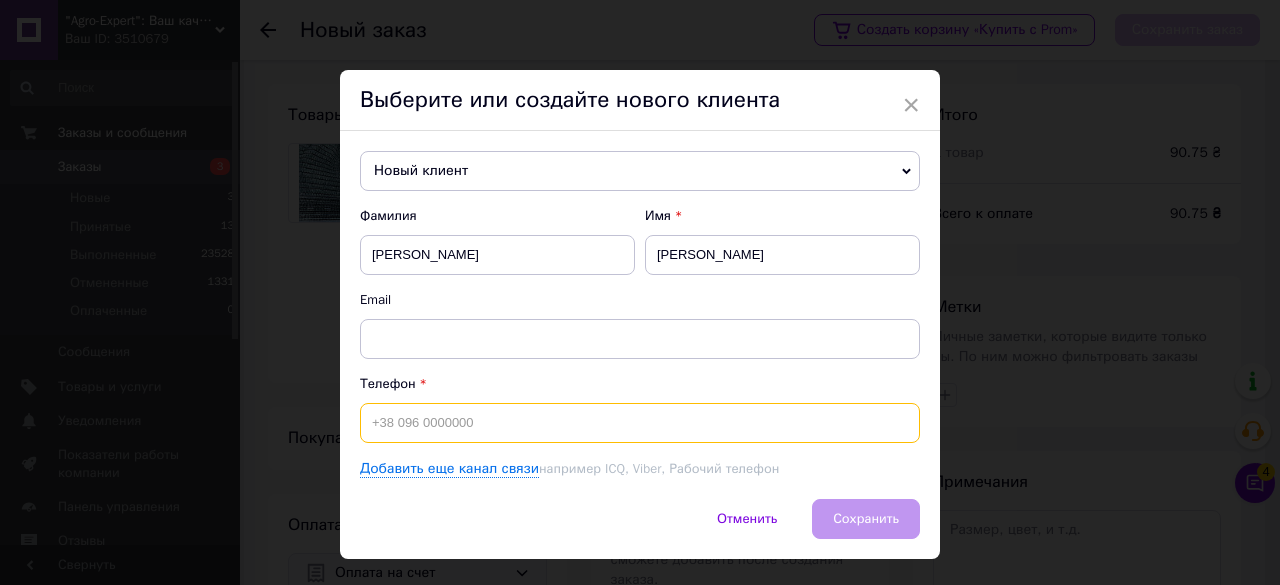 click at bounding box center [640, 423] 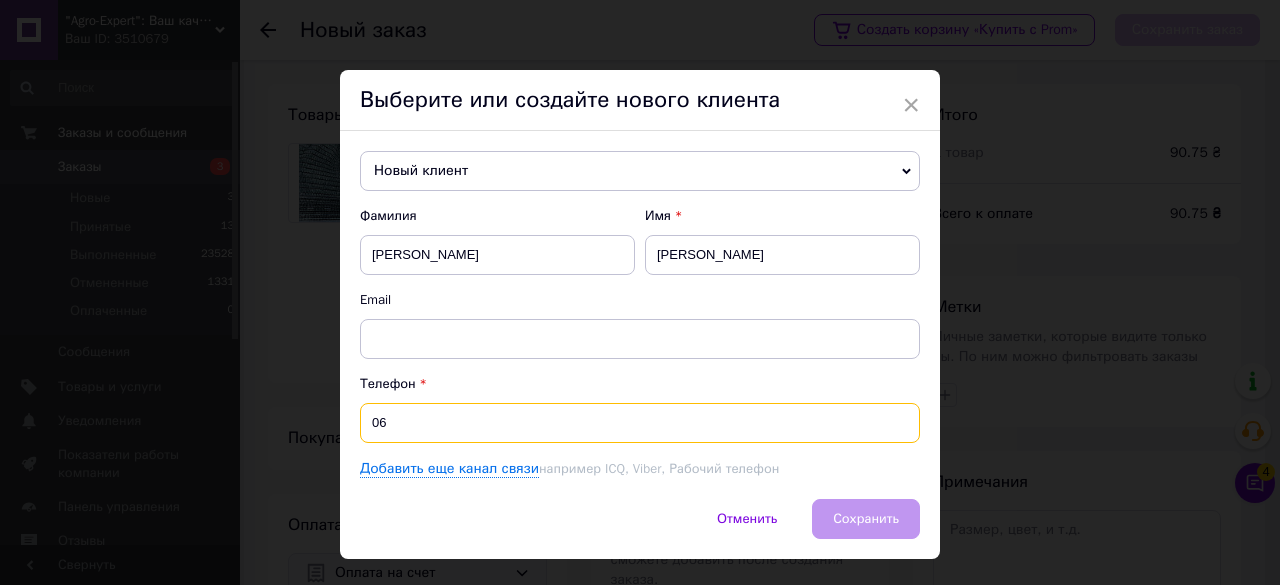 type on "0" 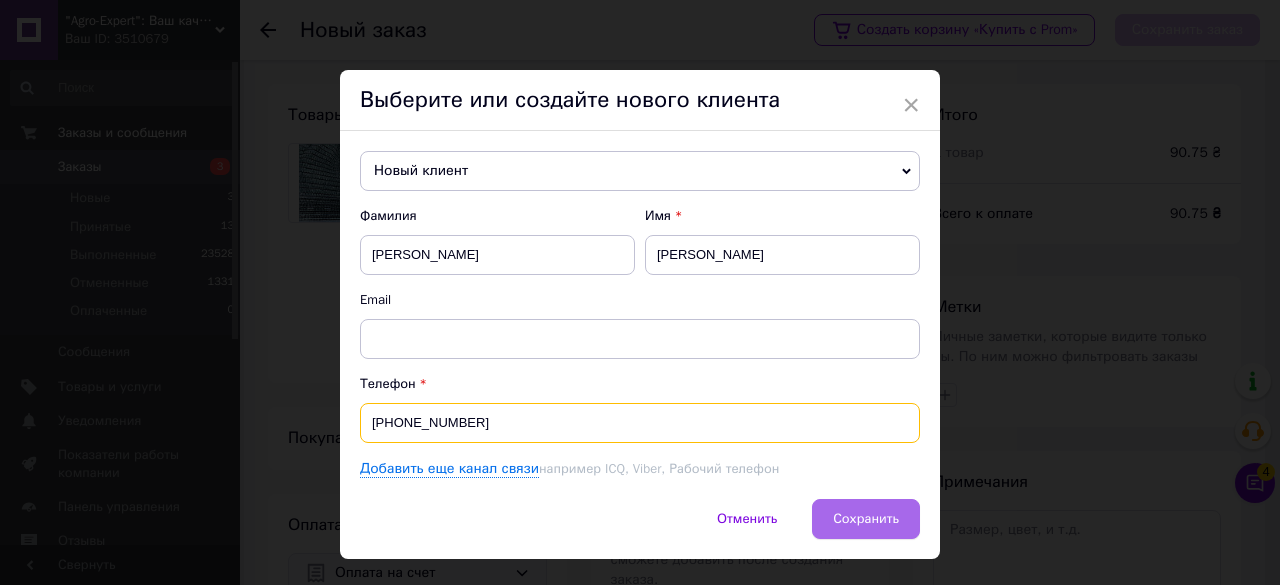 type on "[PHONE_NUMBER]" 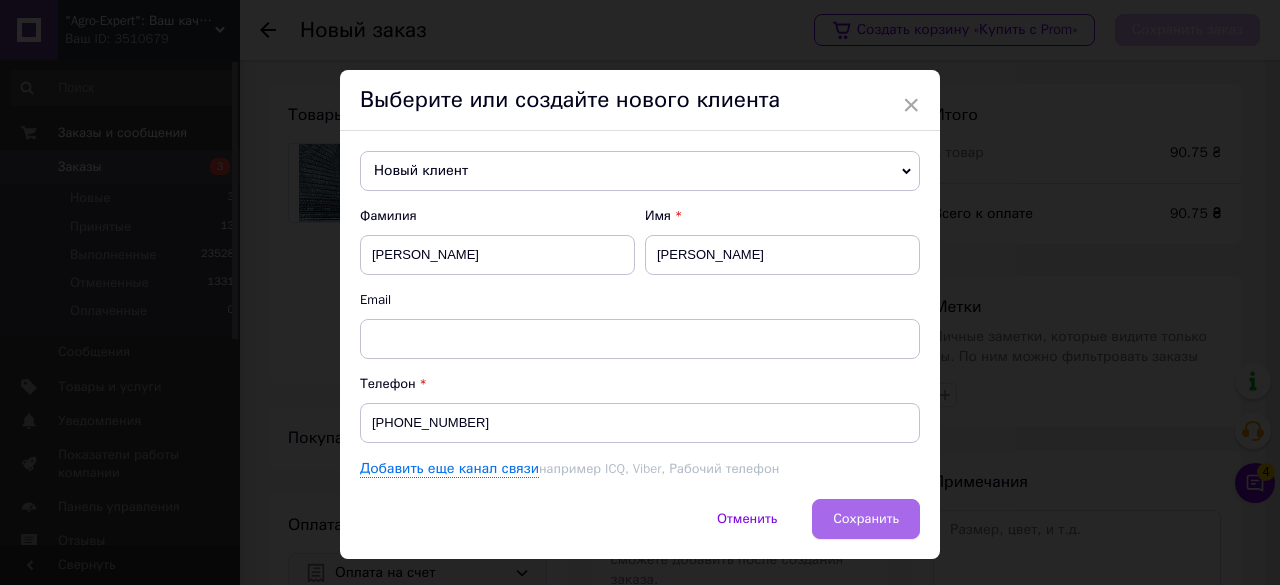 click on "Сохранить" at bounding box center [866, 518] 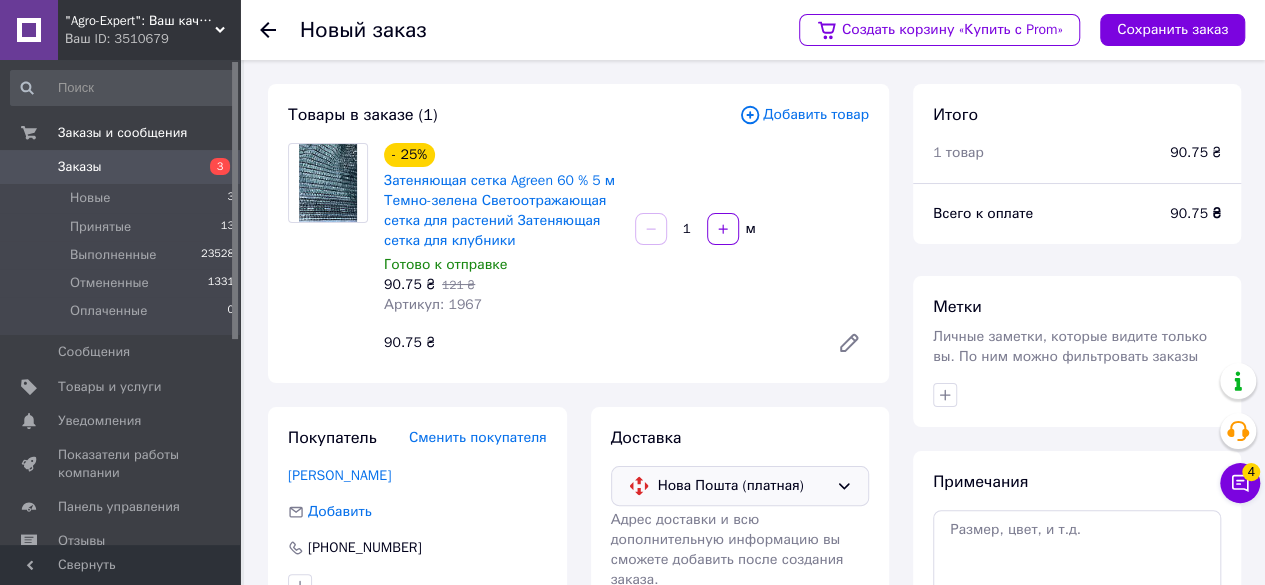 scroll, scrollTop: 200, scrollLeft: 0, axis: vertical 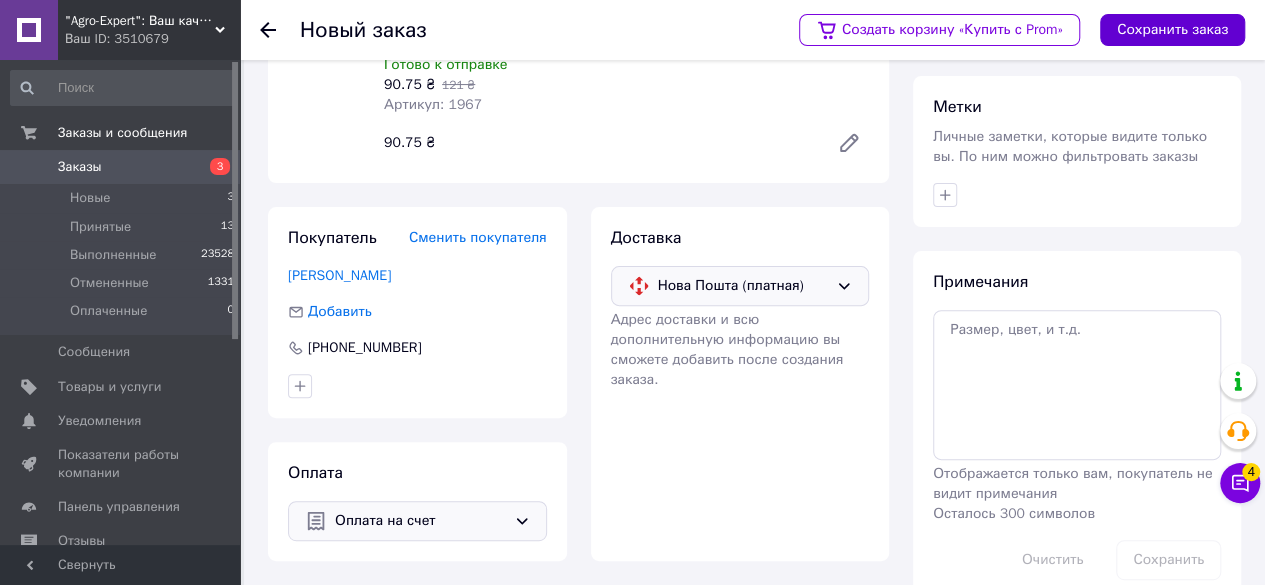 click on "Сохранить заказ" at bounding box center [1172, 30] 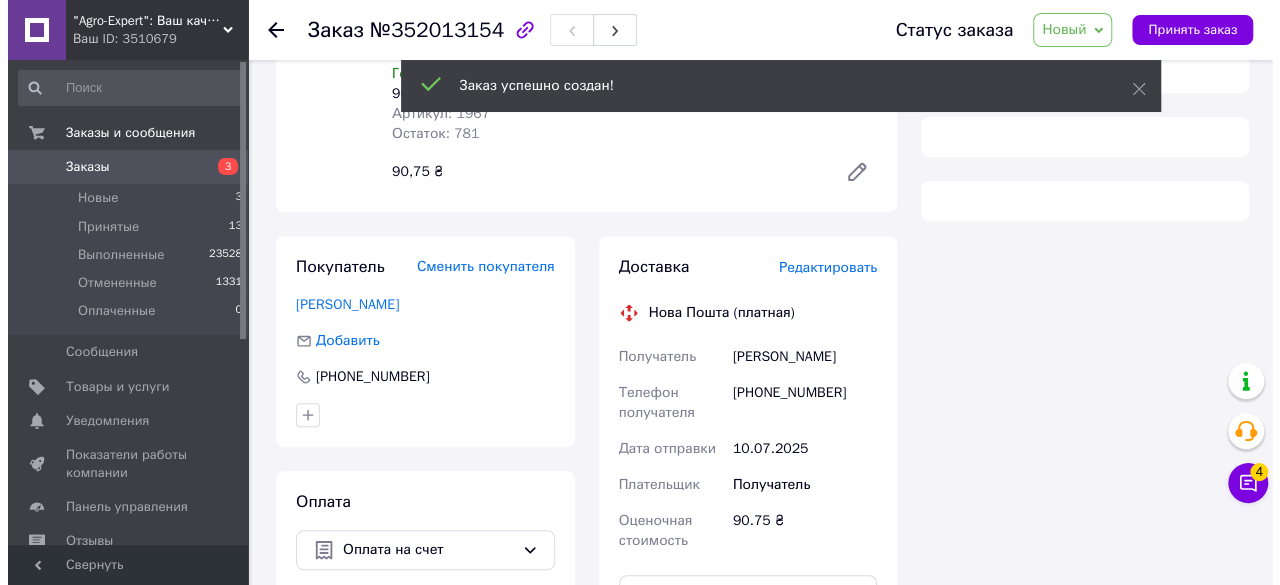 scroll, scrollTop: 372, scrollLeft: 0, axis: vertical 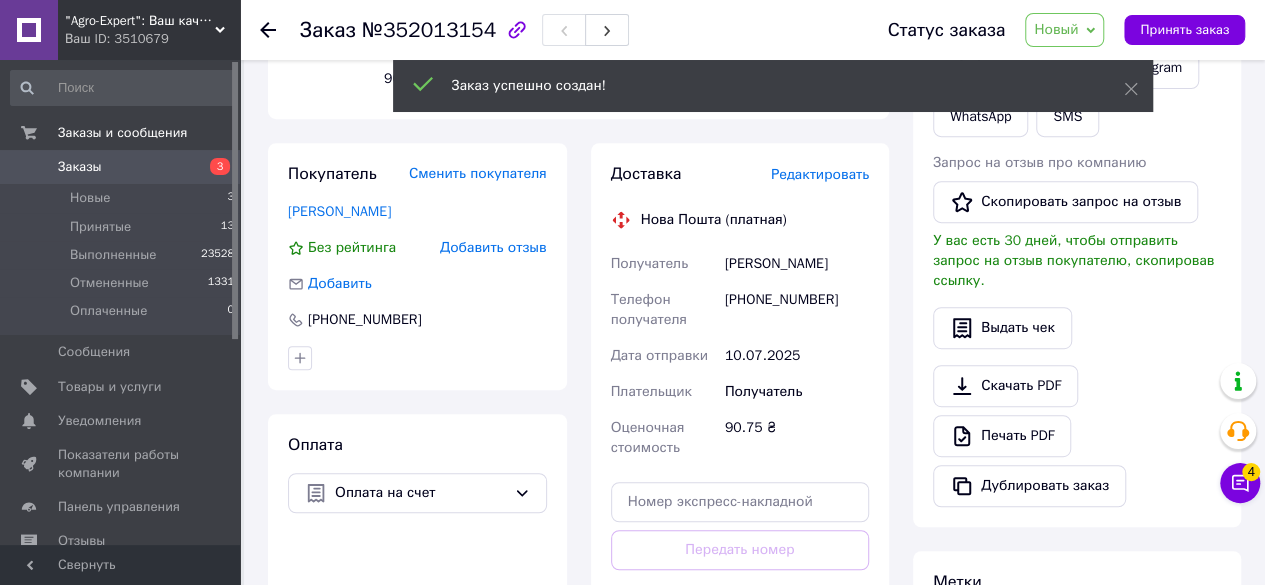 click on "Редактировать" at bounding box center [820, 174] 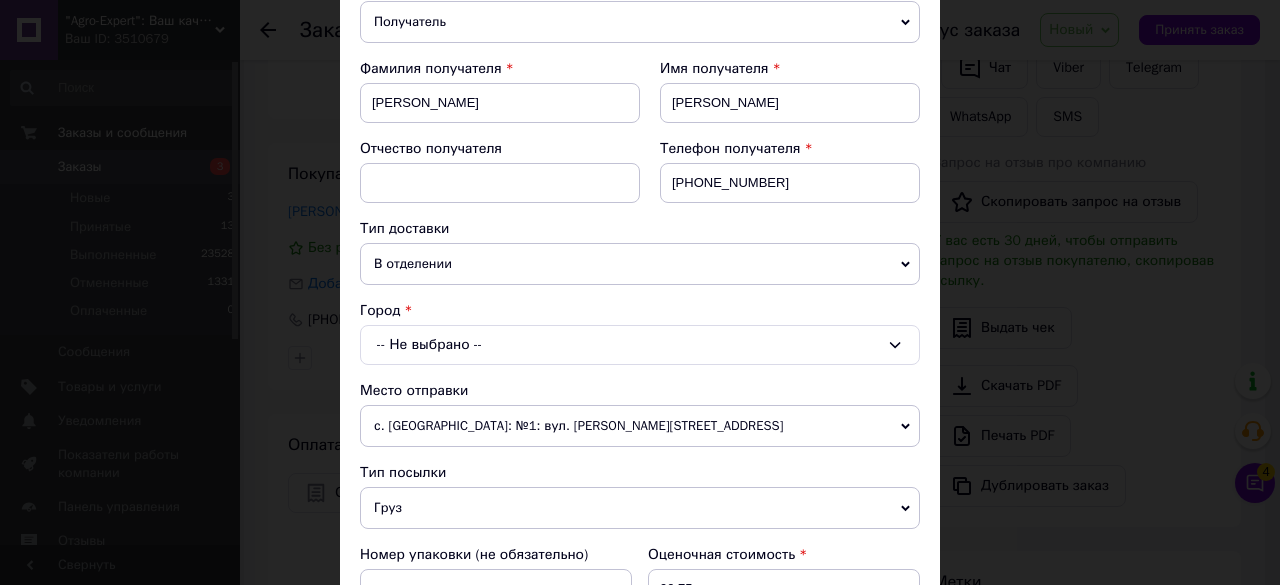 scroll, scrollTop: 300, scrollLeft: 0, axis: vertical 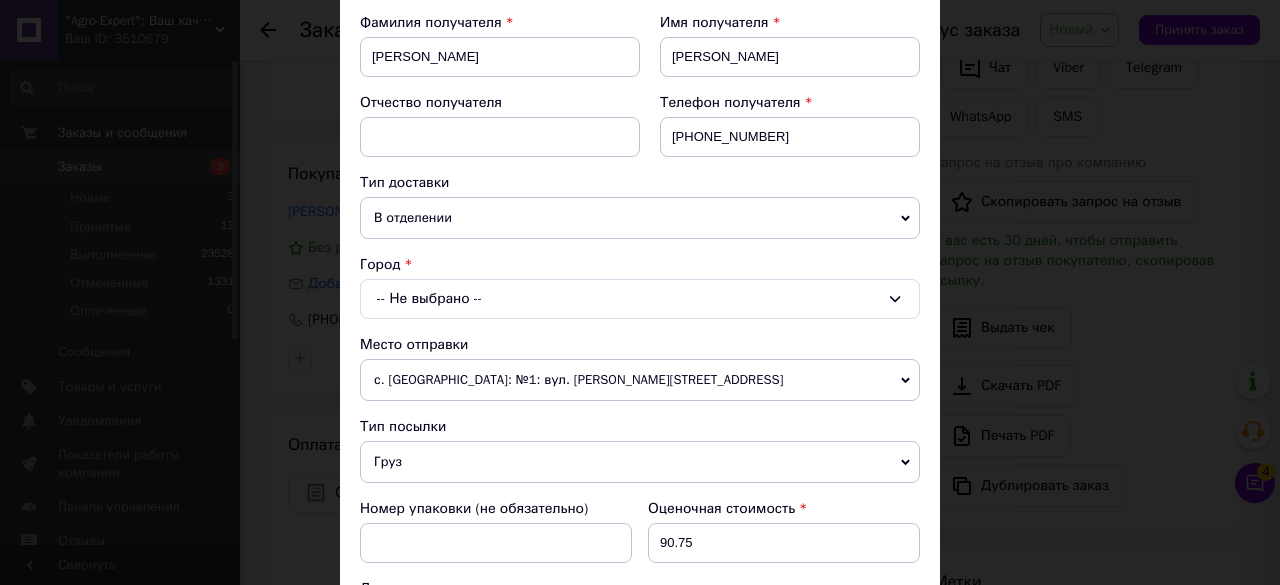 click on "-- Не выбрано --" at bounding box center (640, 299) 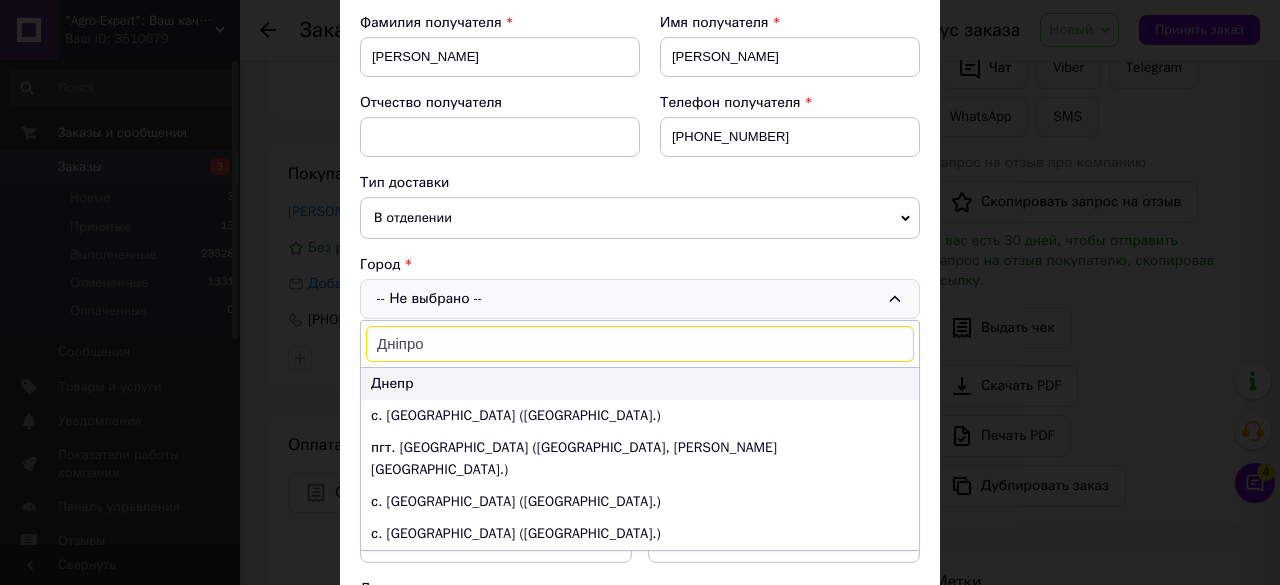 type on "Дніпро" 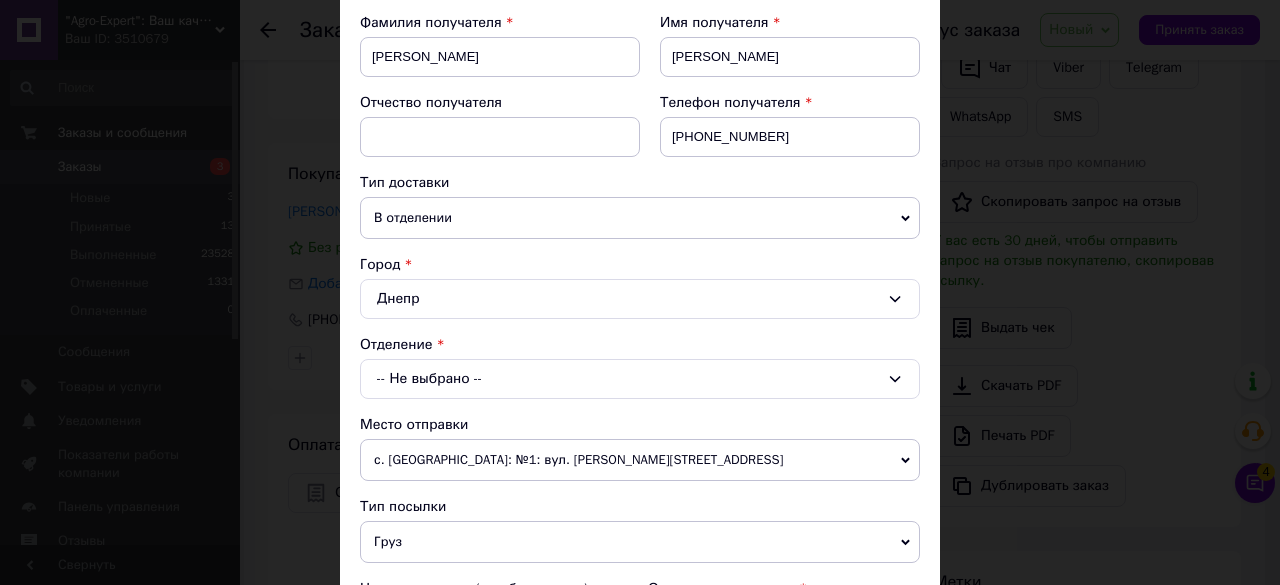 click on "-- Не выбрано --" at bounding box center (640, 379) 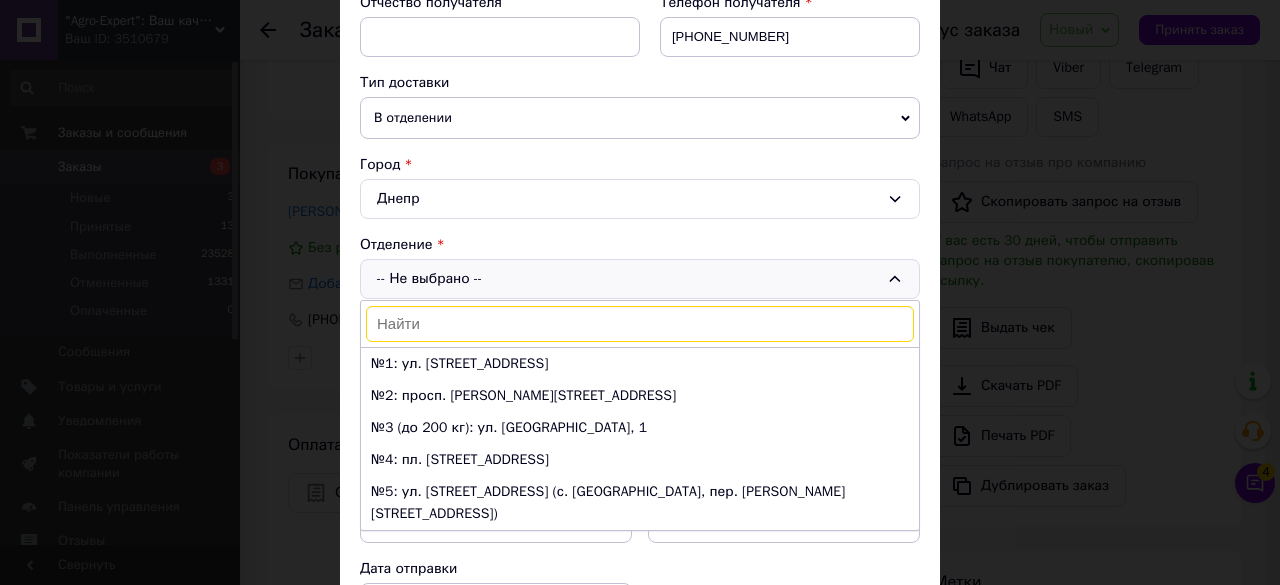 scroll, scrollTop: 500, scrollLeft: 0, axis: vertical 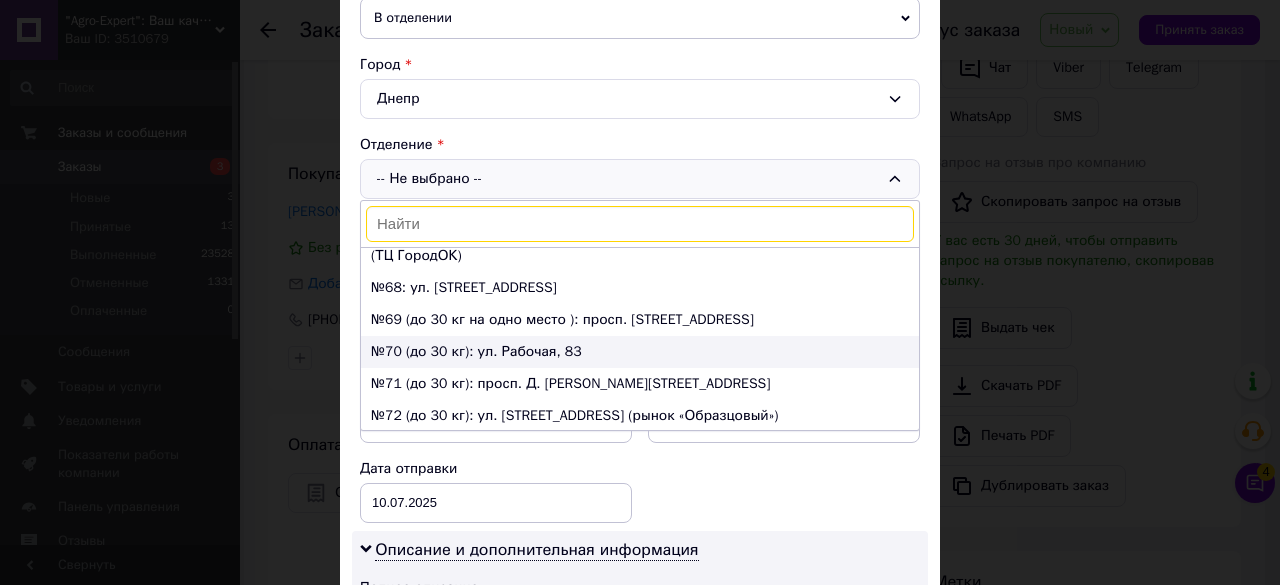 click on "№70 (до 30 кг): ул. Рабочая, 83" at bounding box center (640, 352) 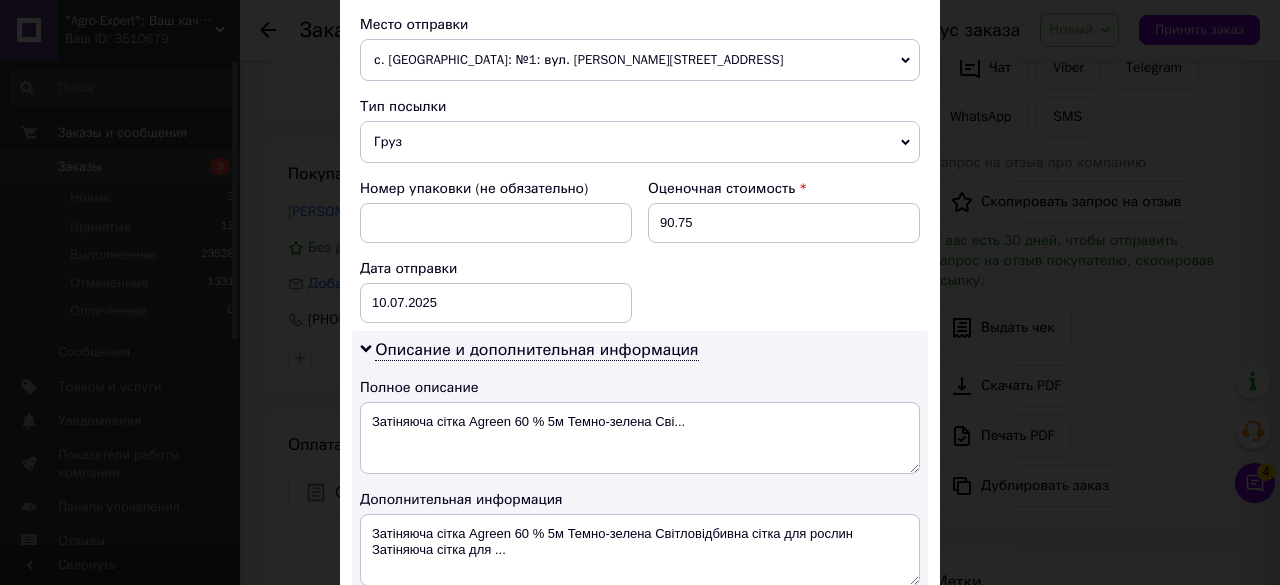 scroll, scrollTop: 800, scrollLeft: 0, axis: vertical 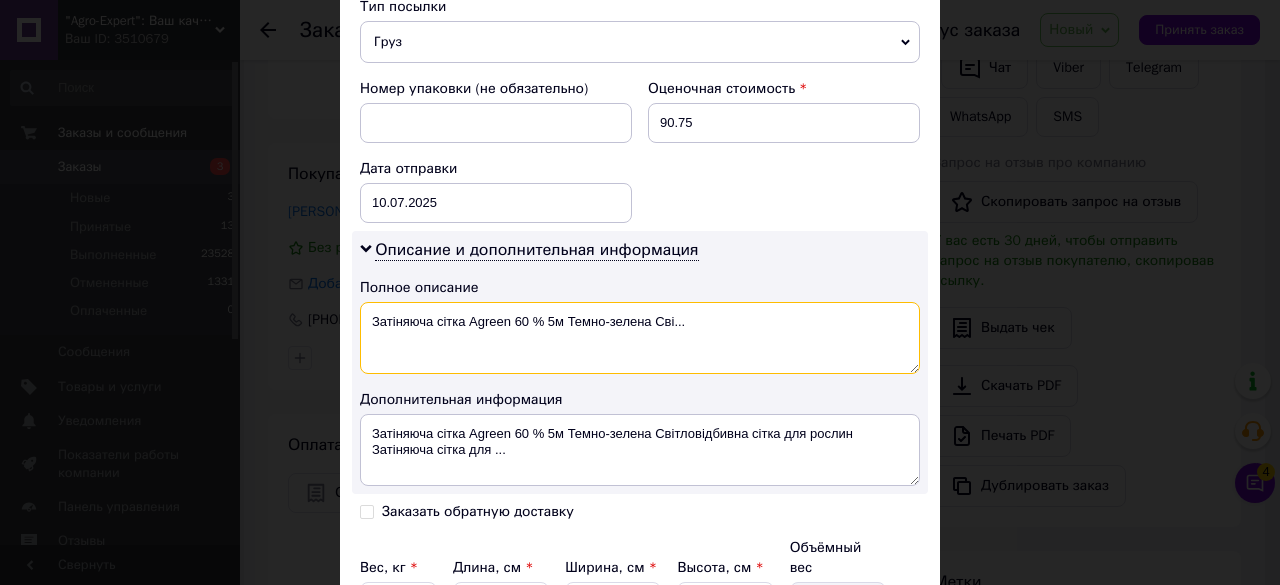 click on "Затіняюча сітка Agreen 60 % 5м Темно-зелена Сві..." at bounding box center (640, 338) 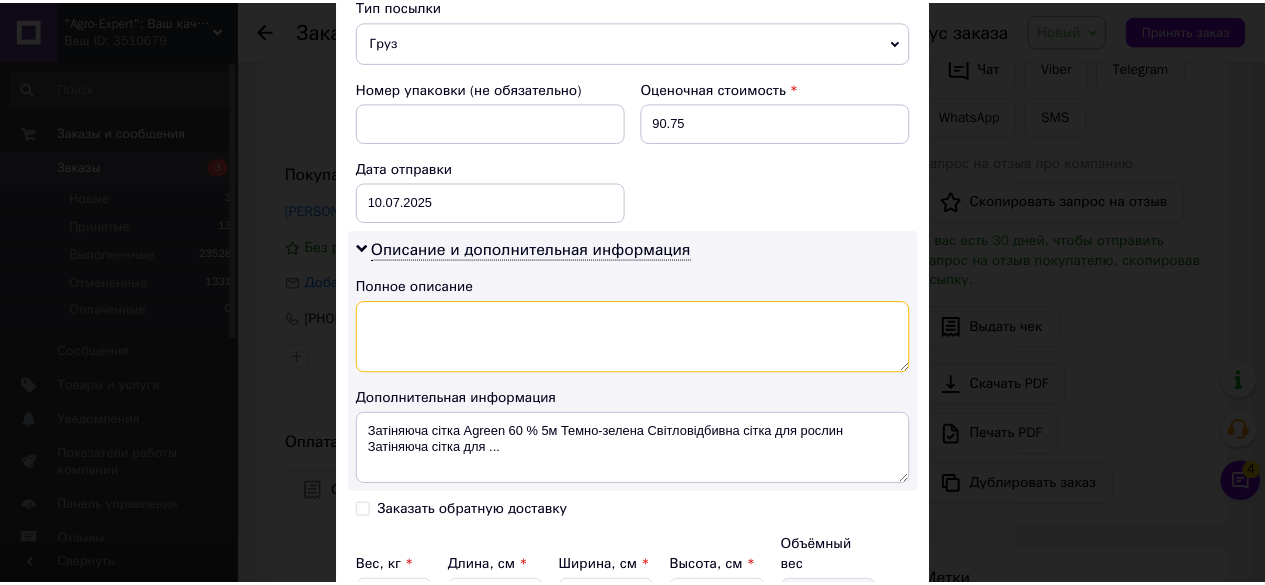 scroll, scrollTop: 900, scrollLeft: 0, axis: vertical 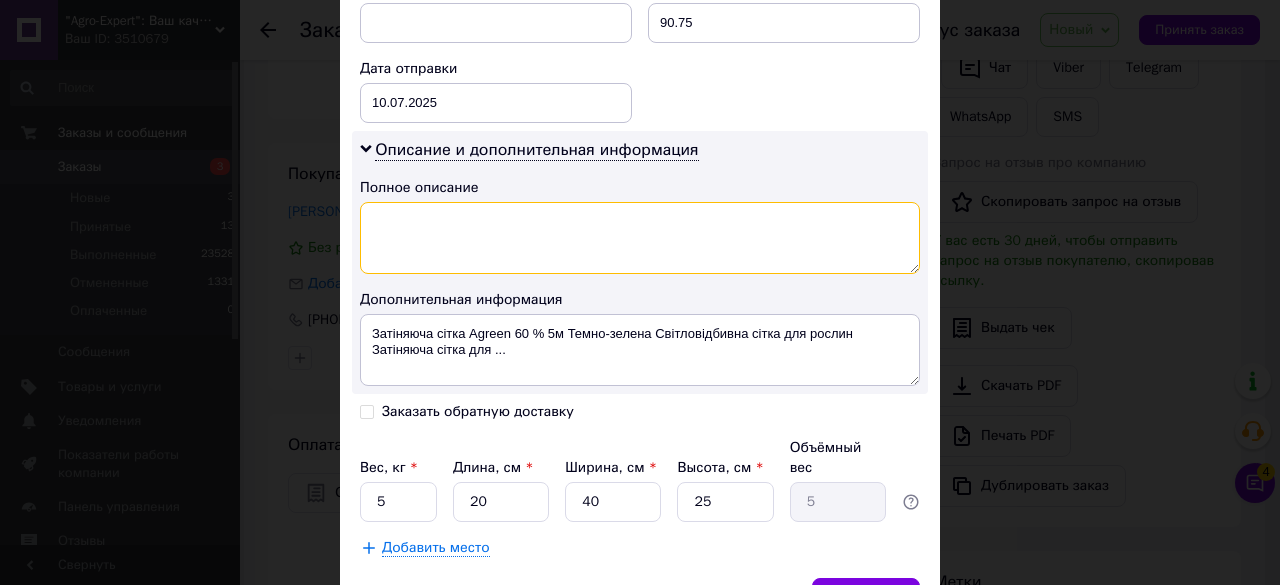 type 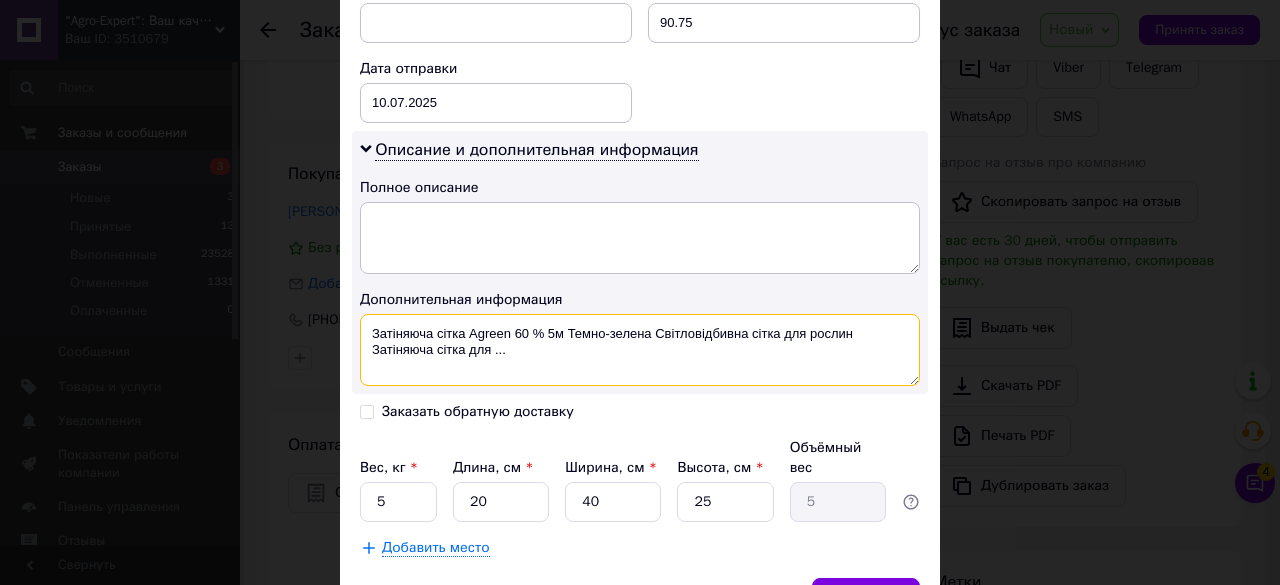 click on "Затіняюча сітка Agreen 60 % 5м Темно-зелена Світловідбивна сітка для рослин Затіняюча сітка для ..." at bounding box center [640, 350] 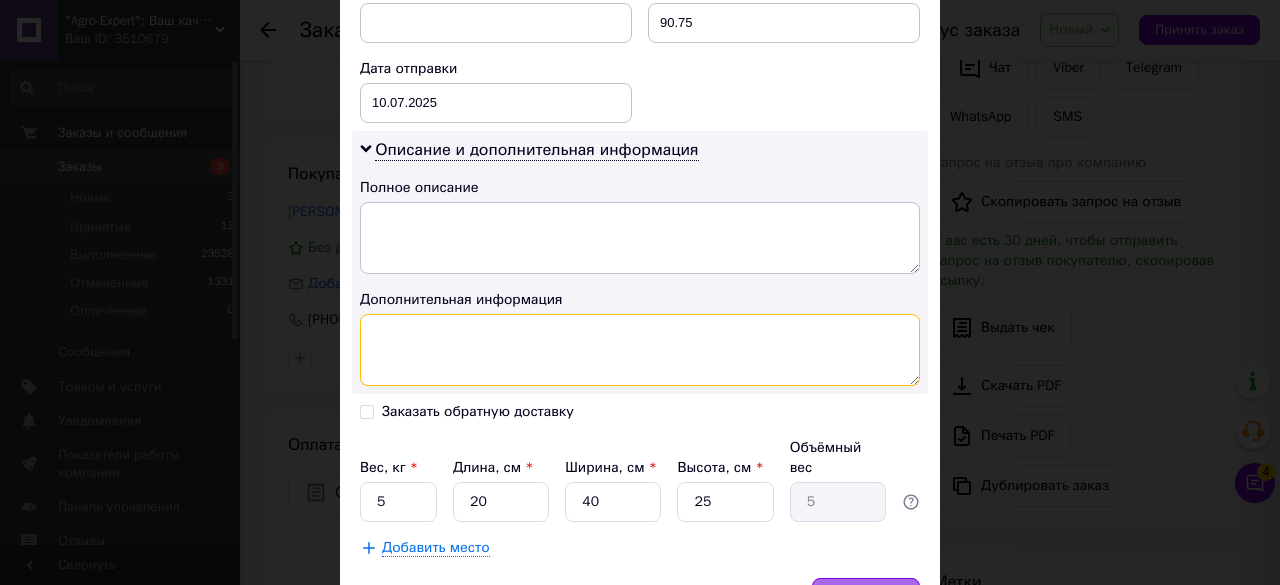type 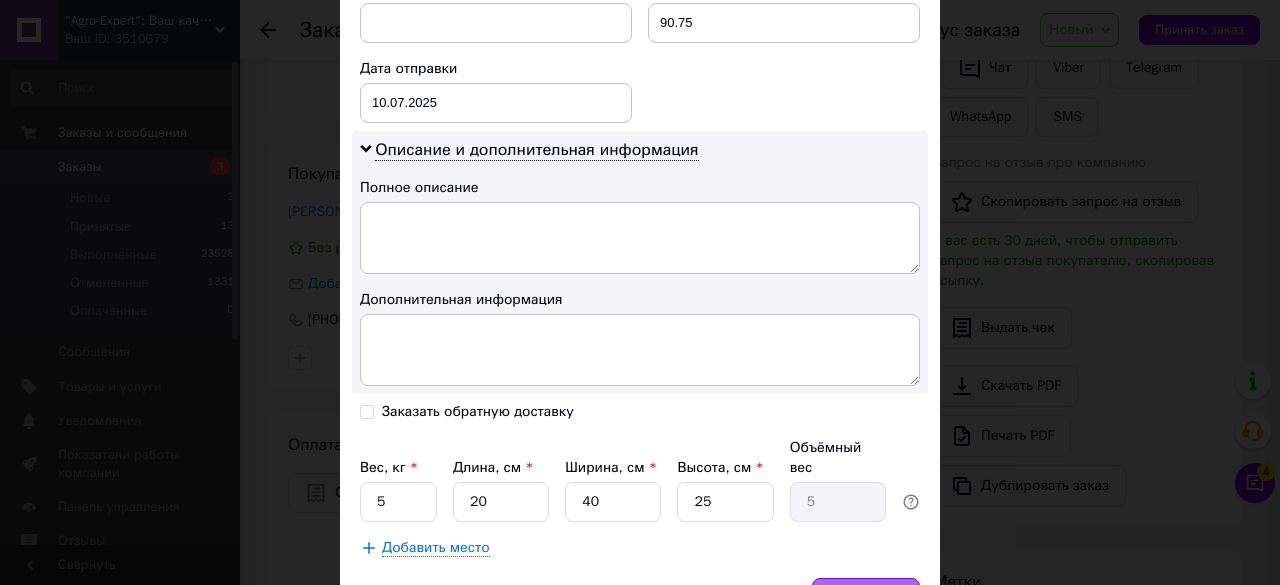 click on "Сохранить" at bounding box center (866, 598) 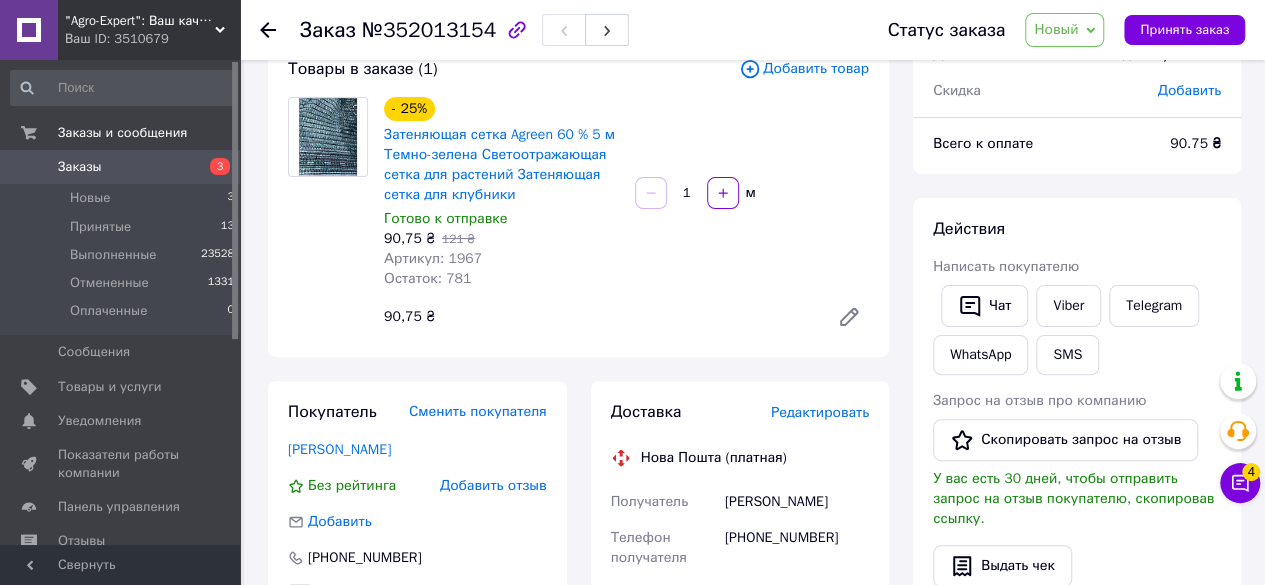 scroll, scrollTop: 0, scrollLeft: 0, axis: both 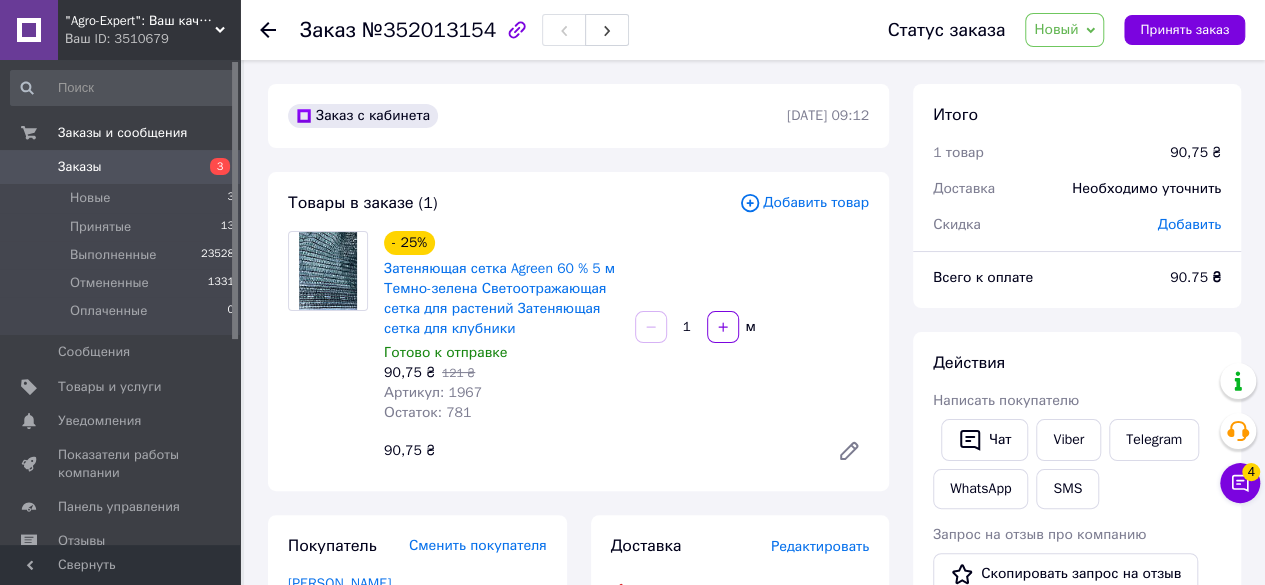 click 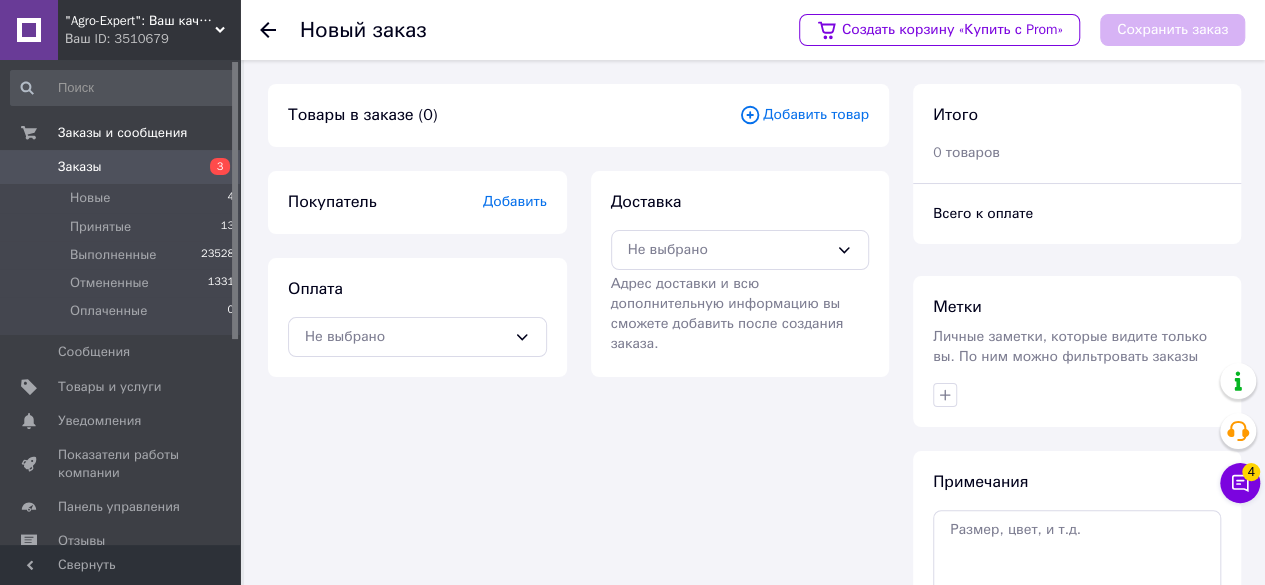click on "Заказы" at bounding box center (80, 167) 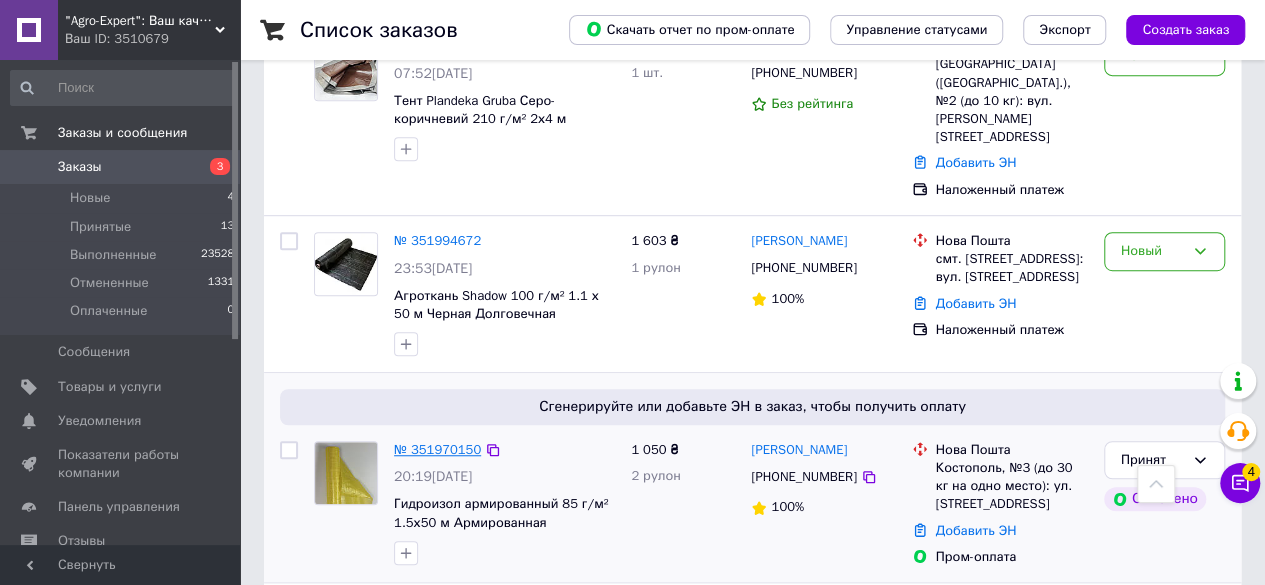 scroll, scrollTop: 500, scrollLeft: 0, axis: vertical 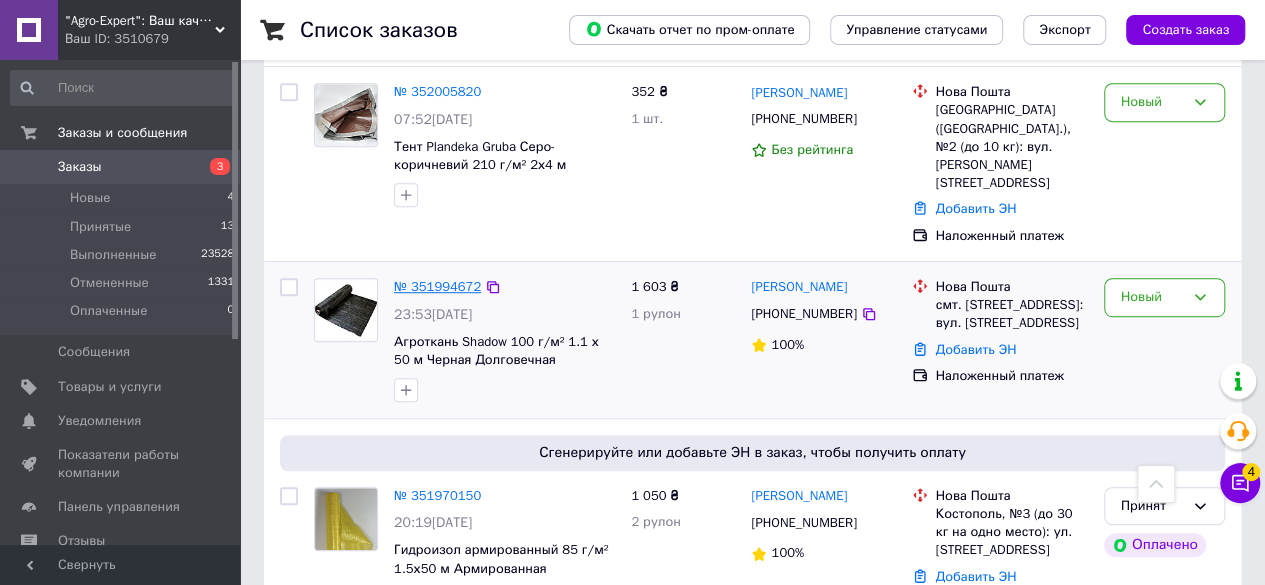 click on "№ 351994672" at bounding box center (437, 286) 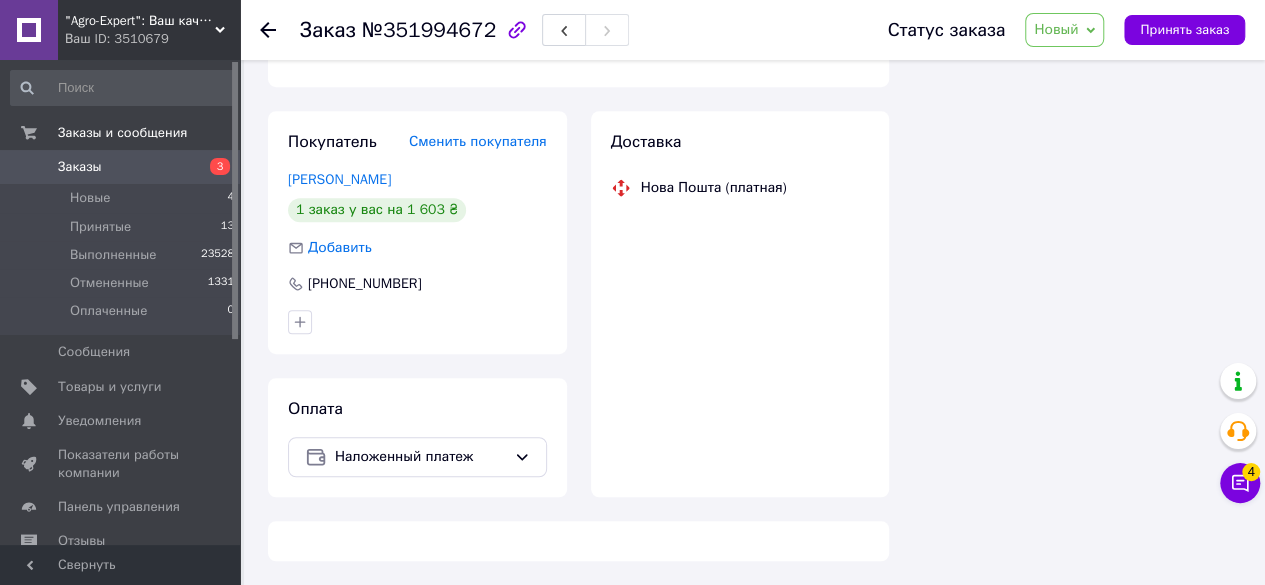 scroll, scrollTop: 500, scrollLeft: 0, axis: vertical 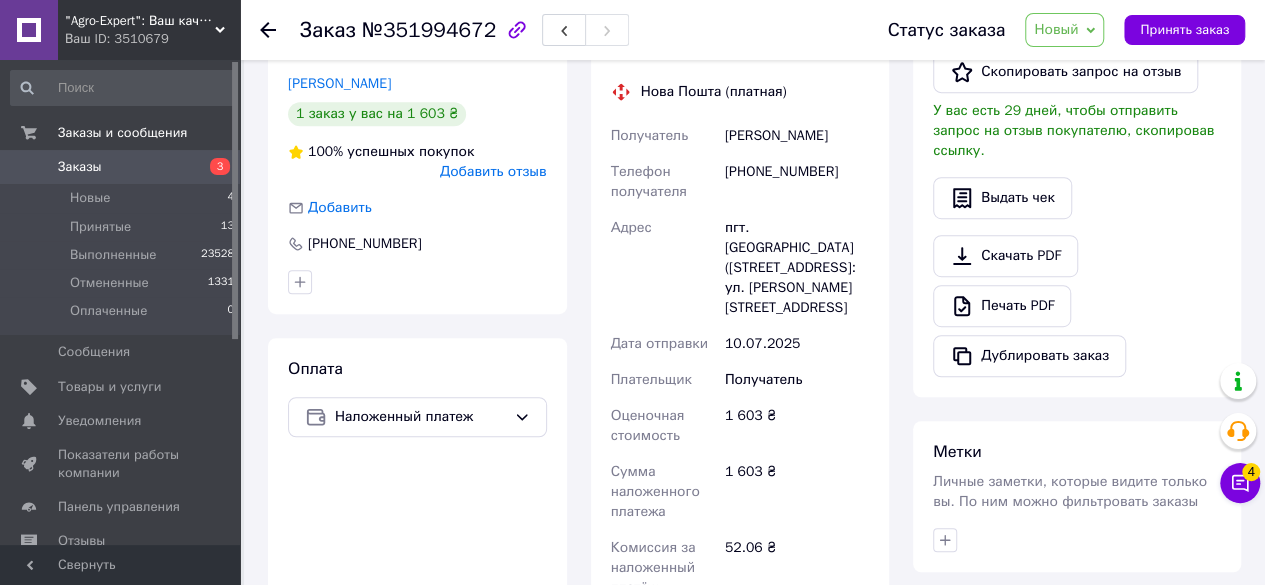 click on "№351994672" at bounding box center (429, 30) 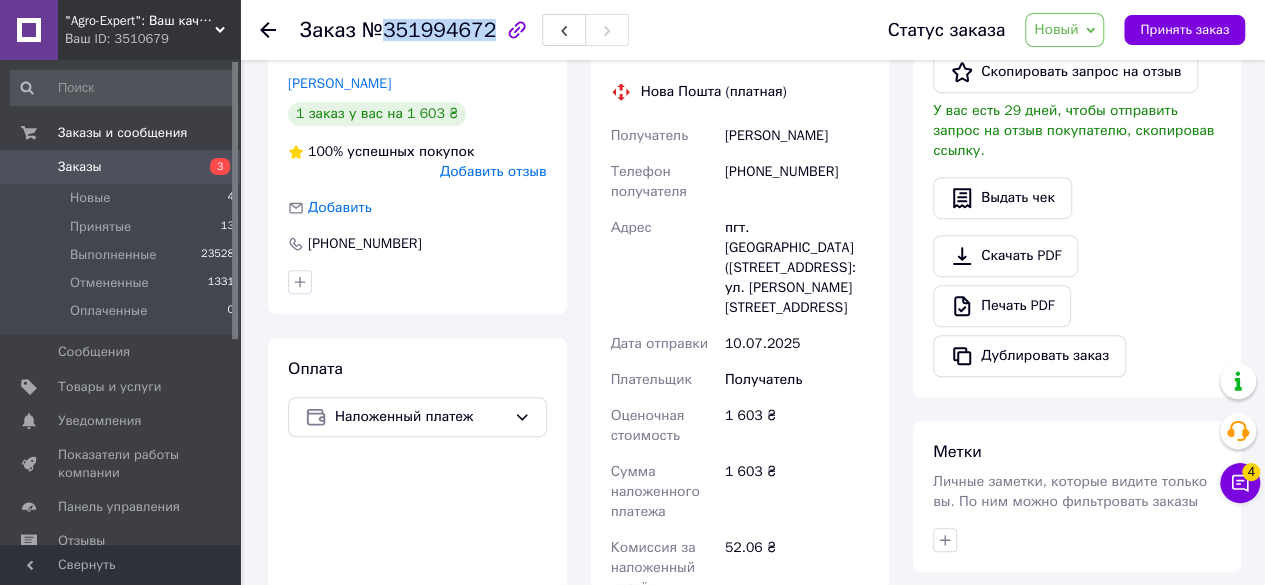 click on "№351994672" at bounding box center [429, 30] 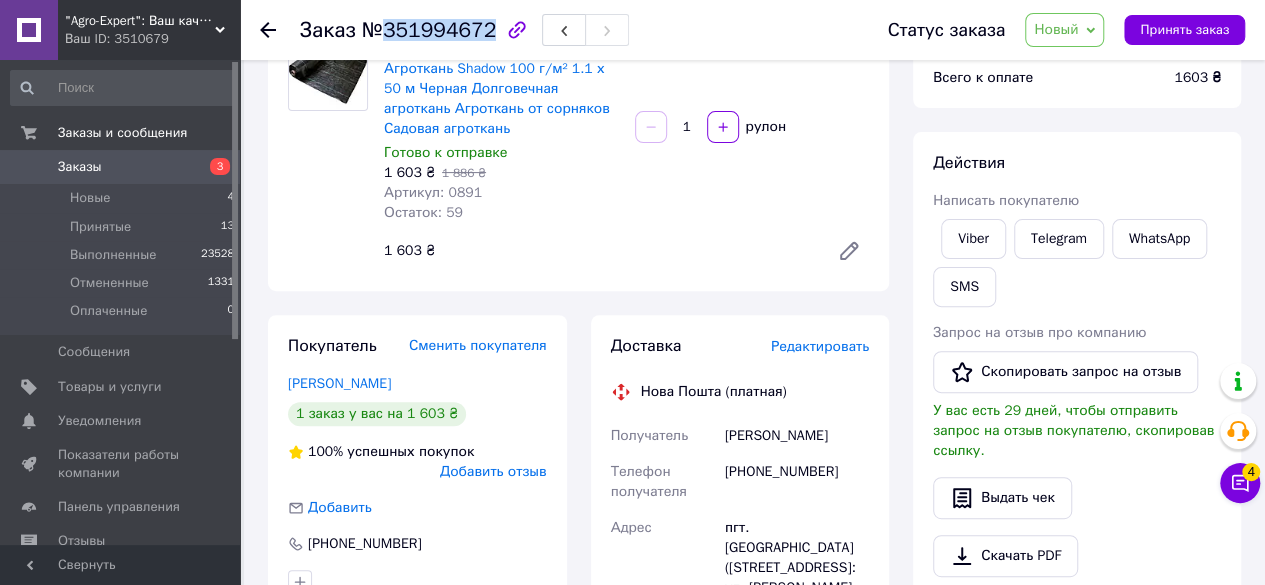 scroll, scrollTop: 400, scrollLeft: 0, axis: vertical 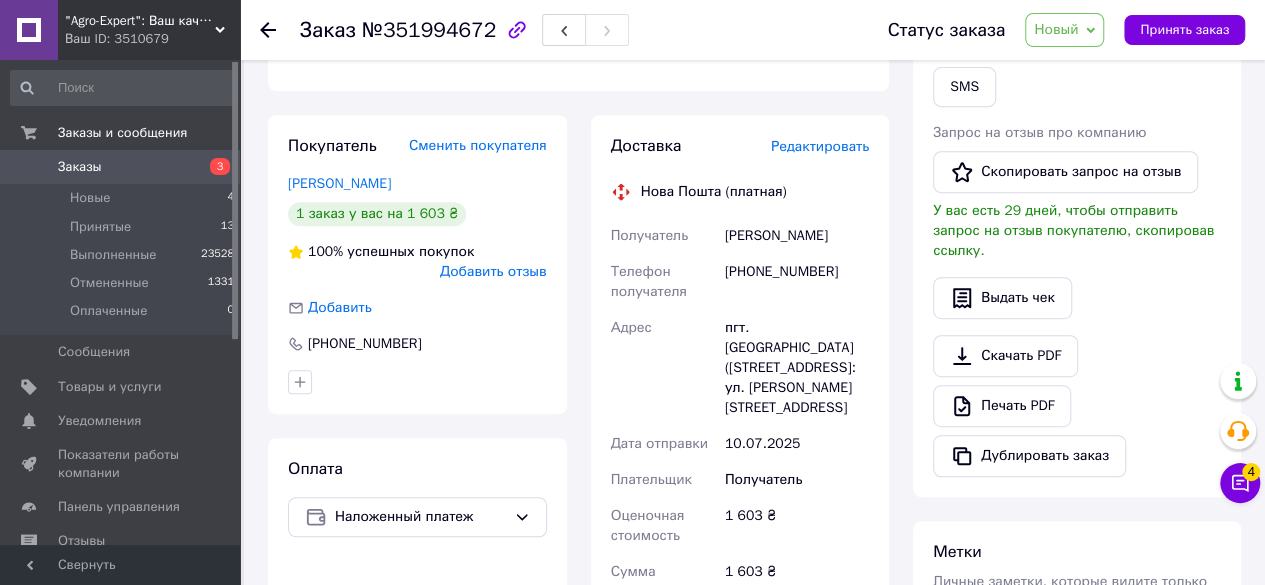 click on "[PHONE_NUMBER]" at bounding box center [797, 282] 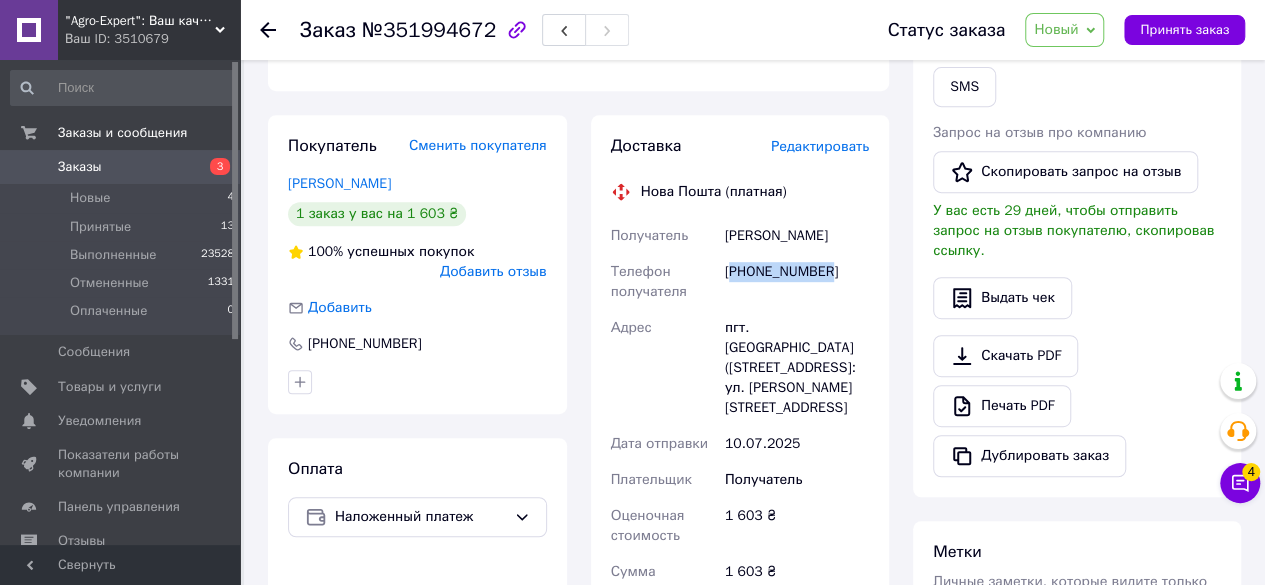 click on "[PHONE_NUMBER]" at bounding box center [797, 282] 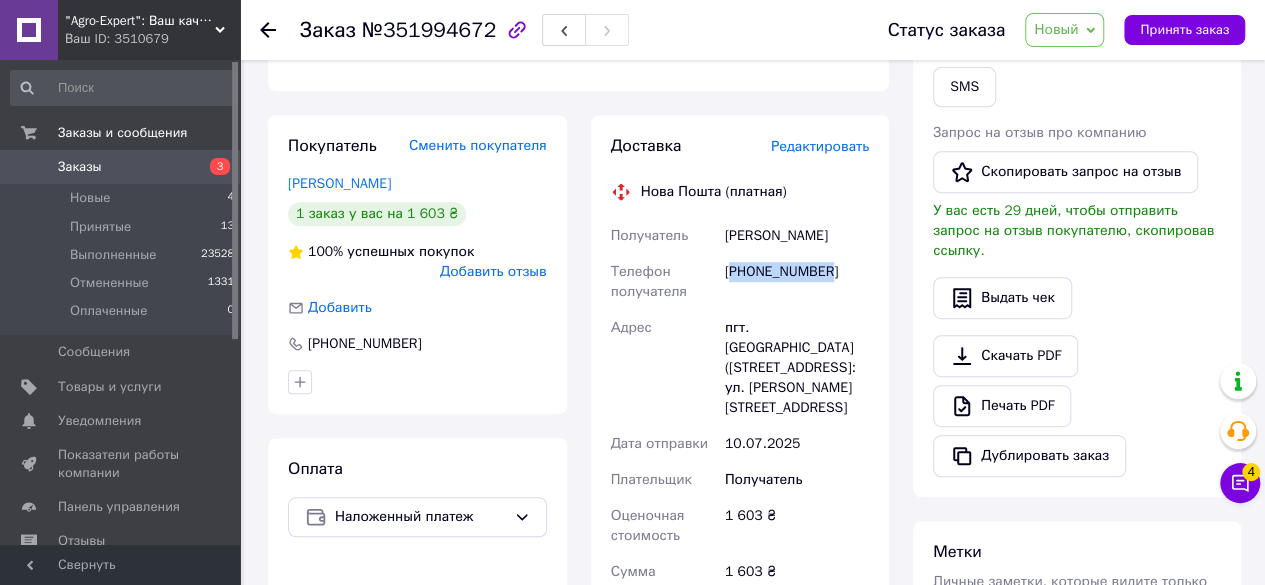 copy on "380731106575" 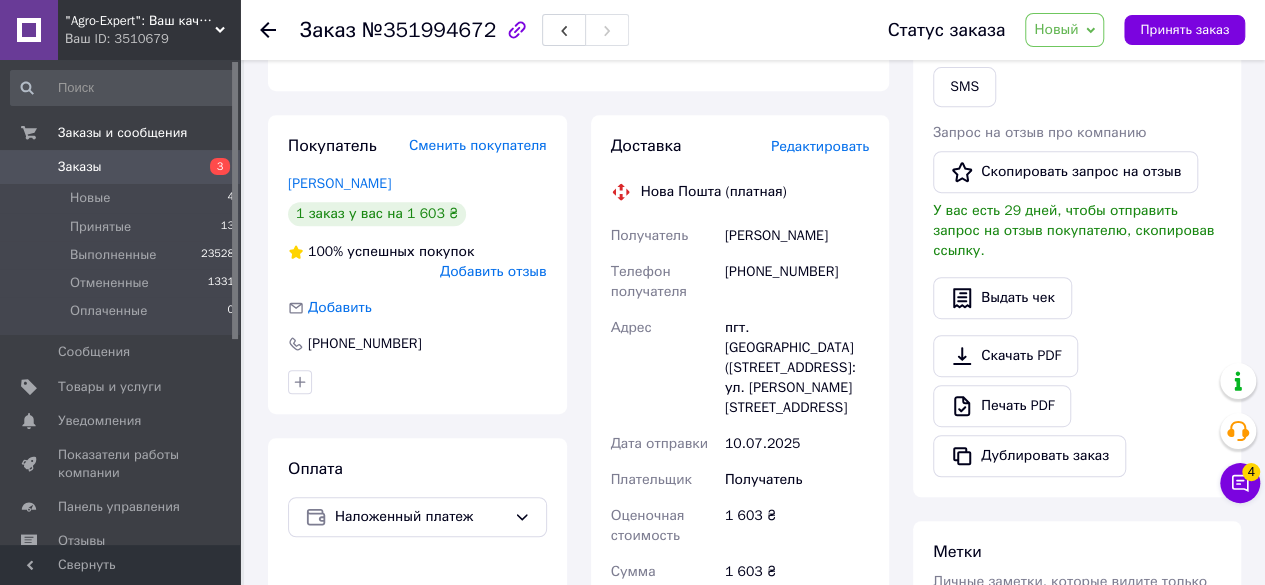 click on "Тимошенко Надія" at bounding box center (797, 236) 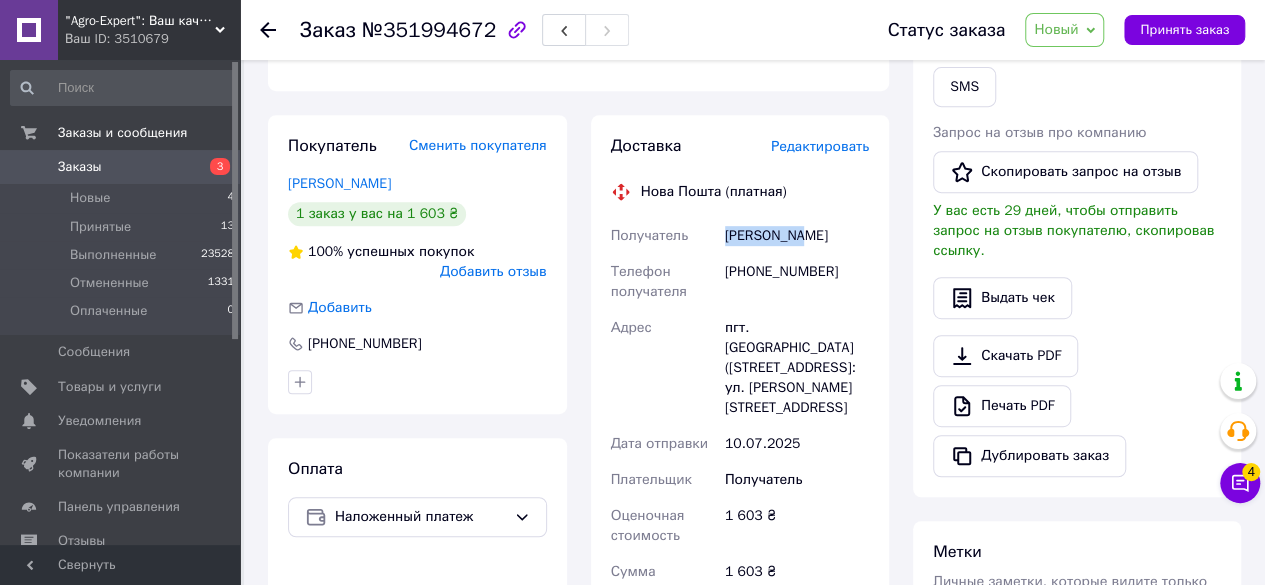 click on "Тимошенко Надія" at bounding box center [797, 236] 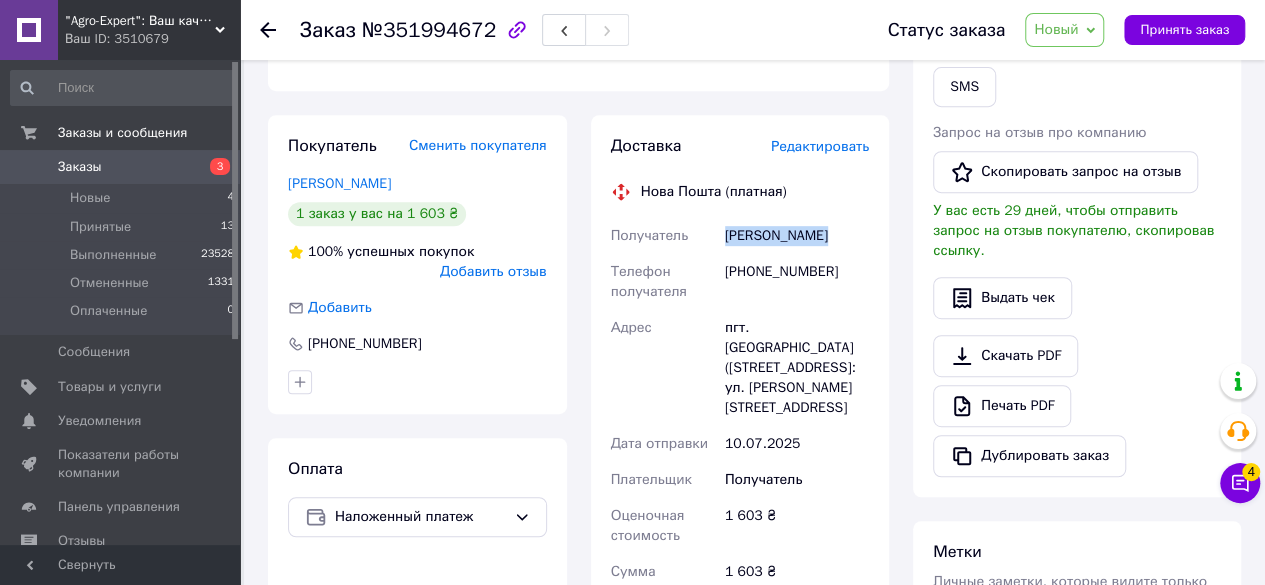 click on "Тимошенко Надія" at bounding box center [797, 236] 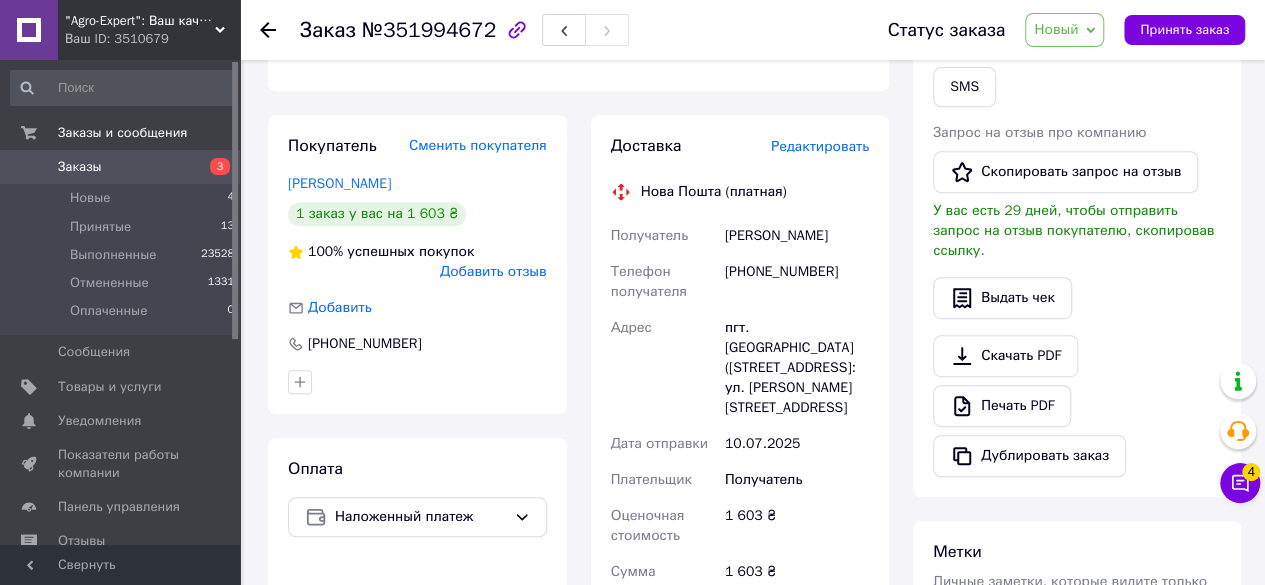 click on "пгт. [STREET_ADDRESS][PERSON_NAME]" at bounding box center [797, 368] 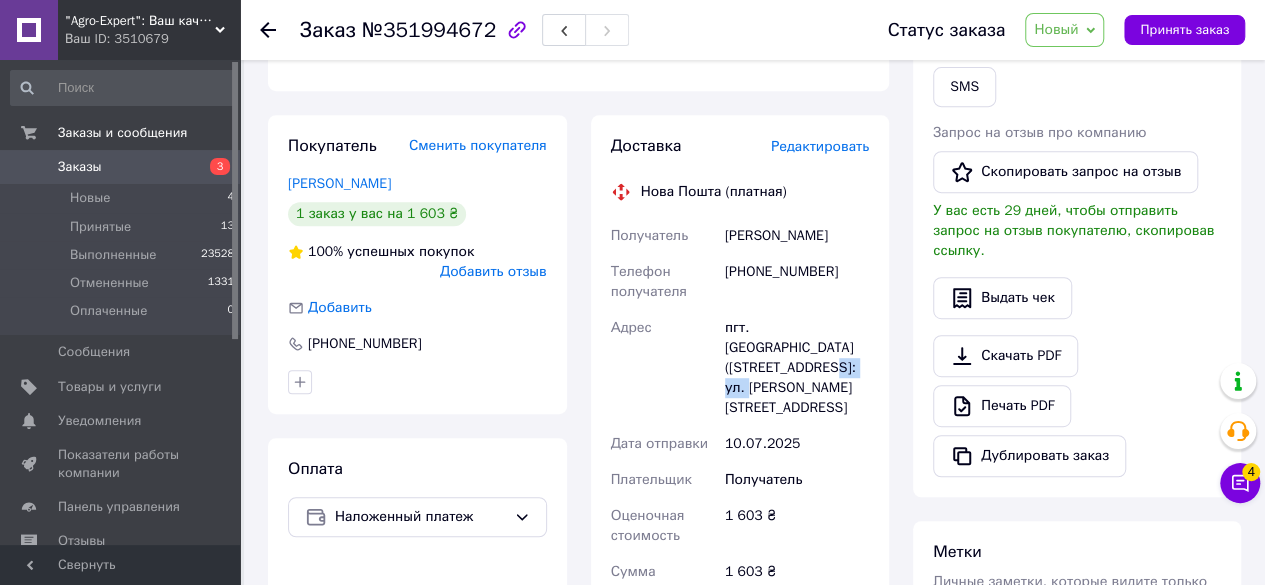 click on "пгт. [STREET_ADDRESS][PERSON_NAME]" at bounding box center [797, 368] 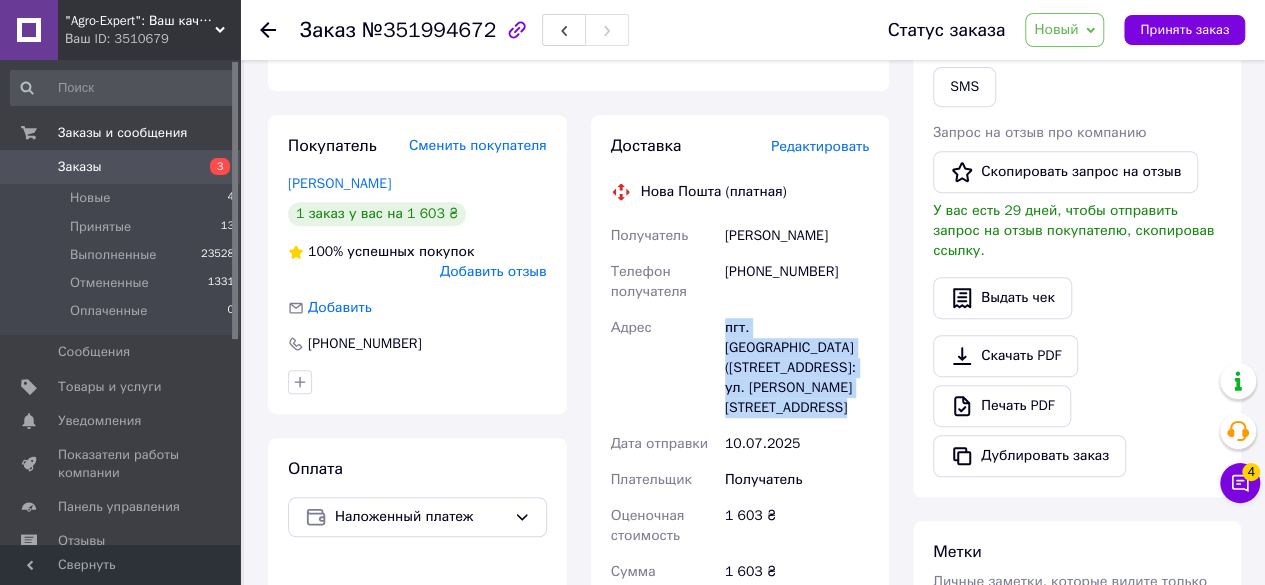 click on "пгт. [STREET_ADDRESS][PERSON_NAME]" at bounding box center [797, 368] 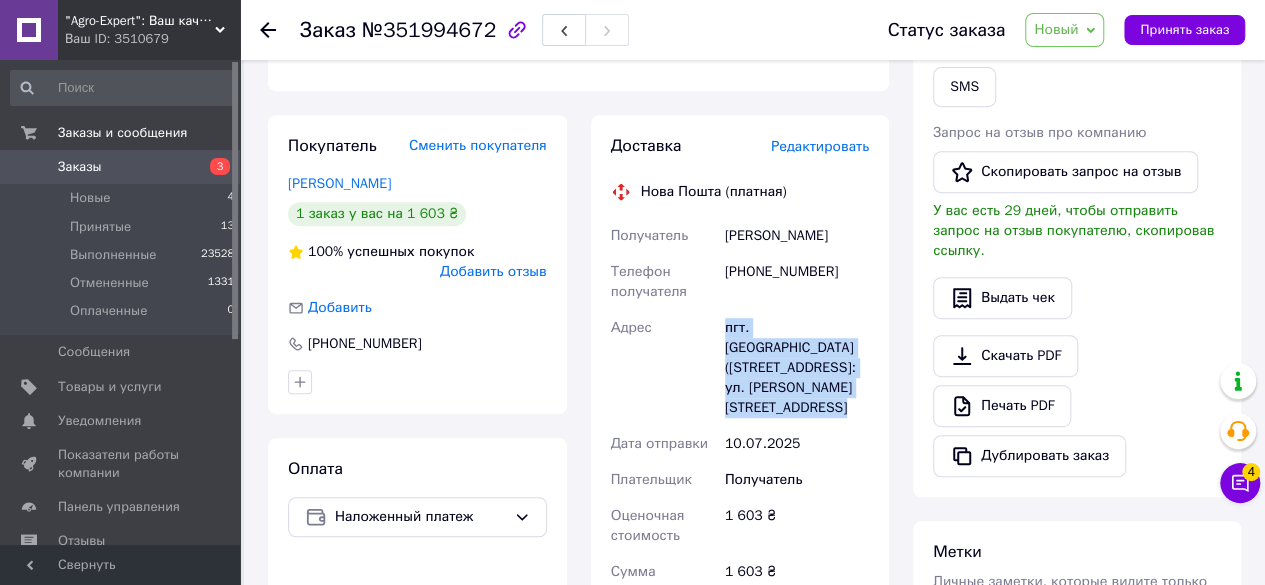 copy on "пгт. [STREET_ADDRESS][PERSON_NAME]" 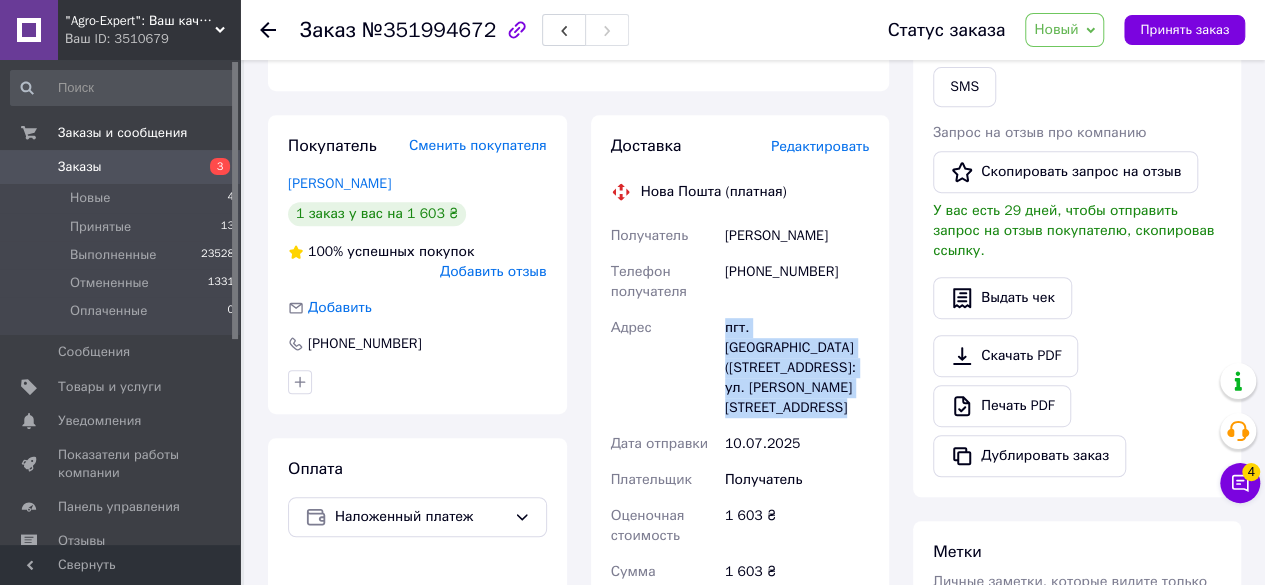 click on "Новый" at bounding box center [1064, 30] 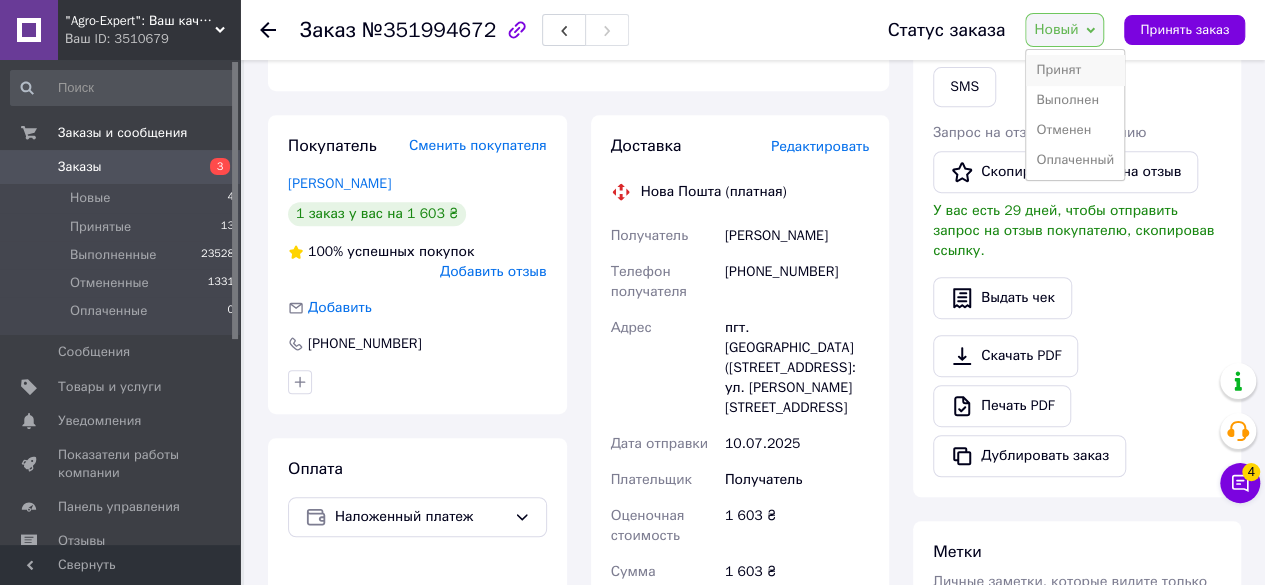 click on "Принят" at bounding box center [1075, 70] 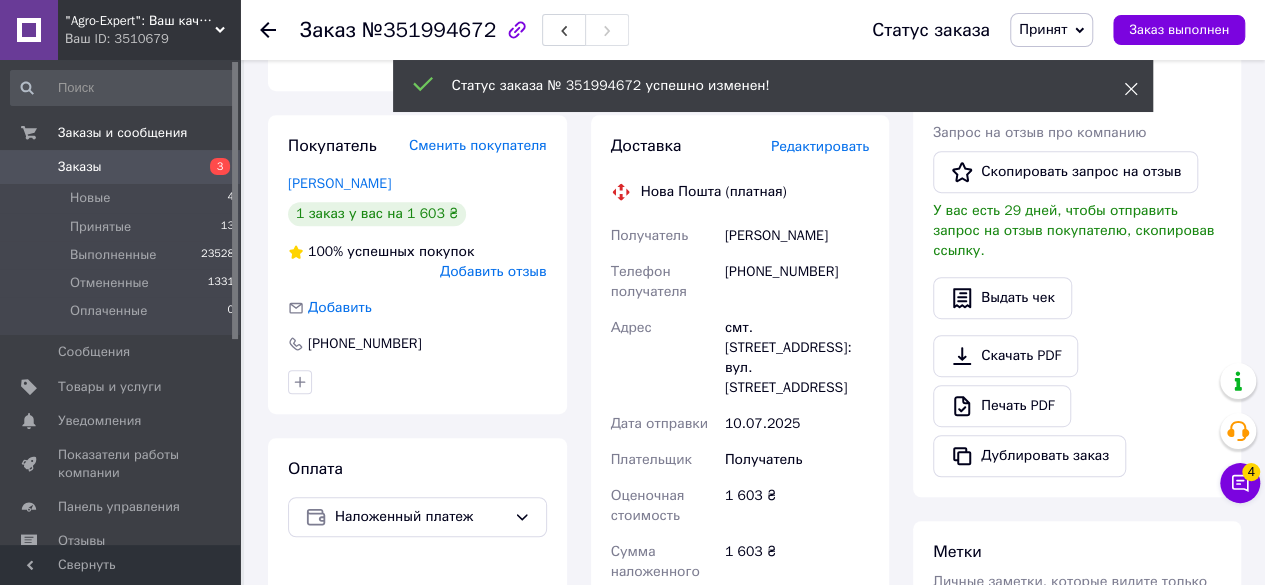 click at bounding box center [1131, 89] 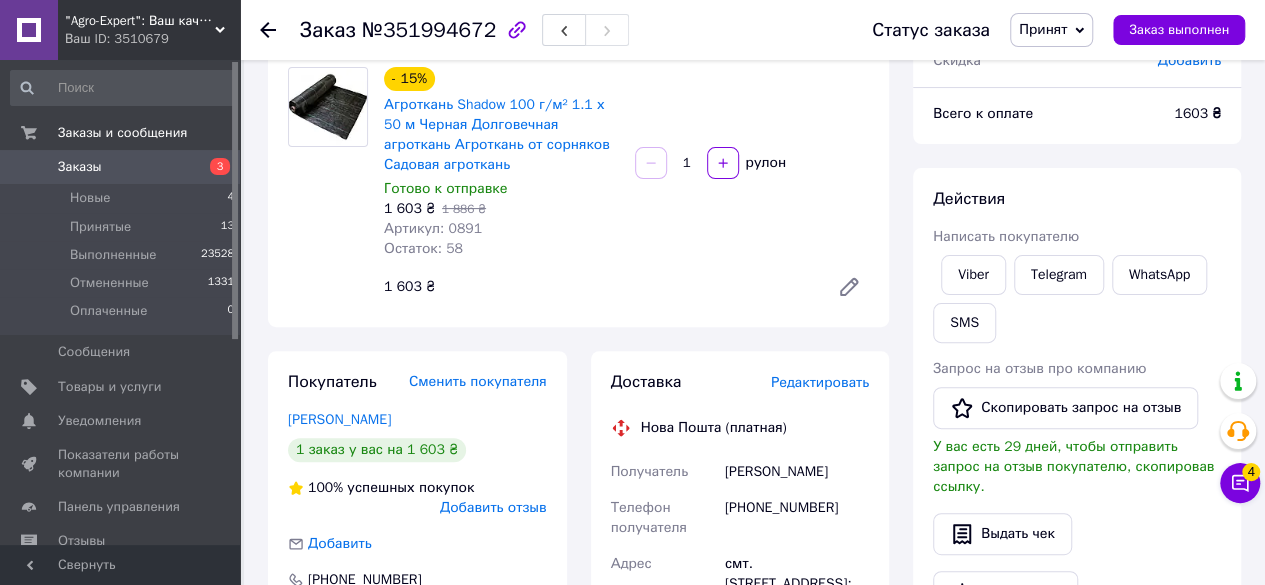 scroll, scrollTop: 0, scrollLeft: 0, axis: both 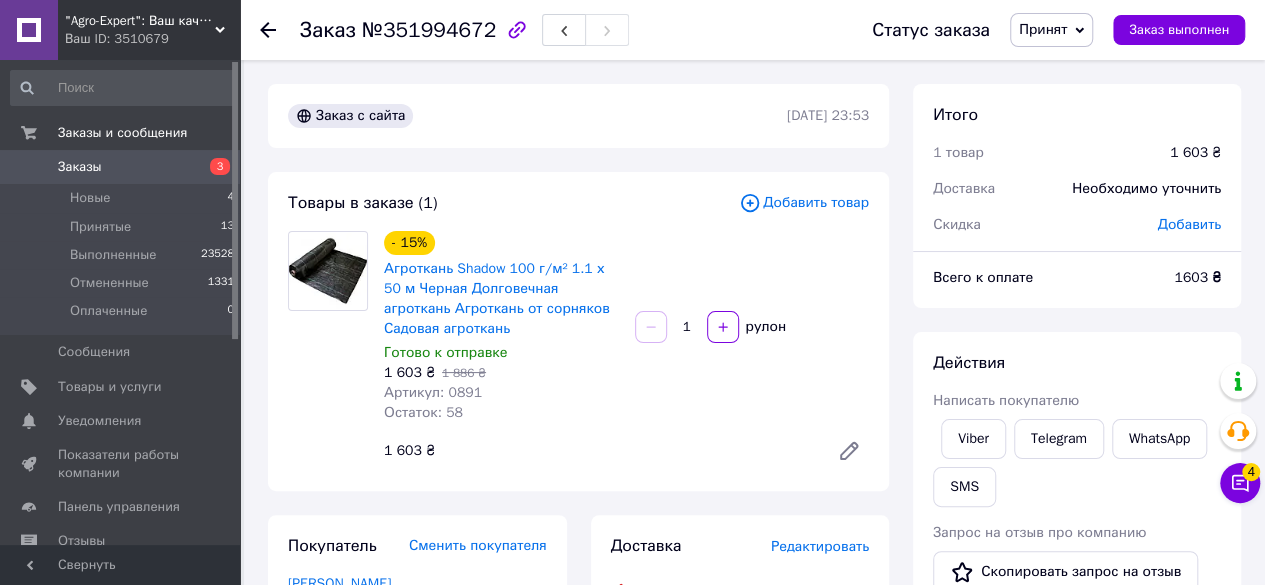 click 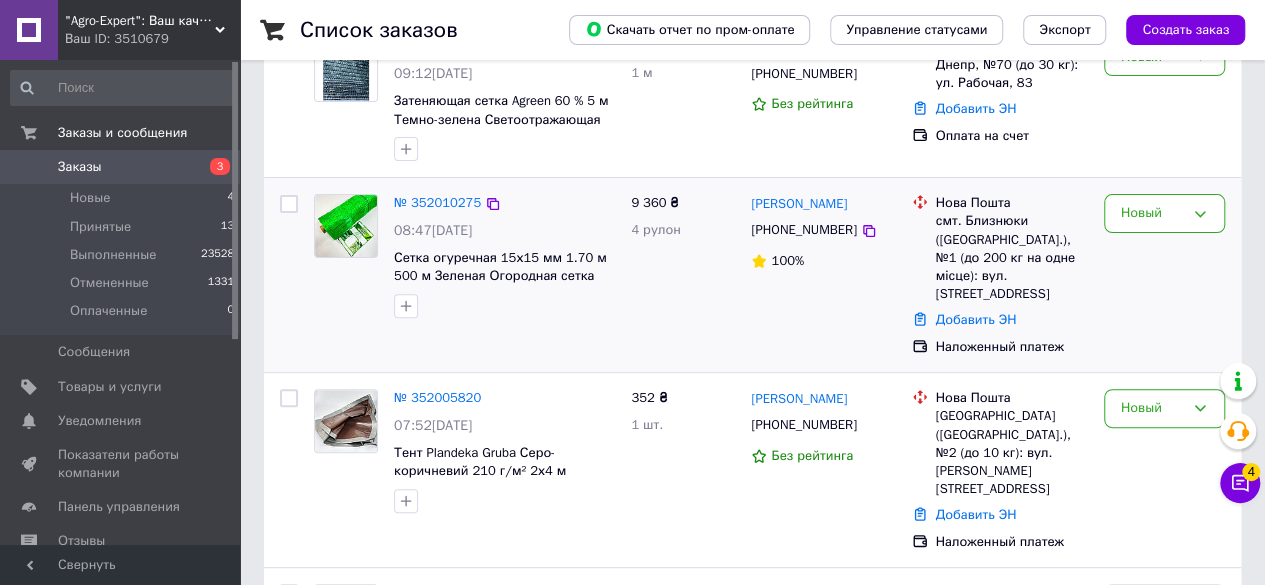 scroll, scrollTop: 400, scrollLeft: 0, axis: vertical 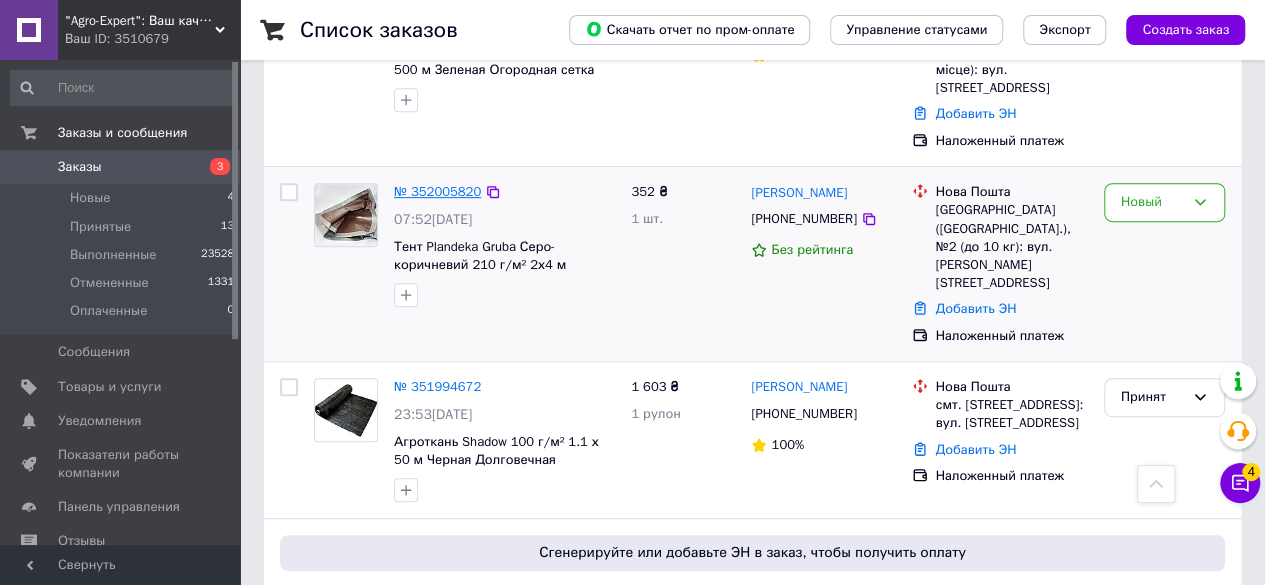 click on "№ 352005820" at bounding box center (437, 191) 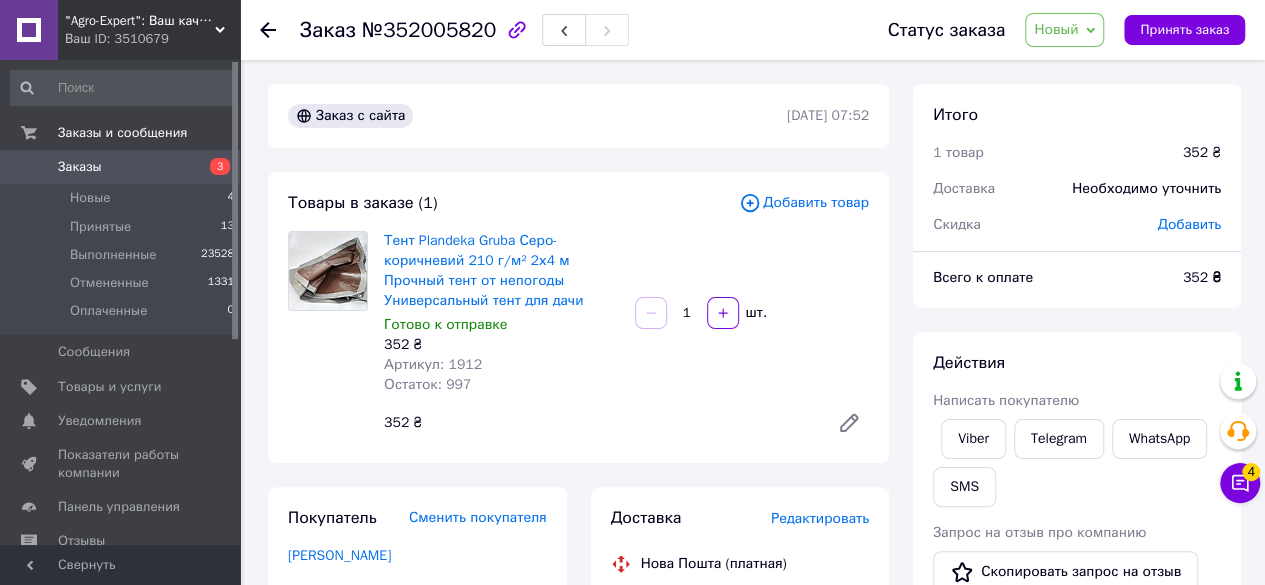 scroll, scrollTop: 0, scrollLeft: 0, axis: both 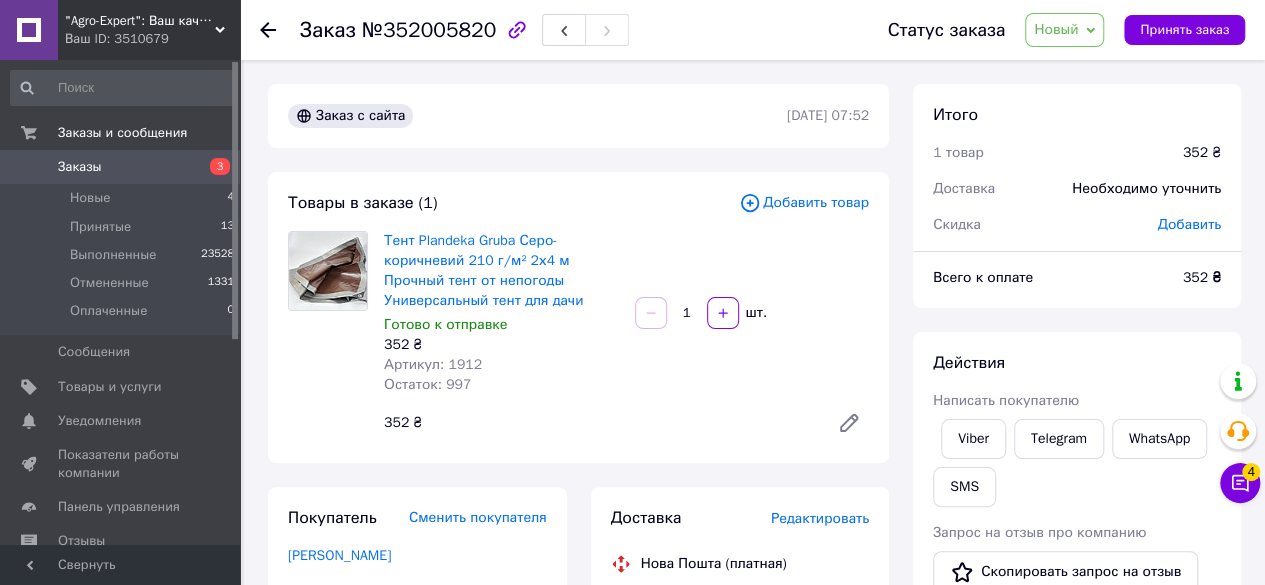 click on "№352005820" at bounding box center [429, 30] 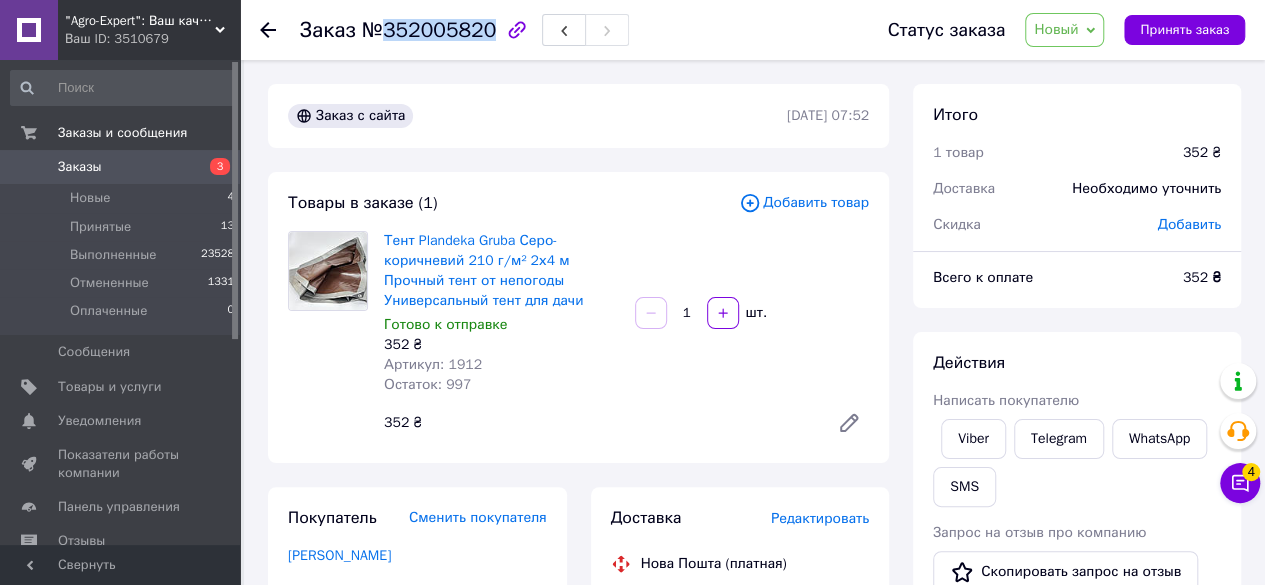 click on "№352005820" at bounding box center (429, 30) 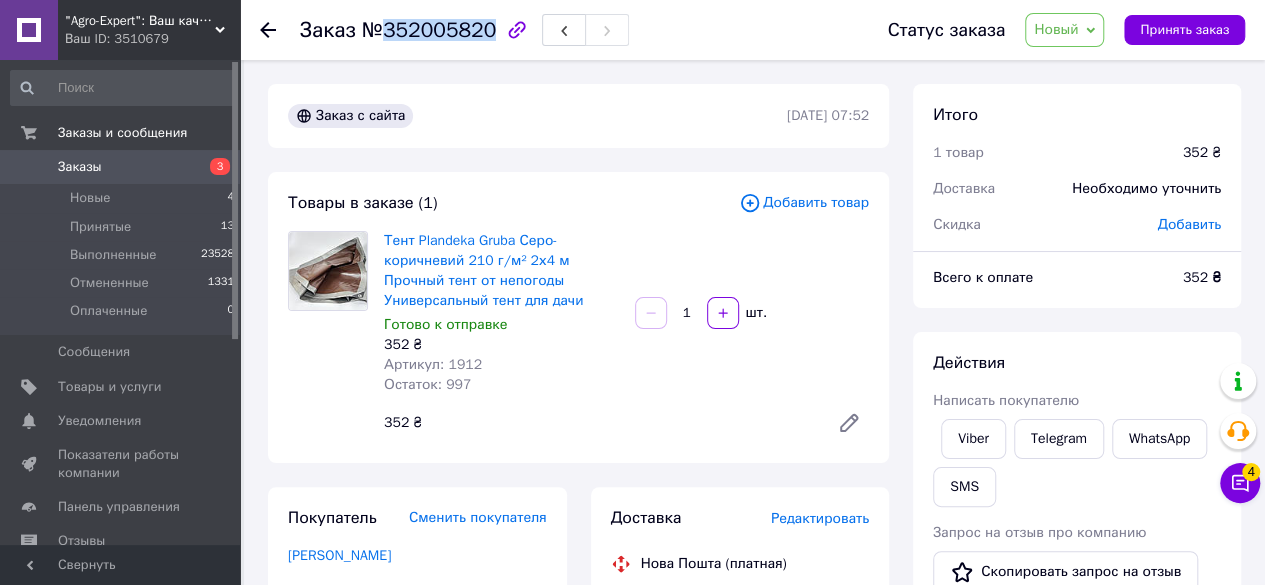 copy on "352005820" 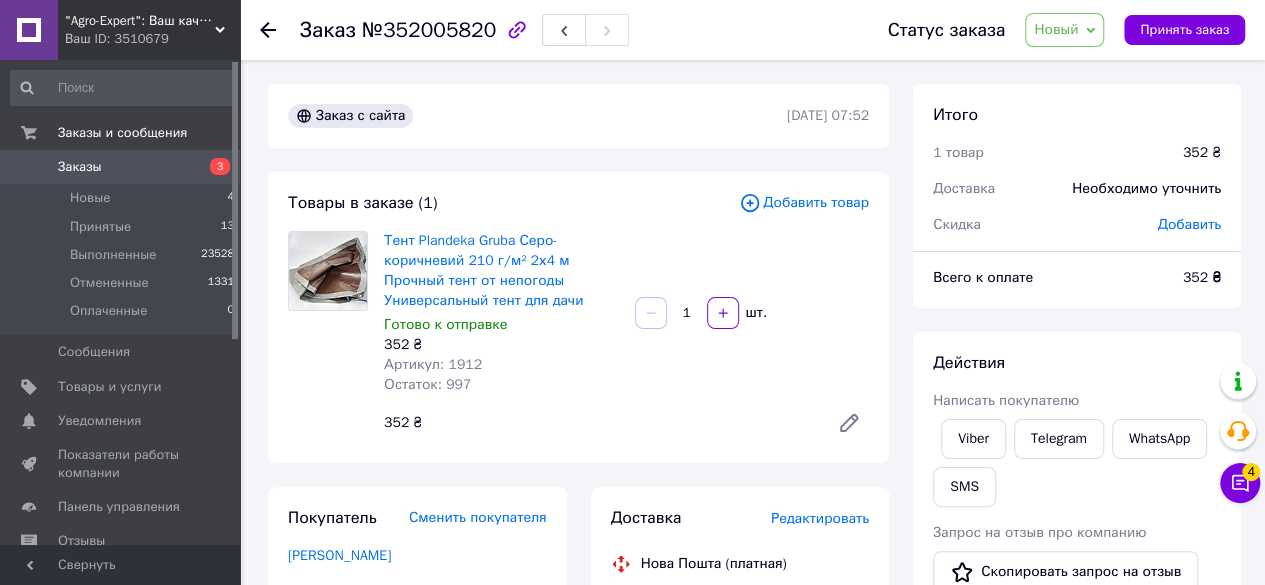 click 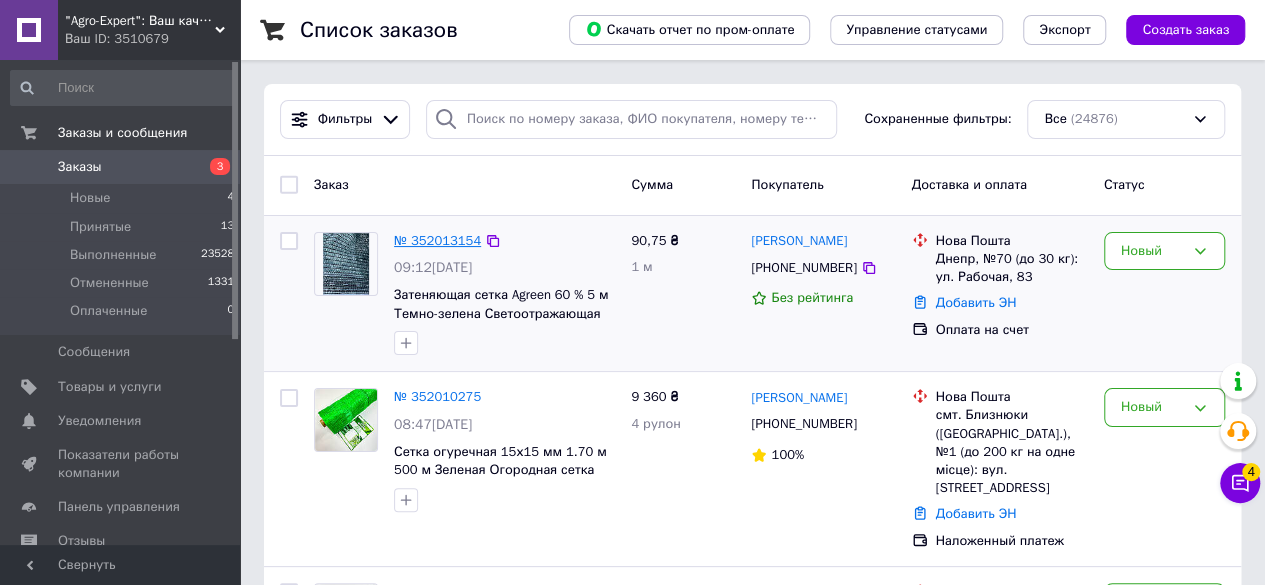 click on "№ 352013154" at bounding box center (437, 240) 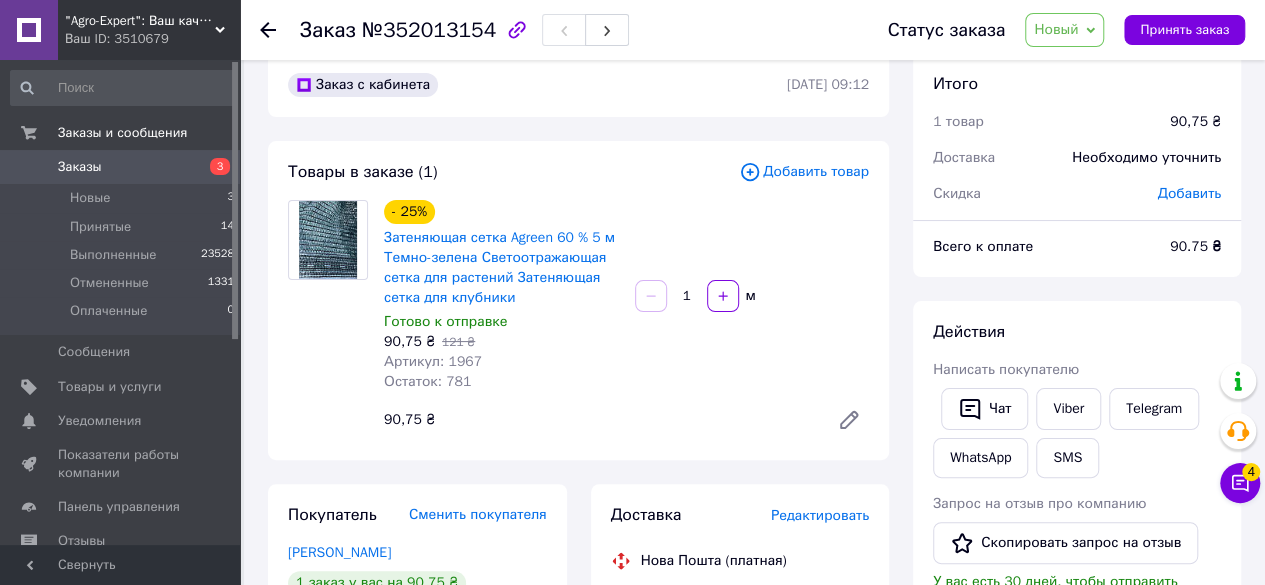 scroll, scrollTop: 0, scrollLeft: 0, axis: both 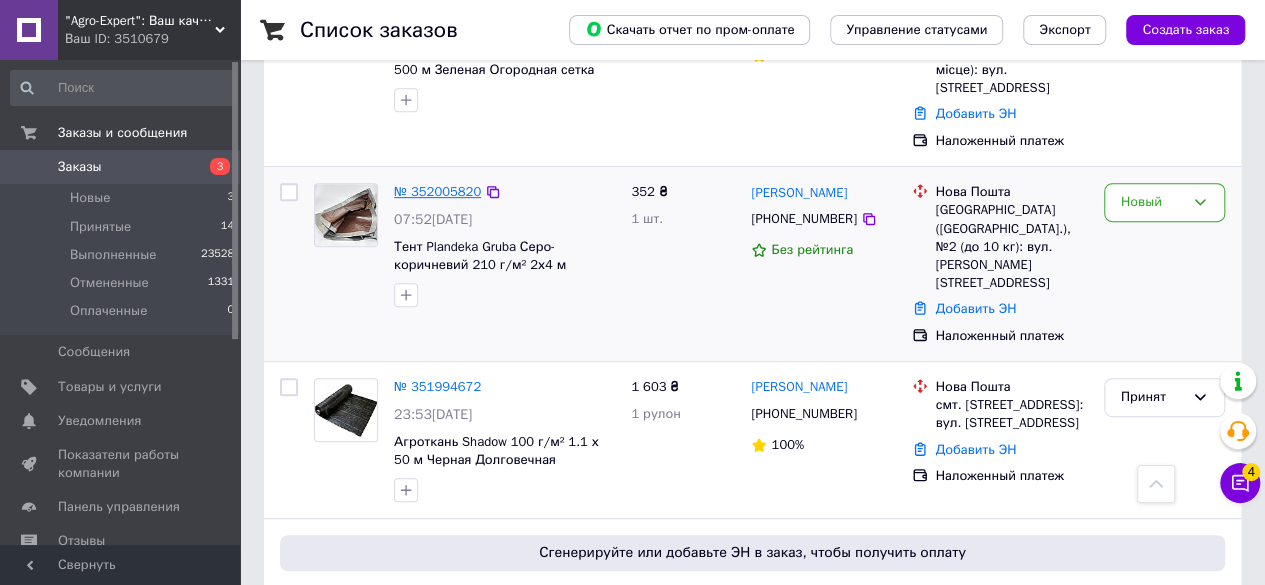 click on "№ 352005820" at bounding box center (437, 191) 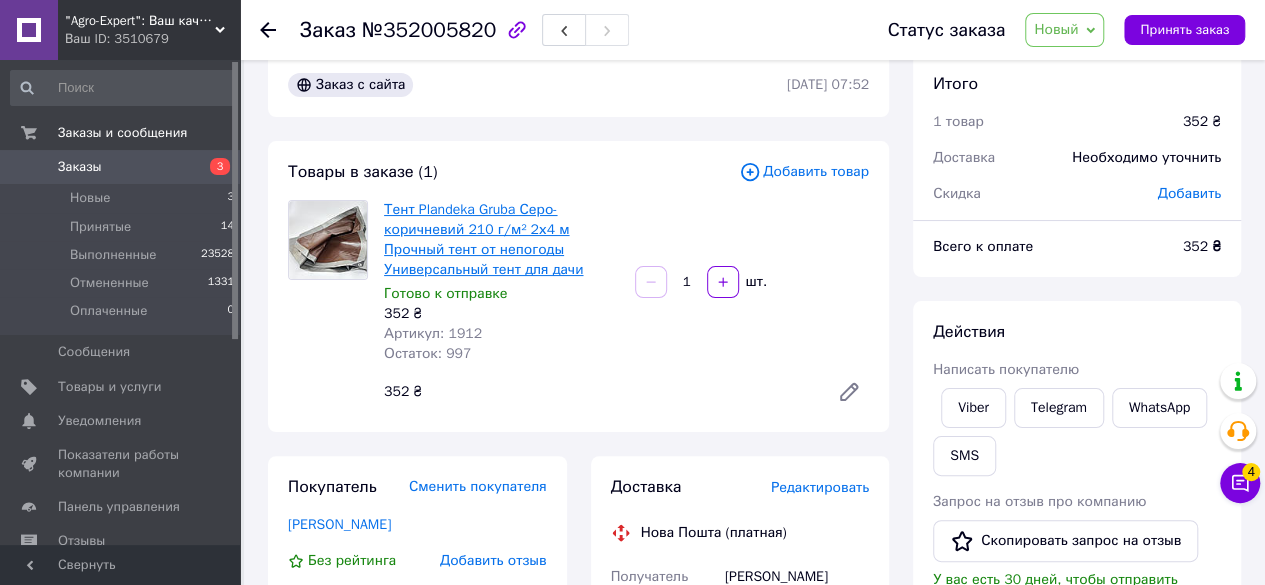scroll, scrollTop: 0, scrollLeft: 0, axis: both 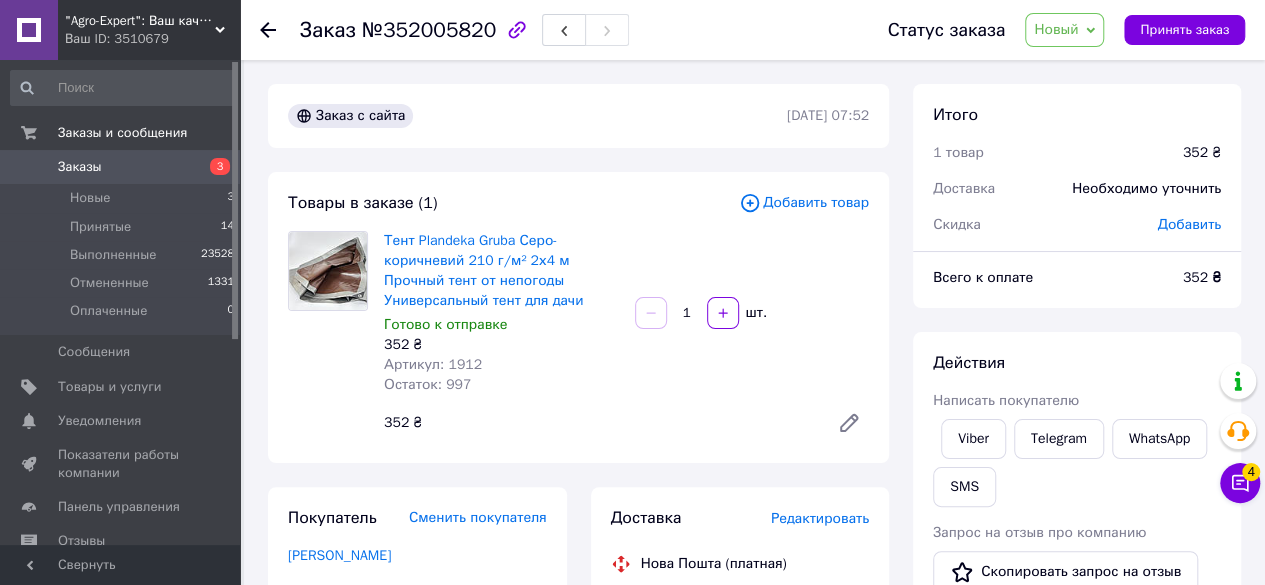 click on "№352005820" at bounding box center [429, 30] 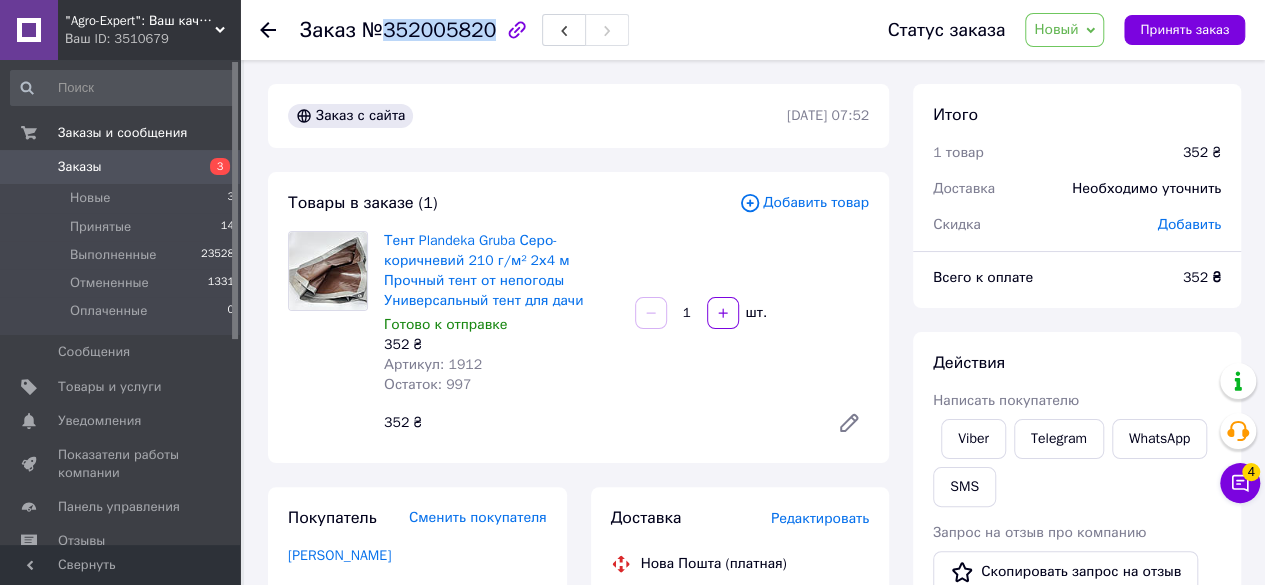 copy on "352005820" 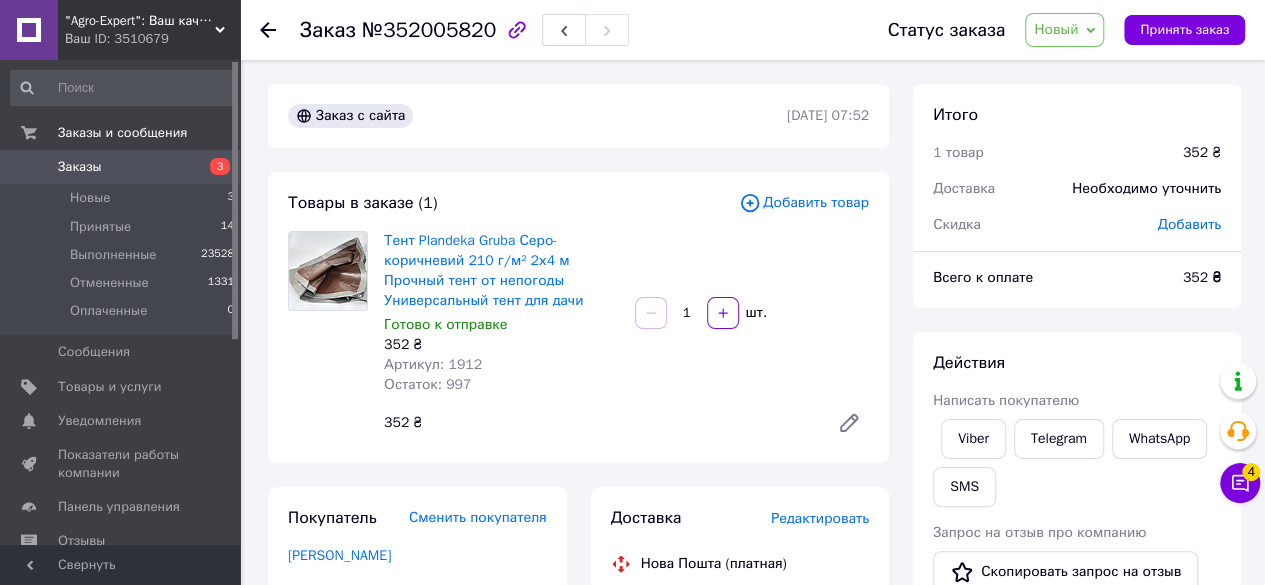 click on "Заказ №352005820 Статус заказа Новый Принят Выполнен Отменен Оплаченный Принять заказ" at bounding box center (752, 30) 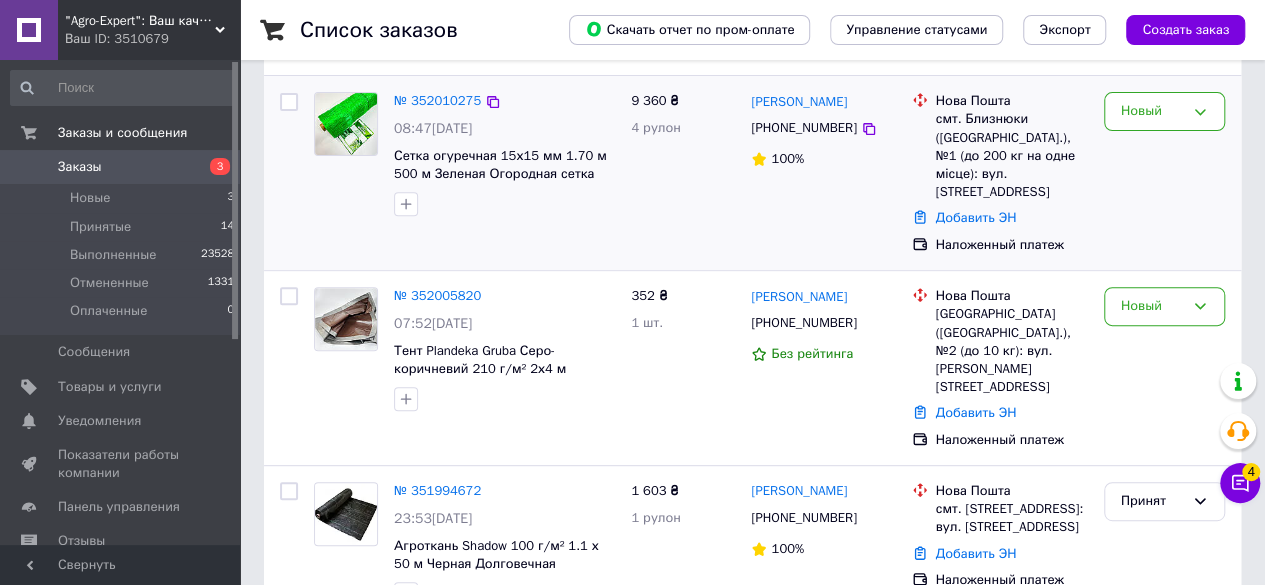 scroll, scrollTop: 300, scrollLeft: 0, axis: vertical 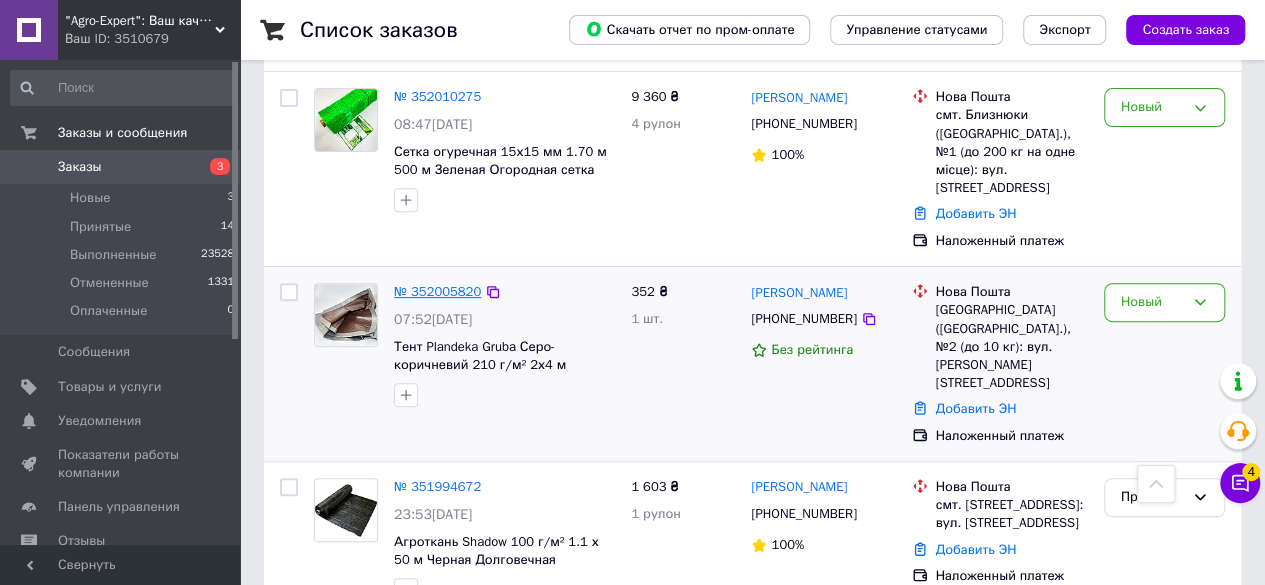 click on "№ 352005820" at bounding box center (437, 291) 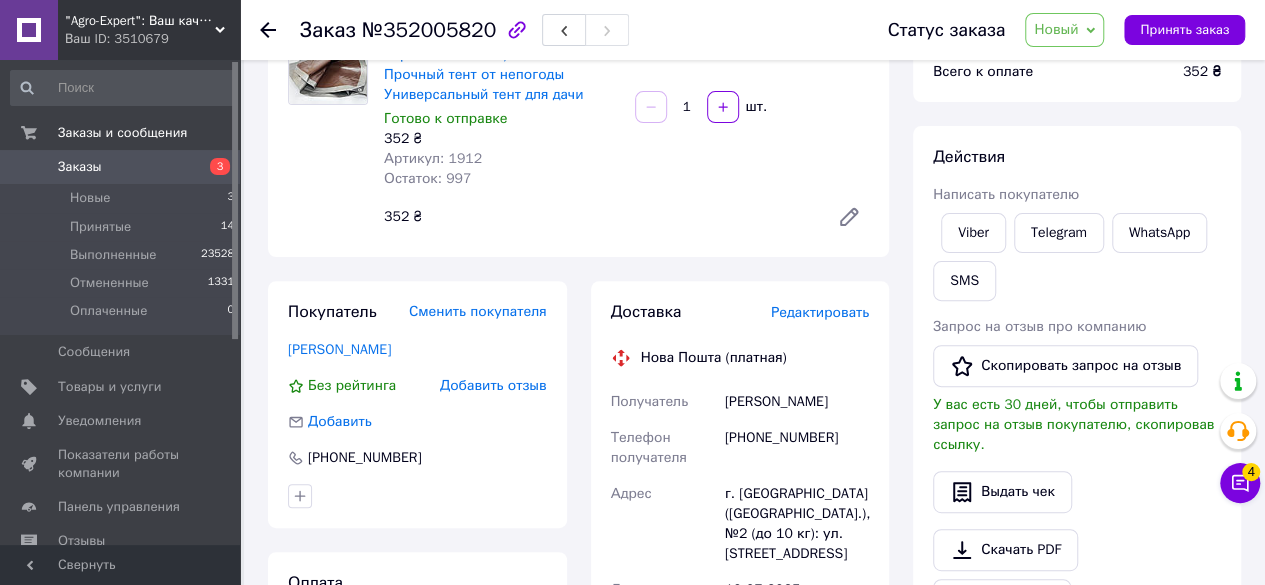scroll, scrollTop: 100, scrollLeft: 0, axis: vertical 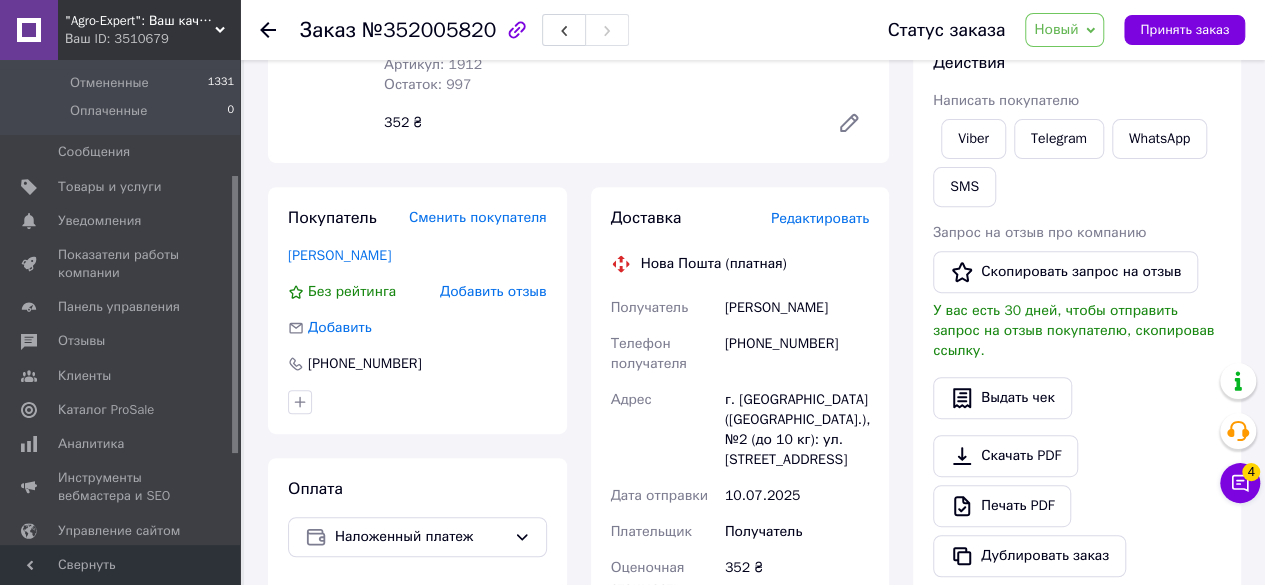 click on "[PHONE_NUMBER]" at bounding box center [797, 354] 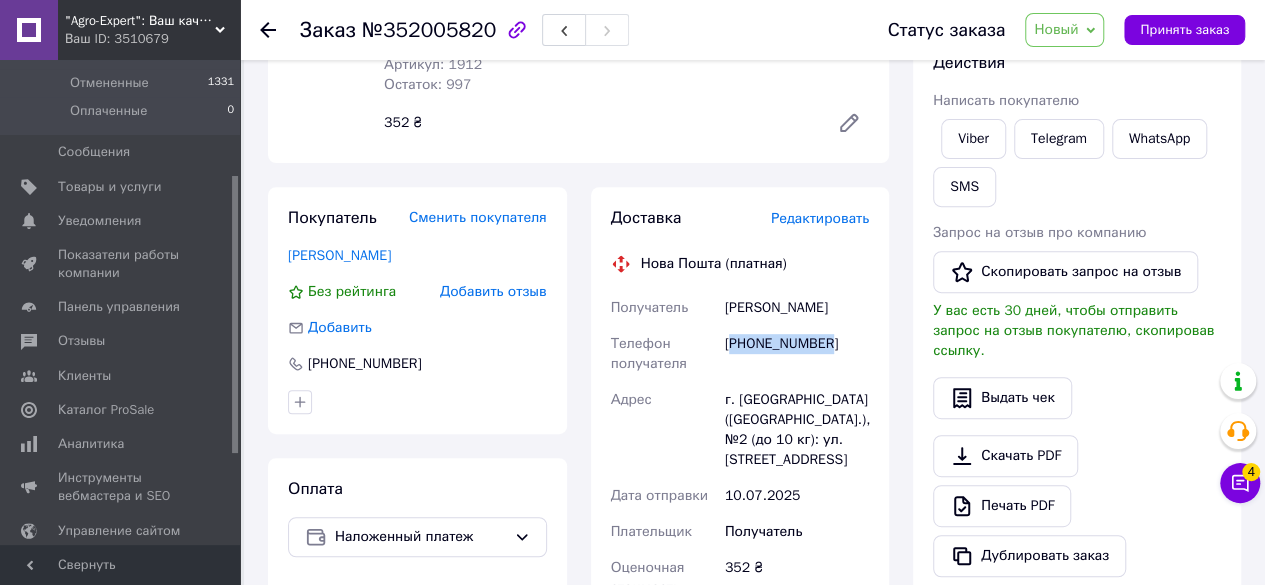 click on "[PHONE_NUMBER]" at bounding box center [797, 354] 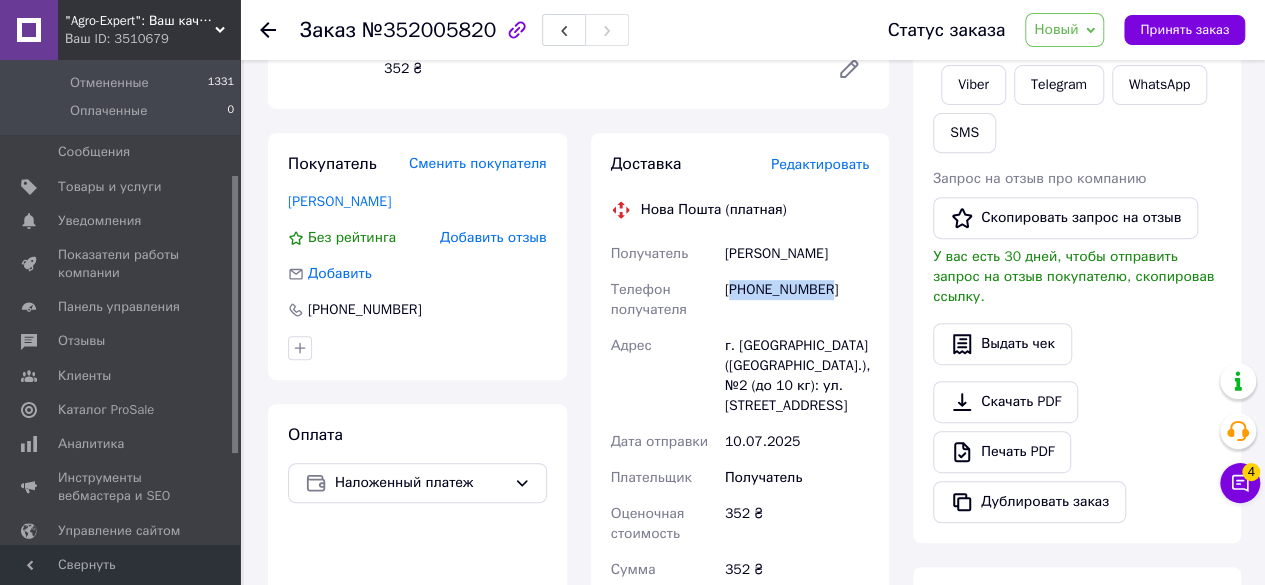 scroll, scrollTop: 400, scrollLeft: 0, axis: vertical 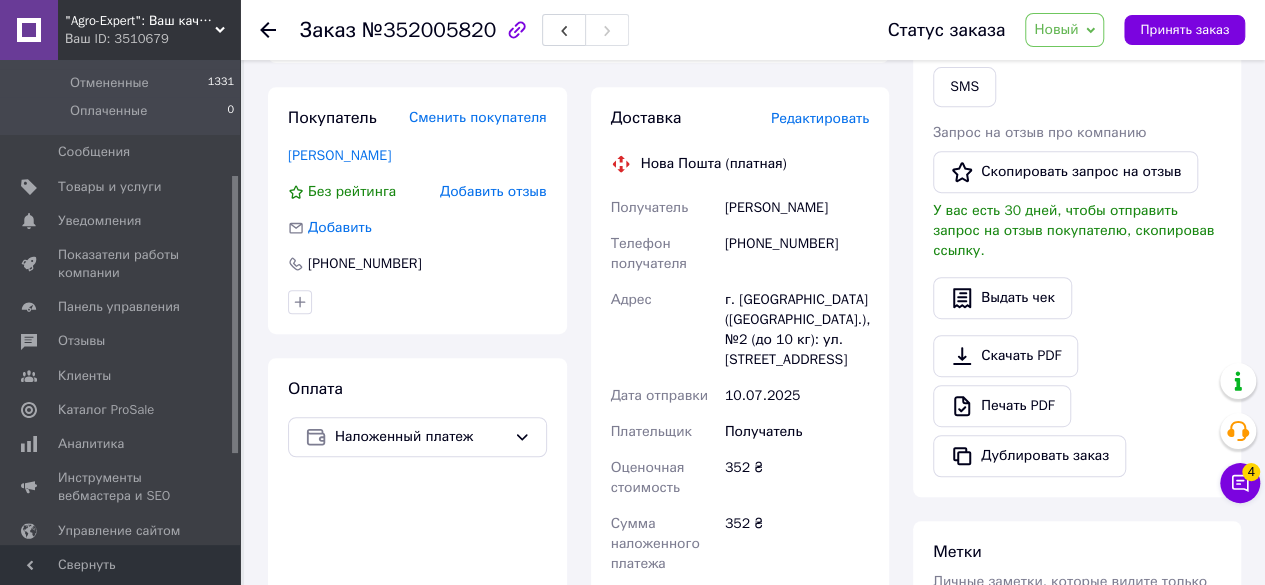 click on "Рудич Інна" at bounding box center (797, 208) 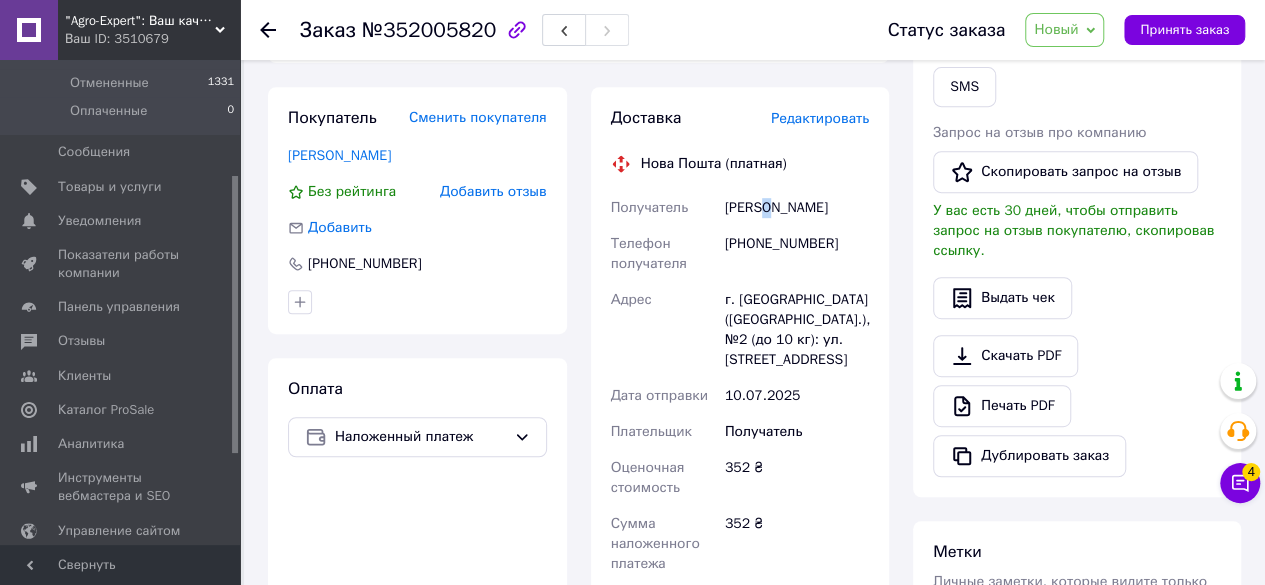click on "Рудич Інна" at bounding box center (797, 208) 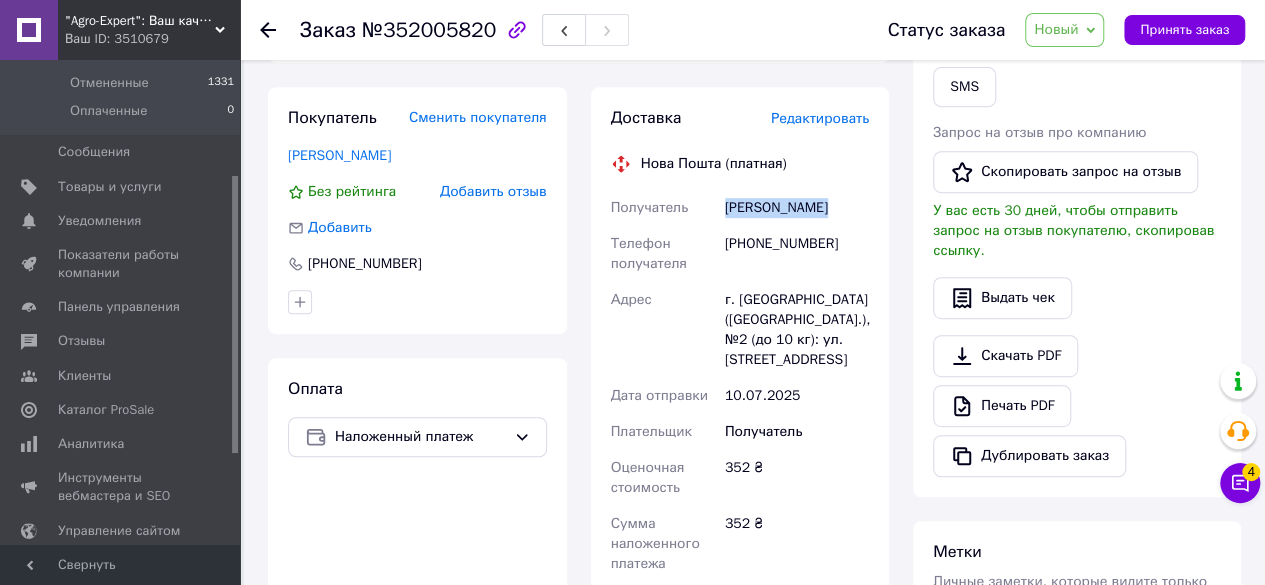 click on "Рудич Інна" at bounding box center (797, 208) 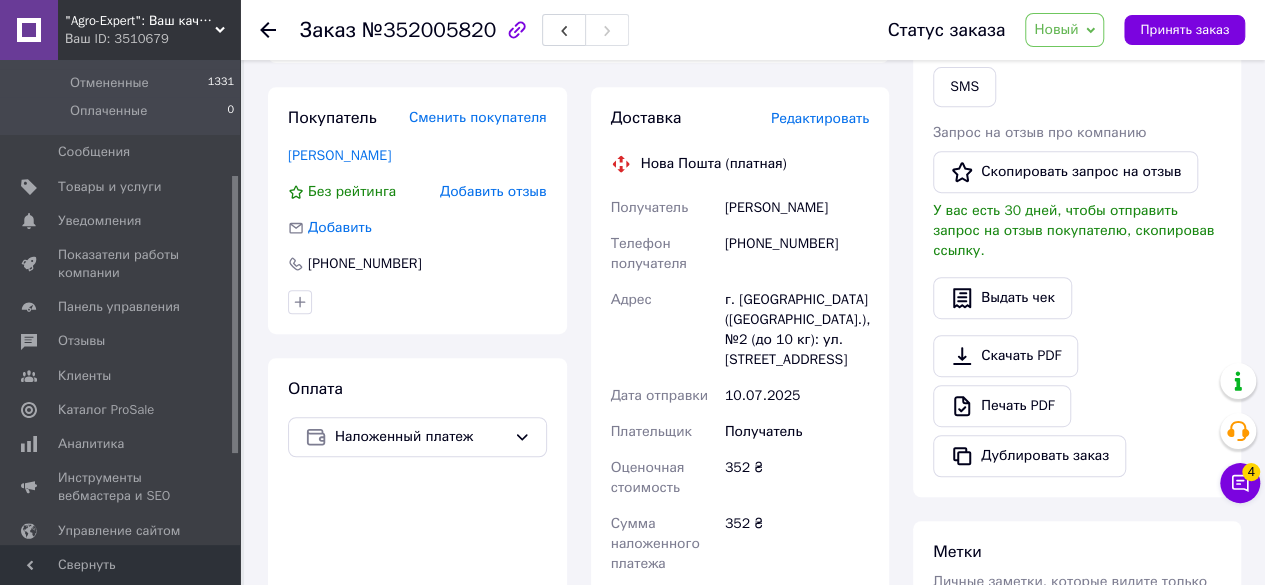 click on "г. [GEOGRAPHIC_DATA] ([GEOGRAPHIC_DATA].), №2 (до 10 кг): ул. [STREET_ADDRESS]" at bounding box center (797, 330) 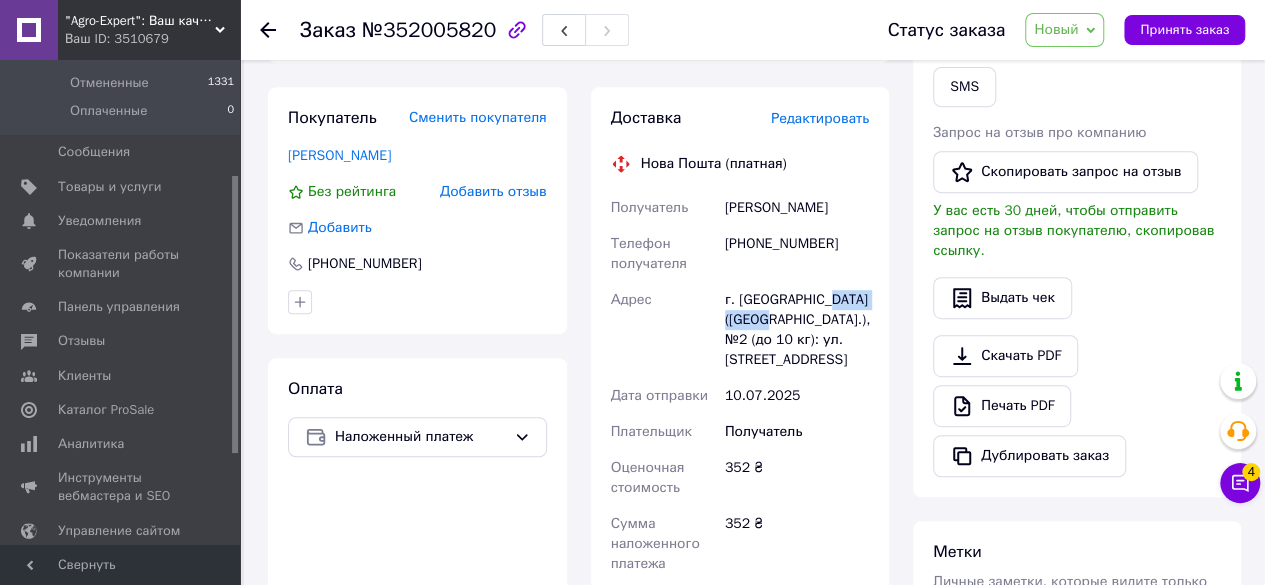 click on "г. [GEOGRAPHIC_DATA] ([GEOGRAPHIC_DATA].), №2 (до 10 кг): ул. [STREET_ADDRESS]" at bounding box center (797, 330) 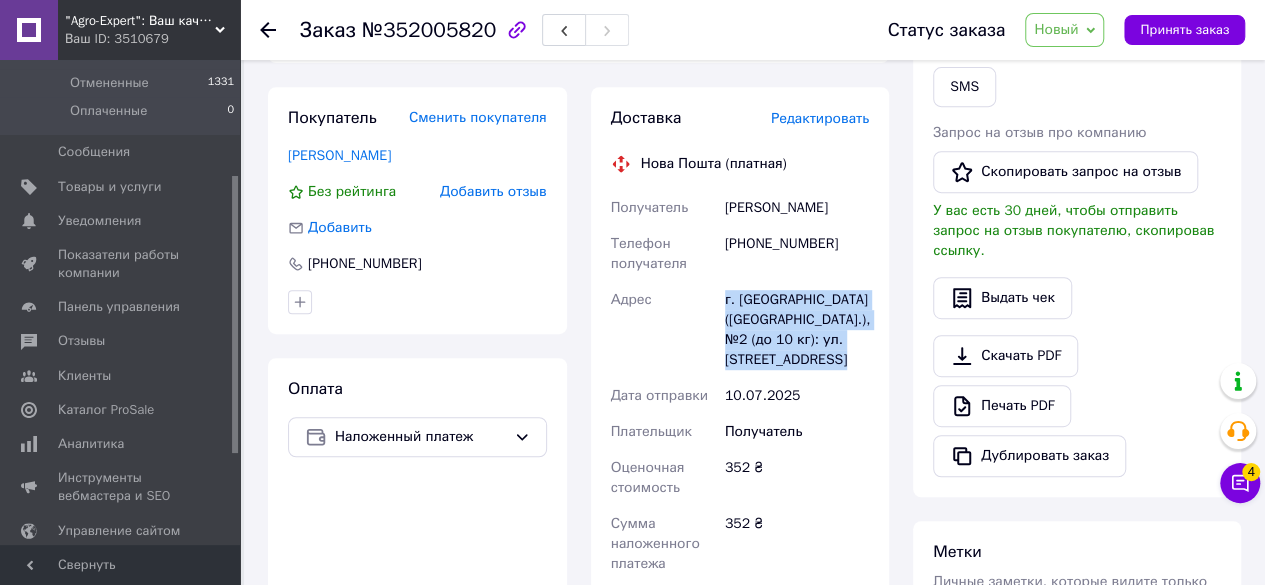 click on "г. [GEOGRAPHIC_DATA] ([GEOGRAPHIC_DATA].), №2 (до 10 кг): ул. [STREET_ADDRESS]" at bounding box center [797, 330] 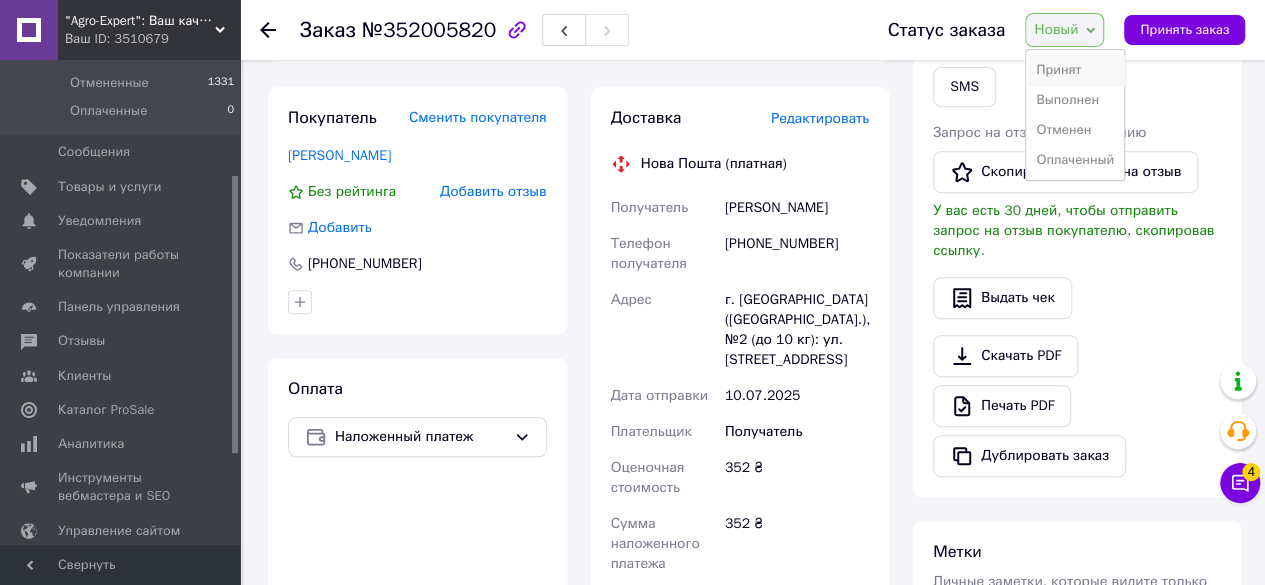 click on "Принят" at bounding box center [1075, 70] 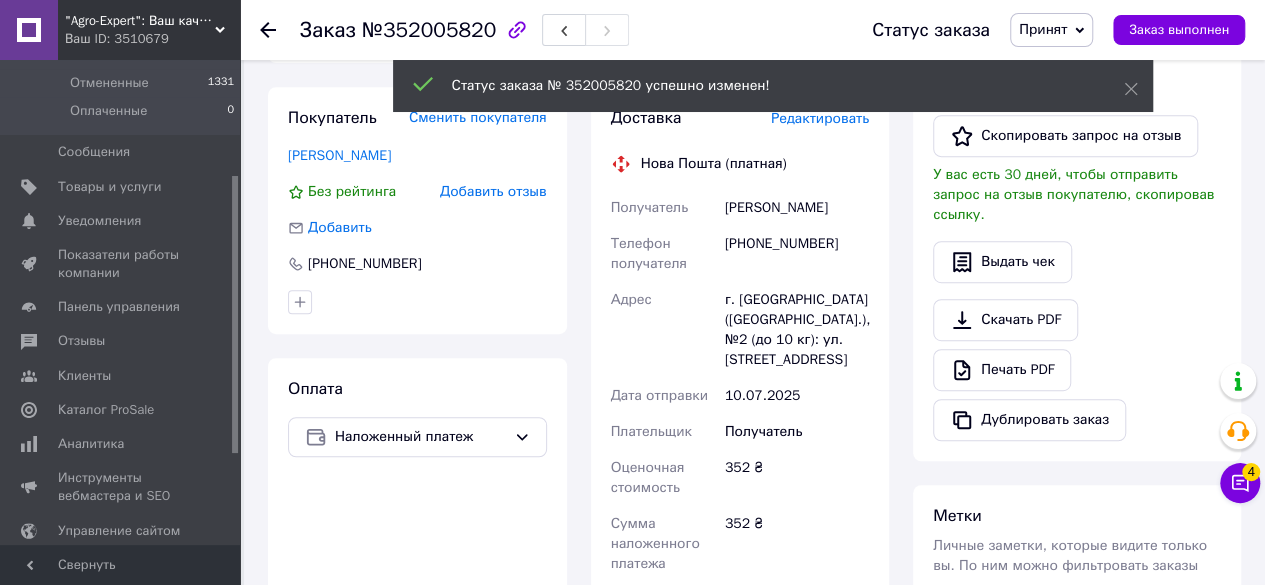 click on "Статус заказа № 352005820 успешно изменен!" at bounding box center (773, 86) 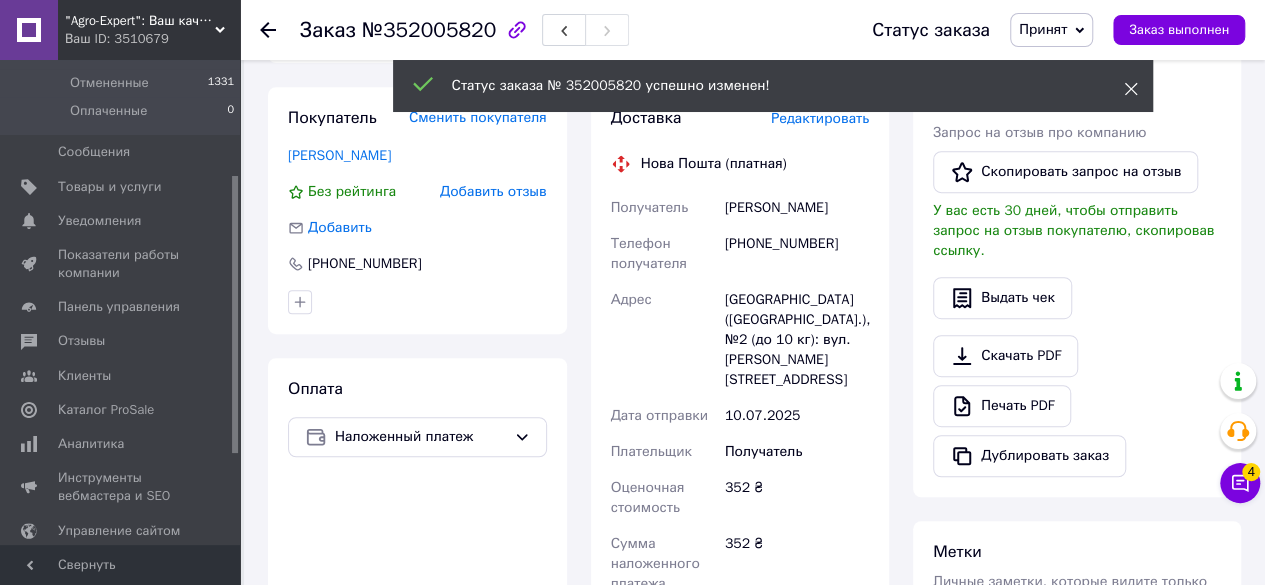 click 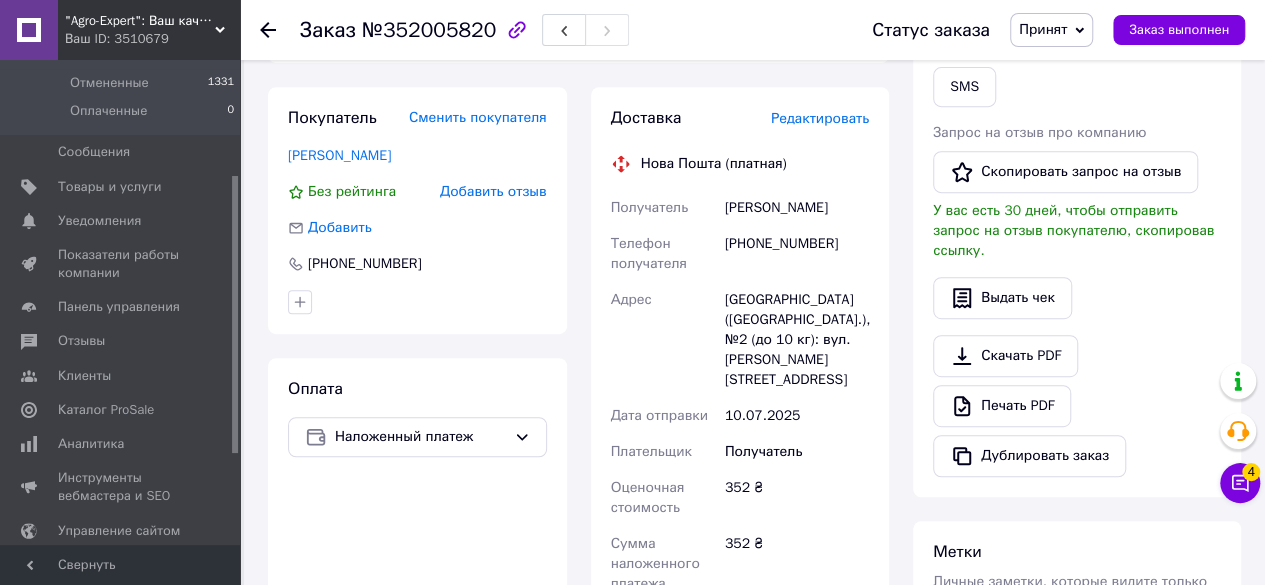 click at bounding box center (268, 30) 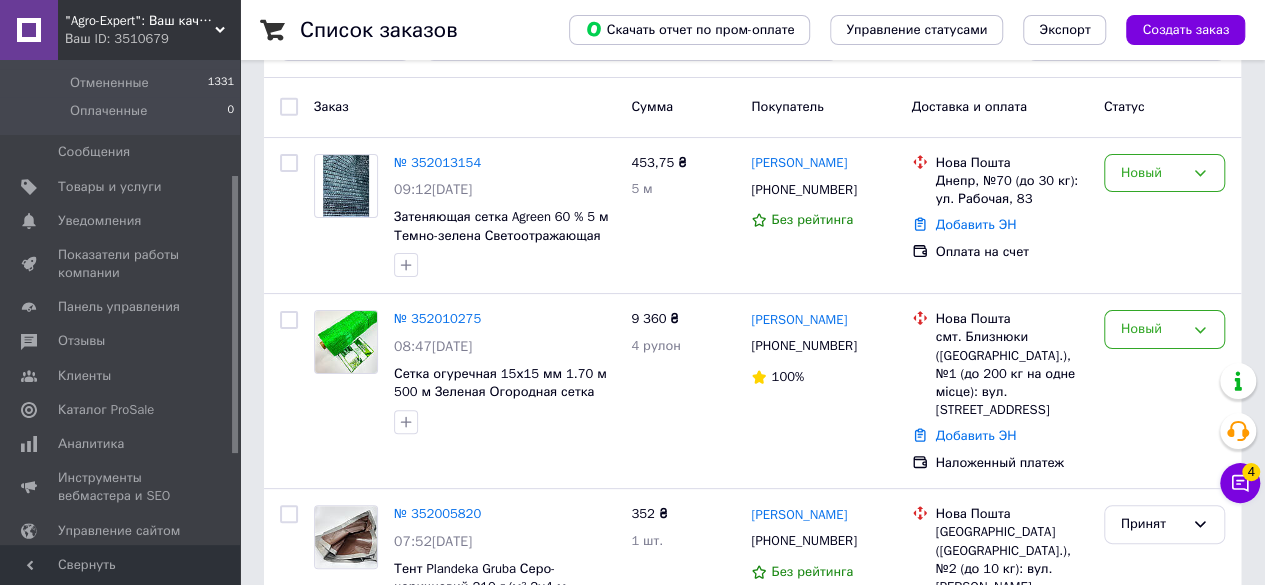 scroll, scrollTop: 200, scrollLeft: 0, axis: vertical 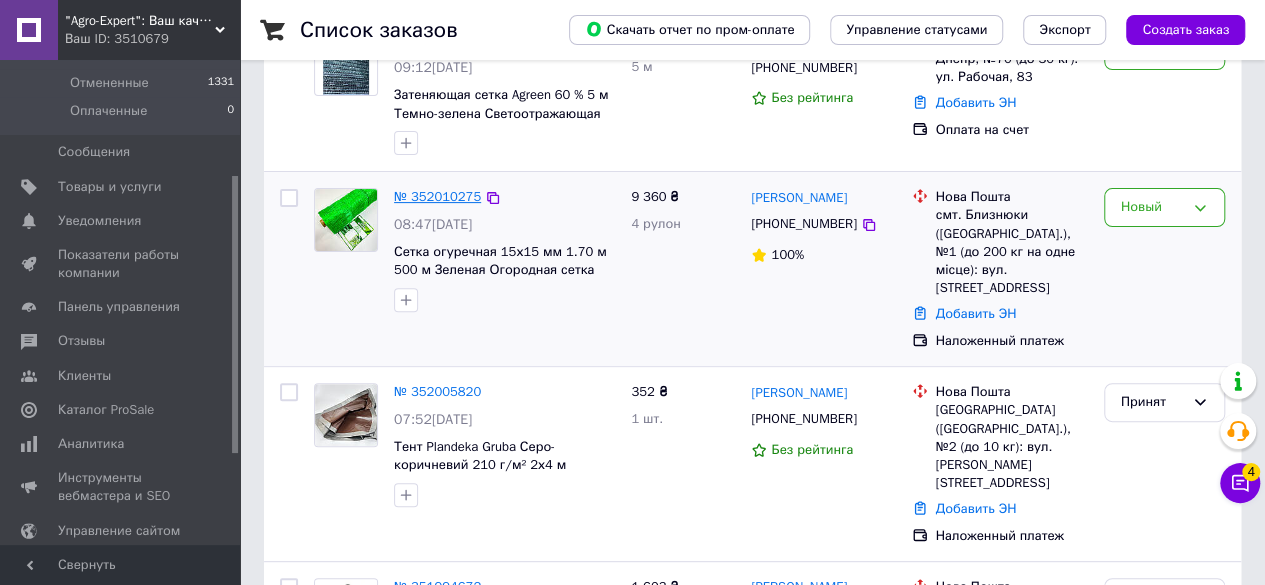 click on "№ 352010275" at bounding box center [437, 196] 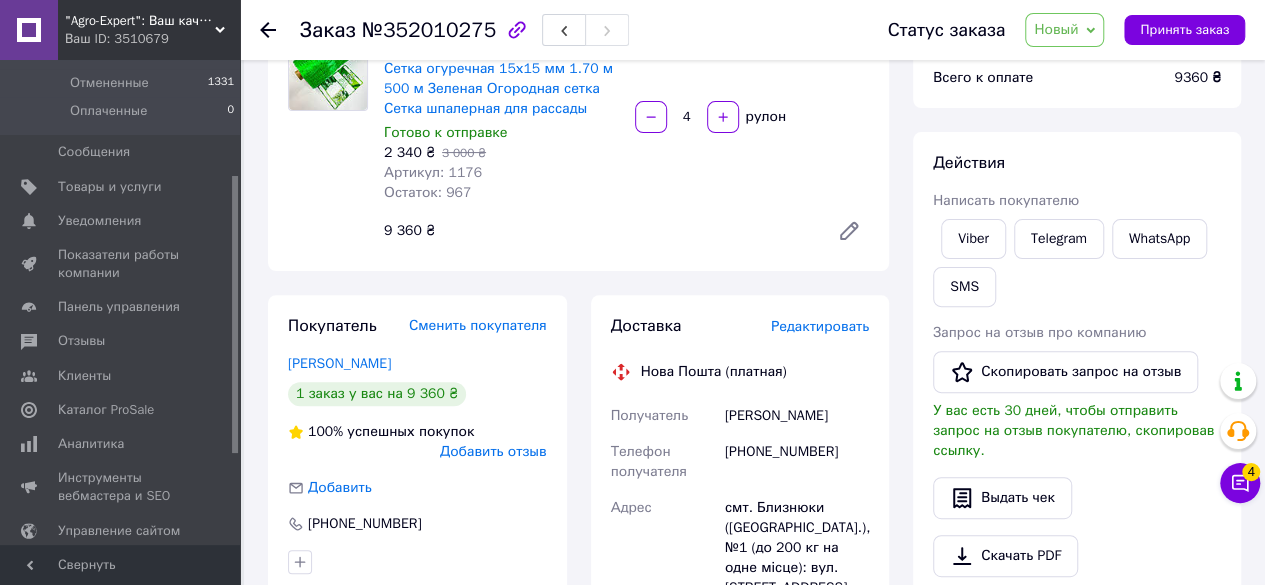 scroll, scrollTop: 0, scrollLeft: 0, axis: both 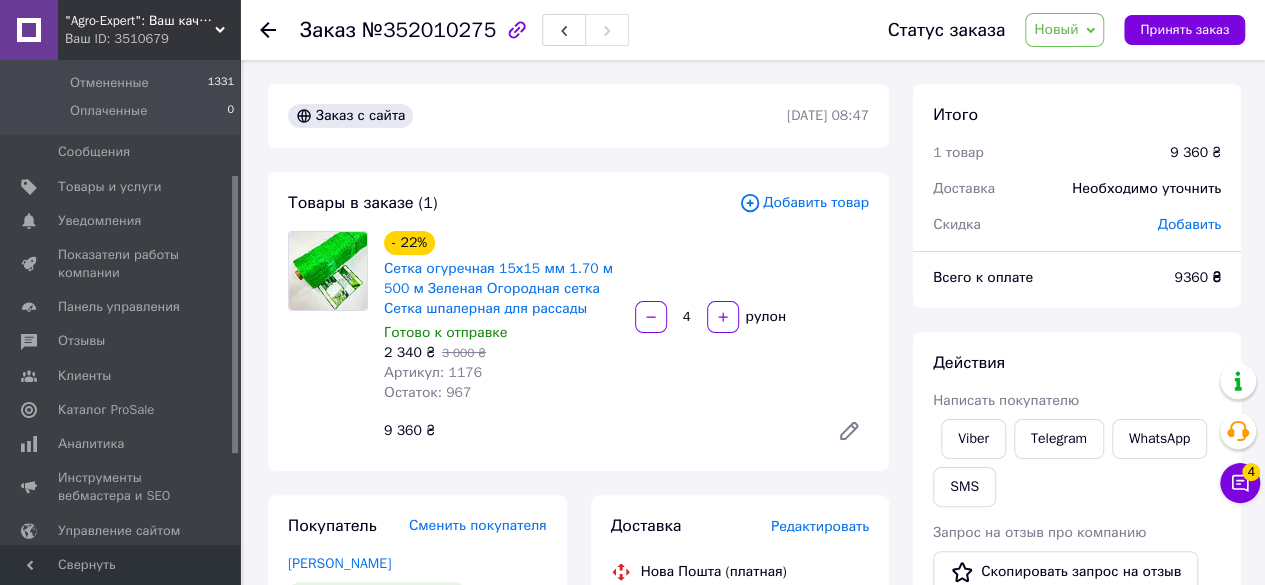 click on "№352010275" at bounding box center (429, 30) 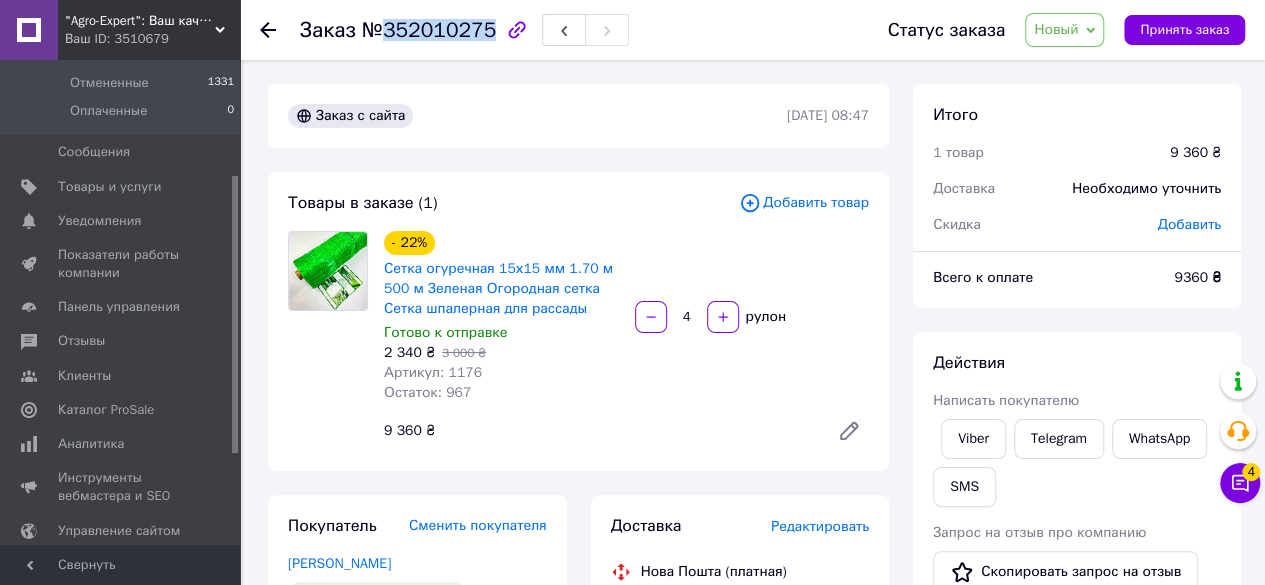 click on "№352010275" at bounding box center (429, 30) 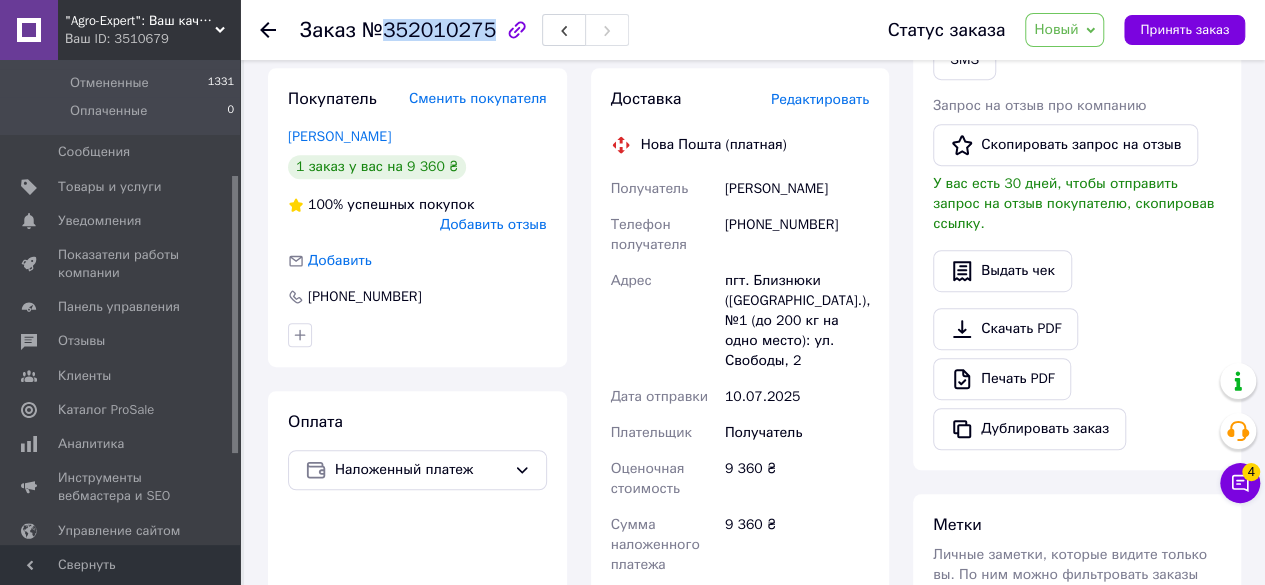 scroll, scrollTop: 500, scrollLeft: 0, axis: vertical 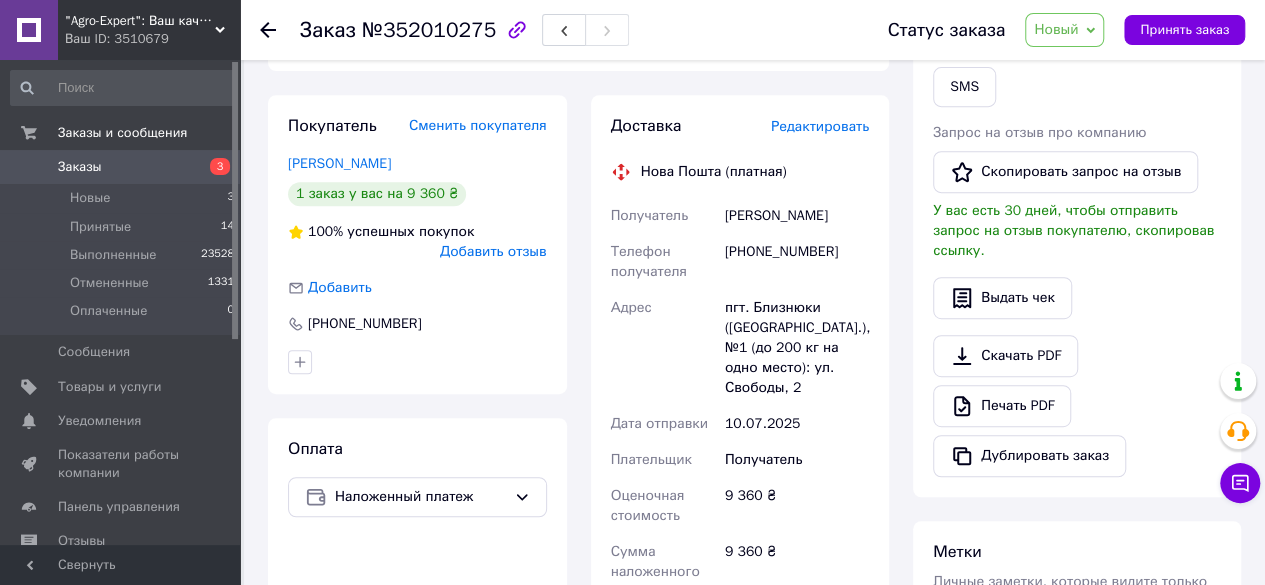 click on "[PHONE_NUMBER]" at bounding box center [797, 262] 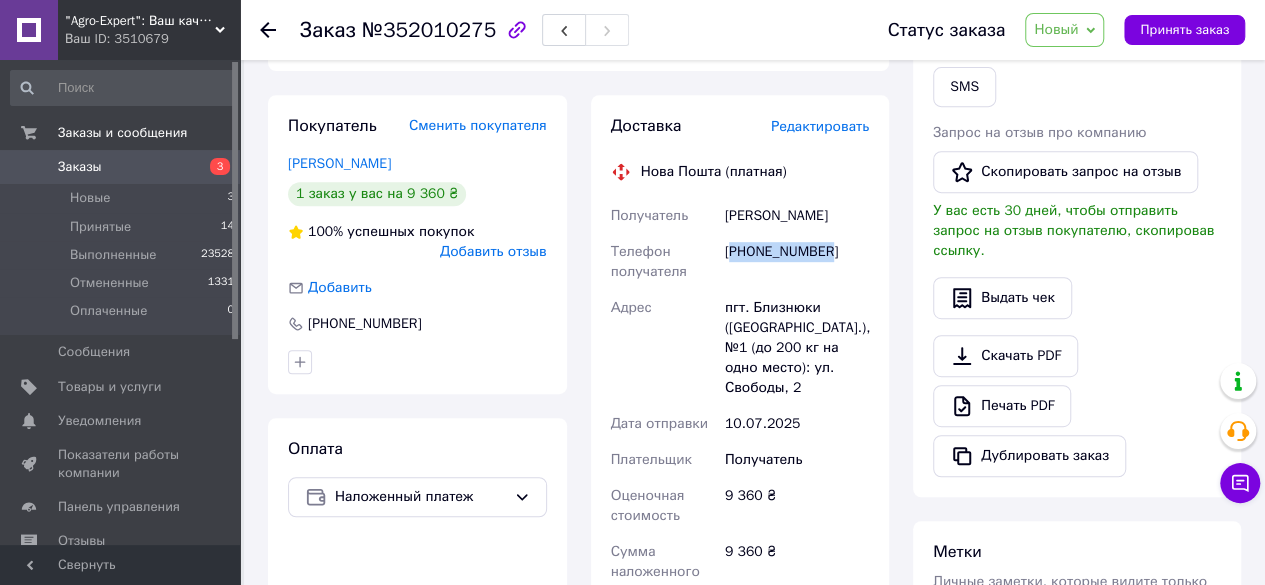 click on "[PHONE_NUMBER]" at bounding box center [797, 262] 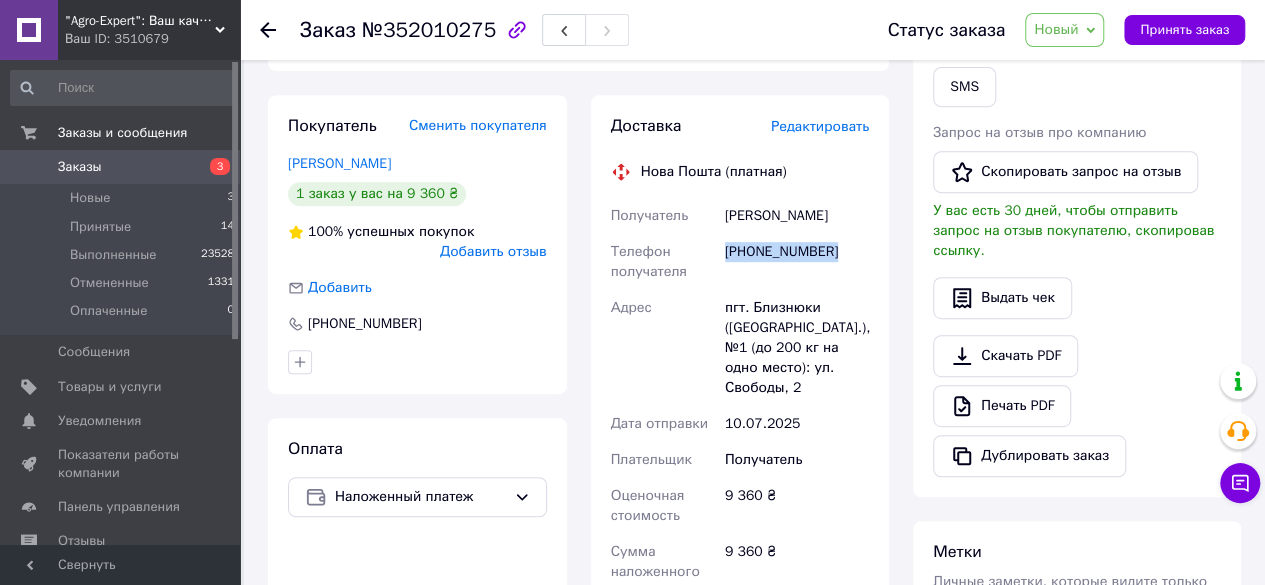click on "[PHONE_NUMBER]" at bounding box center [797, 262] 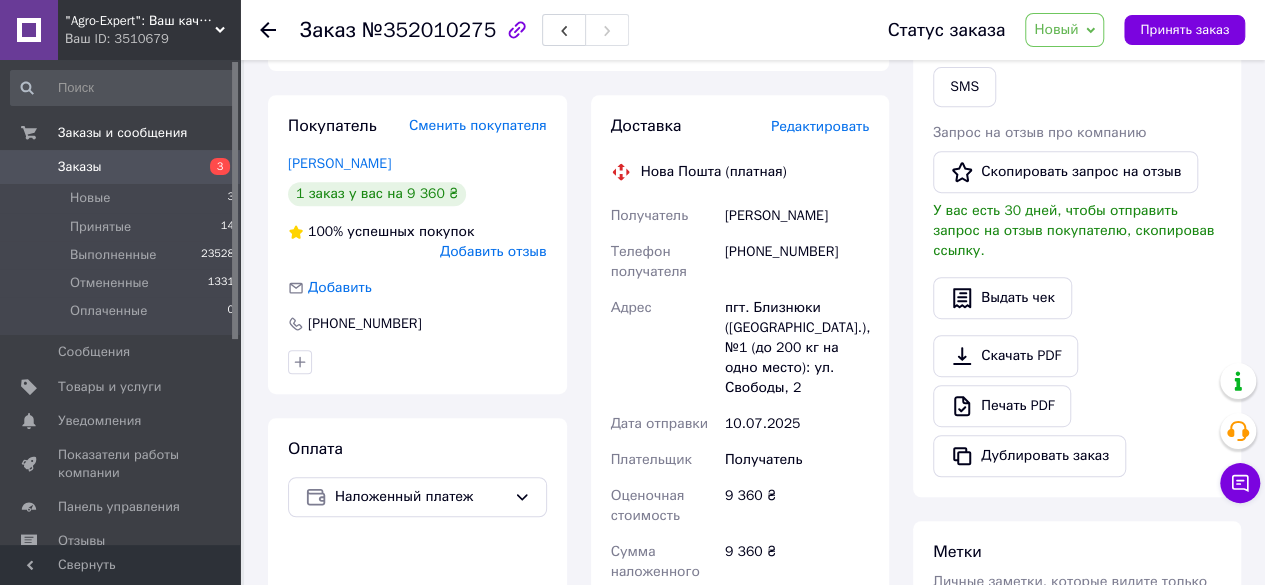 click on "[PHONE_NUMBER]" at bounding box center [797, 262] 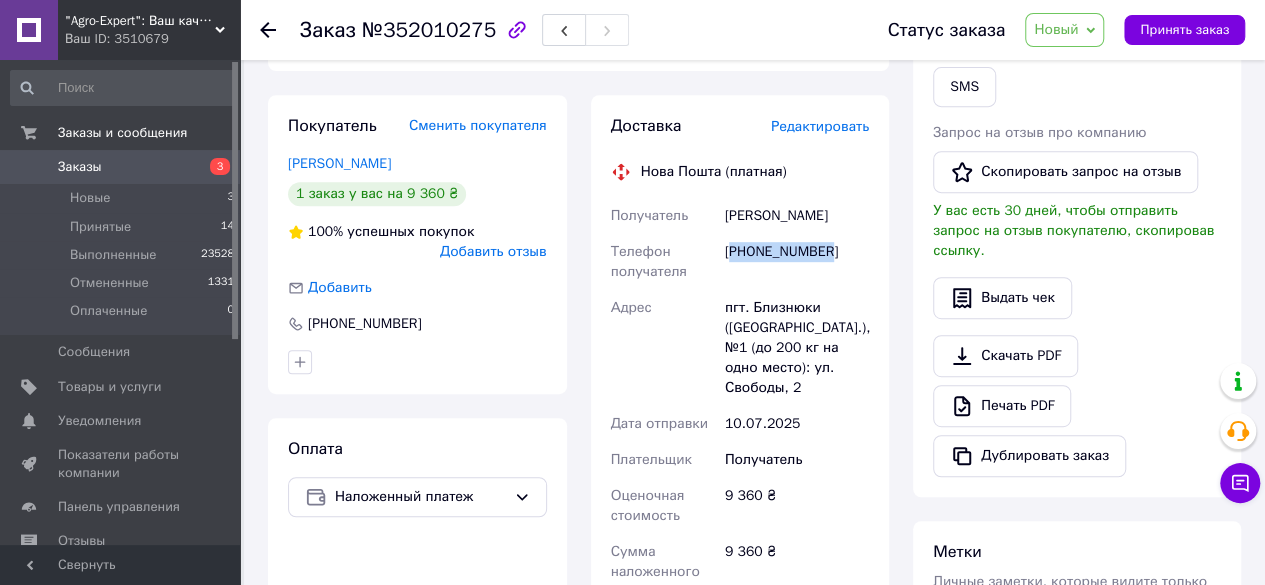 click on "[PHONE_NUMBER]" at bounding box center [797, 262] 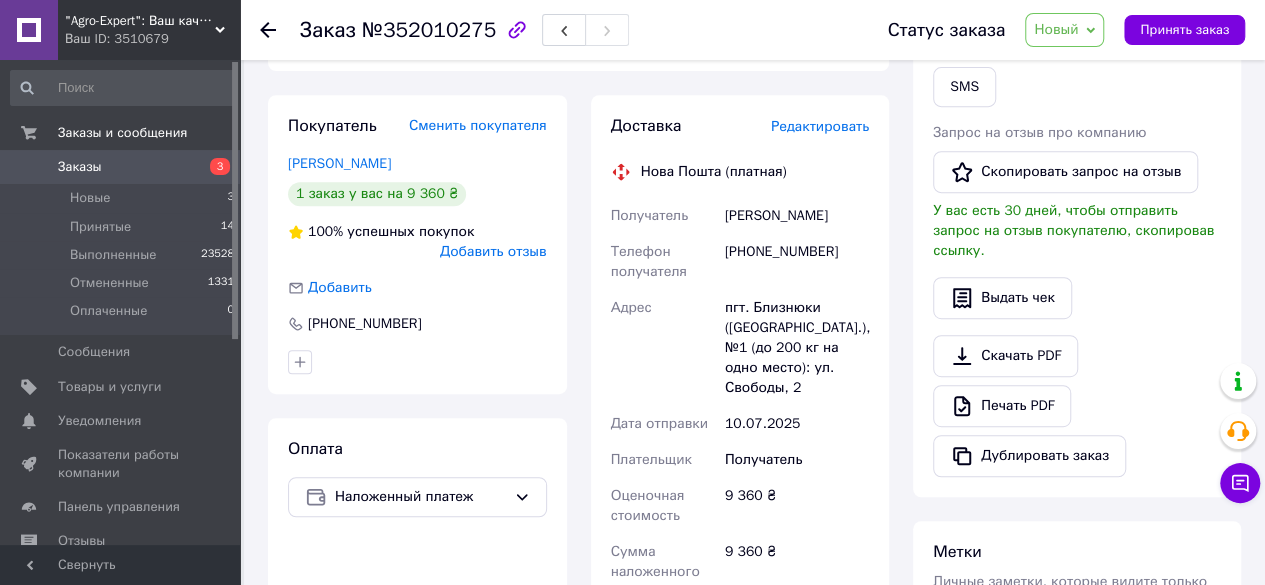 click on "пгт. Близнюки (Харьковская обл.), №1 (до 200 кг на одно место): ул. Свободы, 2" at bounding box center (797, 348) 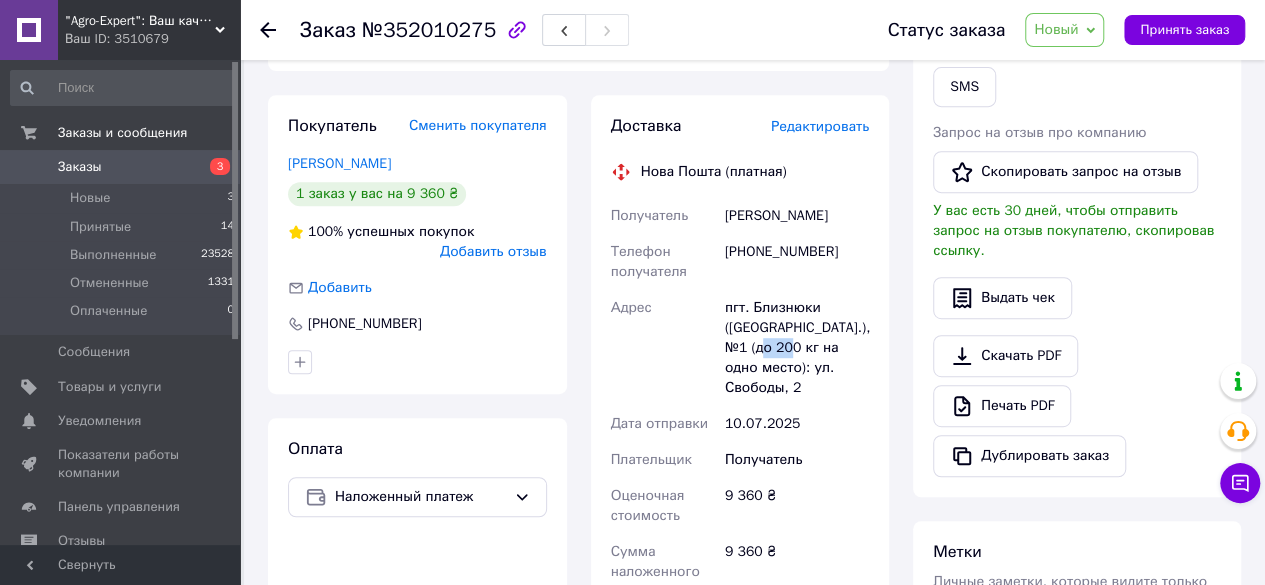 click on "пгт. Близнюки (Харьковская обл.), №1 (до 200 кг на одно место): ул. Свободы, 2" at bounding box center (797, 348) 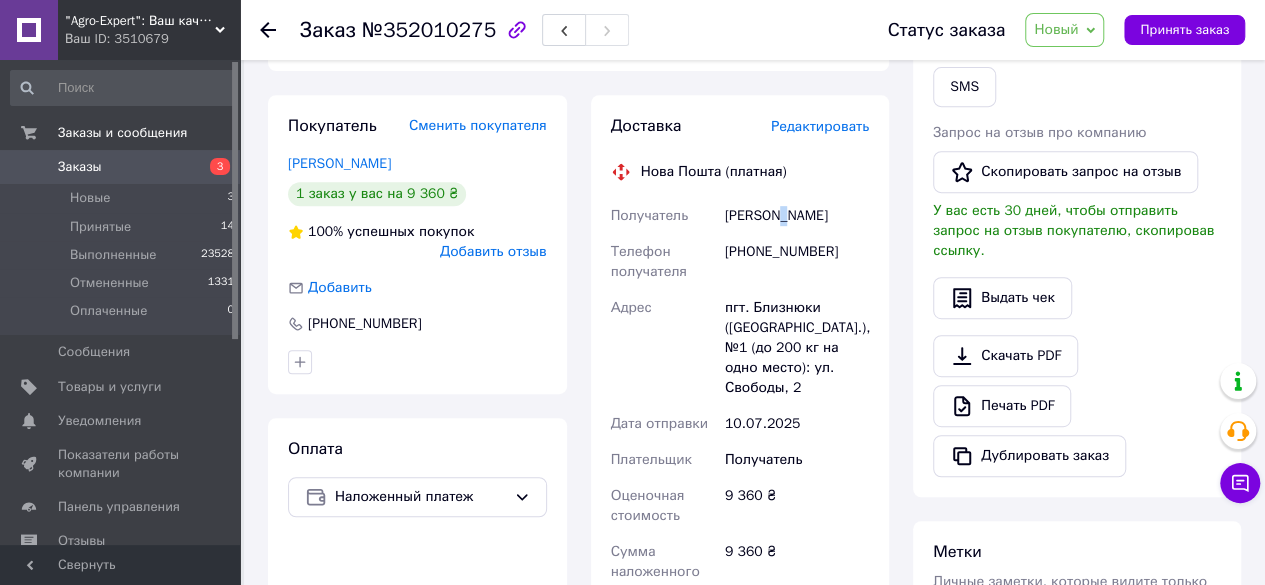 click on "Ляпкало Максим" at bounding box center [797, 216] 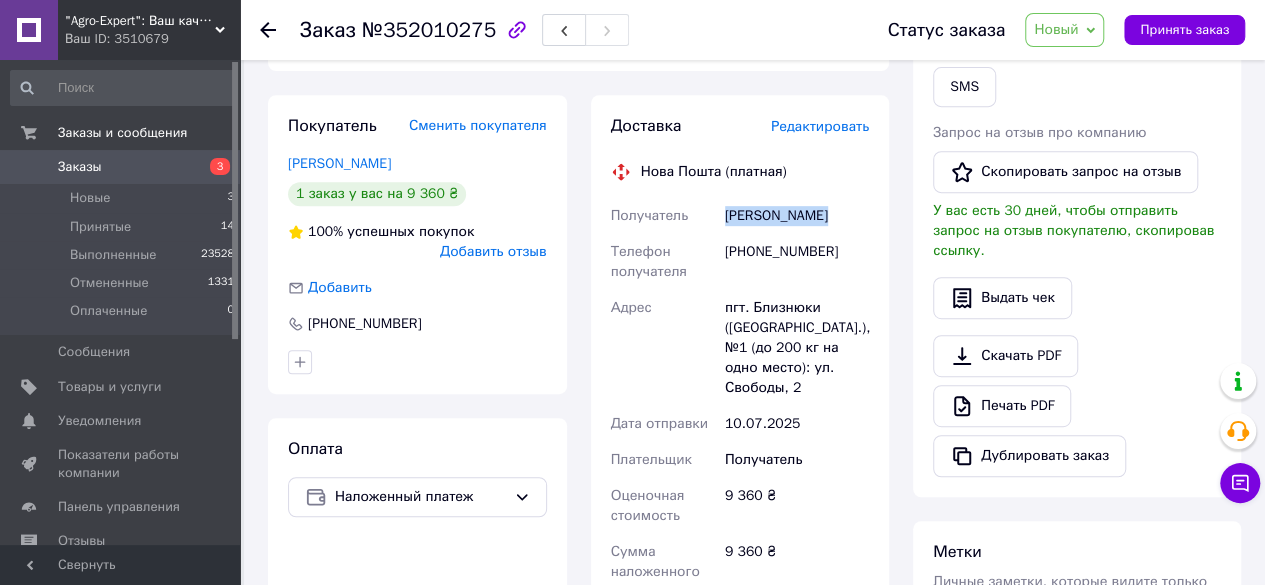 click on "Ляпкало Максим" at bounding box center [797, 216] 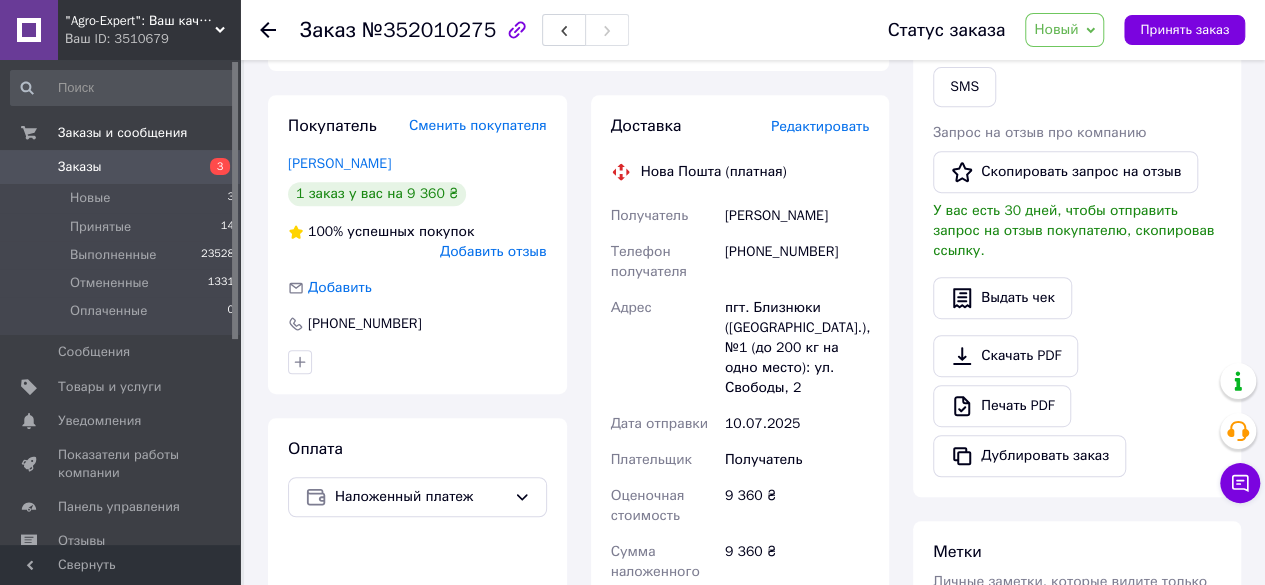click on "пгт. Близнюки (Харьковская обл.), №1 (до 200 кг на одно место): ул. Свободы, 2" at bounding box center [797, 348] 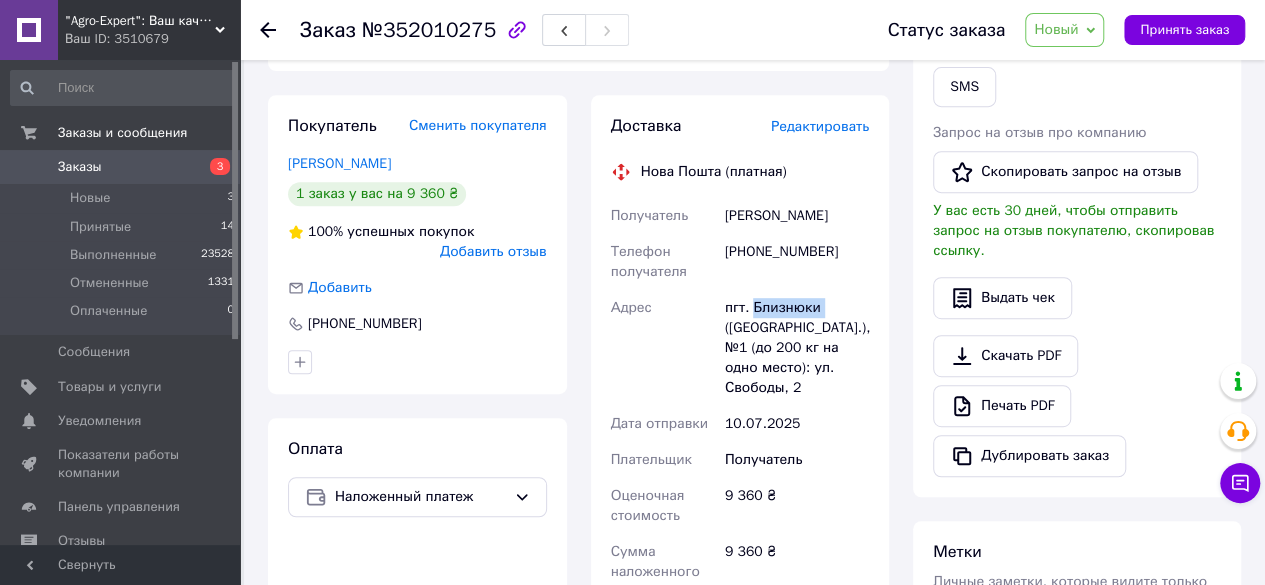 click on "пгт. Близнюки (Харьковская обл.), №1 (до 200 кг на одно место): ул. Свободы, 2" at bounding box center (797, 348) 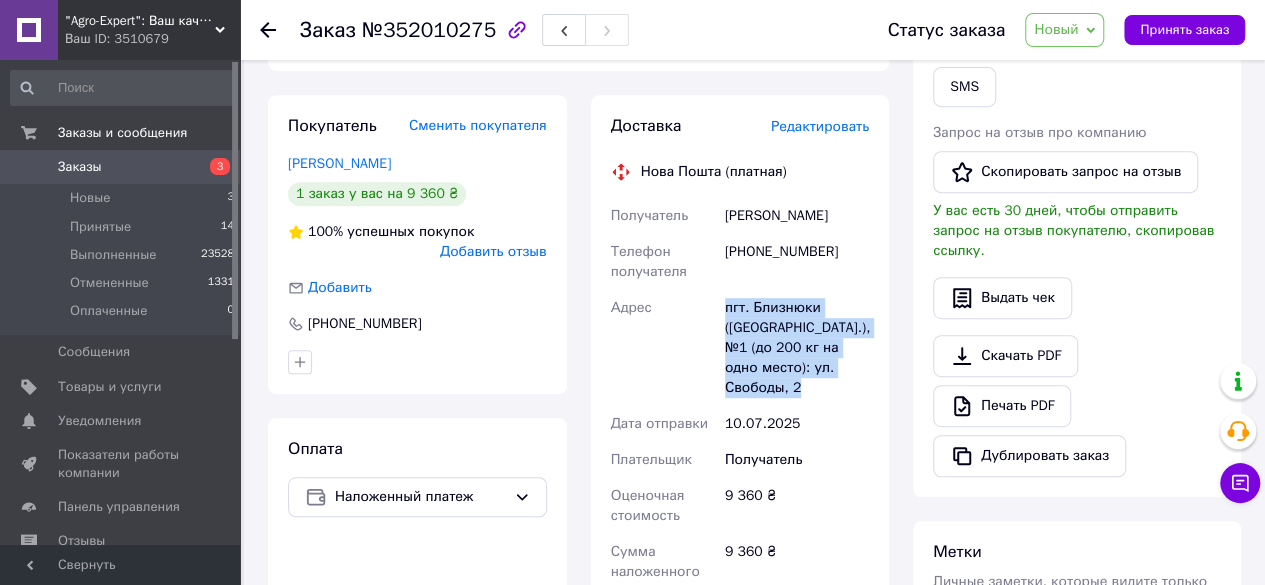 click on "пгт. Близнюки (Харьковская обл.), №1 (до 200 кг на одно место): ул. Свободы, 2" at bounding box center [797, 348] 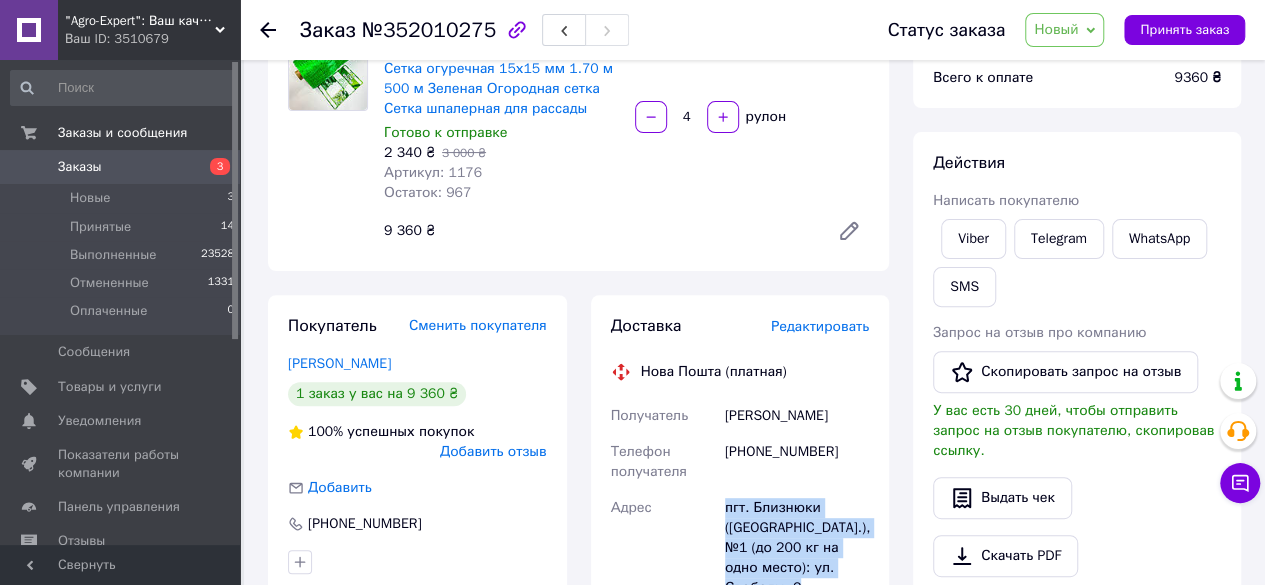 click on "Новый" at bounding box center (1056, 29) 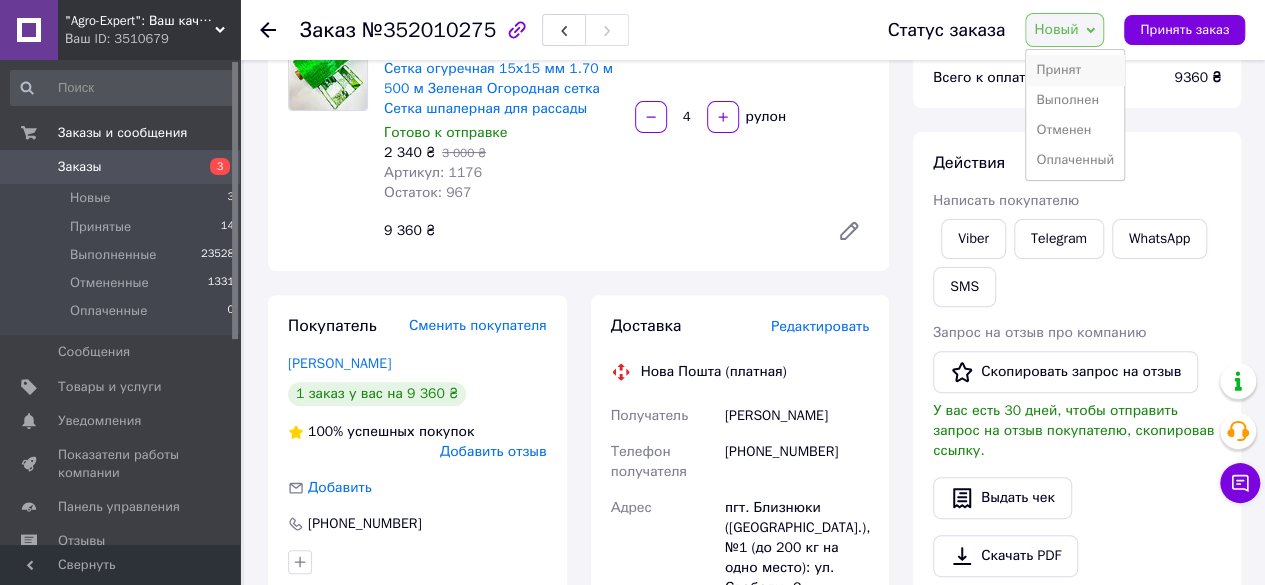 click on "Принят" at bounding box center (1075, 70) 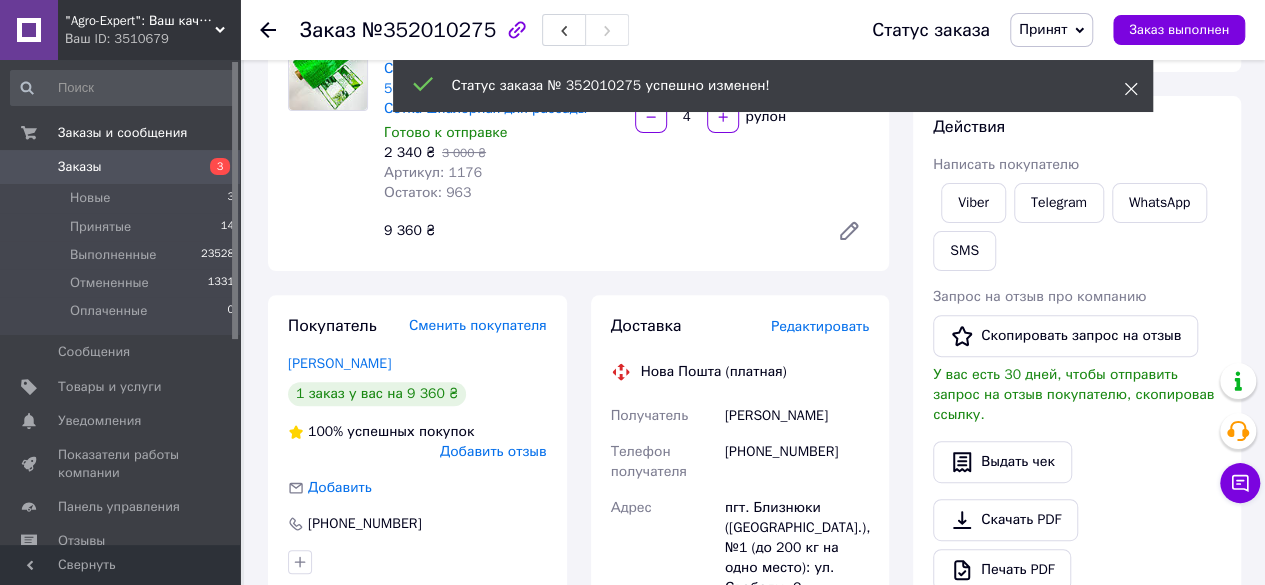 click at bounding box center [1131, 89] 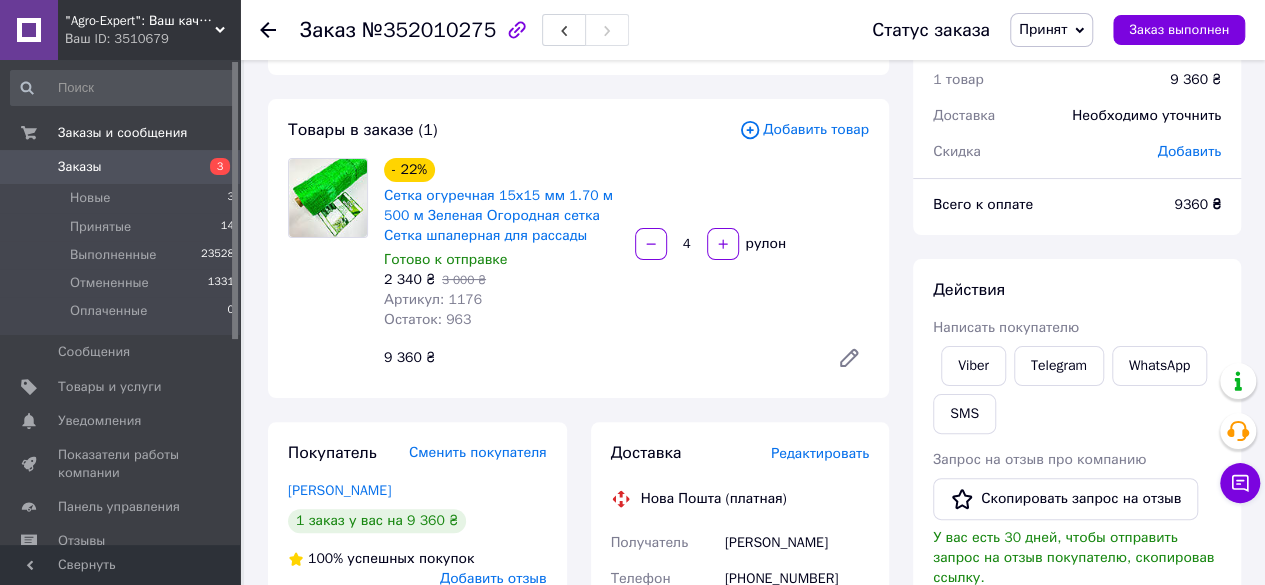 scroll, scrollTop: 0, scrollLeft: 0, axis: both 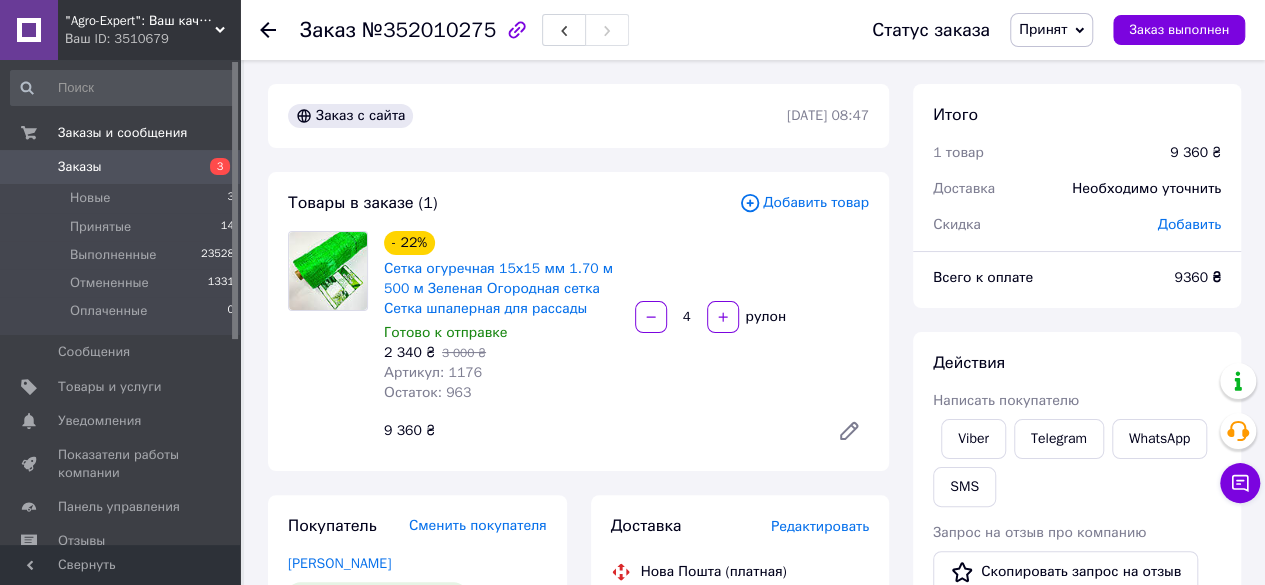 click 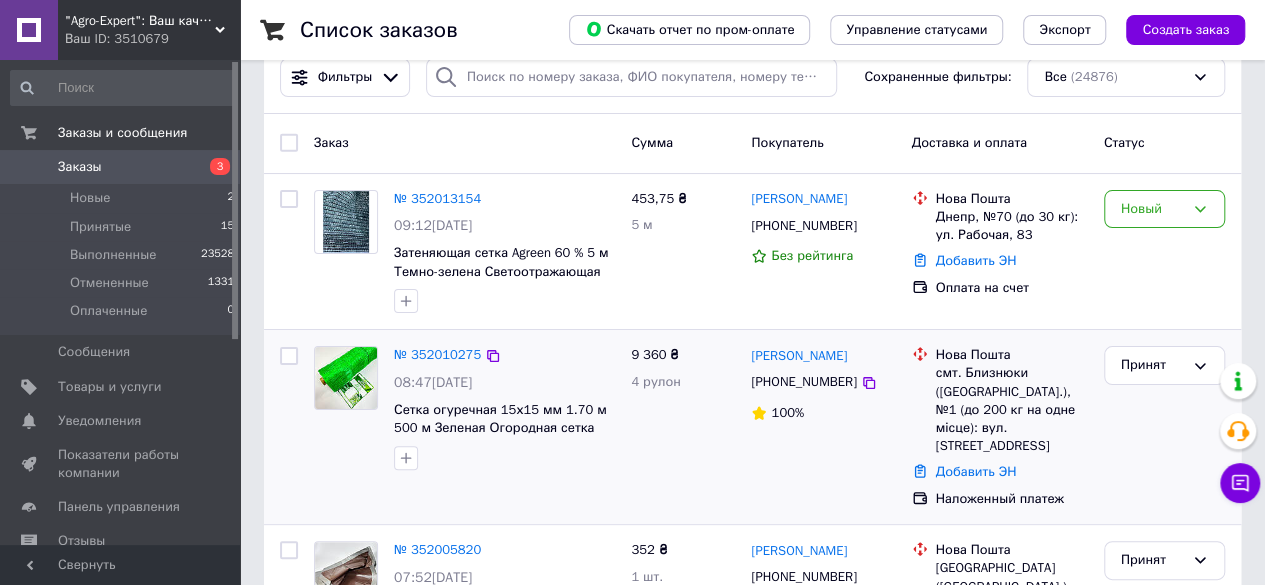 scroll, scrollTop: 0, scrollLeft: 0, axis: both 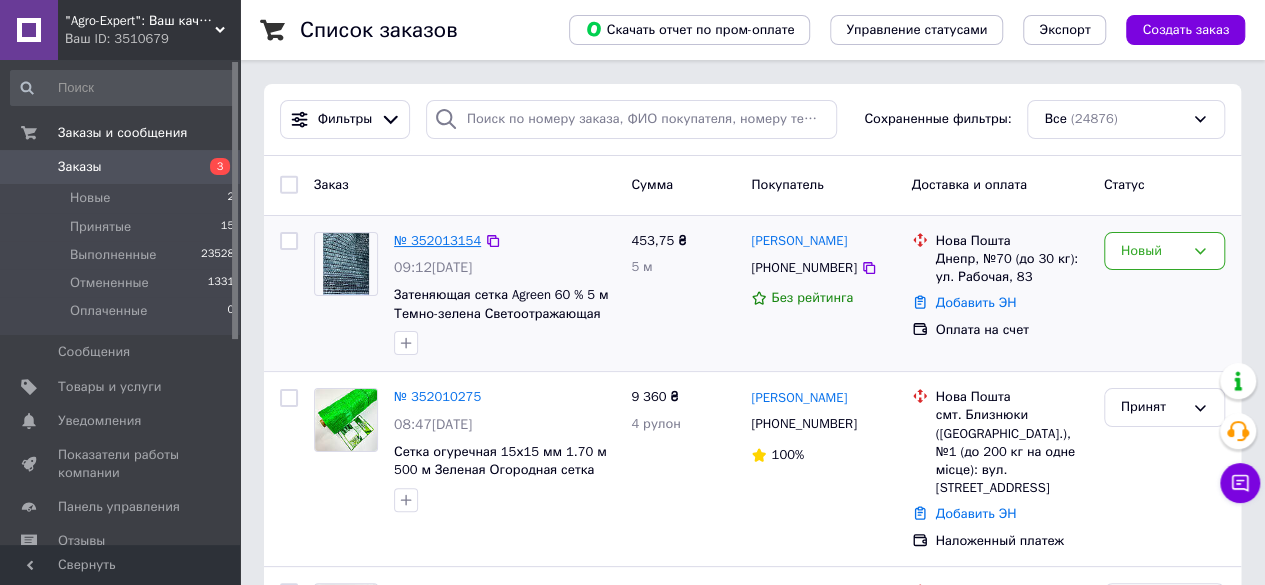 click on "№ 352013154" at bounding box center [437, 240] 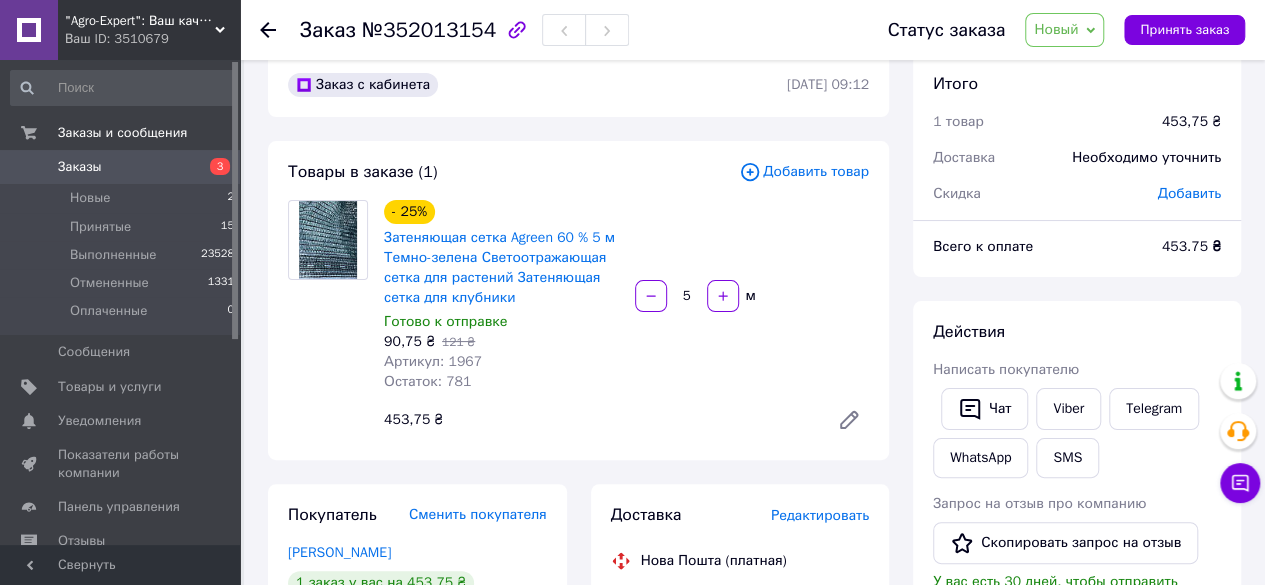 scroll, scrollTop: 0, scrollLeft: 0, axis: both 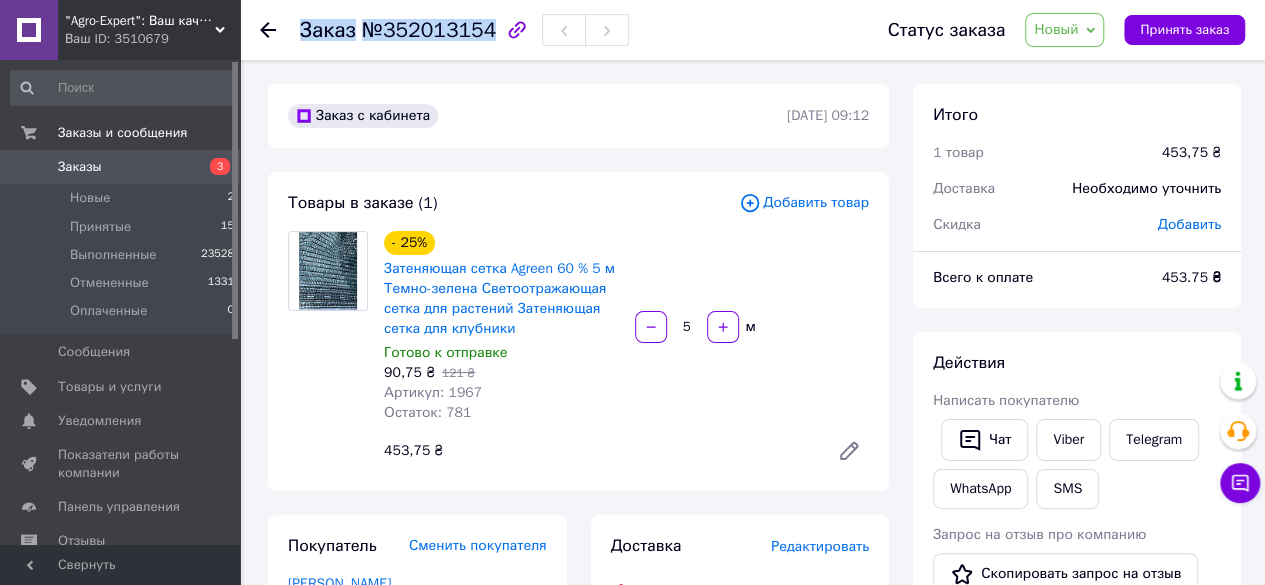 drag, startPoint x: 302, startPoint y: 31, endPoint x: 480, endPoint y: 34, distance: 178.02528 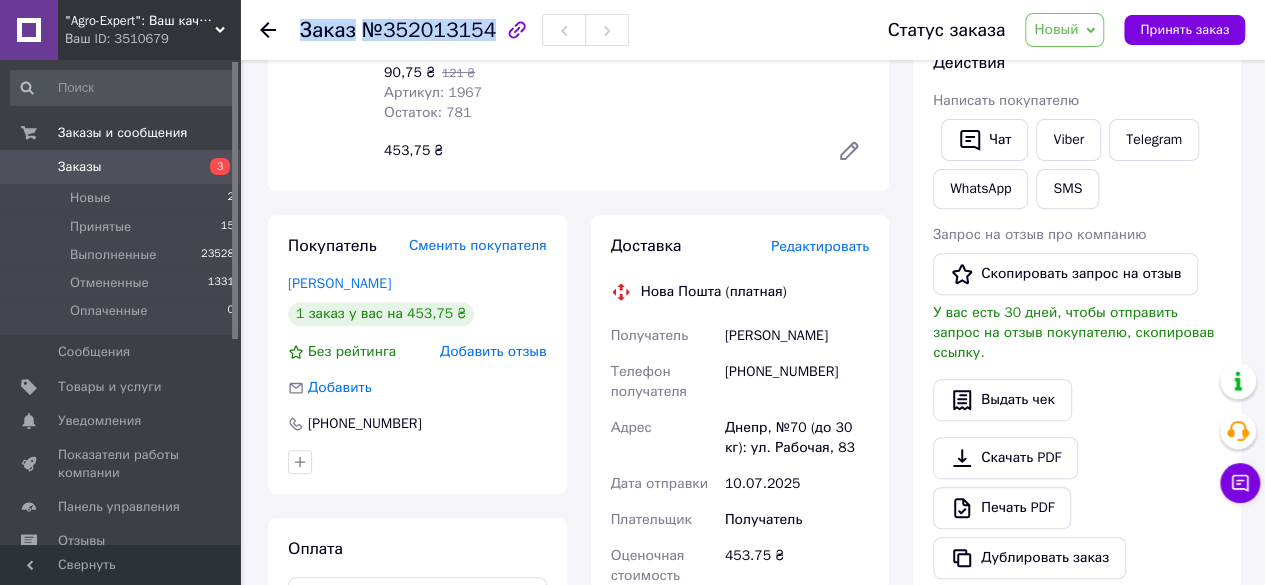 scroll, scrollTop: 0, scrollLeft: 0, axis: both 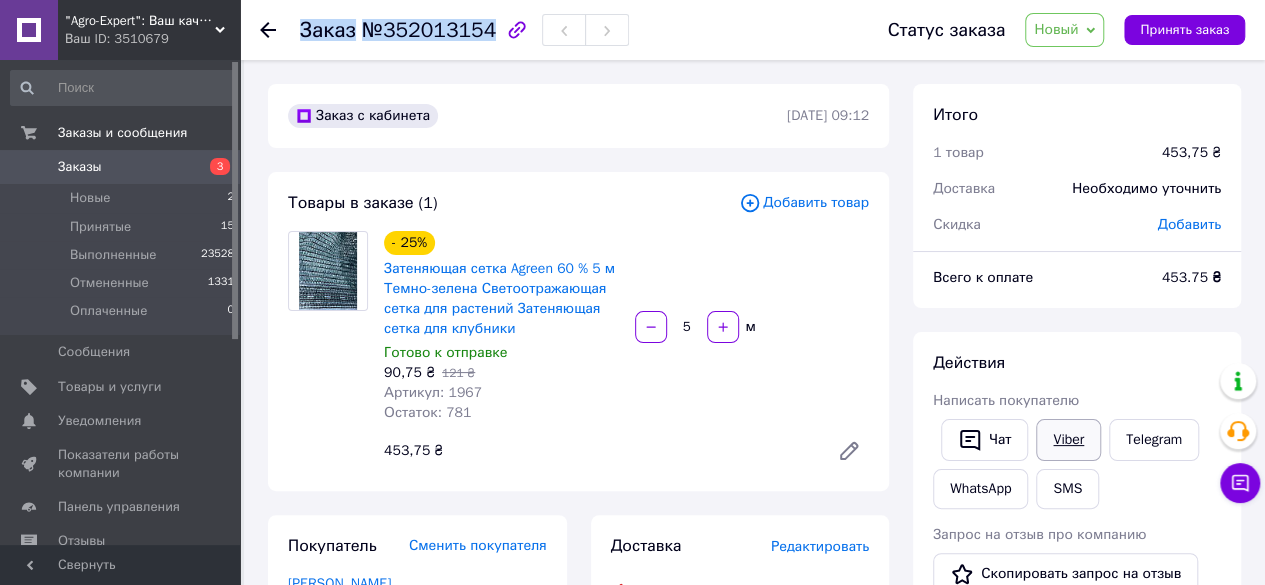 click on "Viber" at bounding box center (1068, 440) 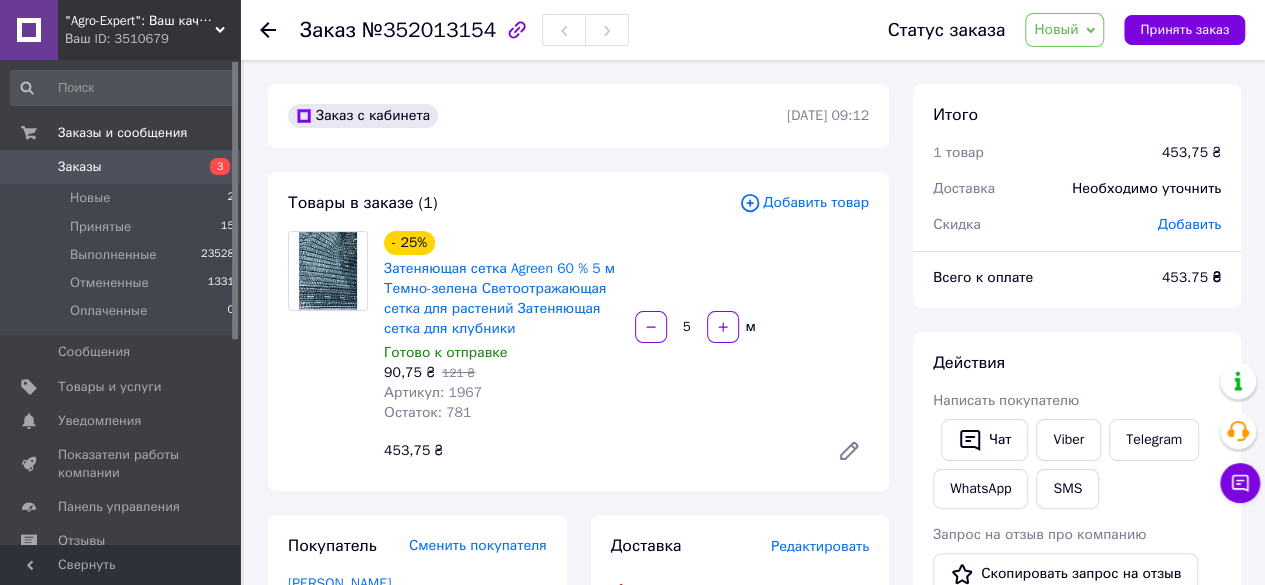 click on "Товары в заказе (1) Добавить товар - 25% Затеняющая сетка Agreen 60 % 5 м Темно-зелена Светоотражающая сетка для растений Затеняющая сетка для клубники Готово к отправке 90,75 ₴   121 ₴ Артикул: 1967 Остаток: 781 5   м 453,75 ₴" at bounding box center [578, 331] 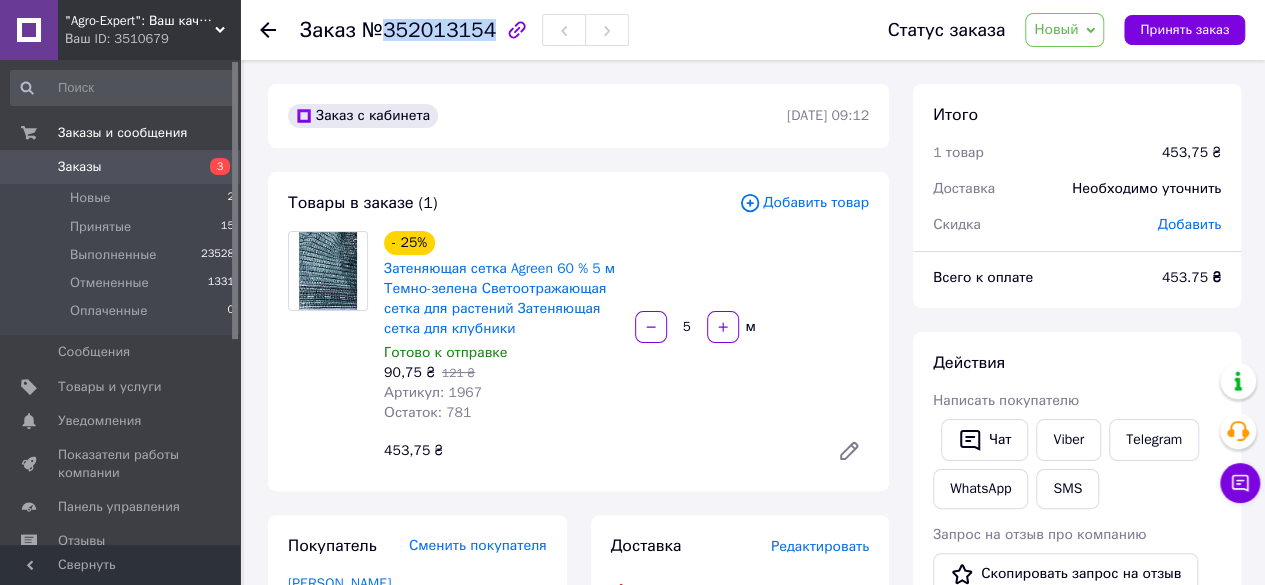 click on "№352013154" at bounding box center [429, 30] 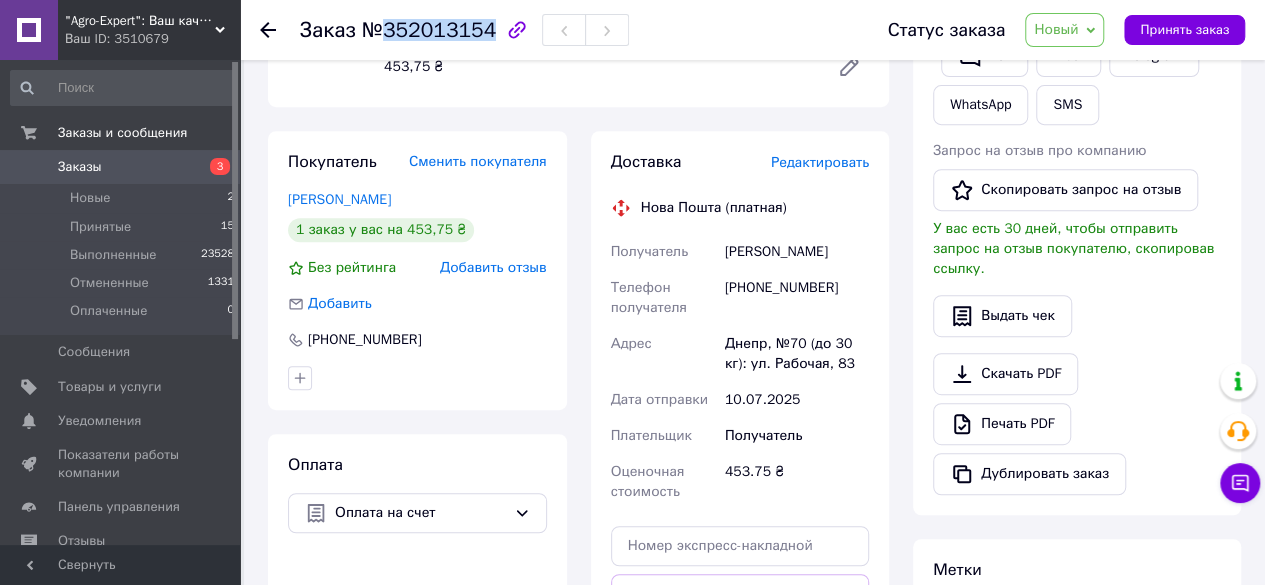 scroll, scrollTop: 400, scrollLeft: 0, axis: vertical 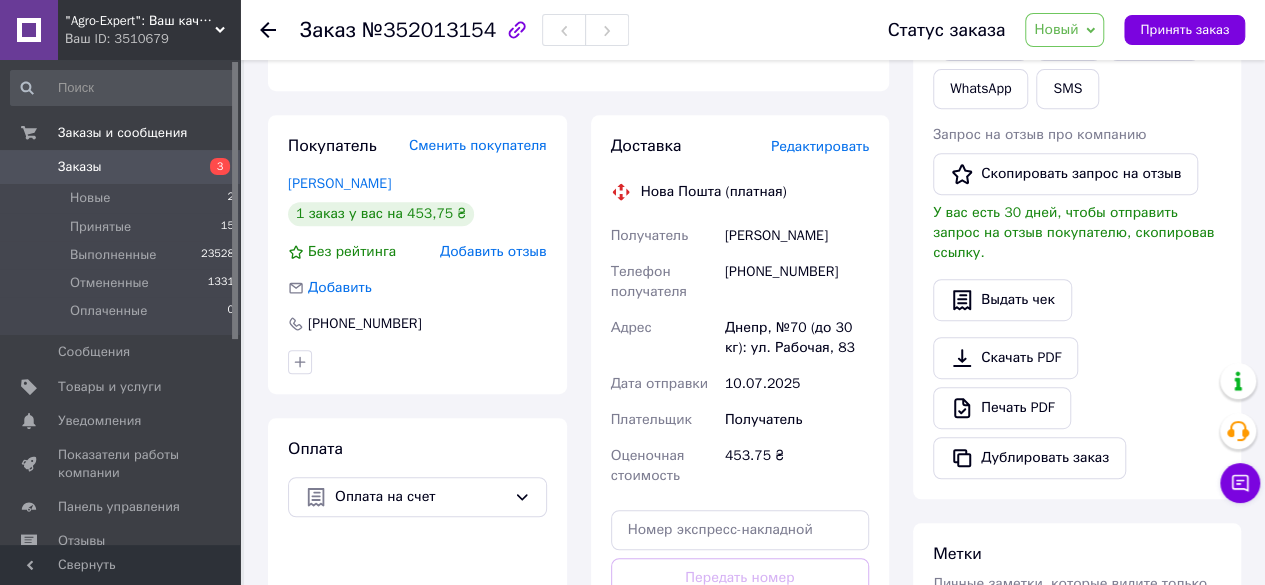 click on "[PHONE_NUMBER]" at bounding box center (797, 282) 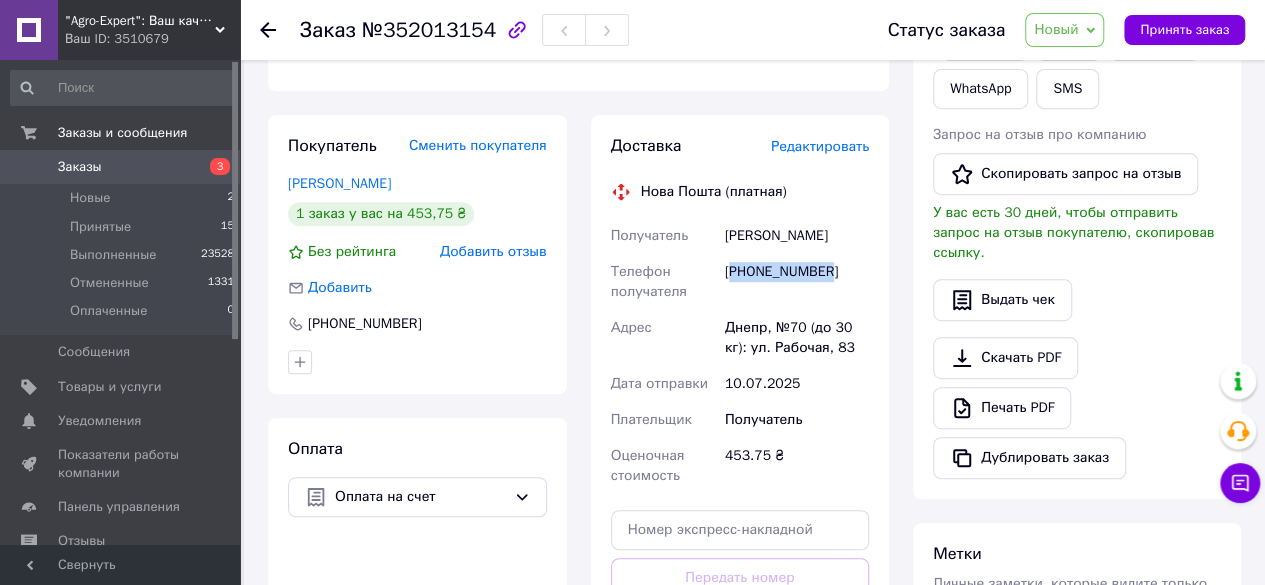 click on "[PHONE_NUMBER]" at bounding box center [797, 282] 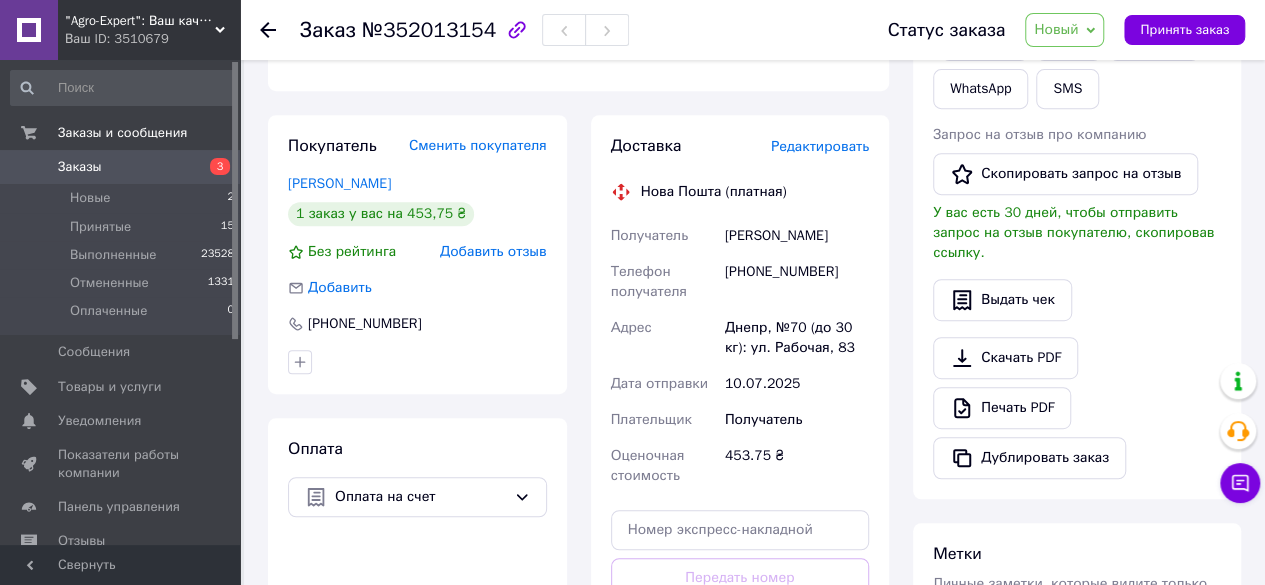 click on "Лагода Анатолій" at bounding box center [797, 236] 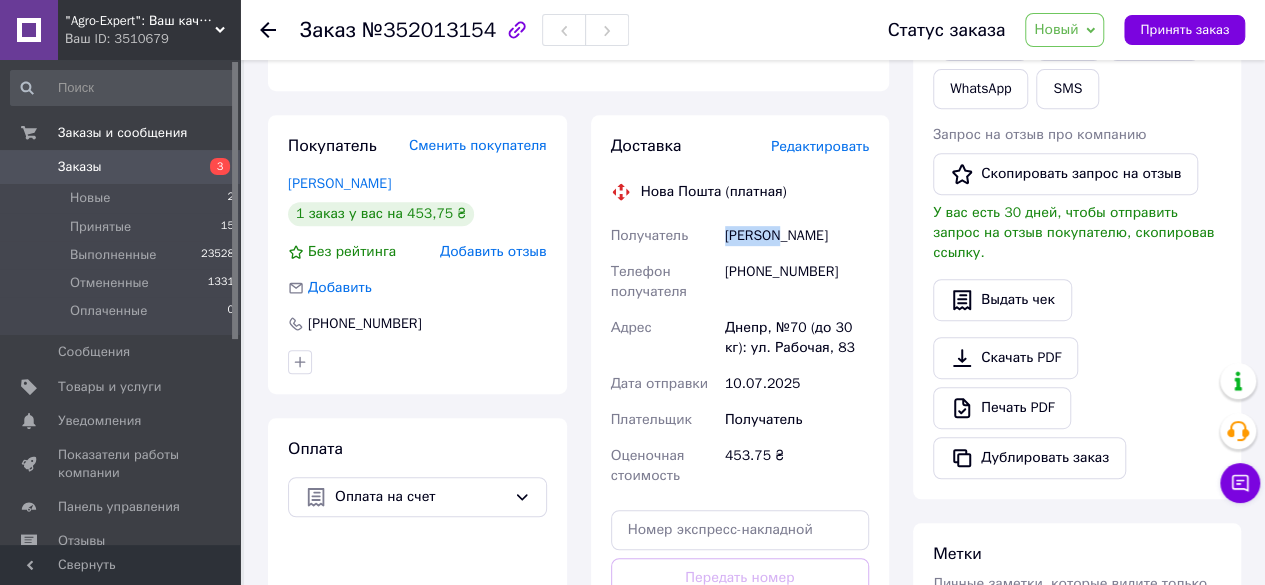 click on "Лагода Анатолій" at bounding box center [797, 236] 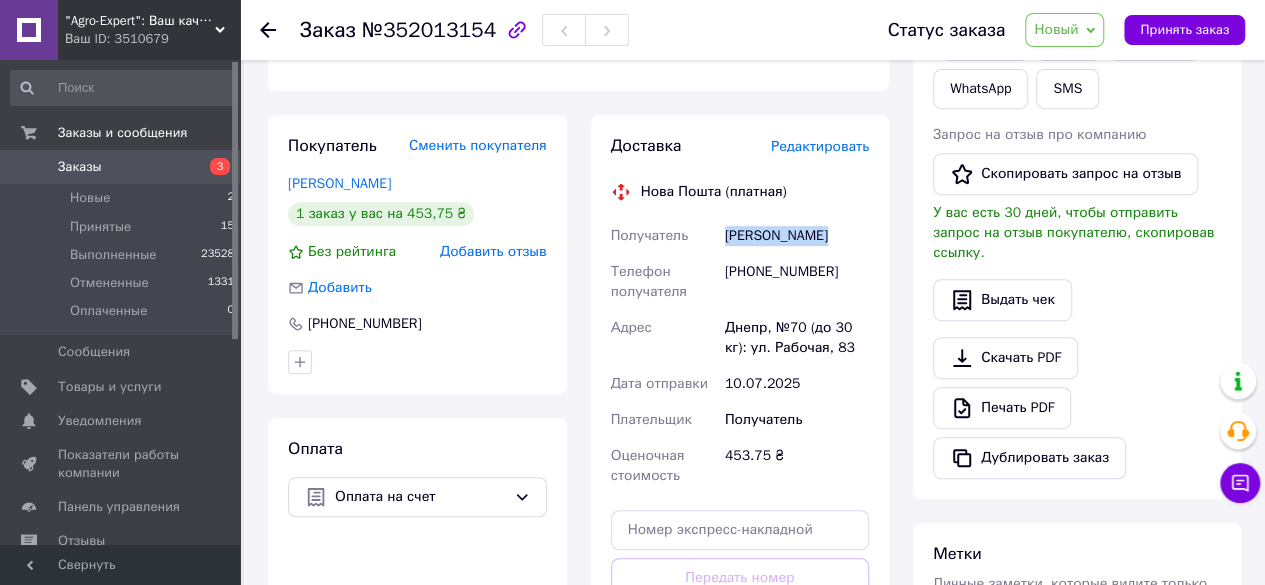 click on "Лагода Анатолій" at bounding box center (797, 236) 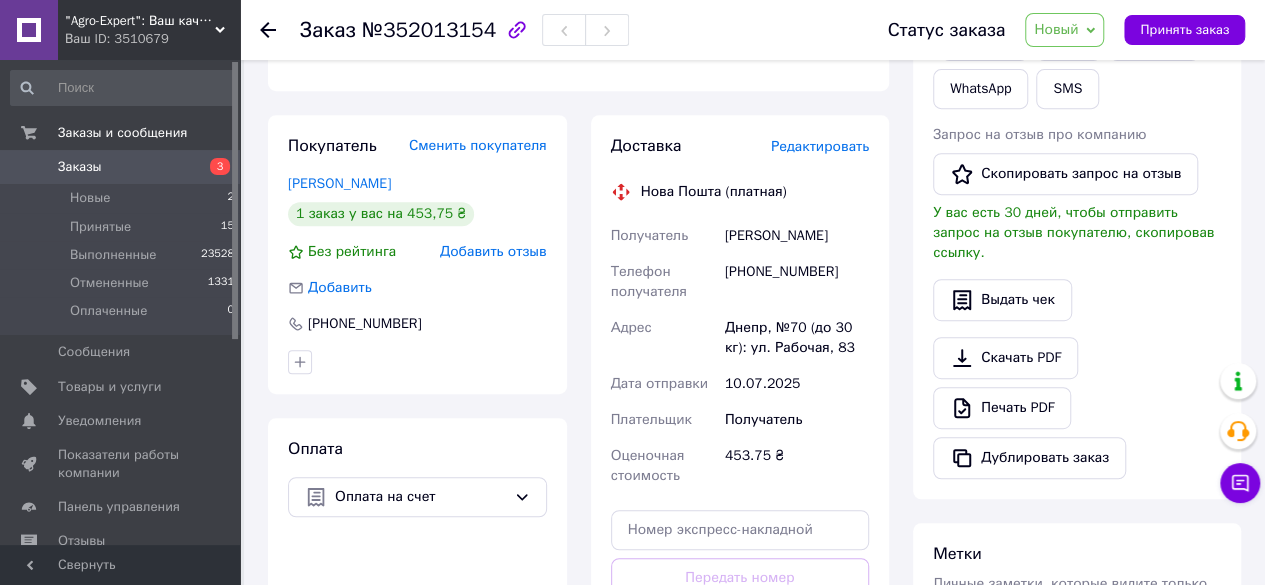 click on "Днепр, №70 (до 30 кг): ул. Рабочая, 83" at bounding box center (797, 338) 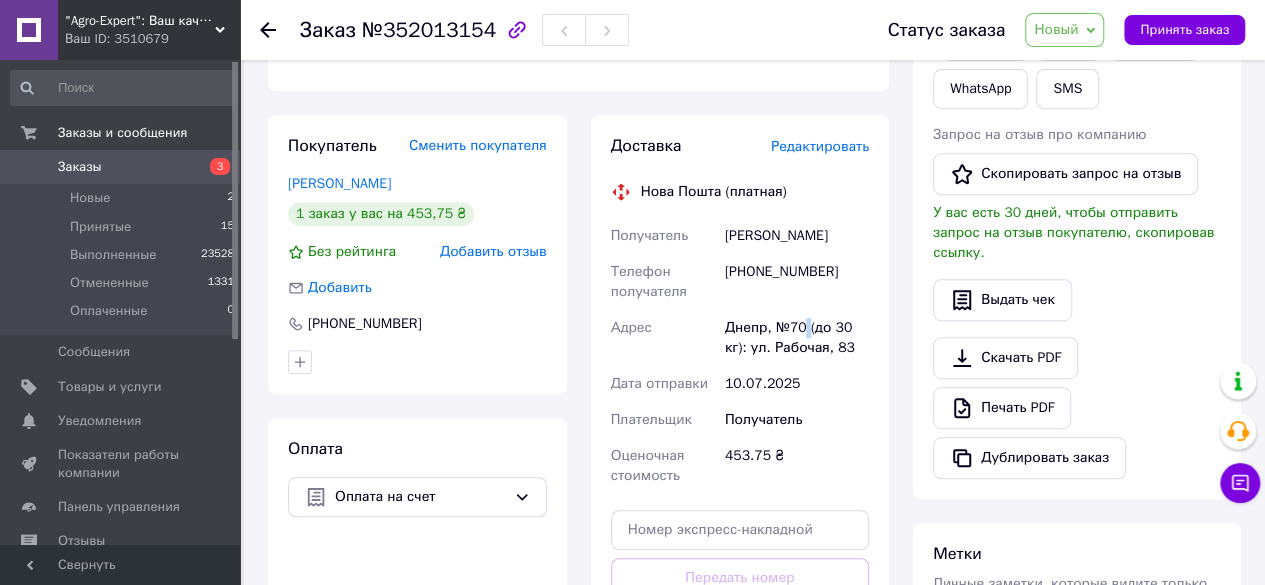 click on "Днепр, №70 (до 30 кг): ул. Рабочая, 83" at bounding box center [797, 338] 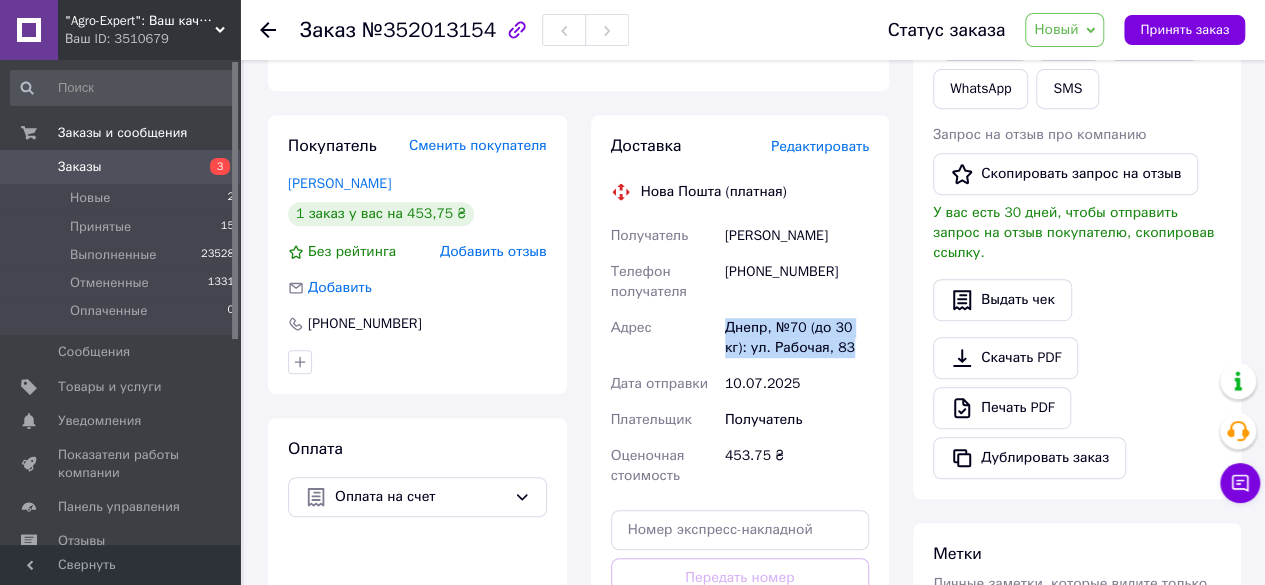 click on "Днепр, №70 (до 30 кг): ул. Рабочая, 83" at bounding box center (797, 338) 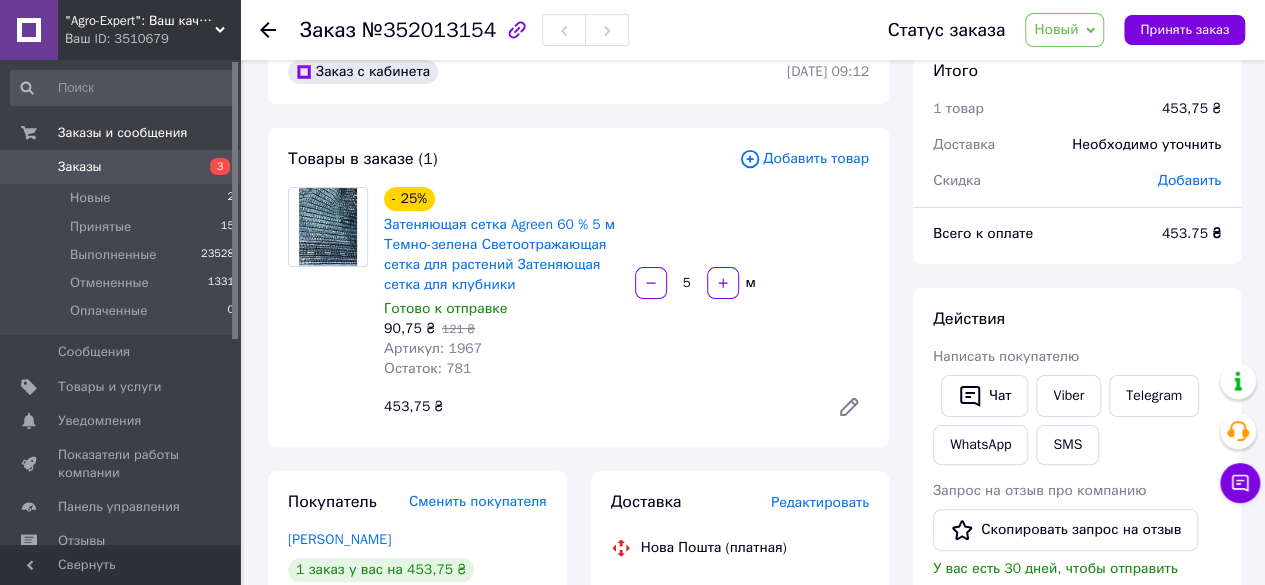 scroll, scrollTop: 0, scrollLeft: 0, axis: both 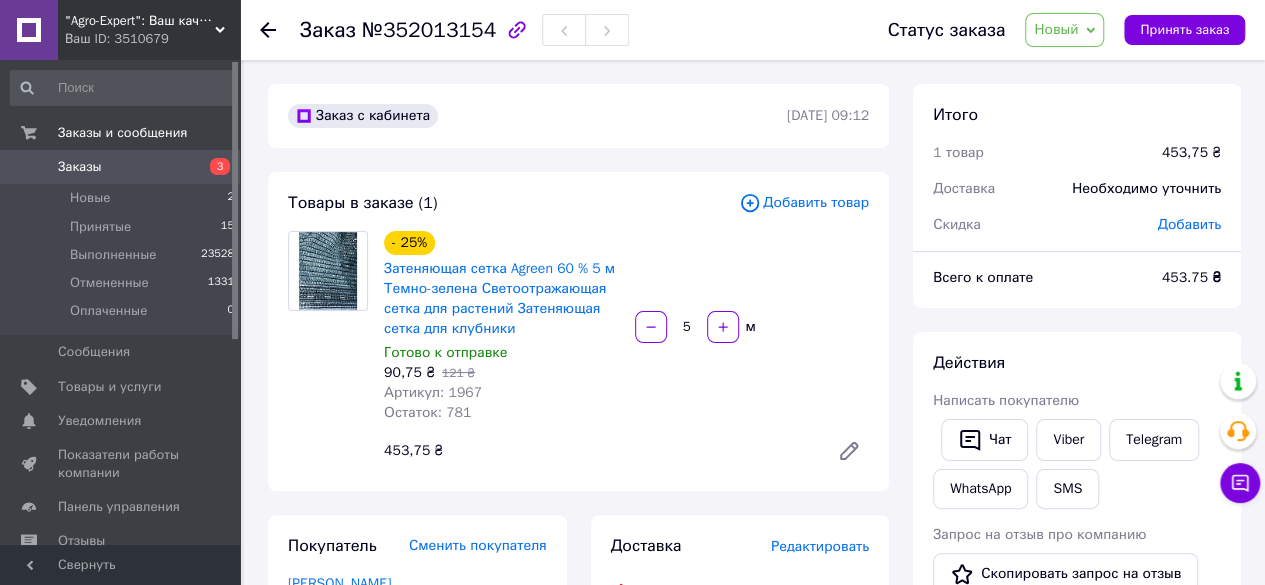 click on "Новый" at bounding box center [1064, 30] 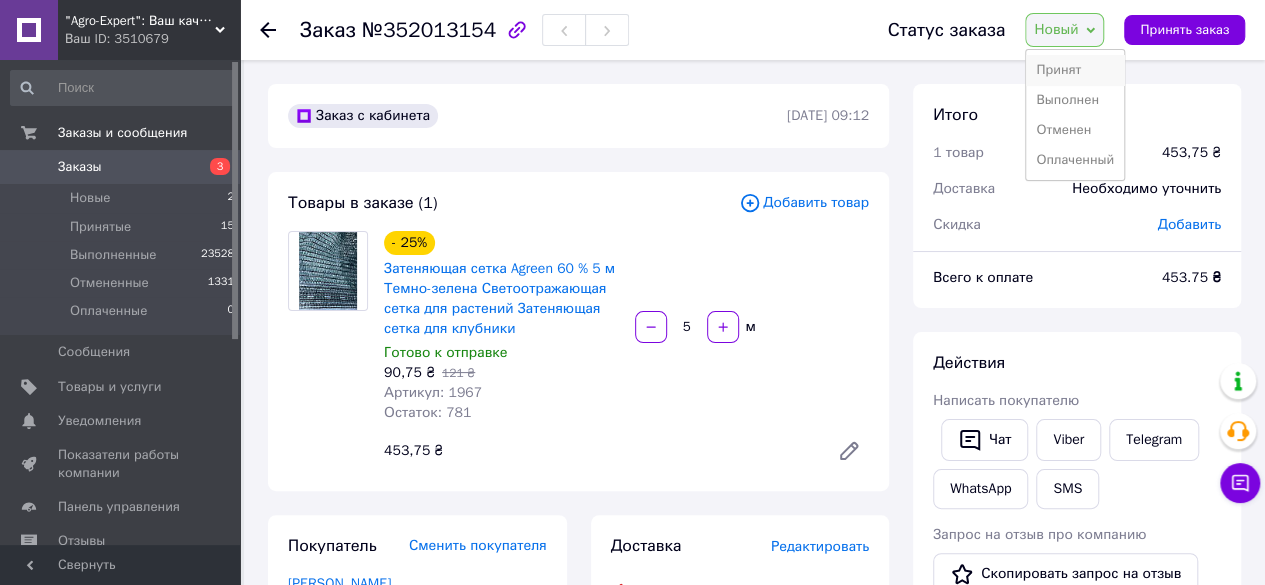 click on "Принят" at bounding box center (1075, 70) 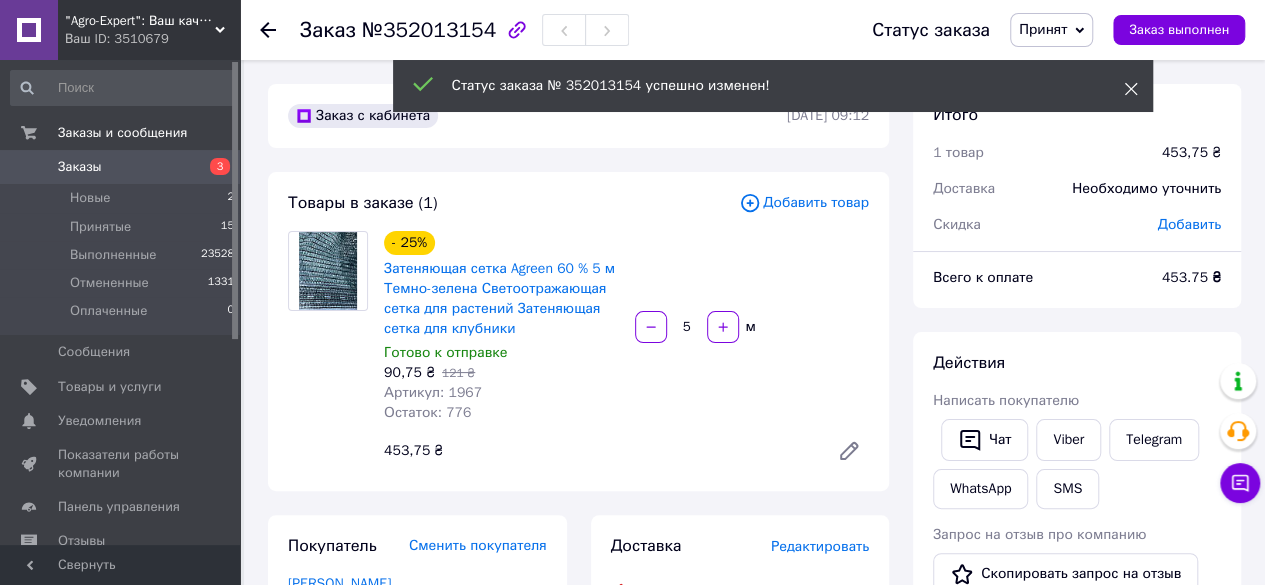 click 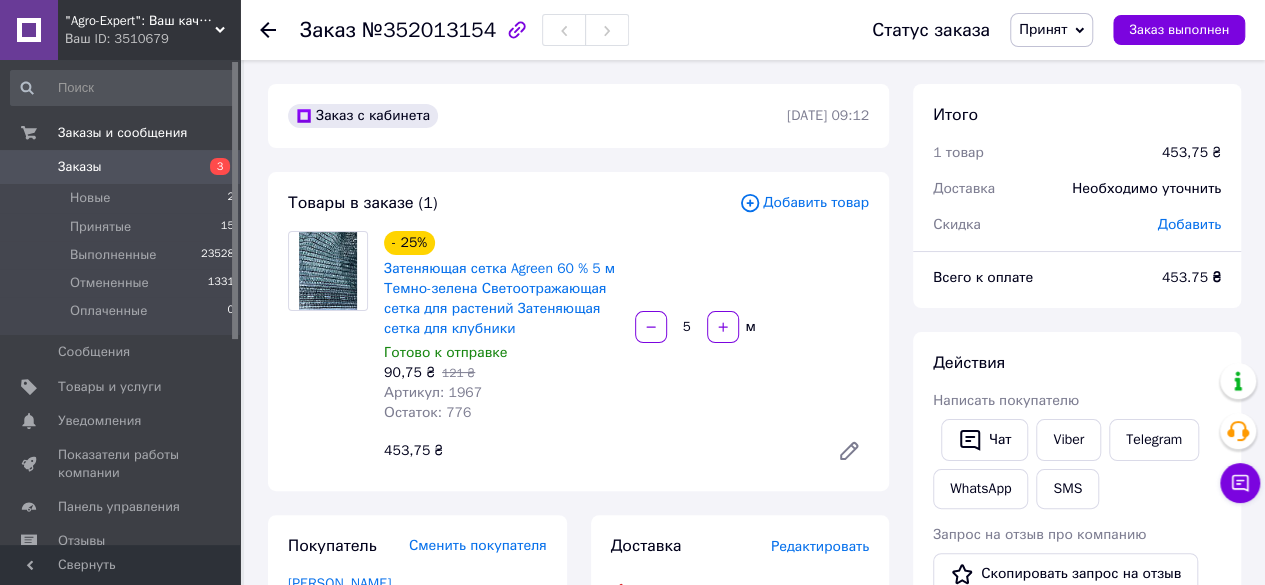 click at bounding box center (280, 30) 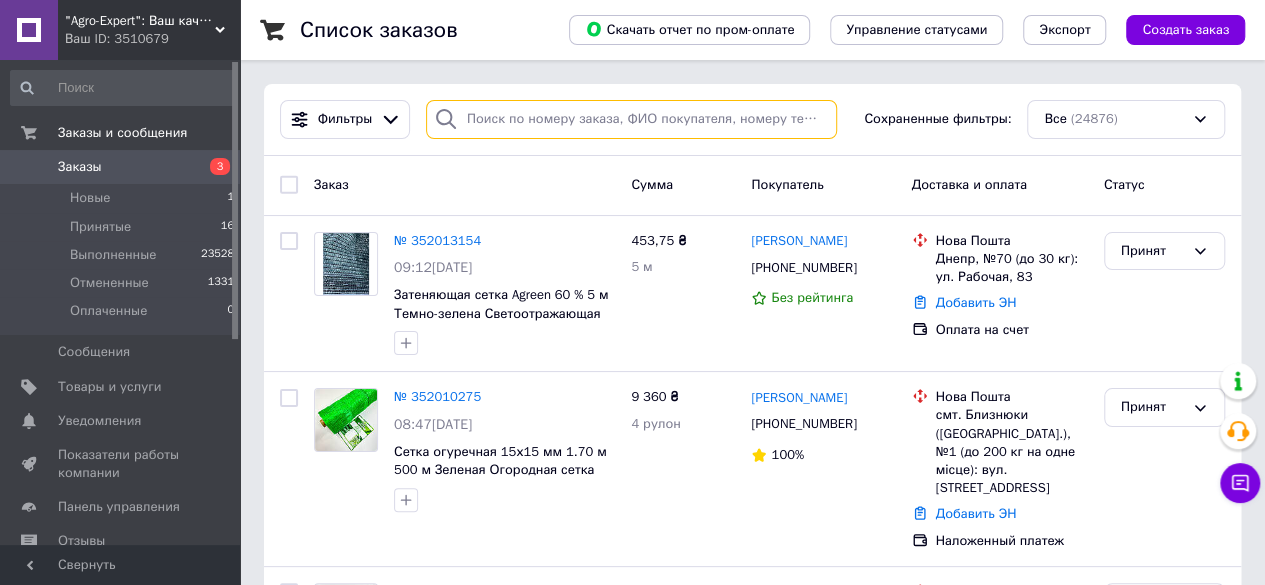 click at bounding box center (631, 119) 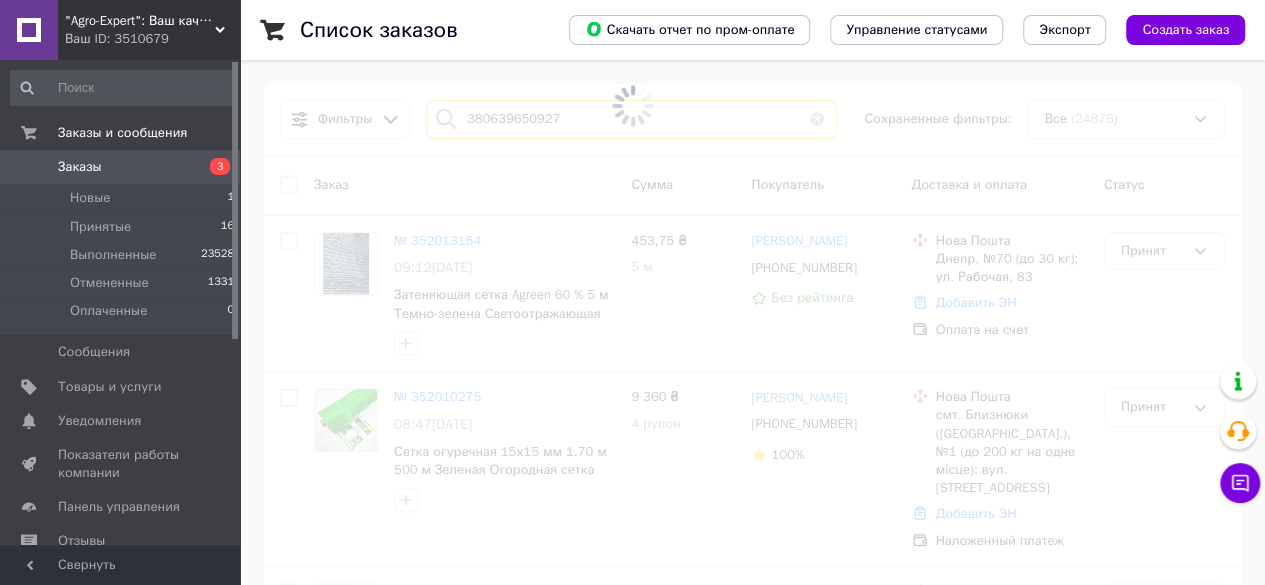 type on "380639650927" 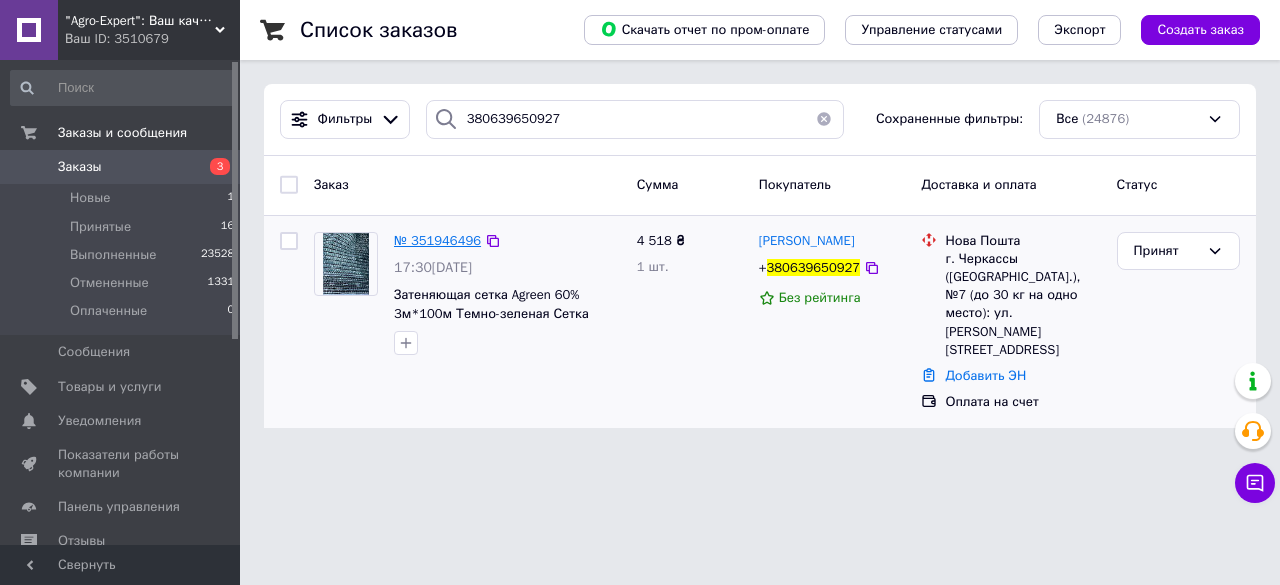 click on "№ 351946496" at bounding box center (437, 240) 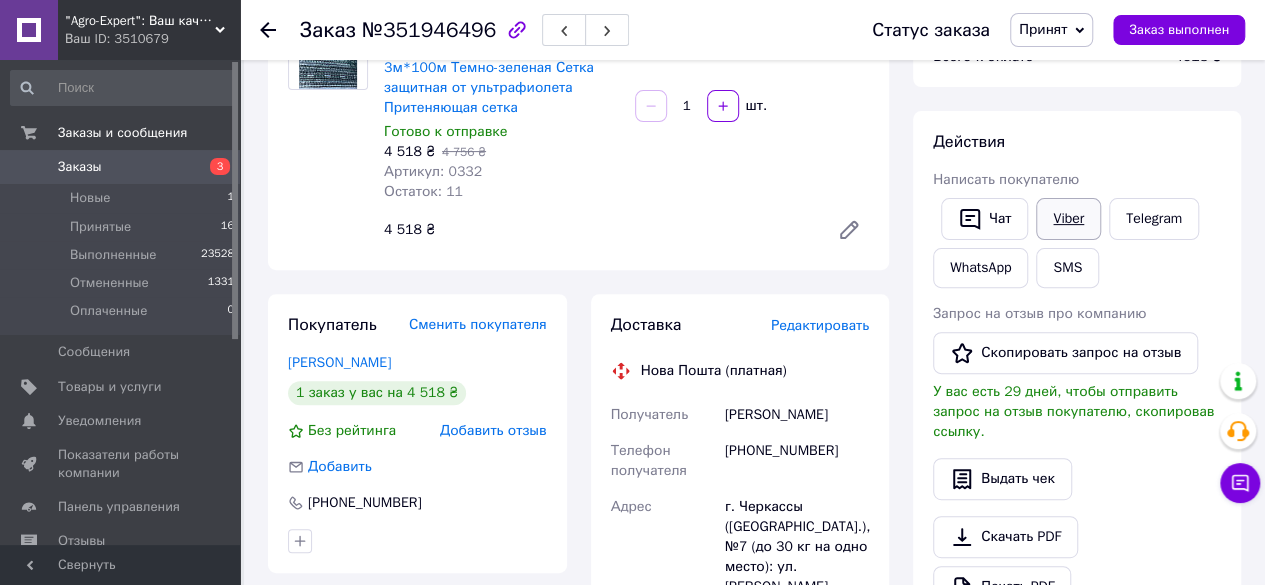 scroll, scrollTop: 0, scrollLeft: 0, axis: both 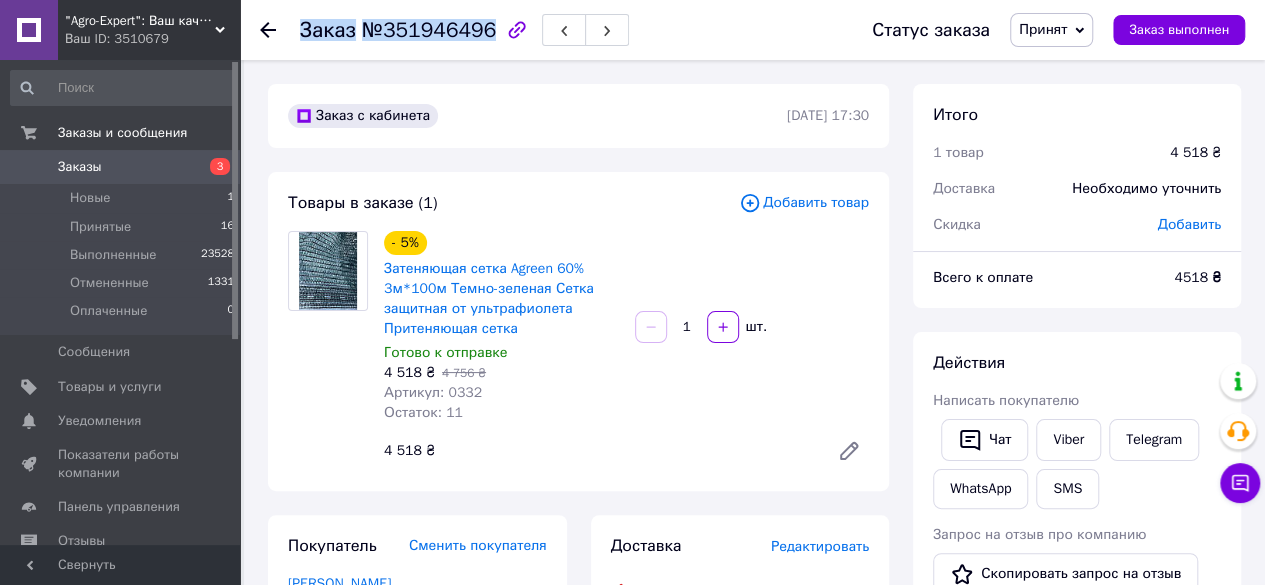 drag, startPoint x: 300, startPoint y: 37, endPoint x: 480, endPoint y: 37, distance: 180 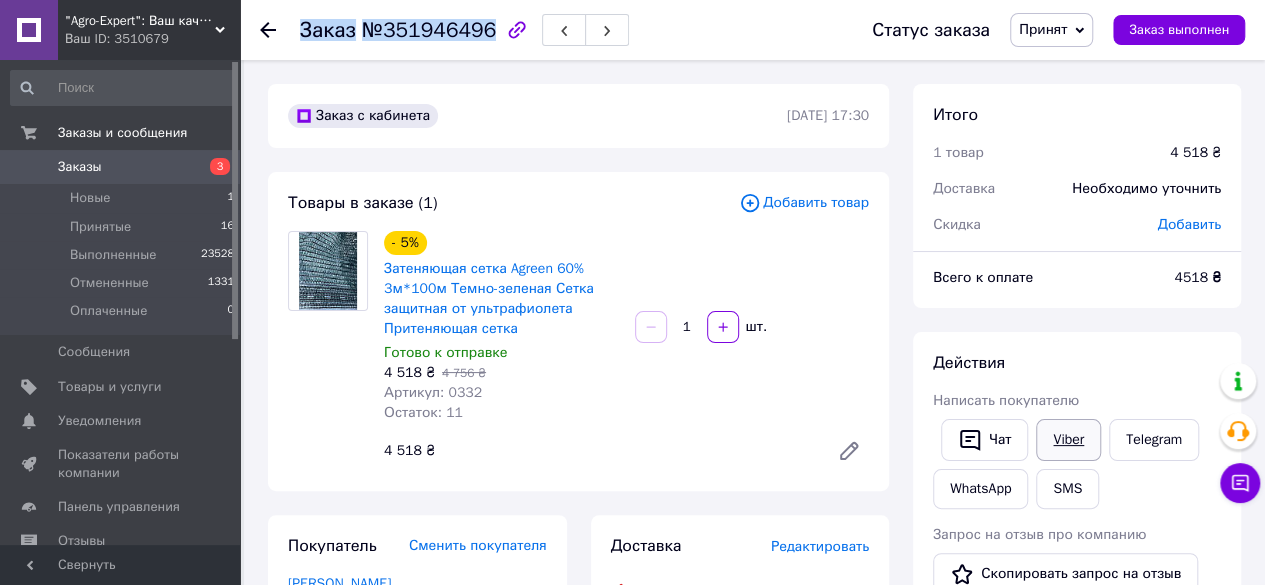 click on "Viber" at bounding box center (1068, 440) 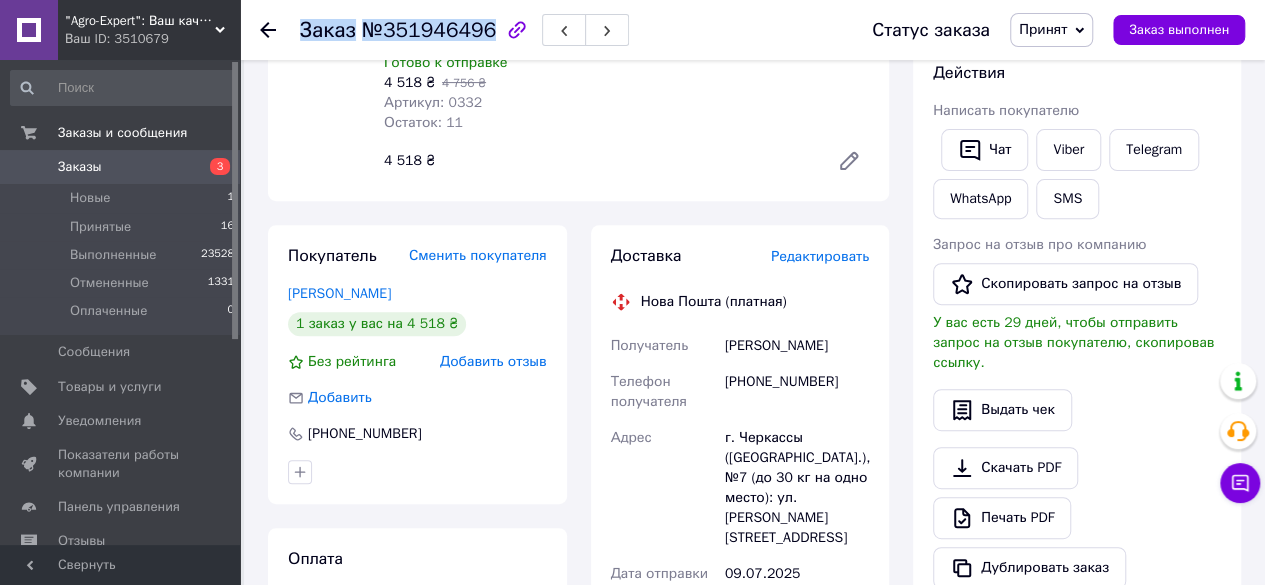 scroll, scrollTop: 400, scrollLeft: 0, axis: vertical 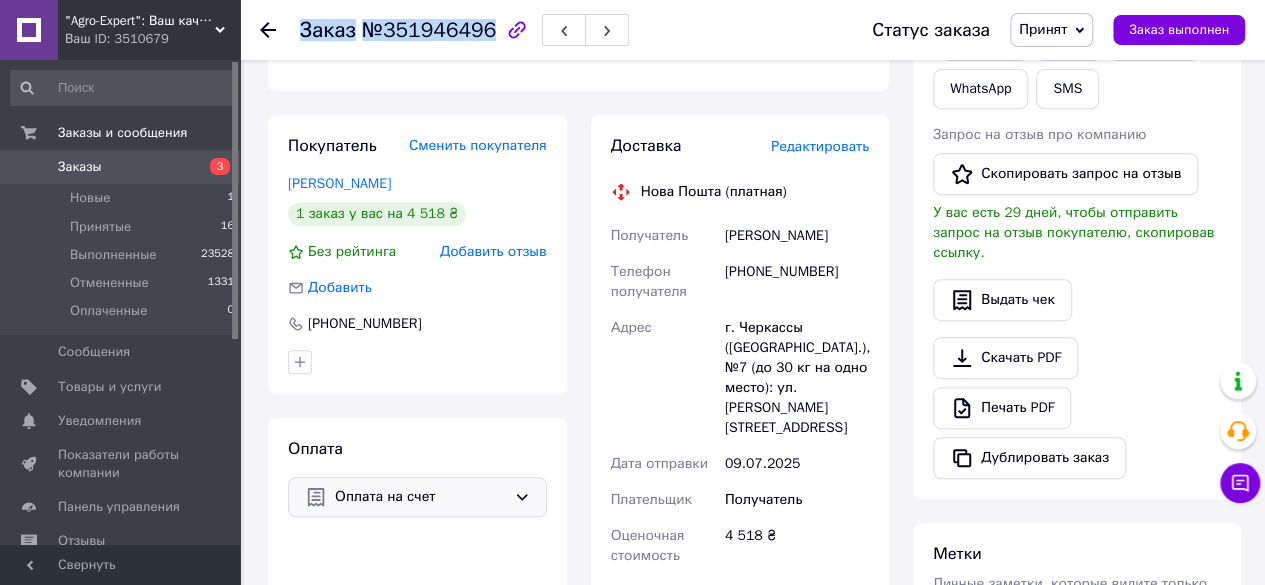 click on "Оплата на счет" at bounding box center (420, 497) 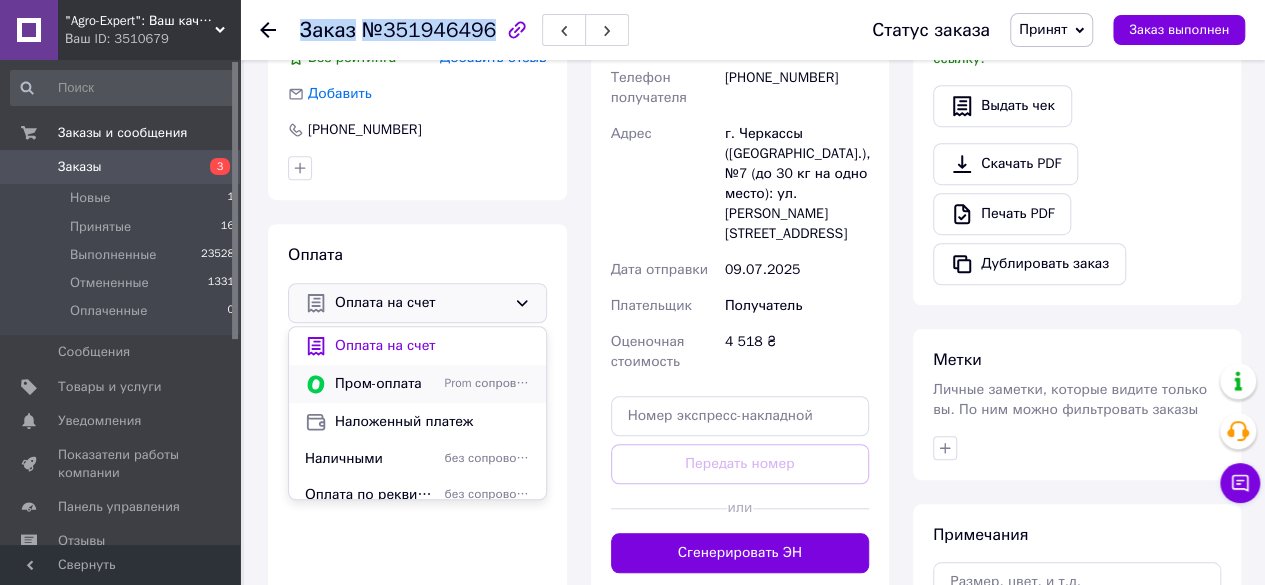 scroll, scrollTop: 600, scrollLeft: 0, axis: vertical 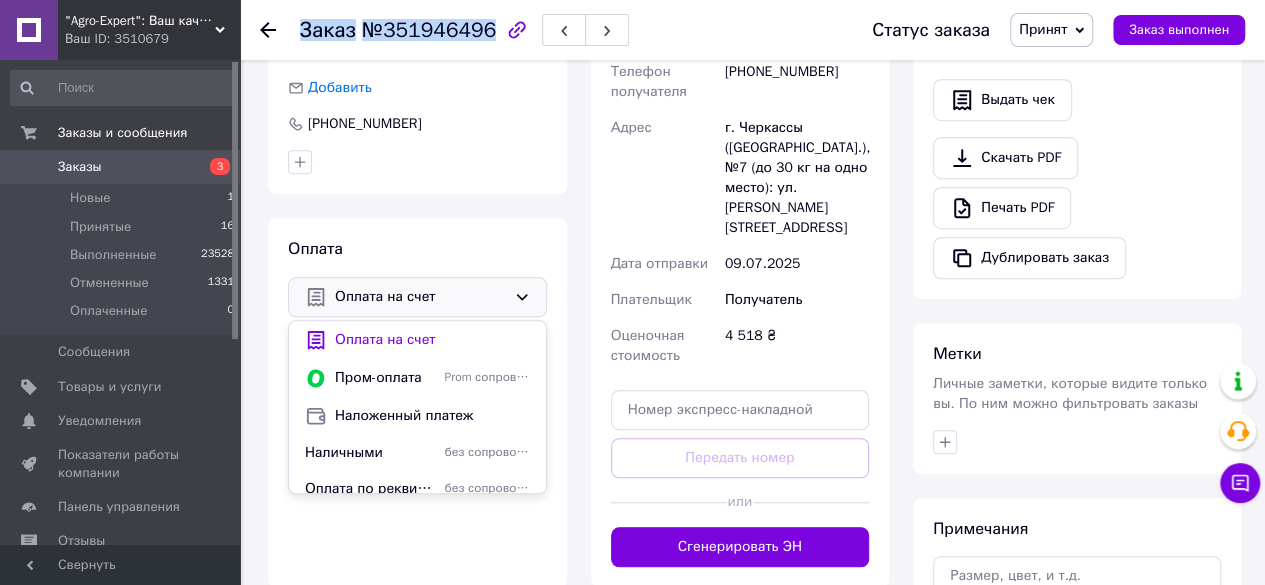 click on "Оплата на счет" at bounding box center (420, 297) 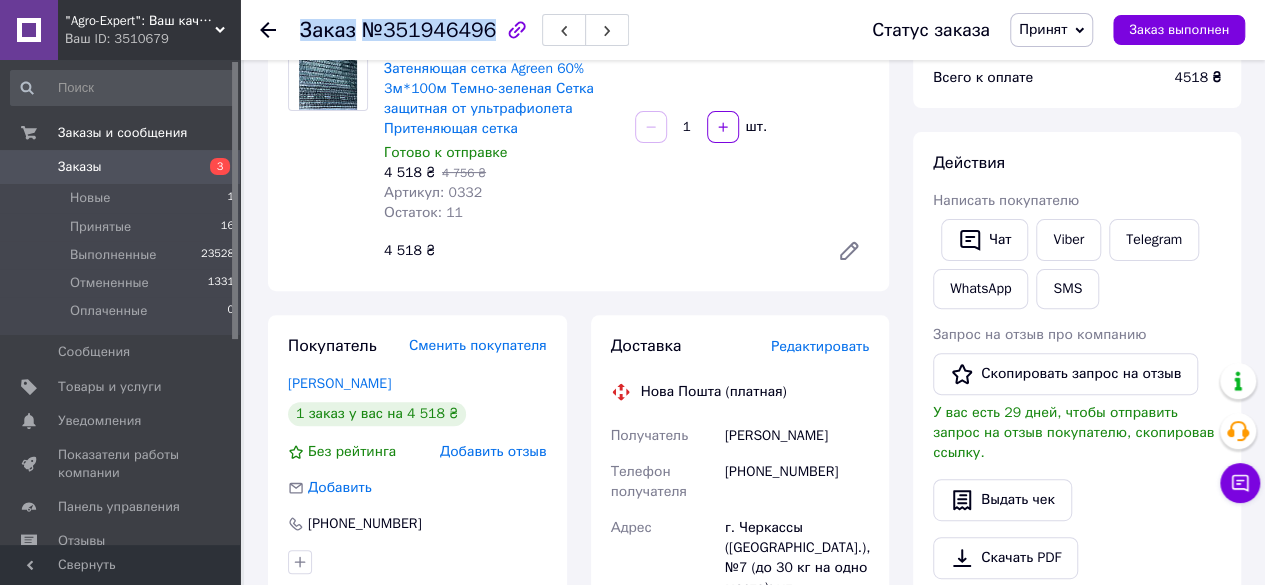 scroll, scrollTop: 0, scrollLeft: 0, axis: both 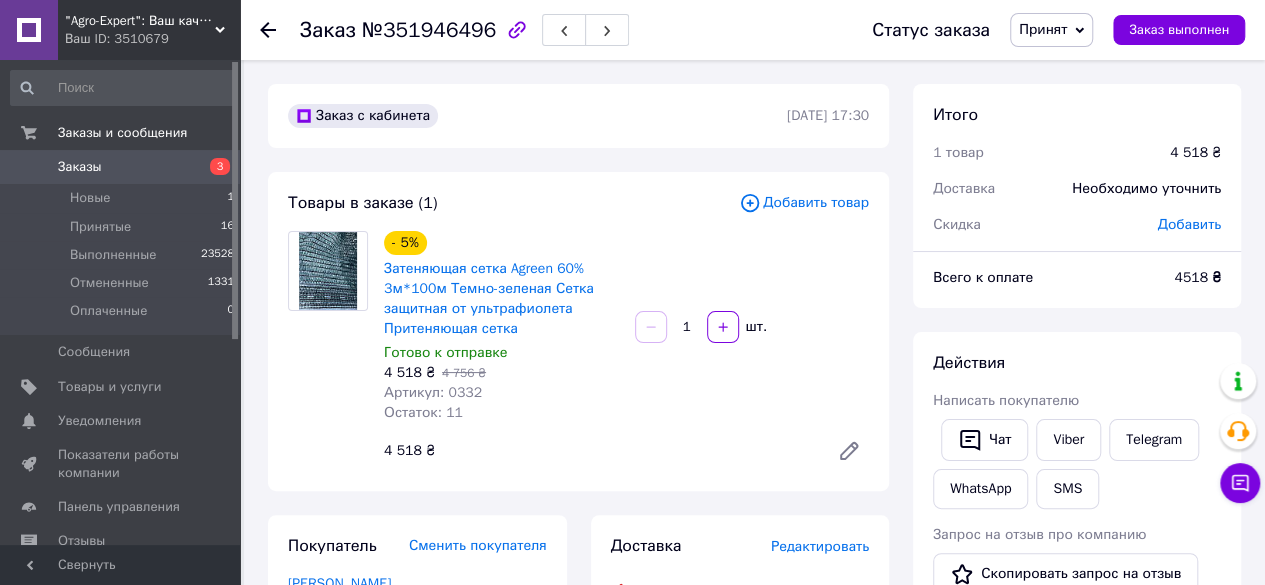 click on "Товары в заказе (1) Добавить товар - 5% Затеняющая сетка Agreen 60% 3м*100м Темно-зеленая Сетка защитная от ультрафиолета Притеняющая сетка Готово к отправке 4 518 ₴   4 756 ₴ Артикул: 0332 Остаток: 11 1   шт. 4 518 ₴" at bounding box center (578, 331) 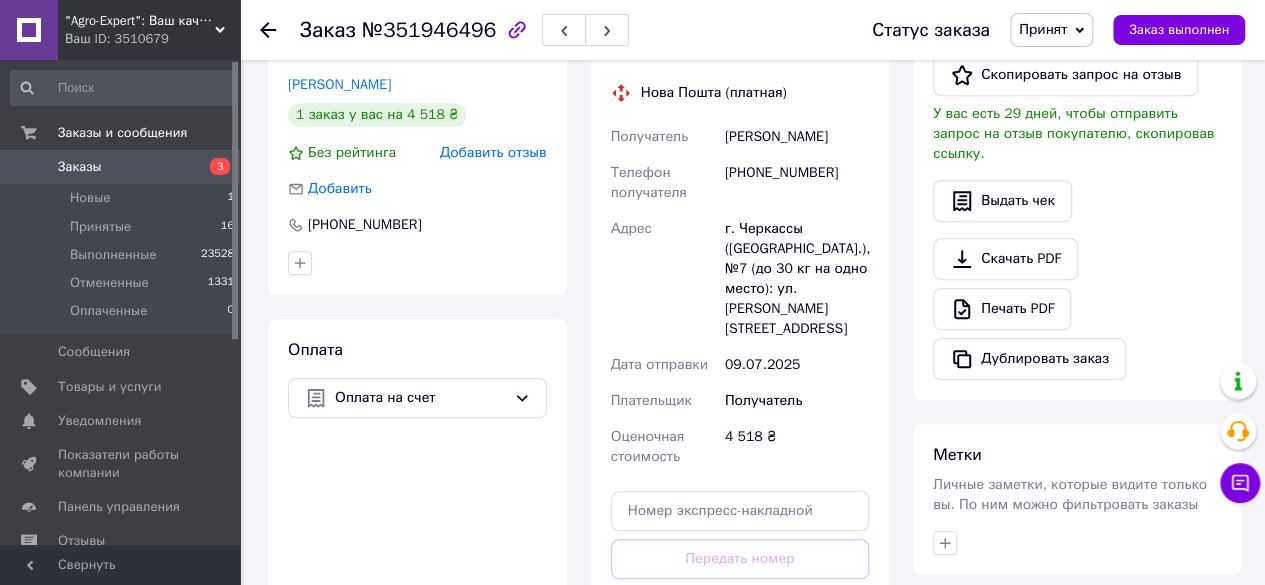 scroll, scrollTop: 500, scrollLeft: 0, axis: vertical 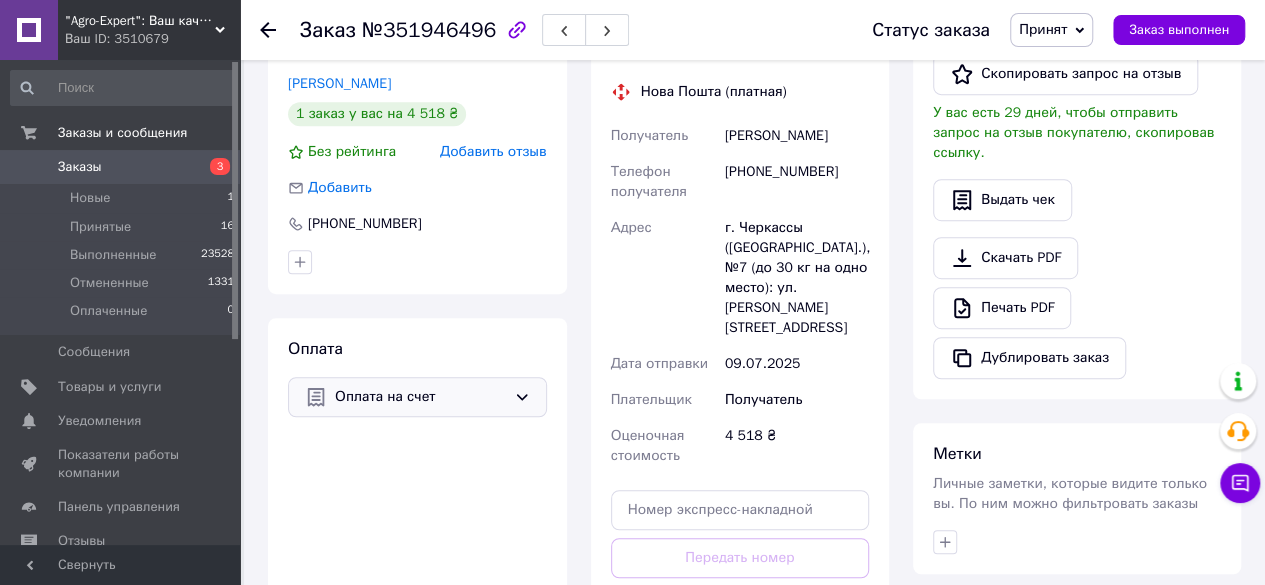 click on "Оплата на счет" at bounding box center [420, 397] 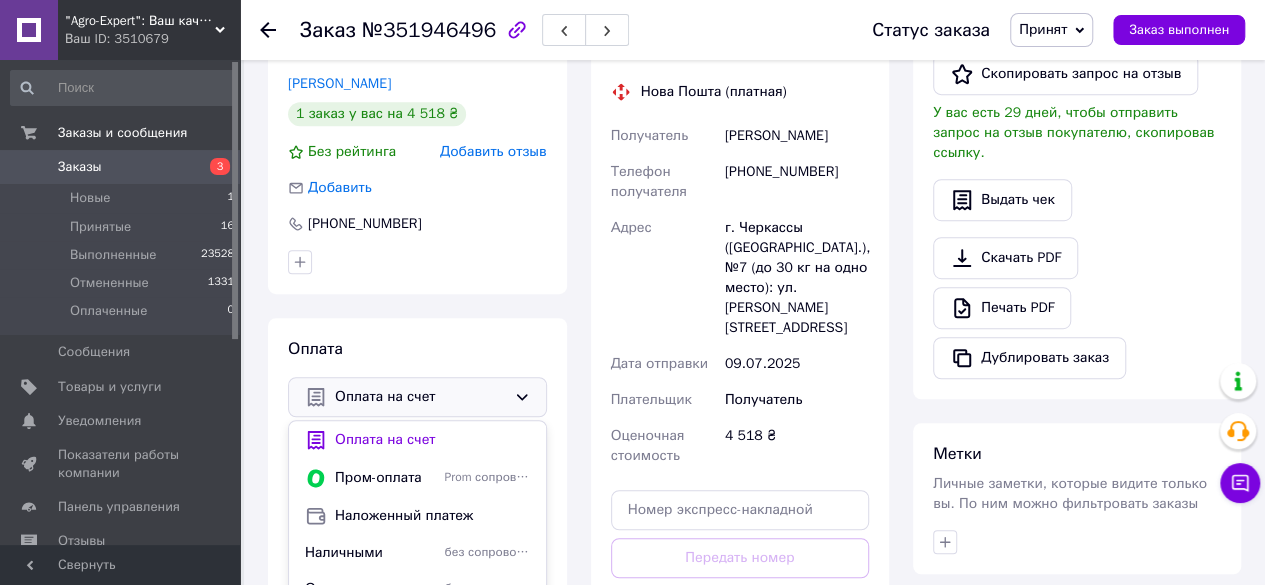 click on "Оплата на счет" at bounding box center (420, 397) 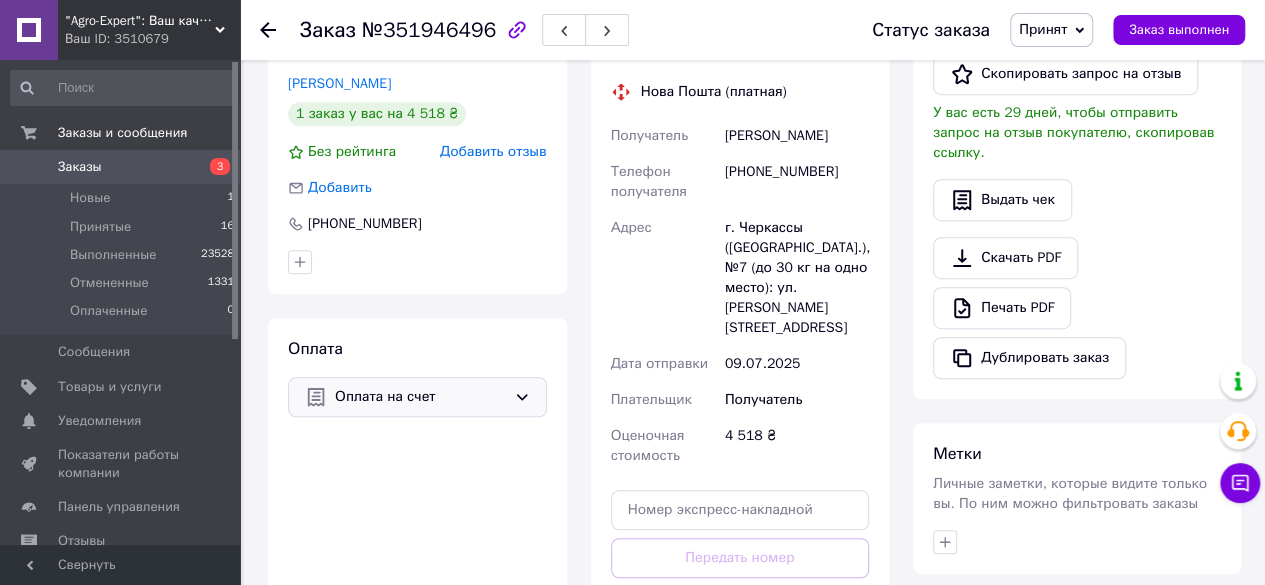click on "Оплата на счет" at bounding box center [420, 397] 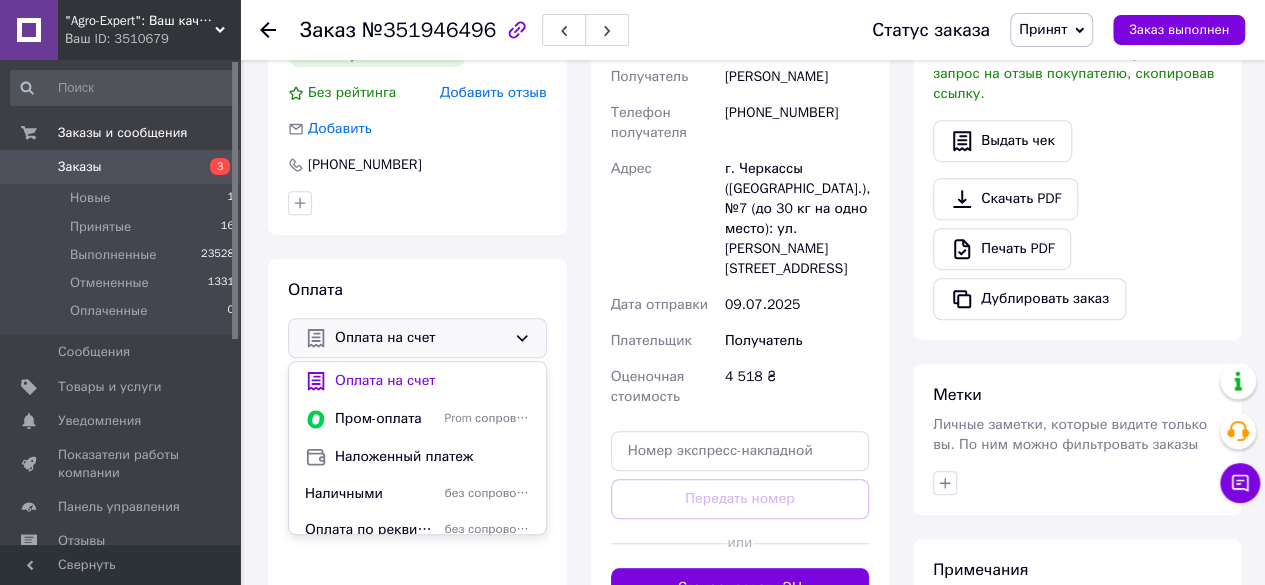 scroll, scrollTop: 600, scrollLeft: 0, axis: vertical 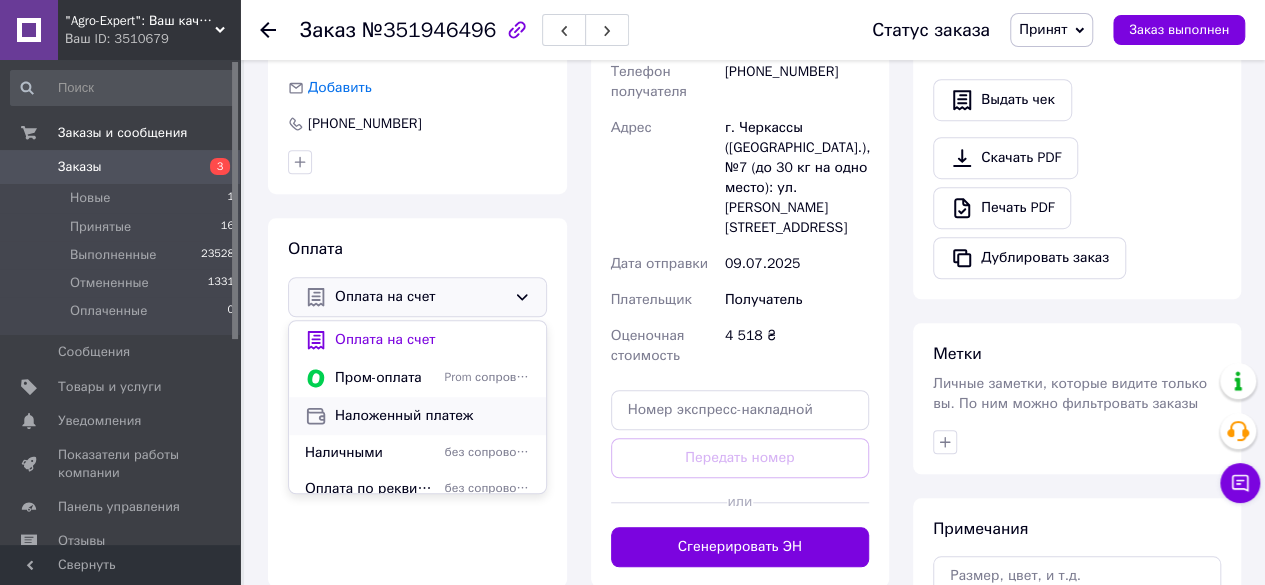 click on "Наложенный платеж" at bounding box center (432, 416) 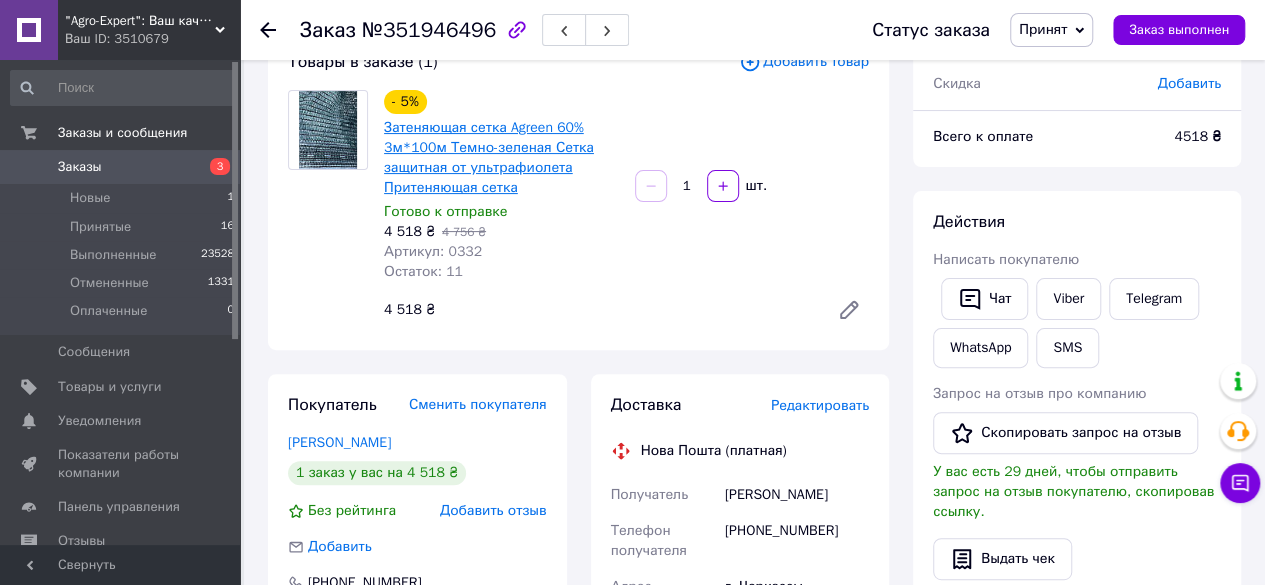 scroll, scrollTop: 0, scrollLeft: 0, axis: both 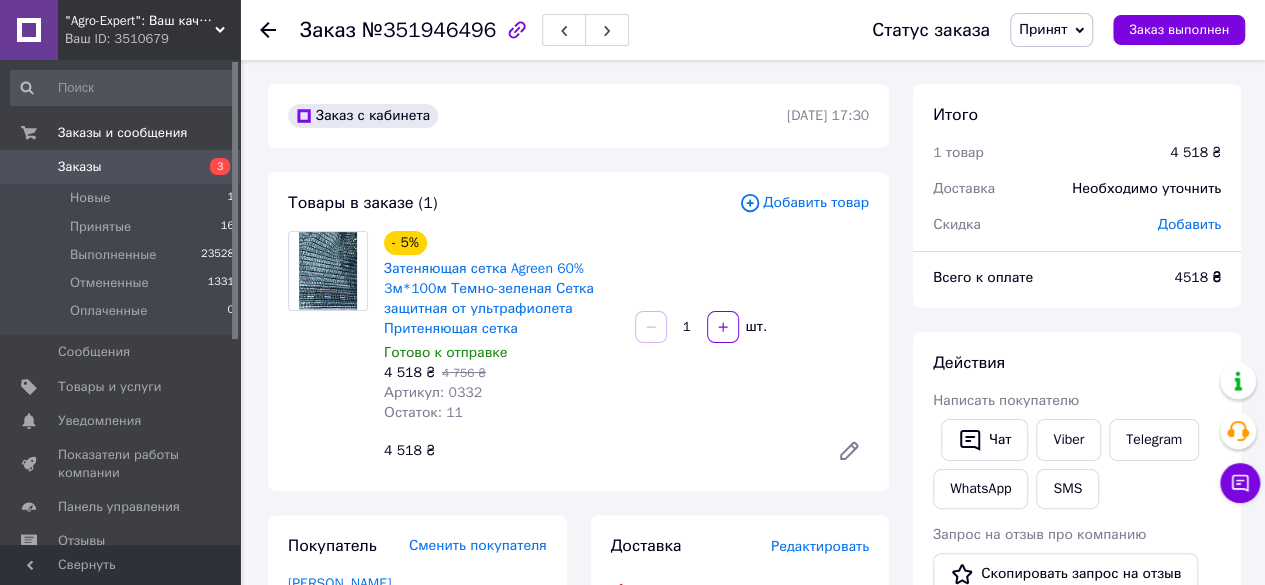 click at bounding box center (280, 30) 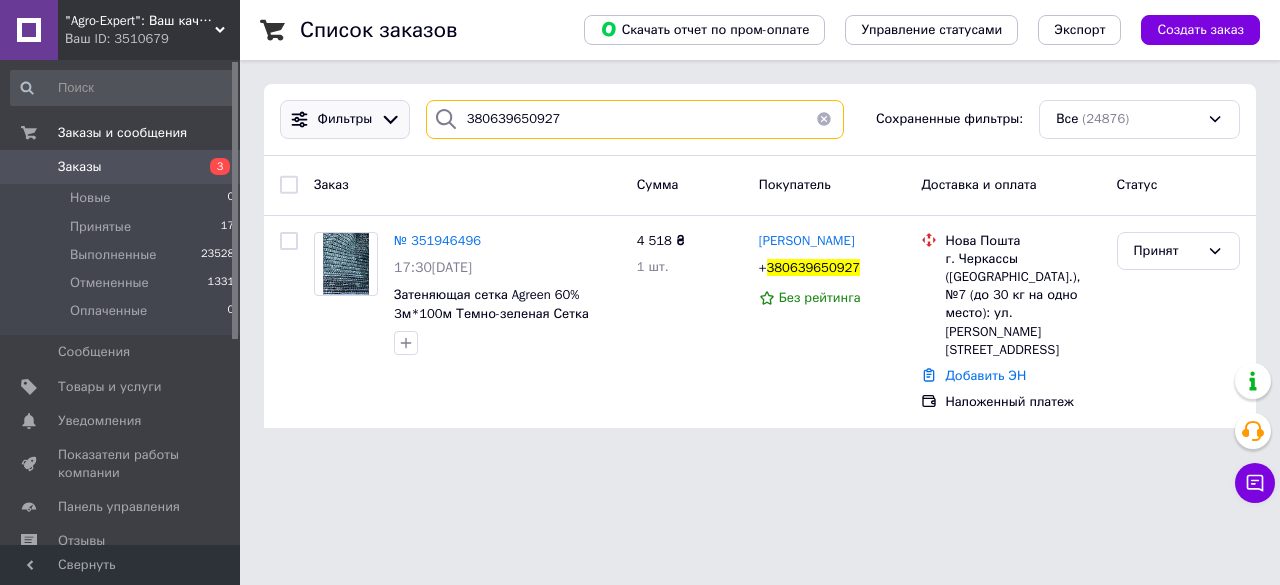 drag, startPoint x: 637, startPoint y: 123, endPoint x: 308, endPoint y: 135, distance: 329.21878 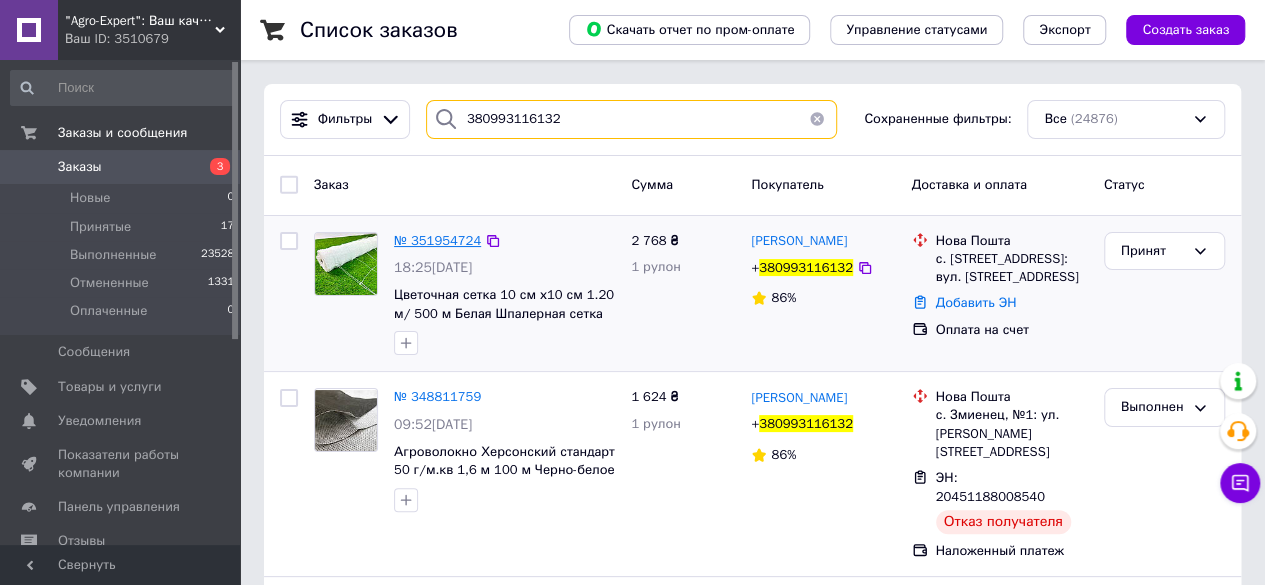 type on "380993116132" 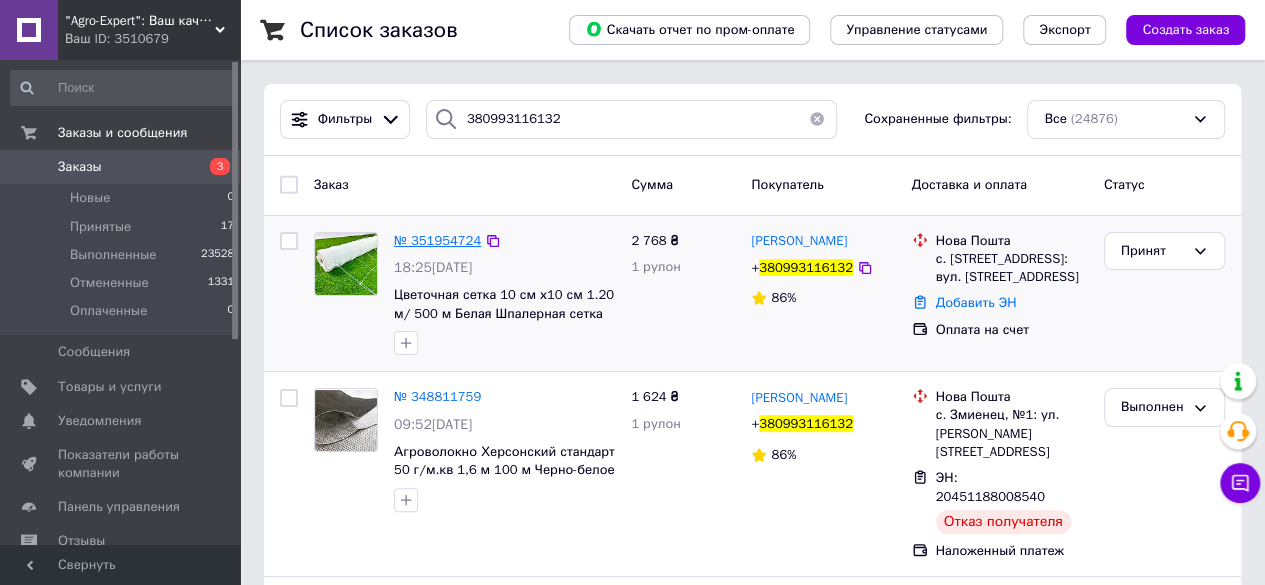 click on "№ 351954724" at bounding box center [437, 240] 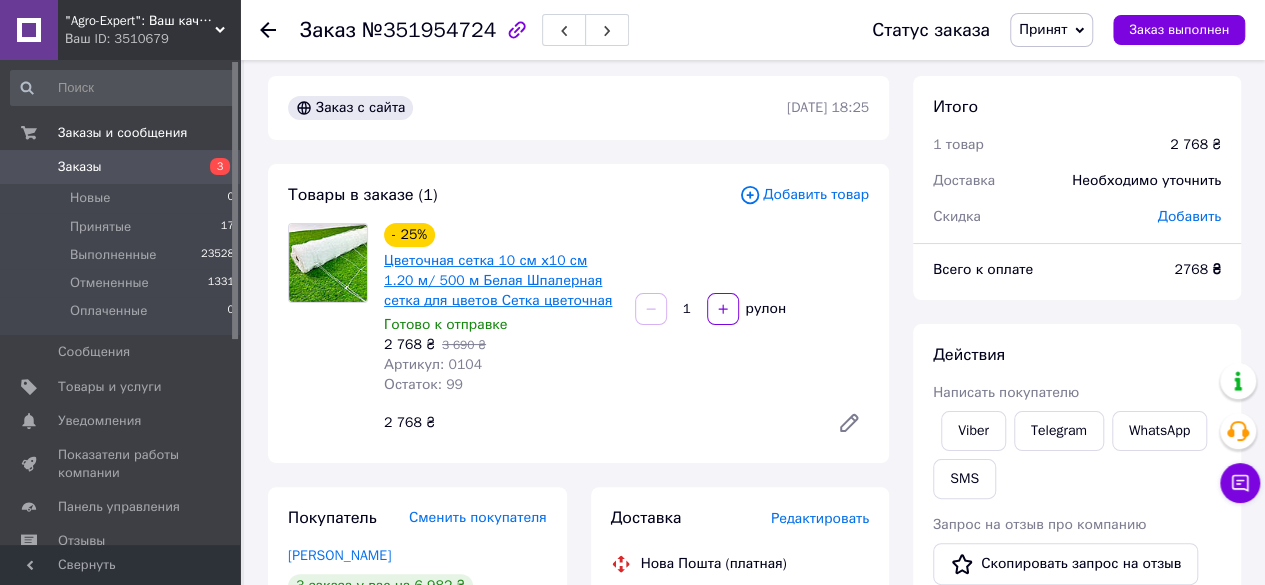 scroll, scrollTop: 0, scrollLeft: 0, axis: both 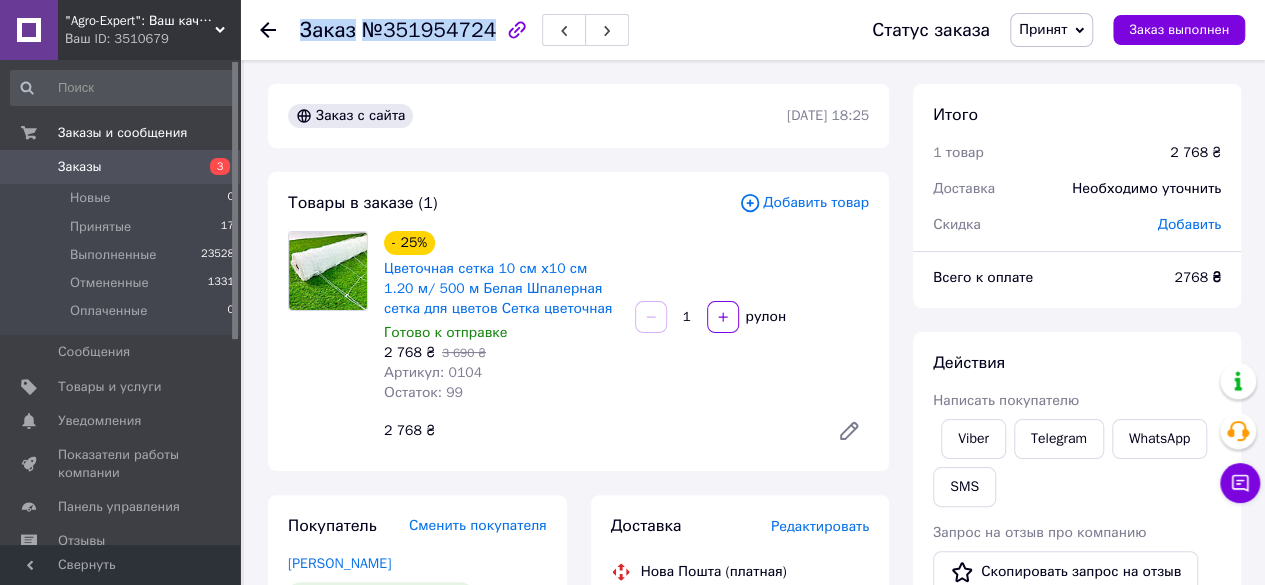 drag, startPoint x: 298, startPoint y: 34, endPoint x: 482, endPoint y: 35, distance: 184.00272 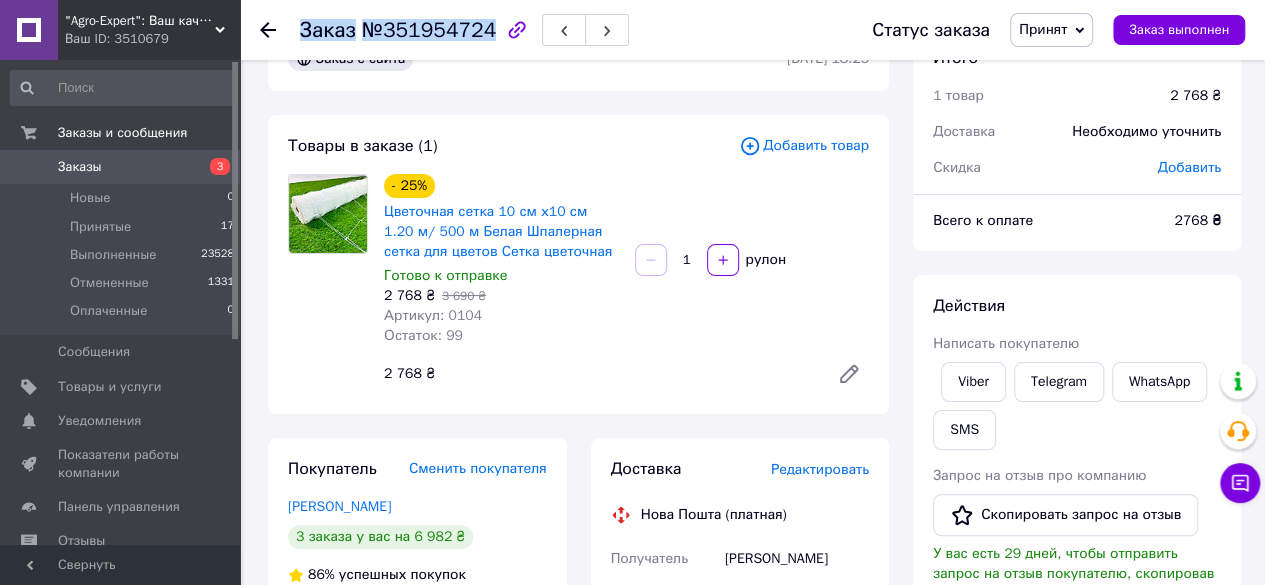 scroll, scrollTop: 100, scrollLeft: 0, axis: vertical 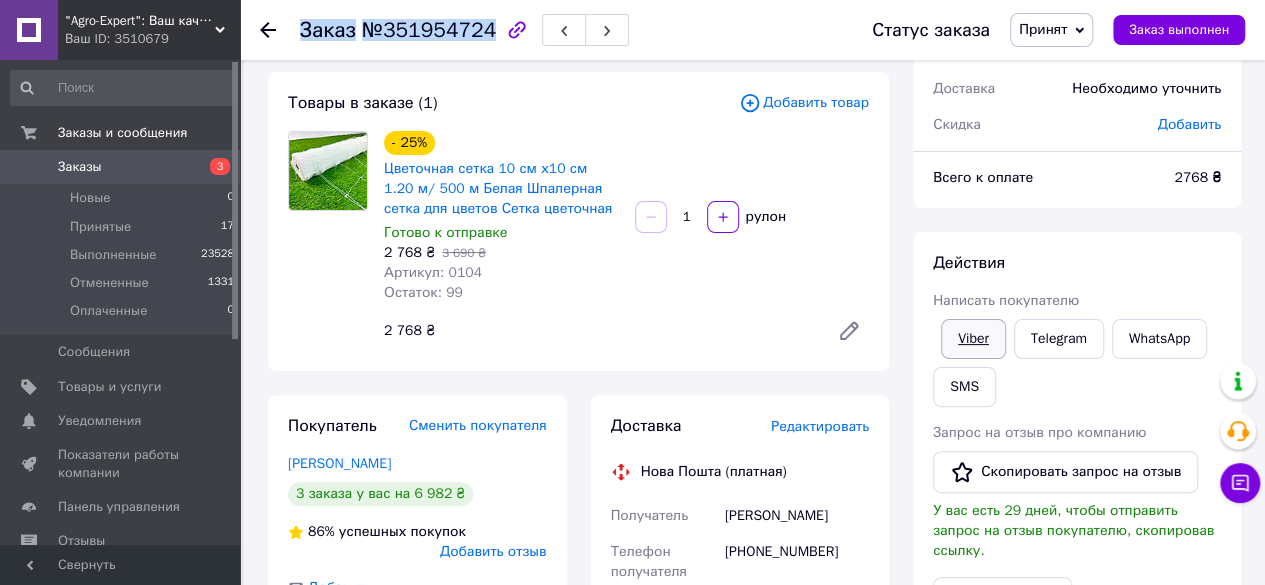 click on "Viber" at bounding box center (973, 339) 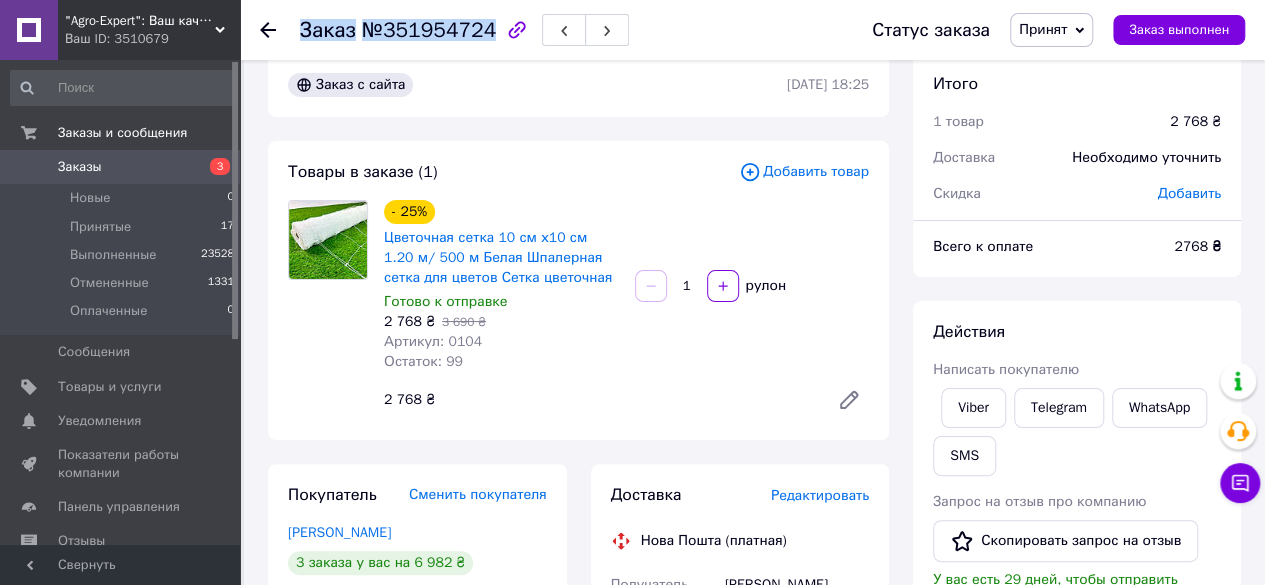 scroll, scrollTop: 0, scrollLeft: 0, axis: both 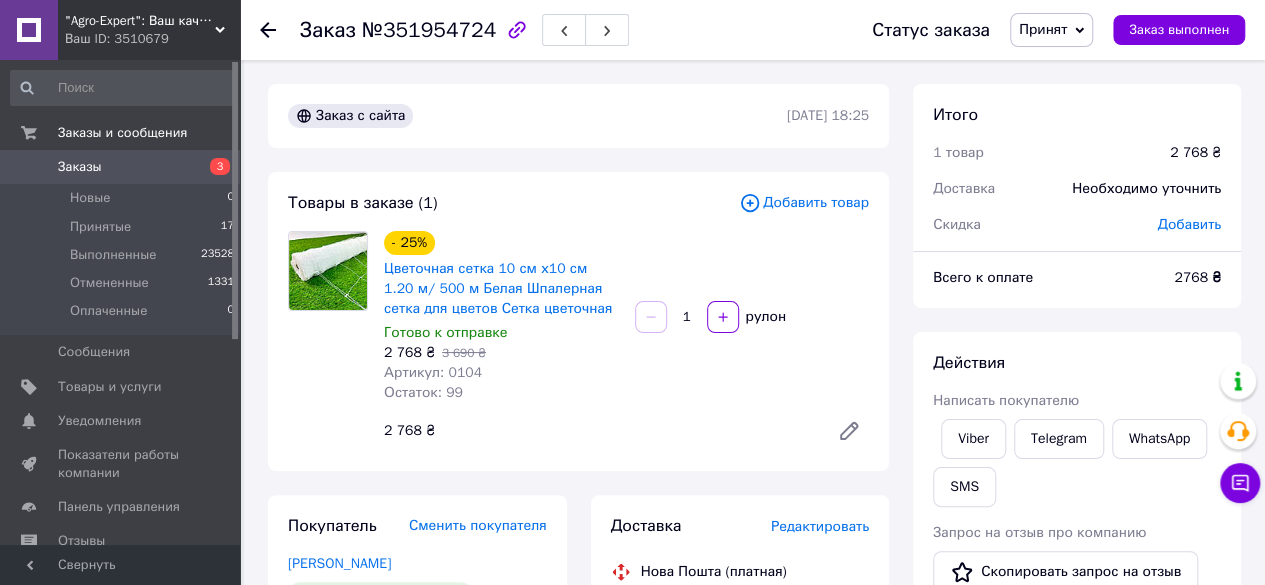 click on "Товары в заказе (1)" at bounding box center [513, 203] 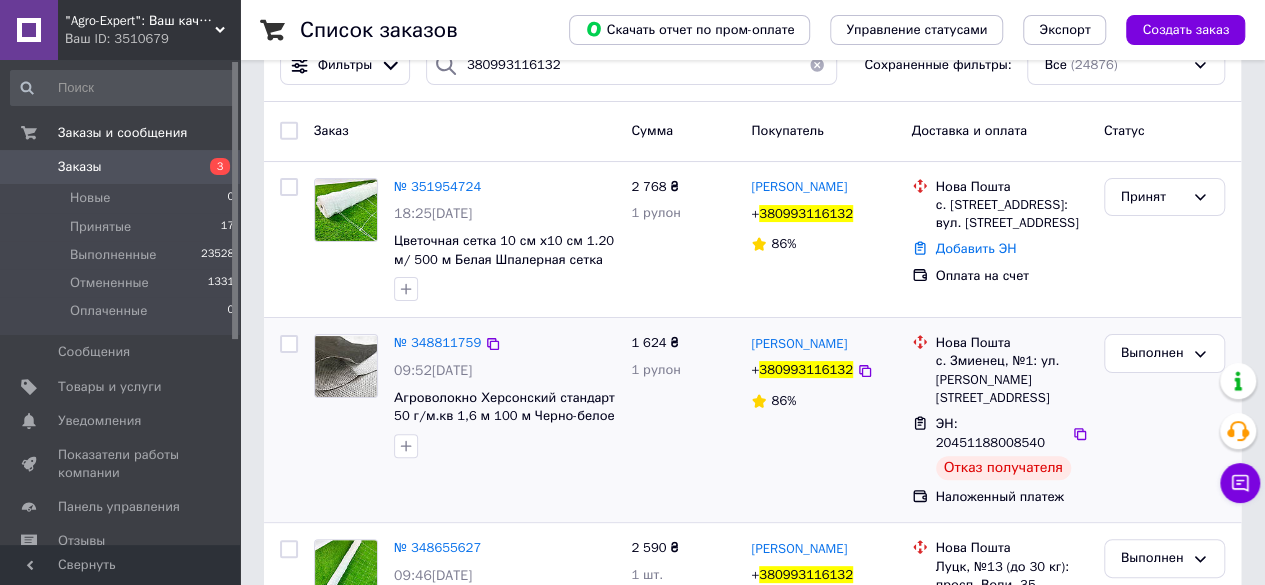 scroll, scrollTop: 0, scrollLeft: 0, axis: both 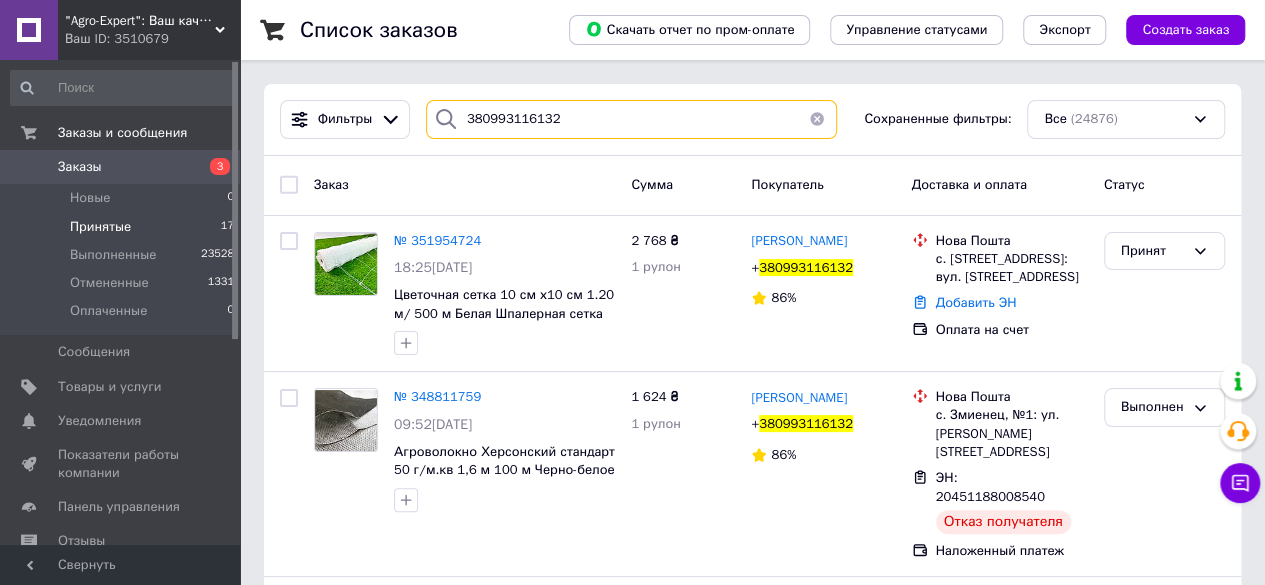 drag, startPoint x: 510, startPoint y: 117, endPoint x: 56, endPoint y: 213, distance: 464.0388 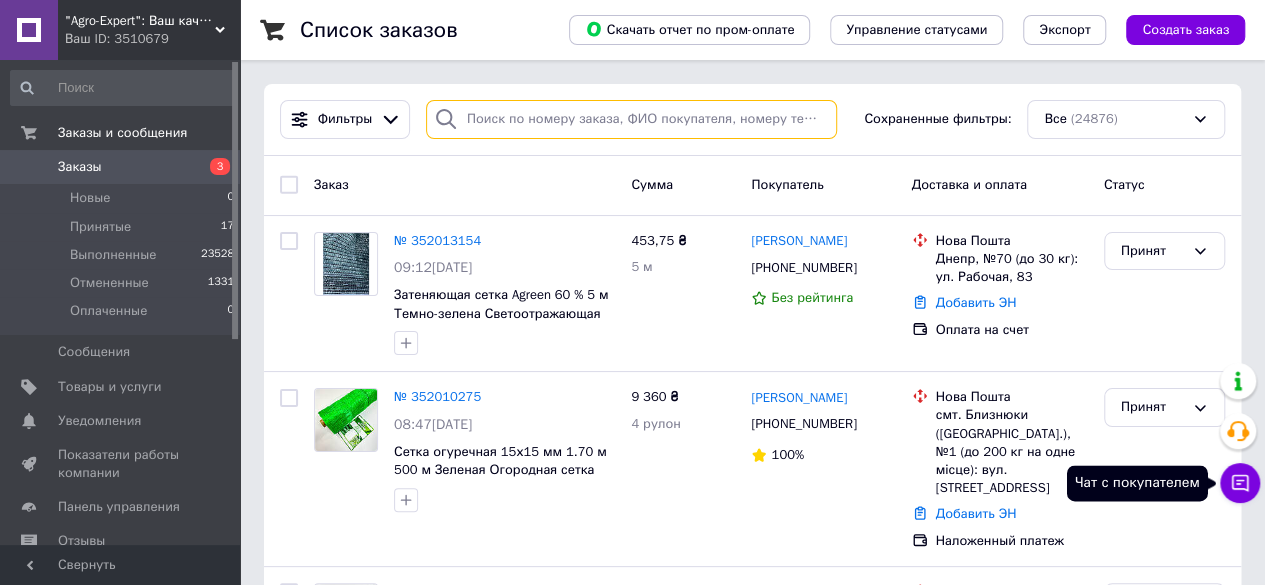 type 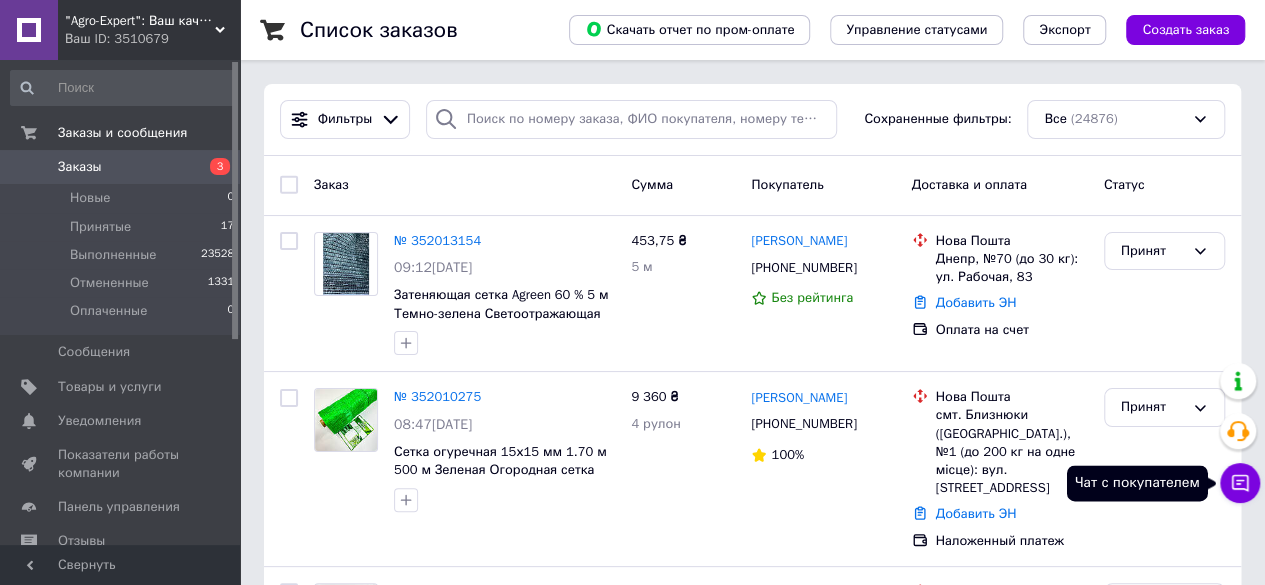 click 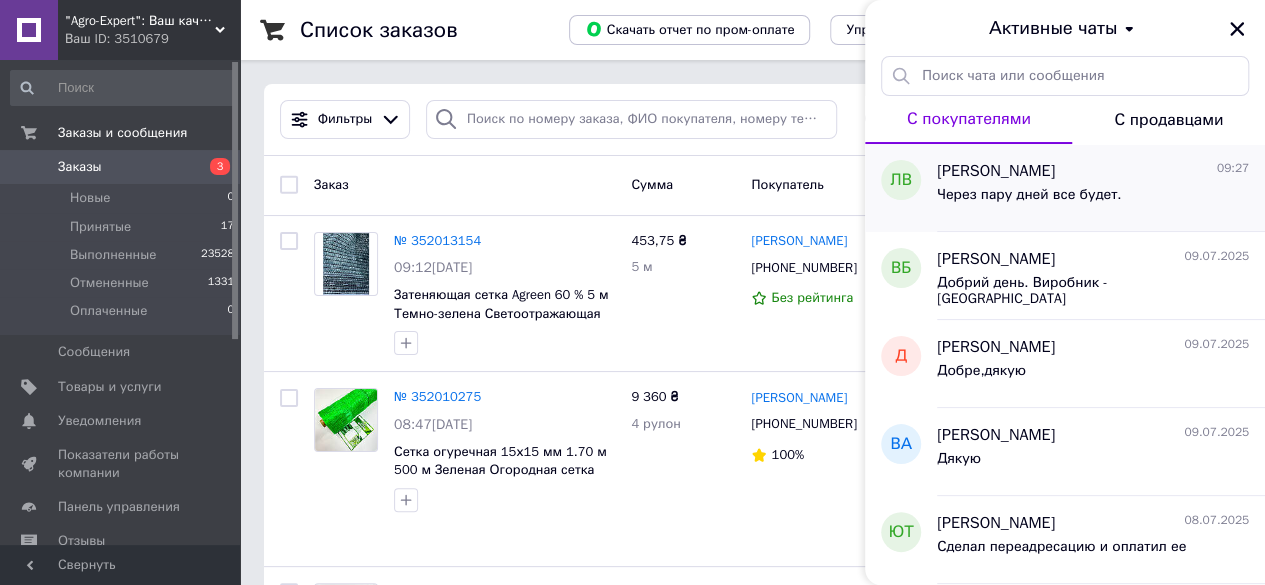 click on "Через пару дней все будет." at bounding box center (1093, 199) 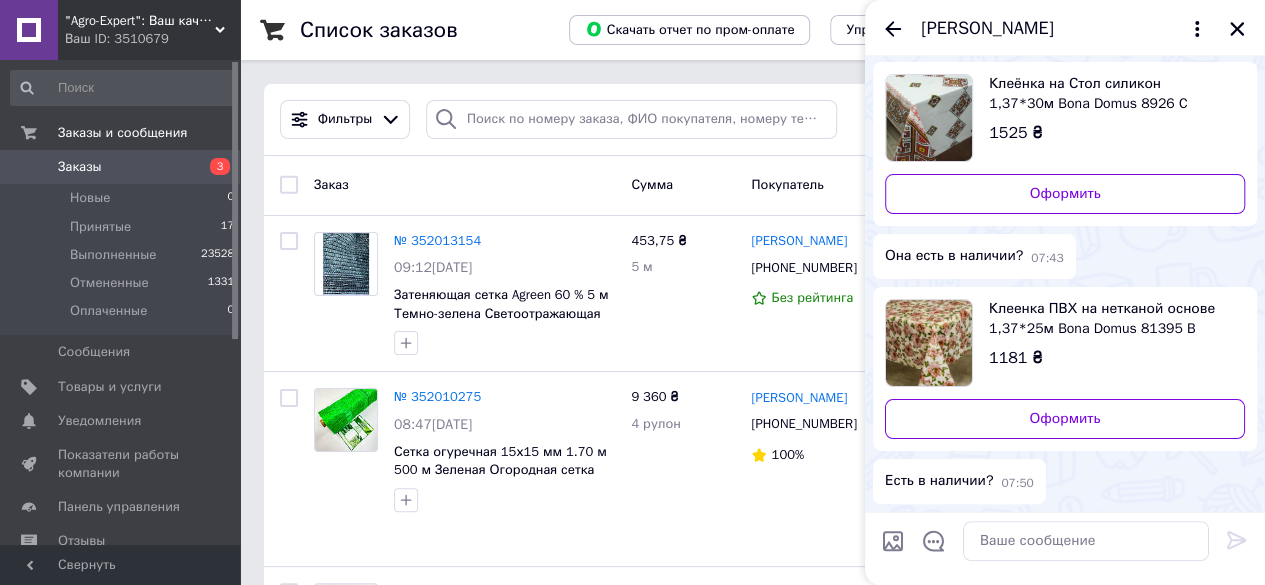 scroll, scrollTop: 30, scrollLeft: 0, axis: vertical 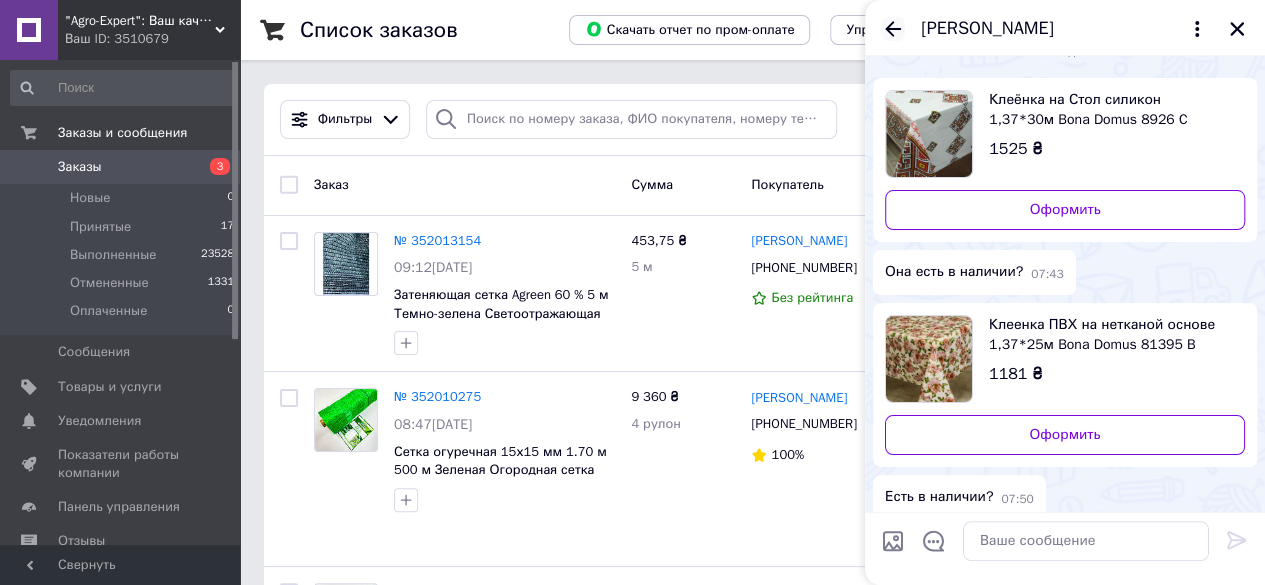 click 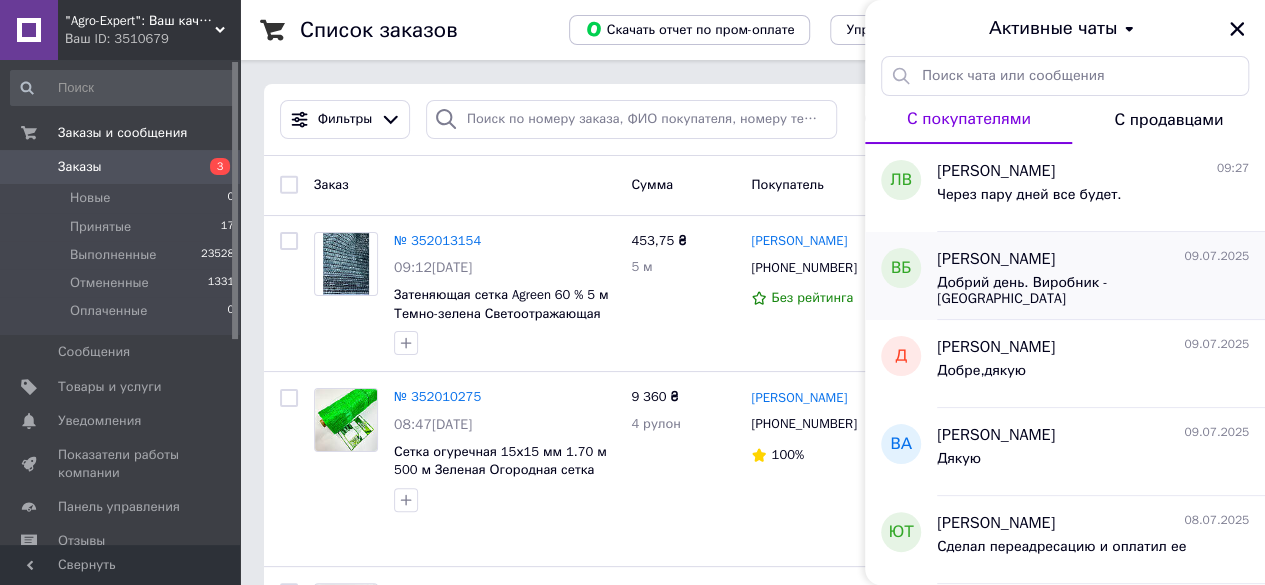 click on "Добрий день. Виробник - [GEOGRAPHIC_DATA]" at bounding box center (1079, 291) 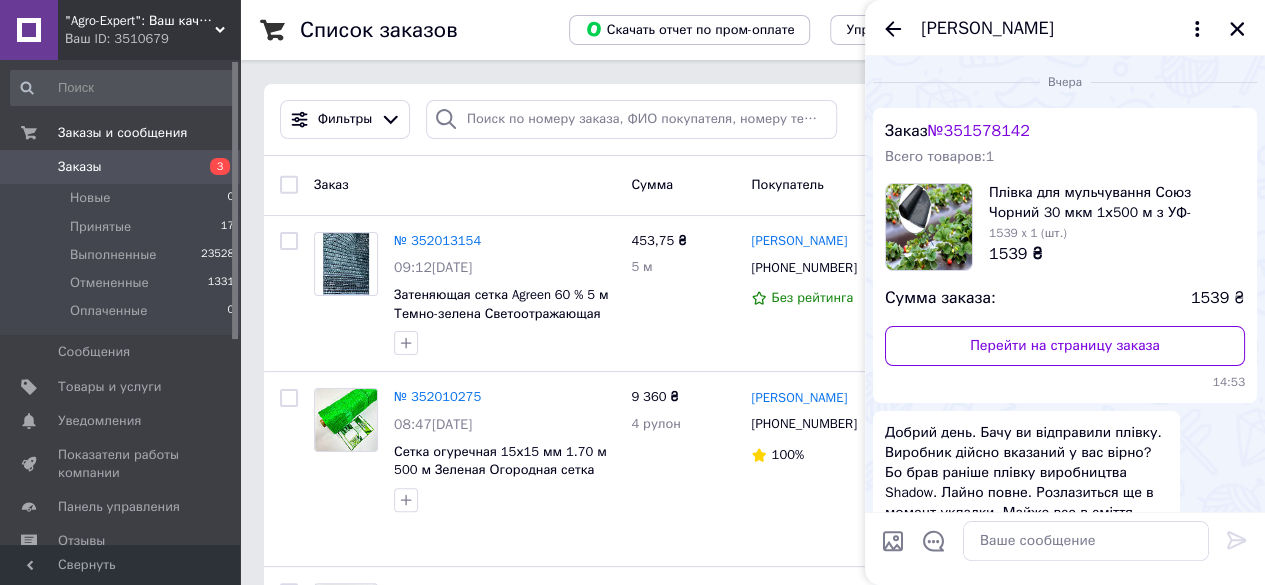scroll, scrollTop: 104, scrollLeft: 0, axis: vertical 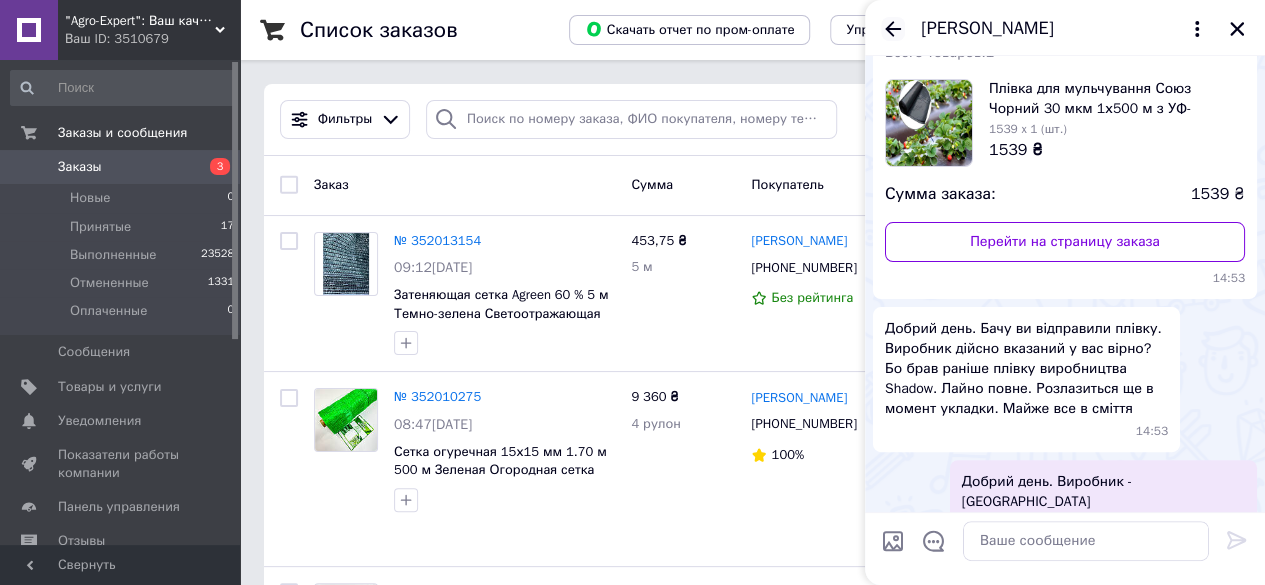 click 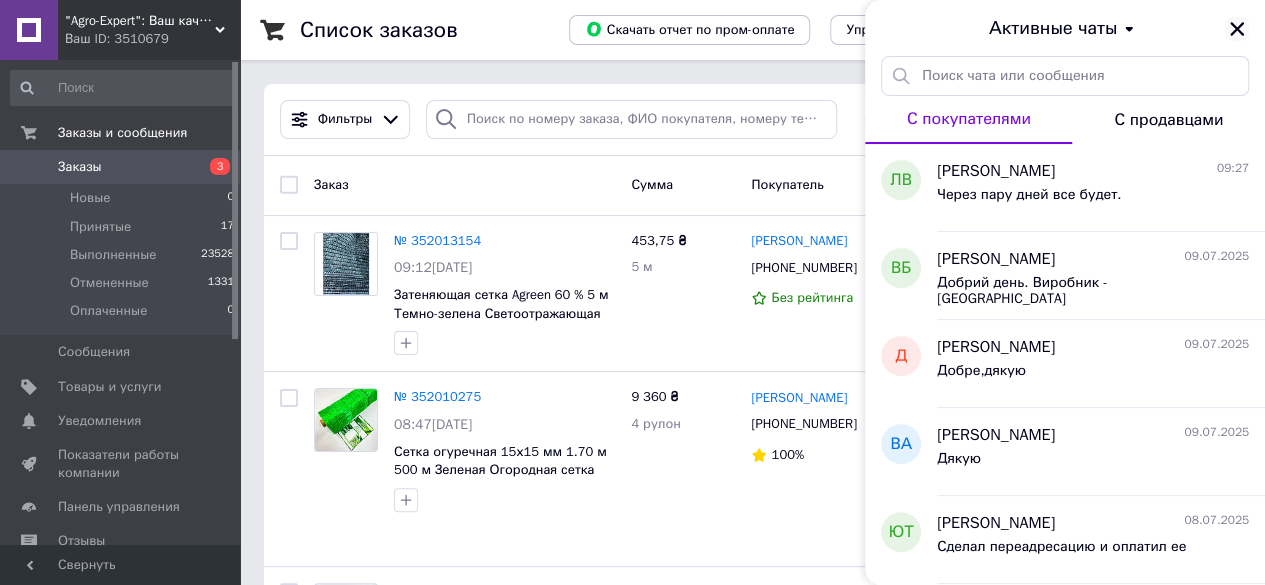click 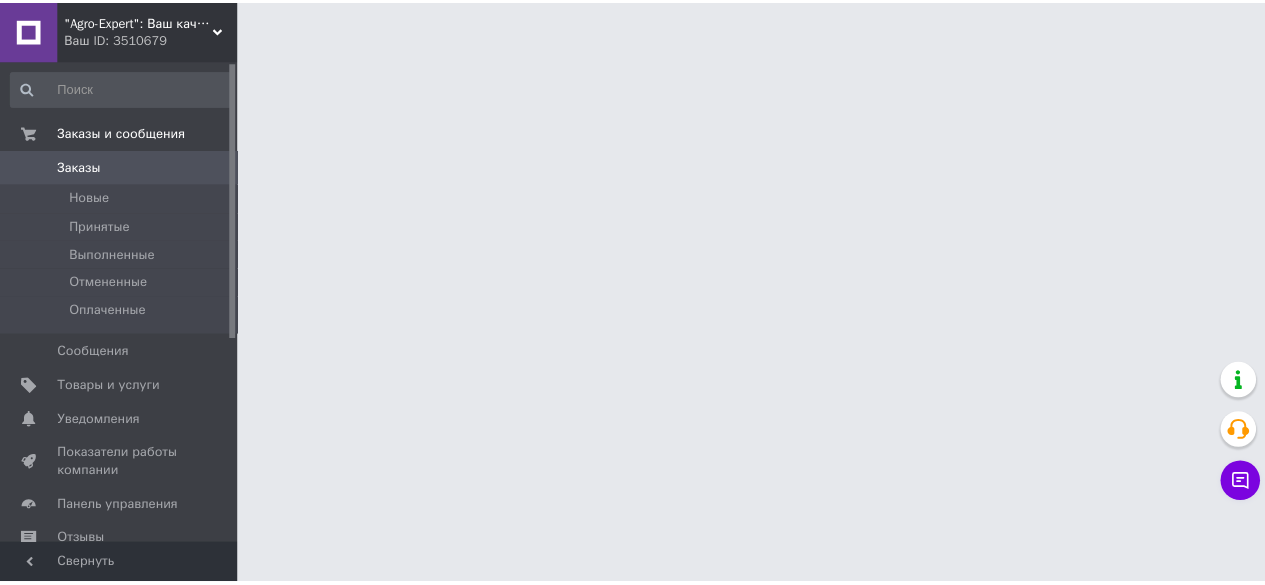 scroll, scrollTop: 0, scrollLeft: 0, axis: both 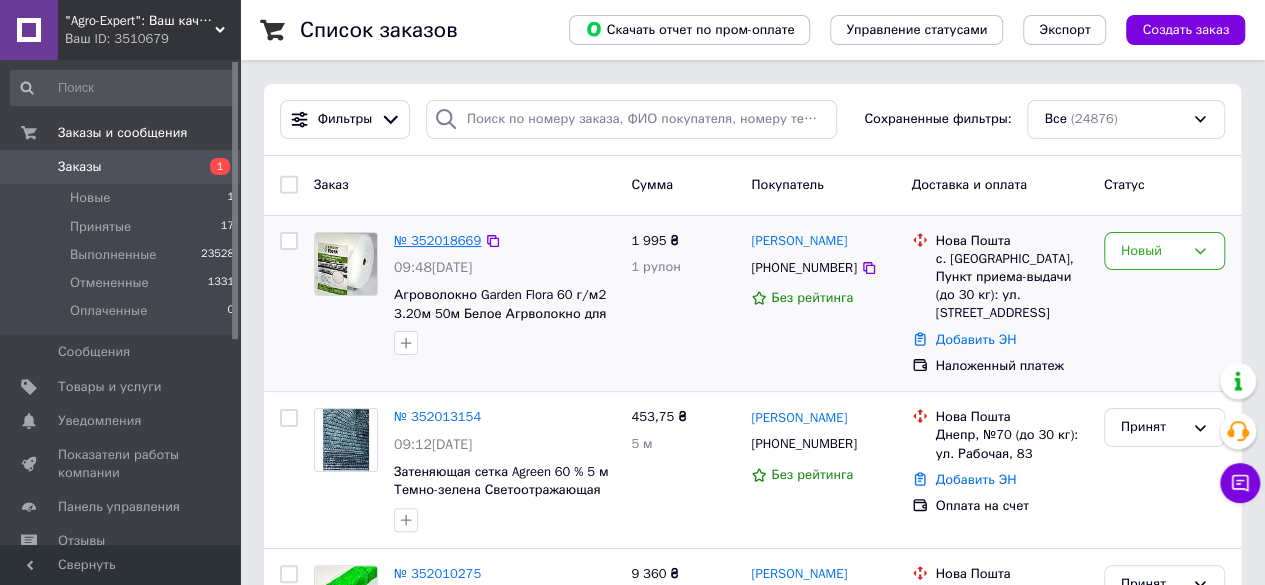 click on "№ 352018669" at bounding box center [437, 240] 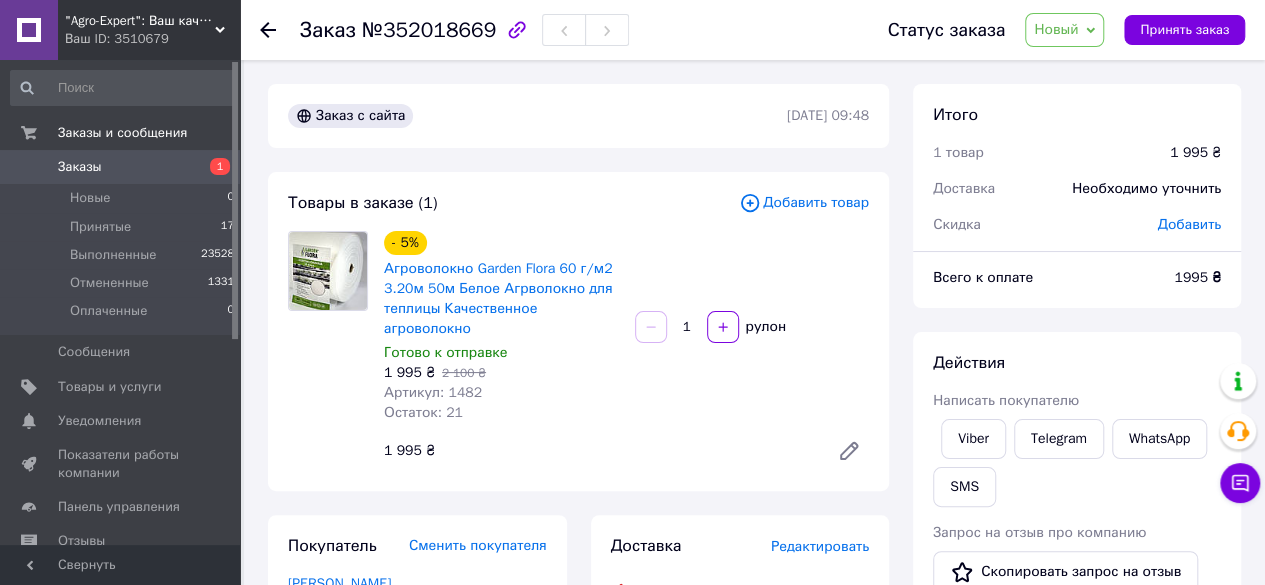 click on "№352018669" at bounding box center (429, 30) 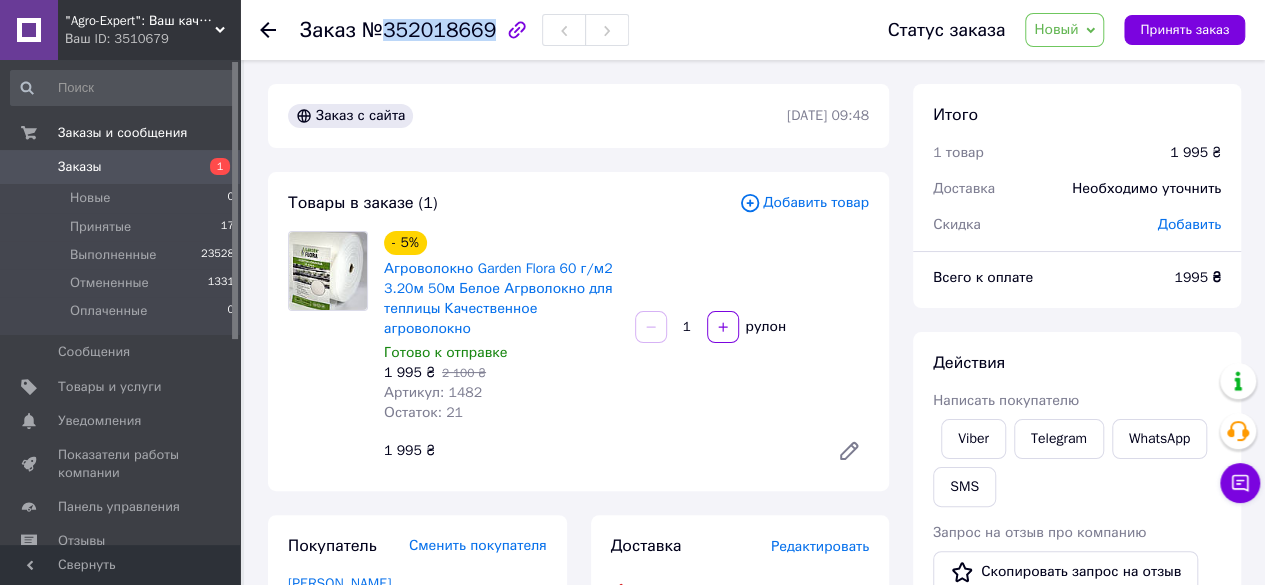 click on "№352018669" at bounding box center (429, 30) 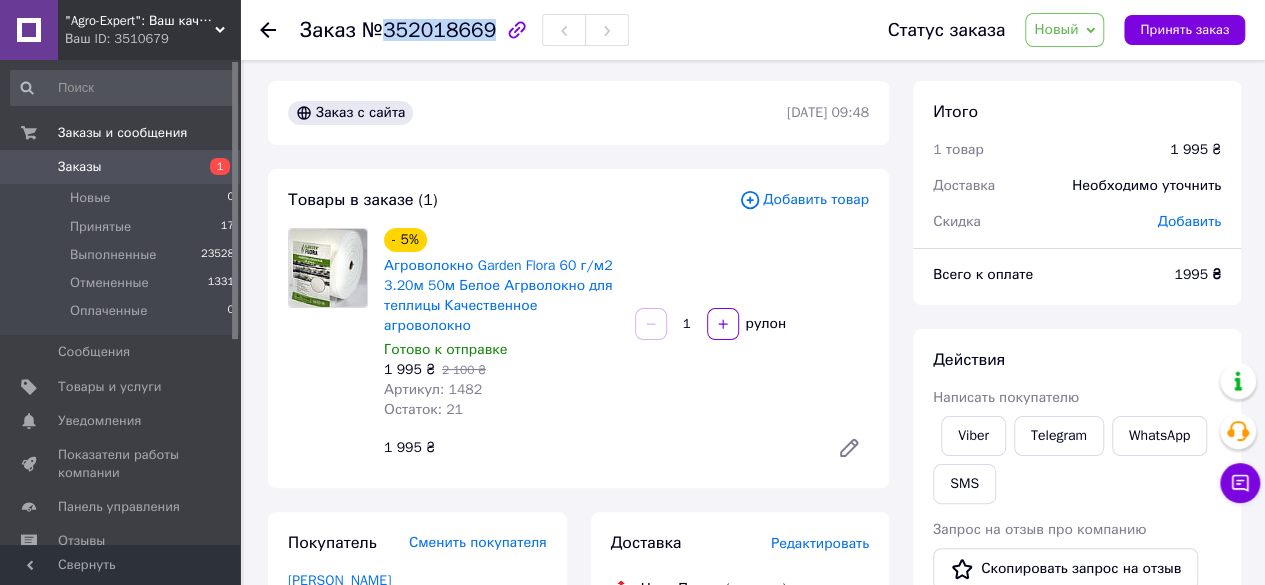 scroll, scrollTop: 0, scrollLeft: 0, axis: both 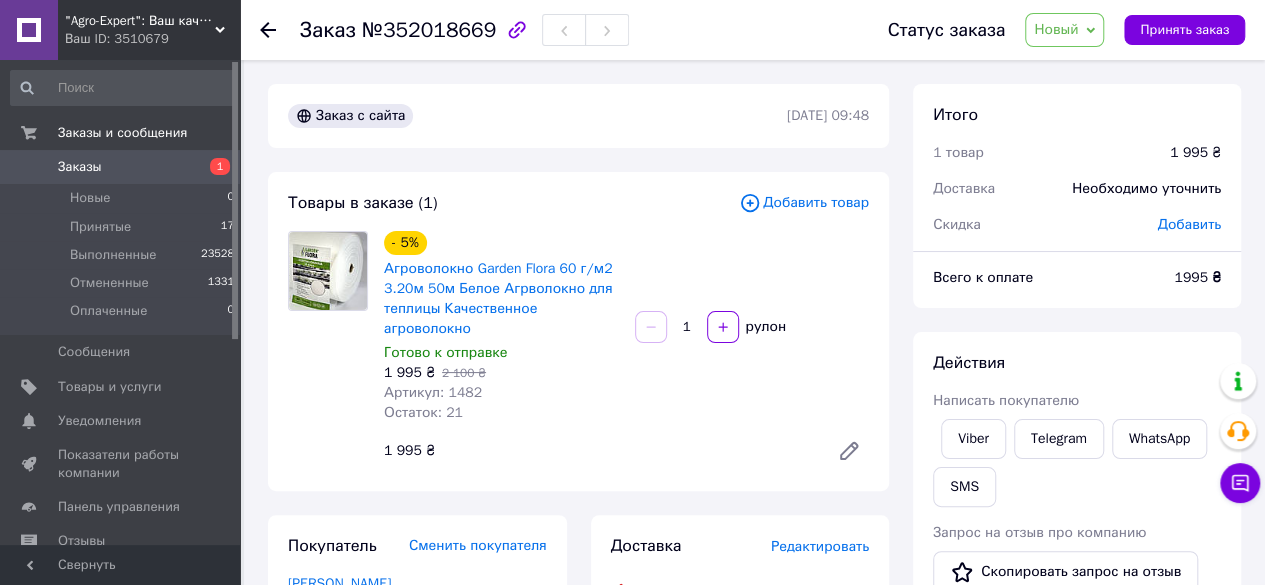click 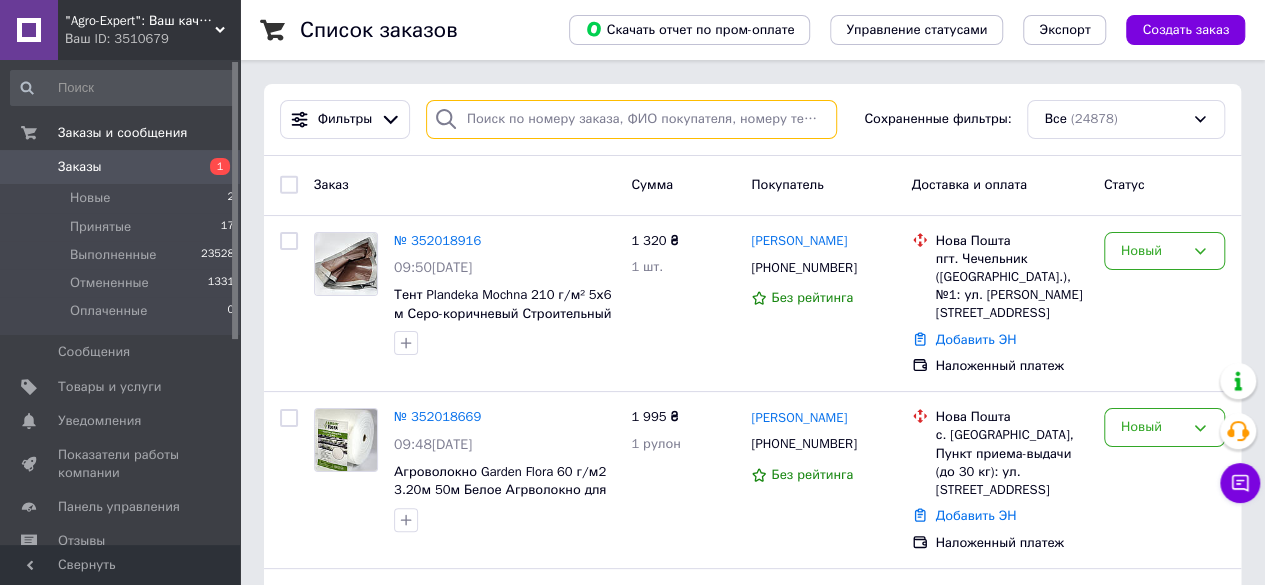 click at bounding box center (631, 119) 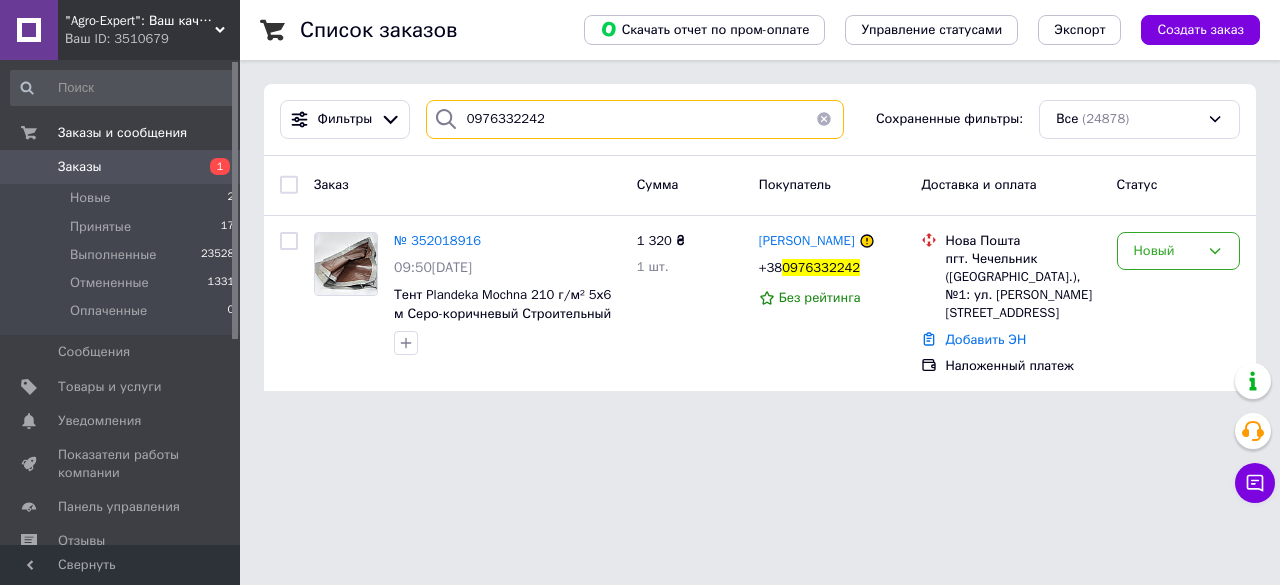type on "0976332242" 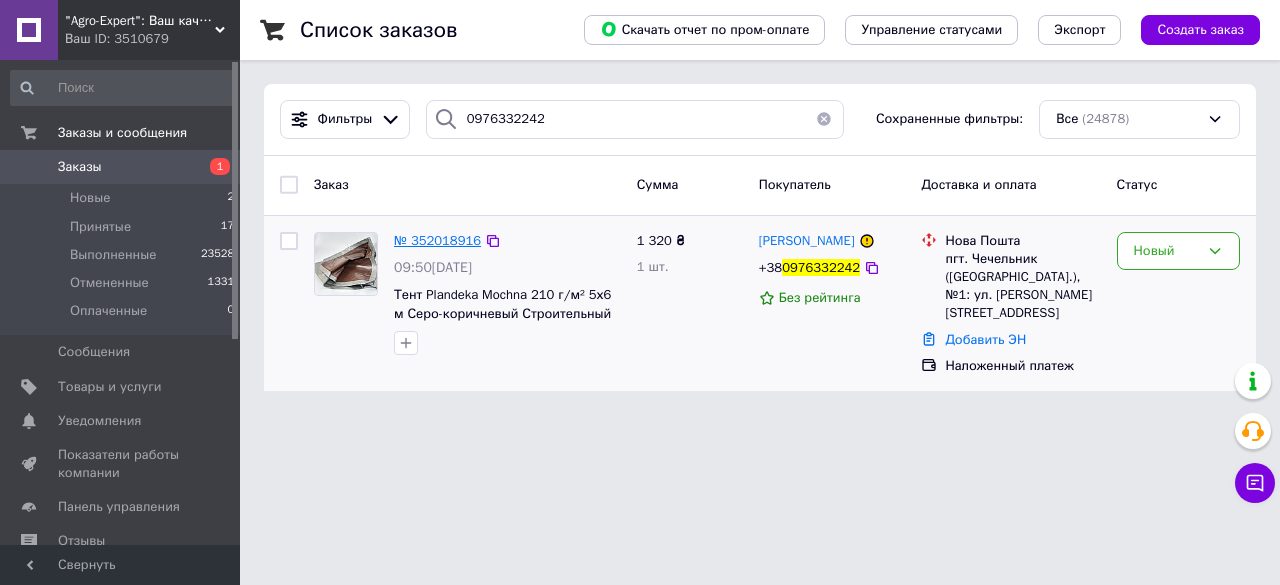 click on "№ 352018916" at bounding box center (437, 240) 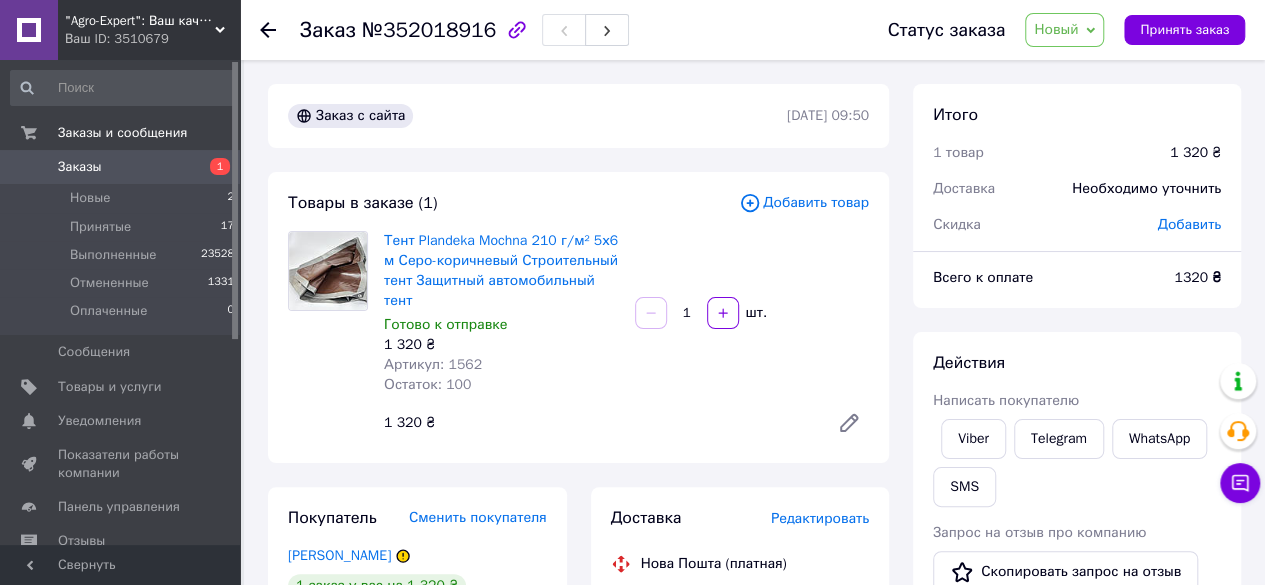 click on "№352018916" at bounding box center [429, 30] 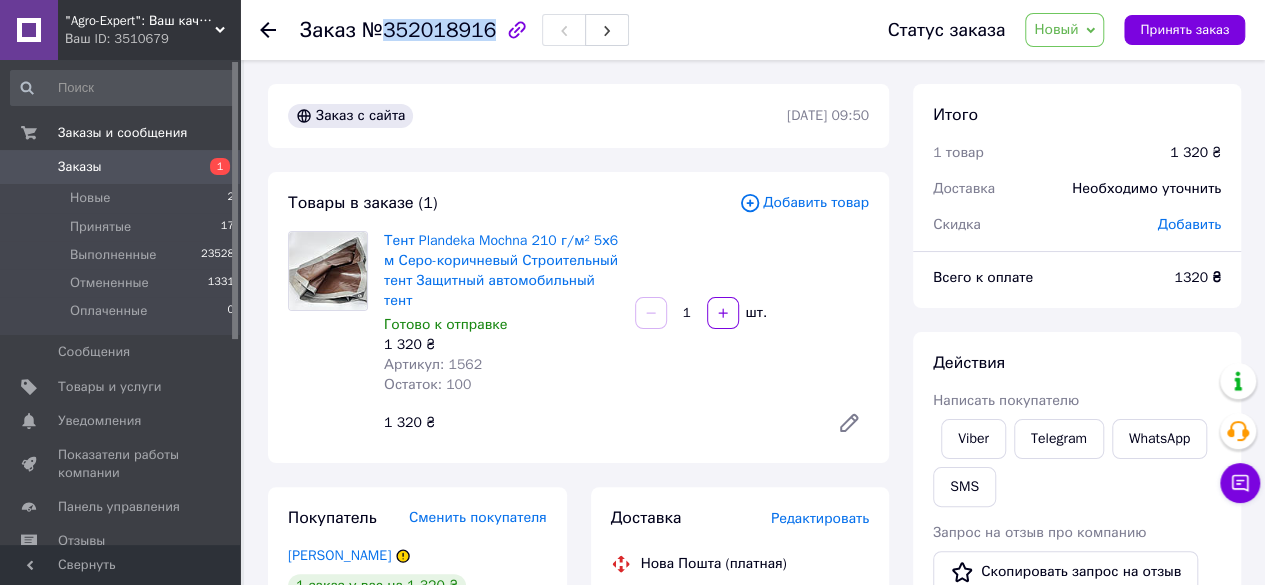 click on "№352018916" at bounding box center (429, 30) 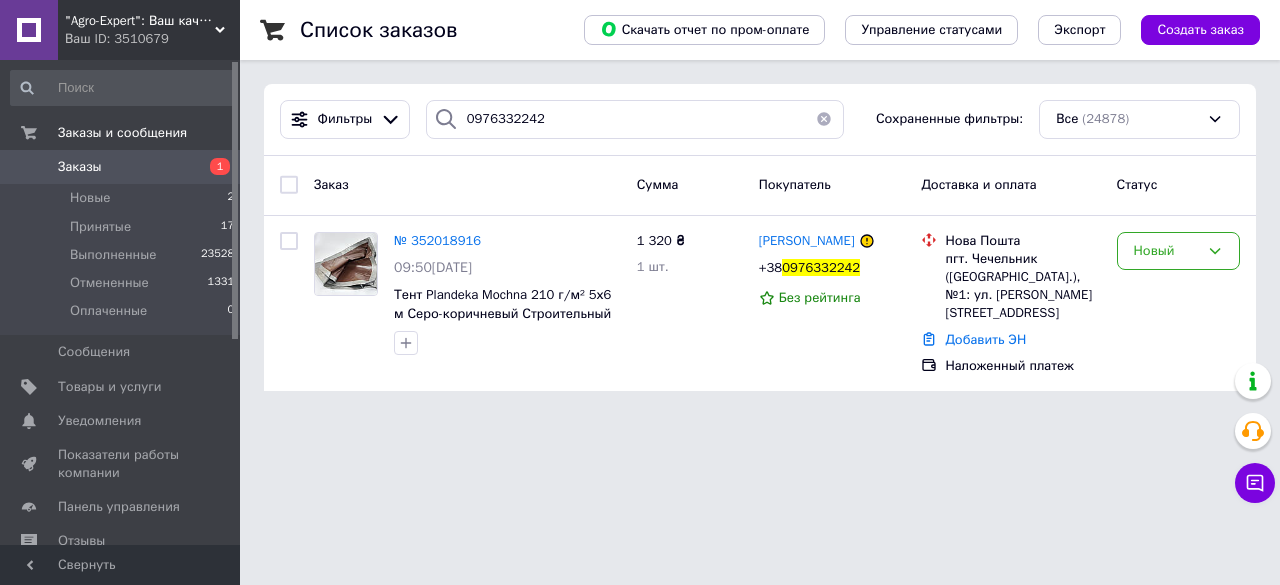 click at bounding box center (824, 119) 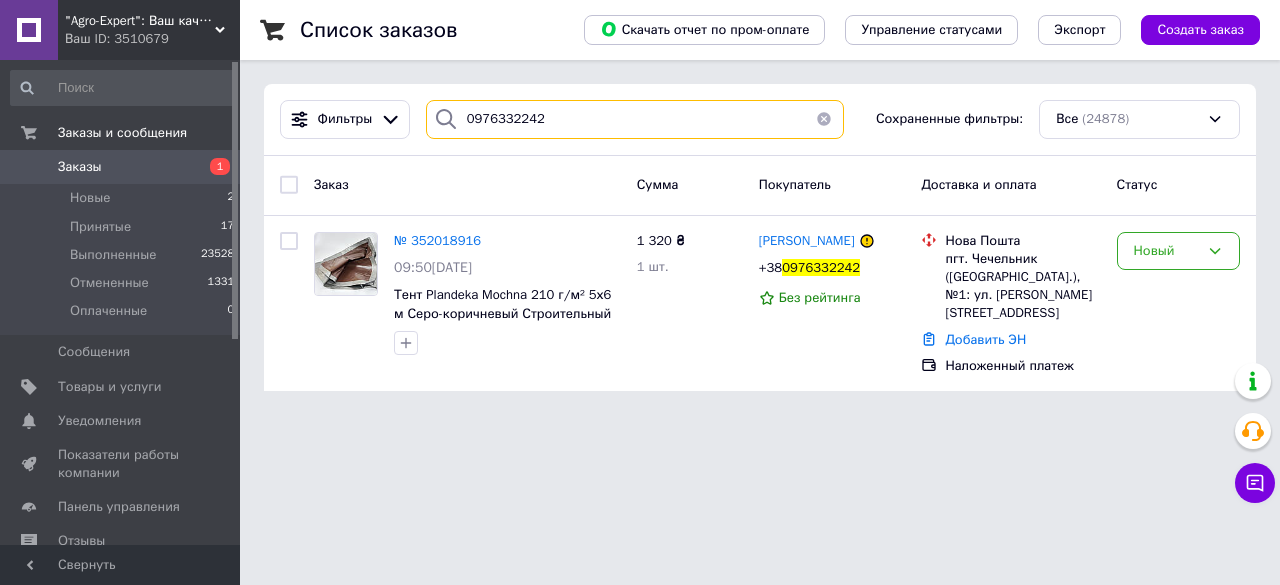 type 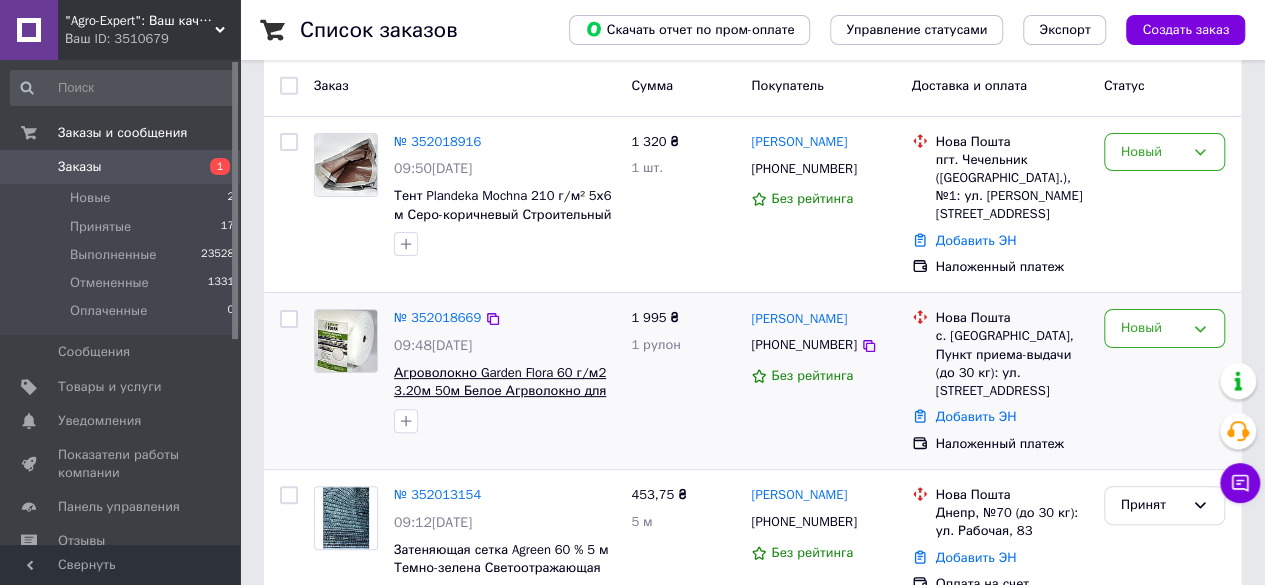 scroll, scrollTop: 100, scrollLeft: 0, axis: vertical 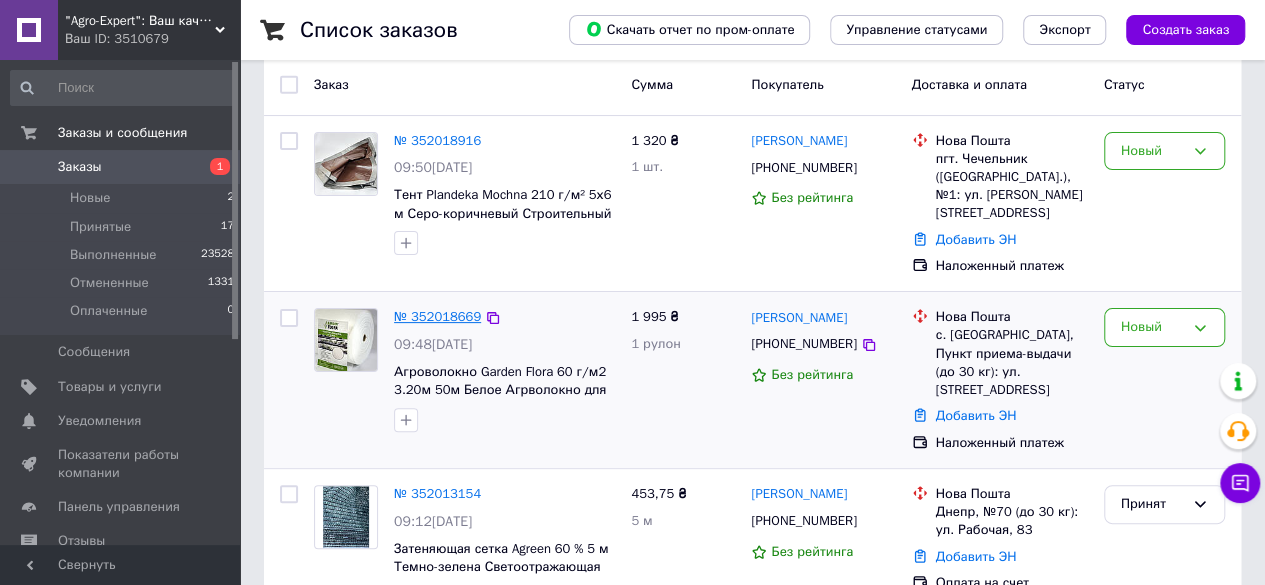 click on "№ 352018669" at bounding box center [437, 316] 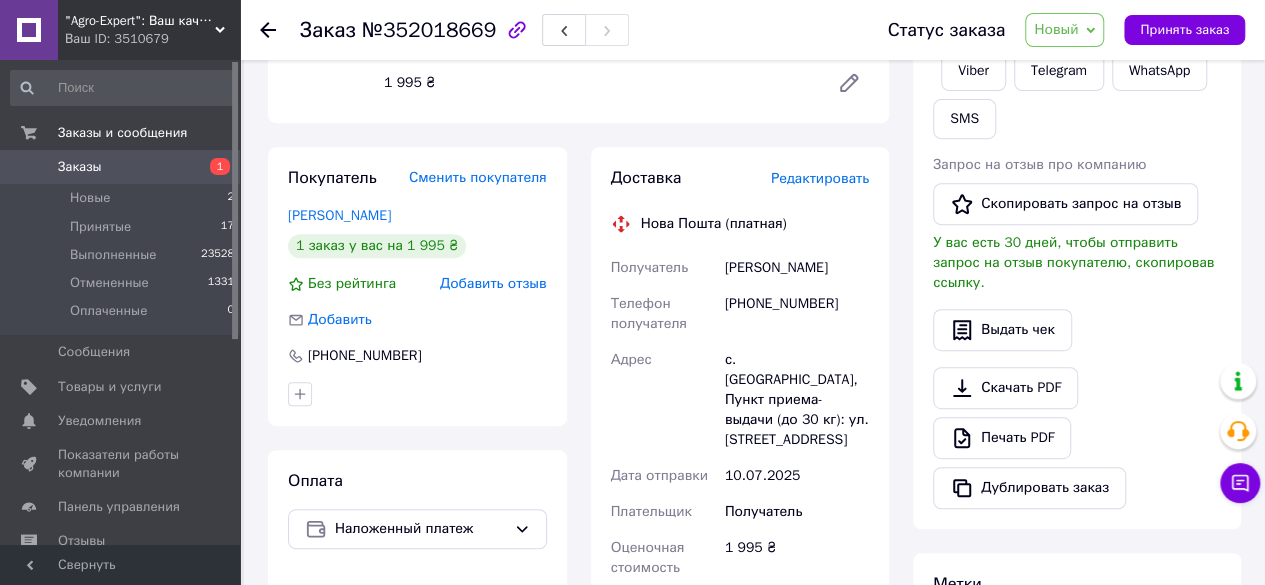 scroll, scrollTop: 400, scrollLeft: 0, axis: vertical 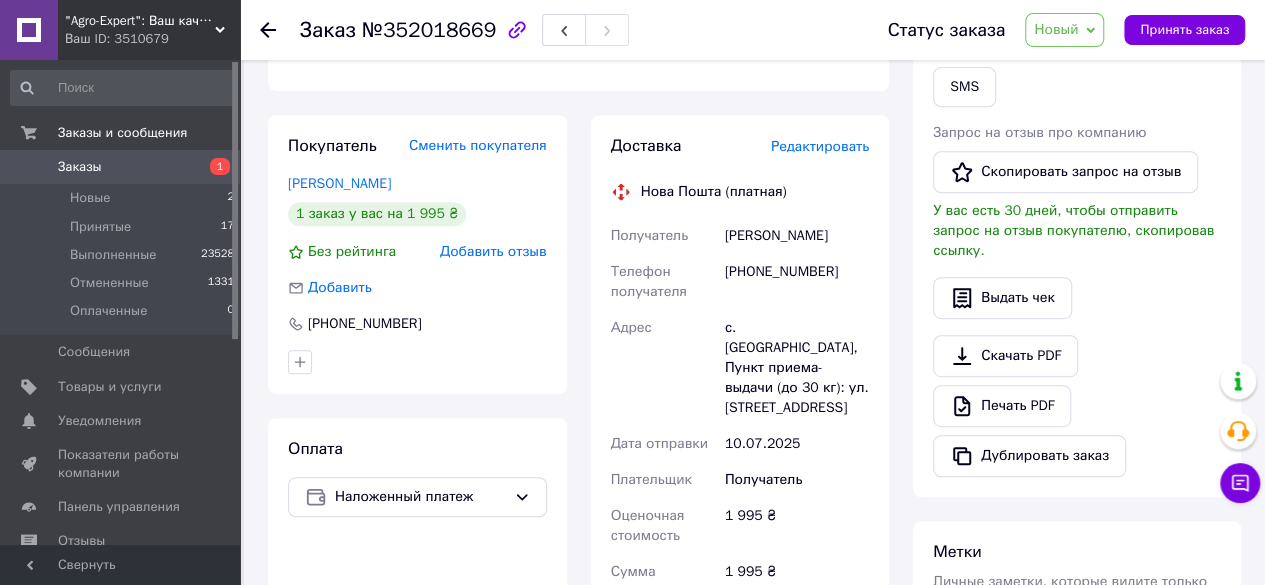 click on "[PHONE_NUMBER]" at bounding box center [797, 282] 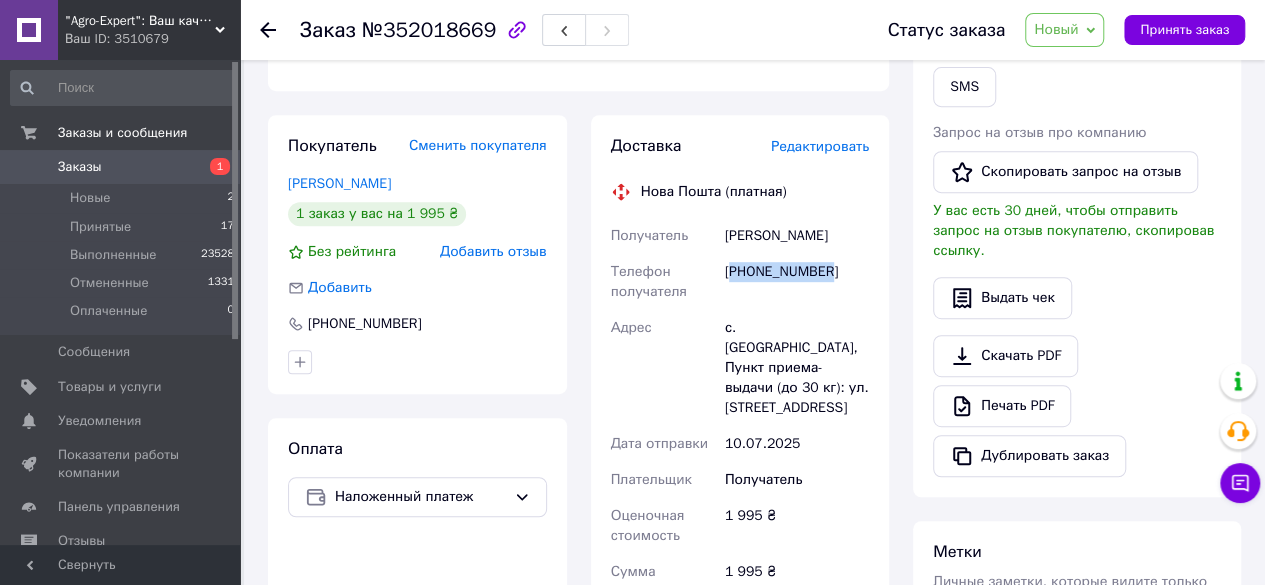 click on "[PHONE_NUMBER]" at bounding box center [797, 282] 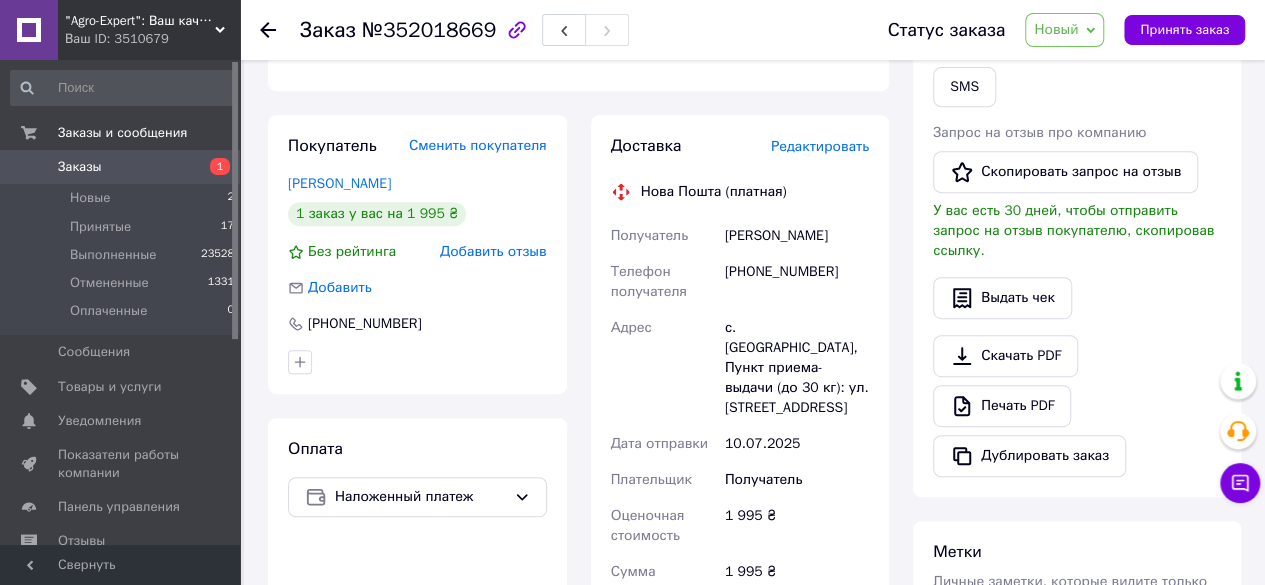 click on "[PERSON_NAME]" at bounding box center (797, 236) 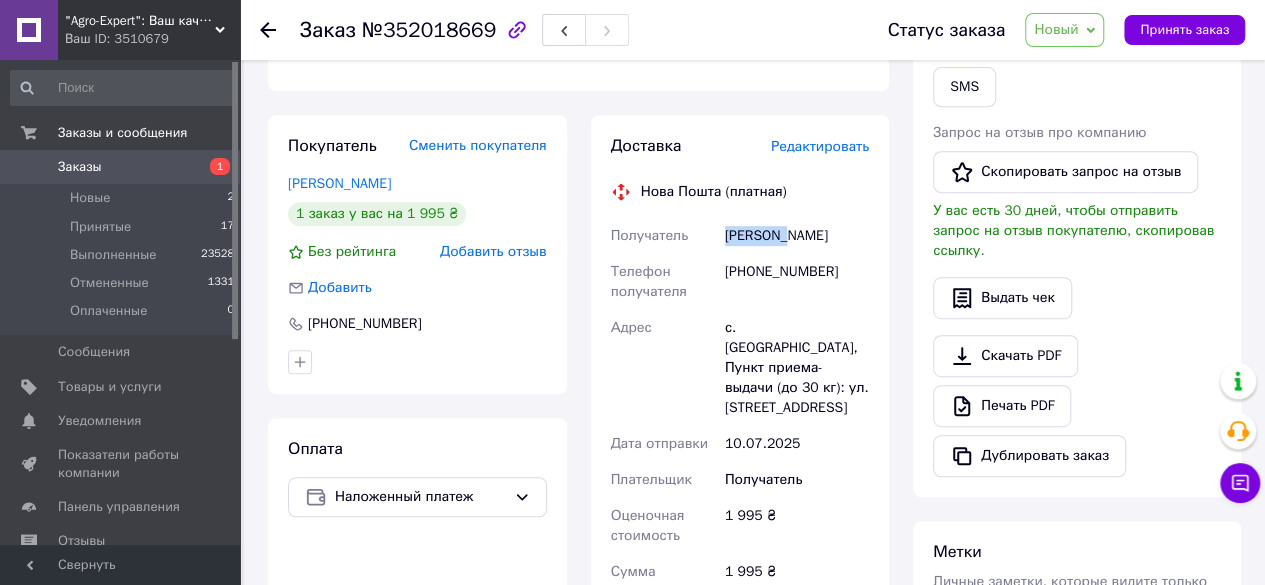 click on "[PERSON_NAME]" at bounding box center [797, 236] 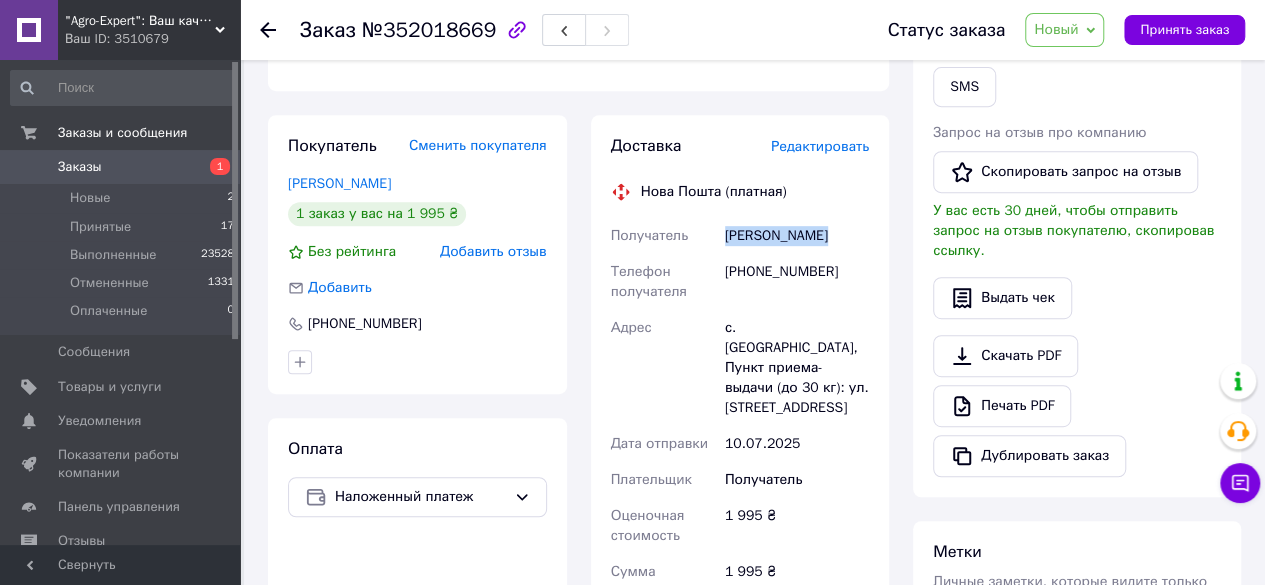 click on "[PERSON_NAME]" at bounding box center [797, 236] 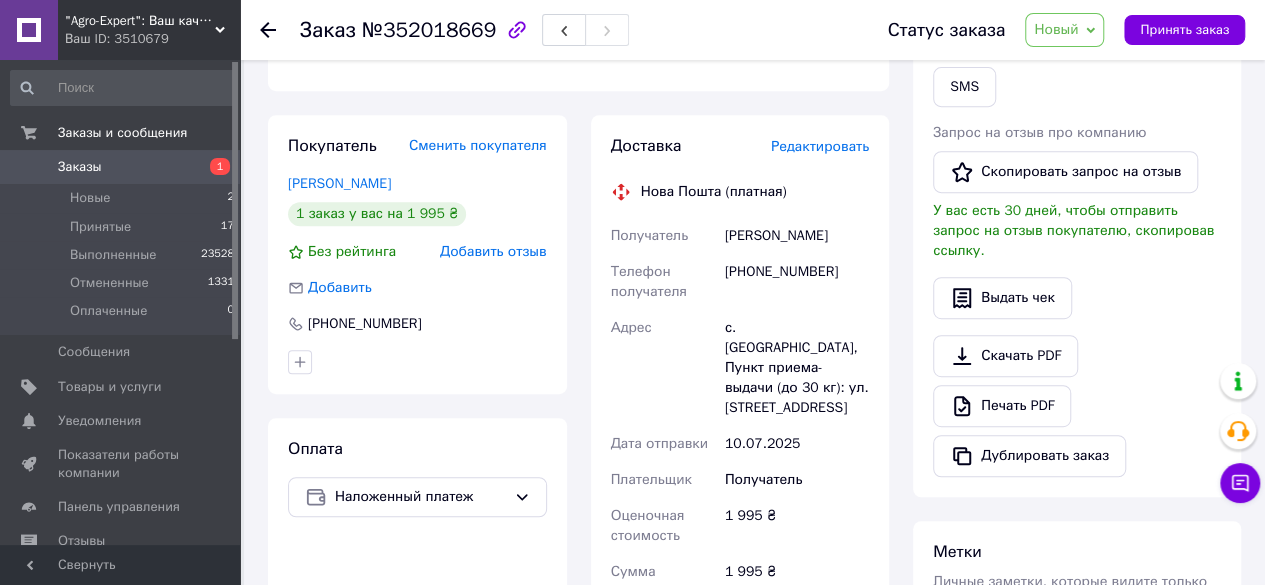click on "с. [GEOGRAPHIC_DATA], Пункт приема-выдачи (до 30 кг): [STREET_ADDRESS]" at bounding box center [797, 368] 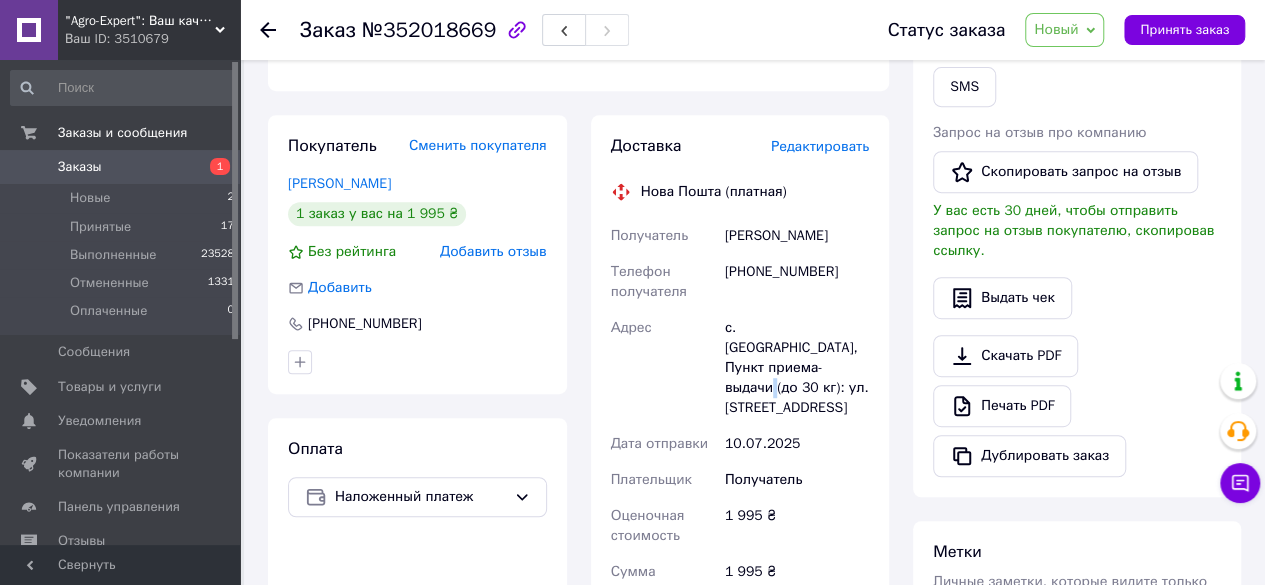 click on "с. [GEOGRAPHIC_DATA], Пункт приема-выдачи (до 30 кг): [STREET_ADDRESS]" at bounding box center (797, 368) 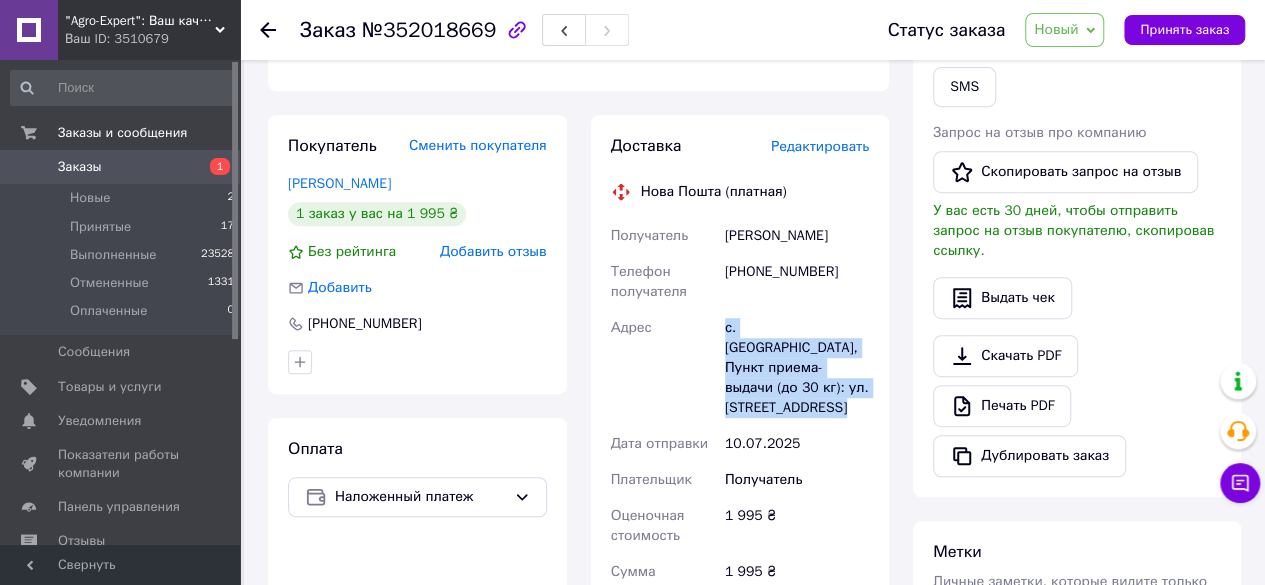 click on "с. [GEOGRAPHIC_DATA], Пункт приема-выдачи (до 30 кг): [STREET_ADDRESS]" at bounding box center [797, 368] 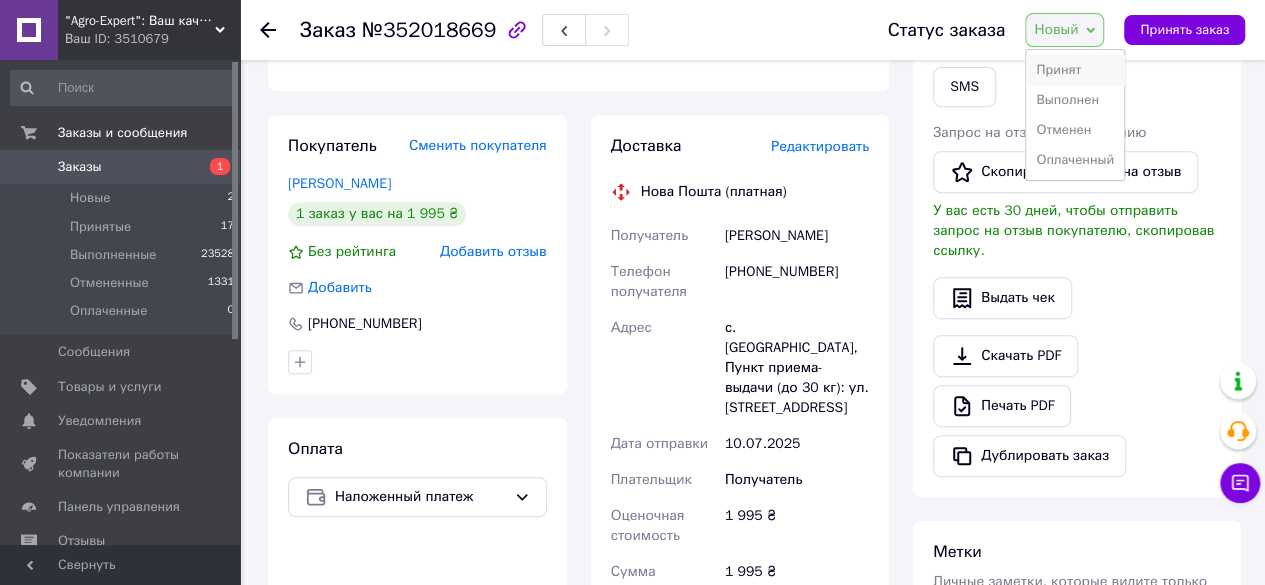 click on "Принят" at bounding box center [1075, 70] 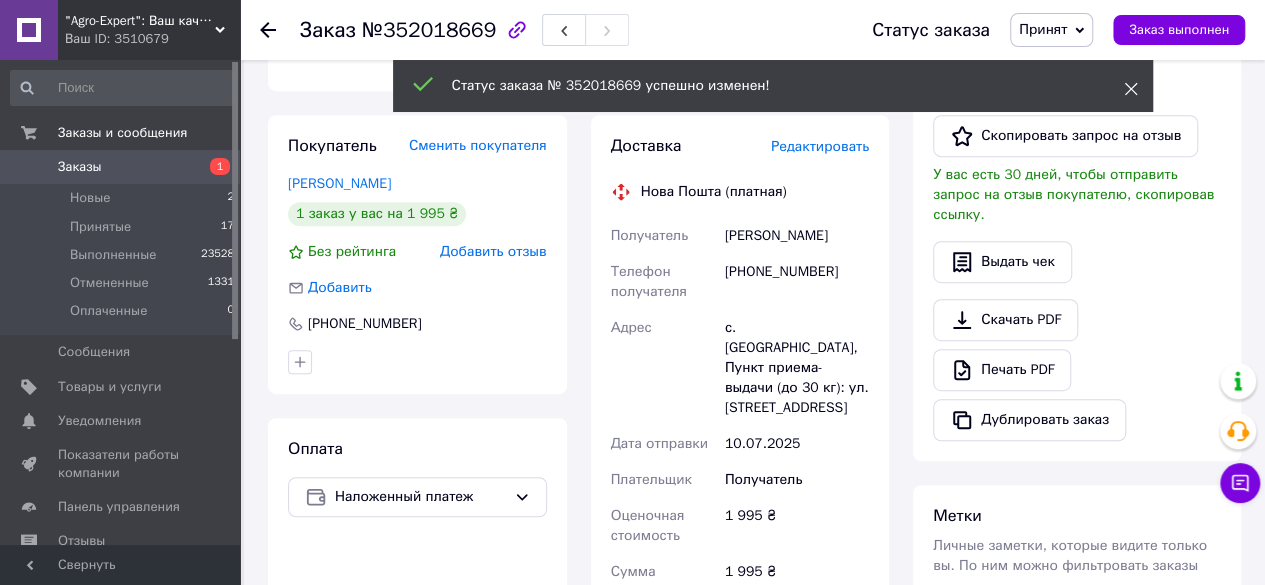 click 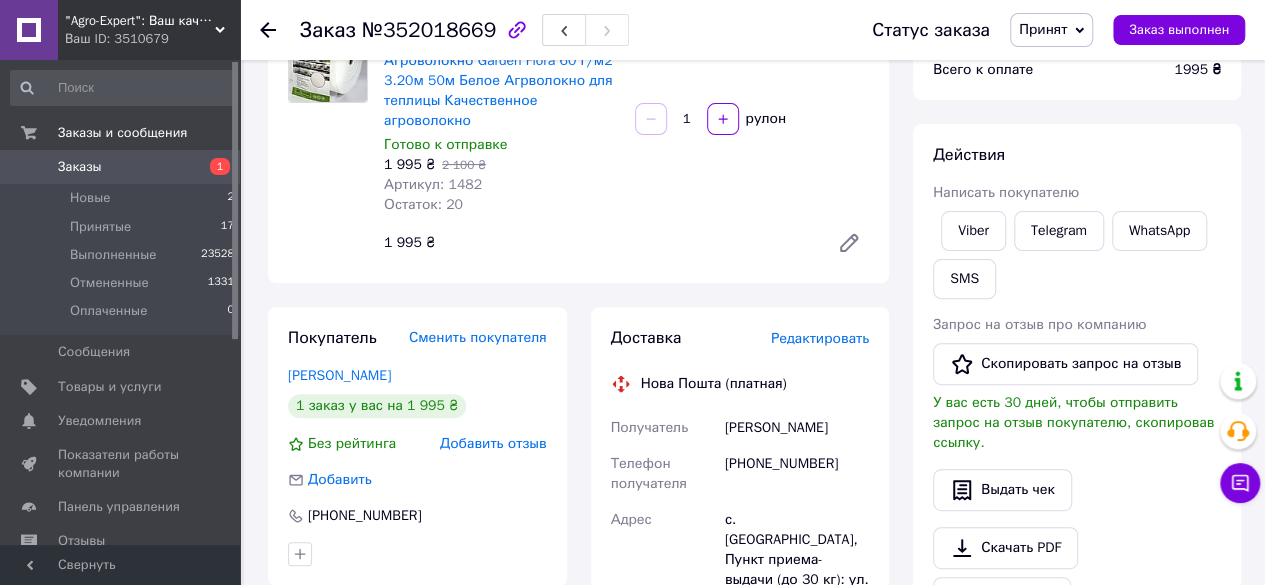 scroll, scrollTop: 0, scrollLeft: 0, axis: both 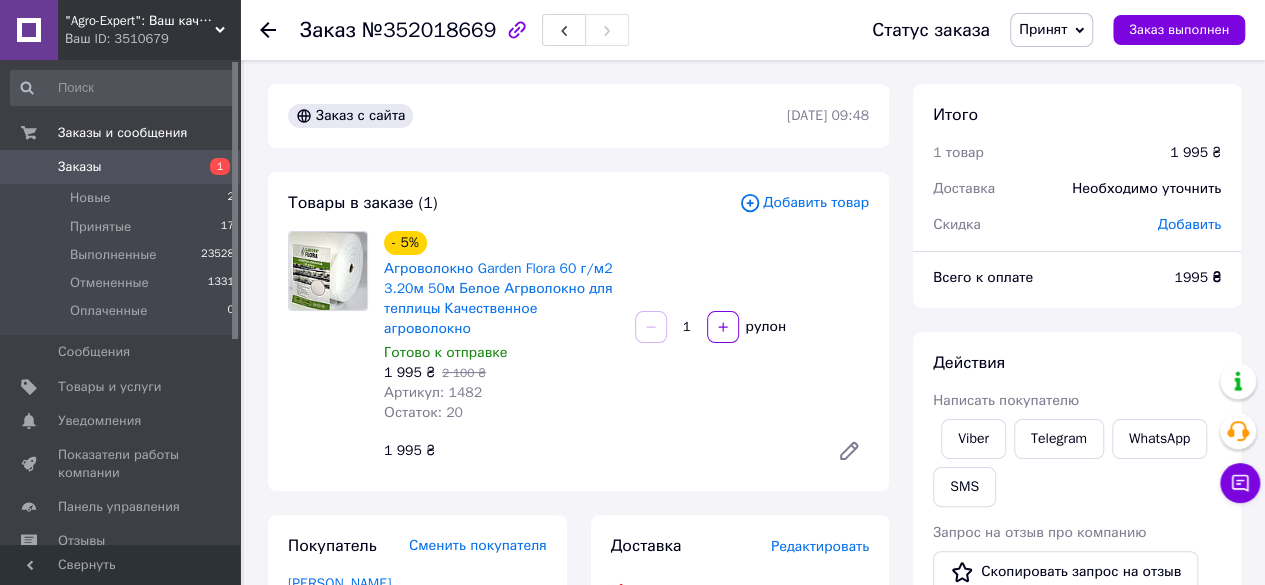 click 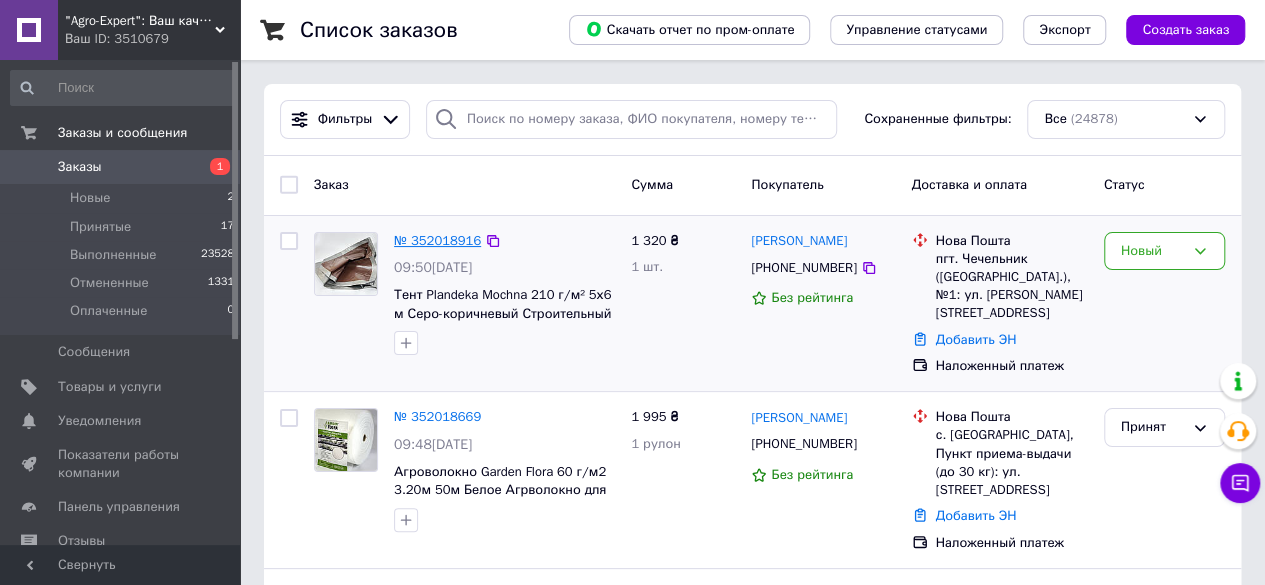 click on "№ 352018916" at bounding box center [437, 240] 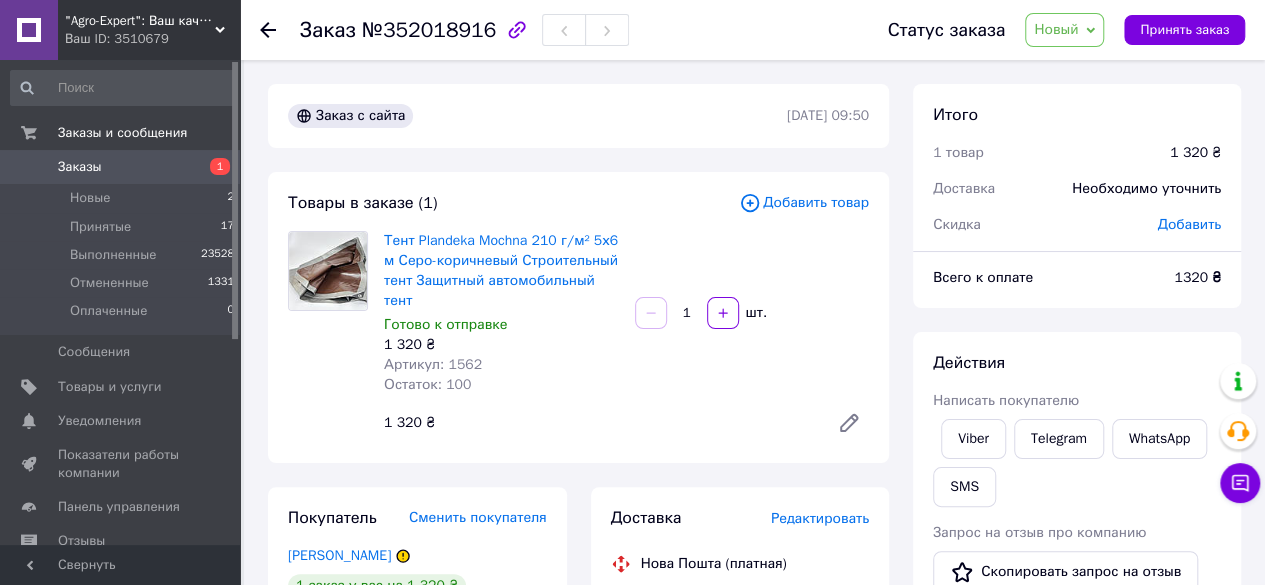 click on "№352018916" at bounding box center (429, 30) 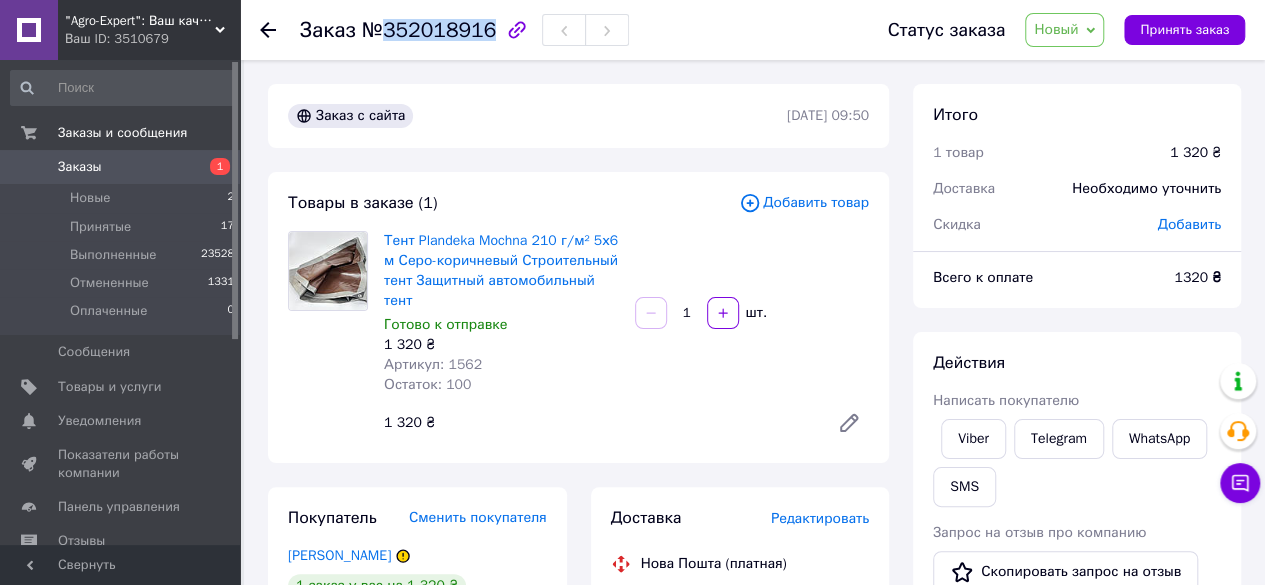 click on "№352018916" at bounding box center (429, 30) 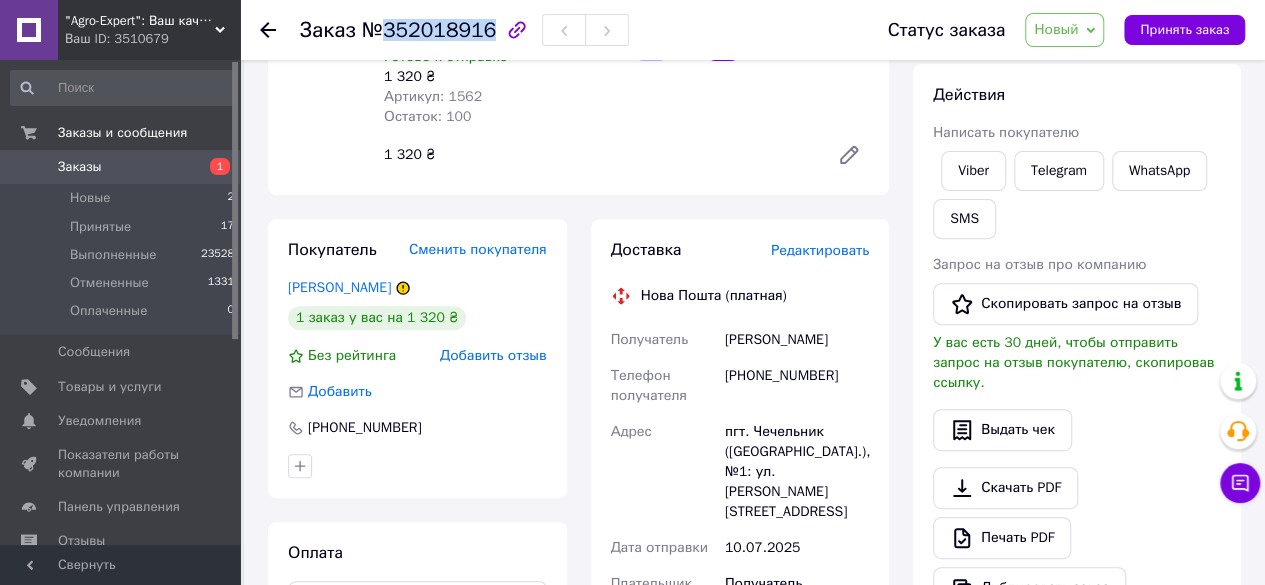 scroll, scrollTop: 300, scrollLeft: 0, axis: vertical 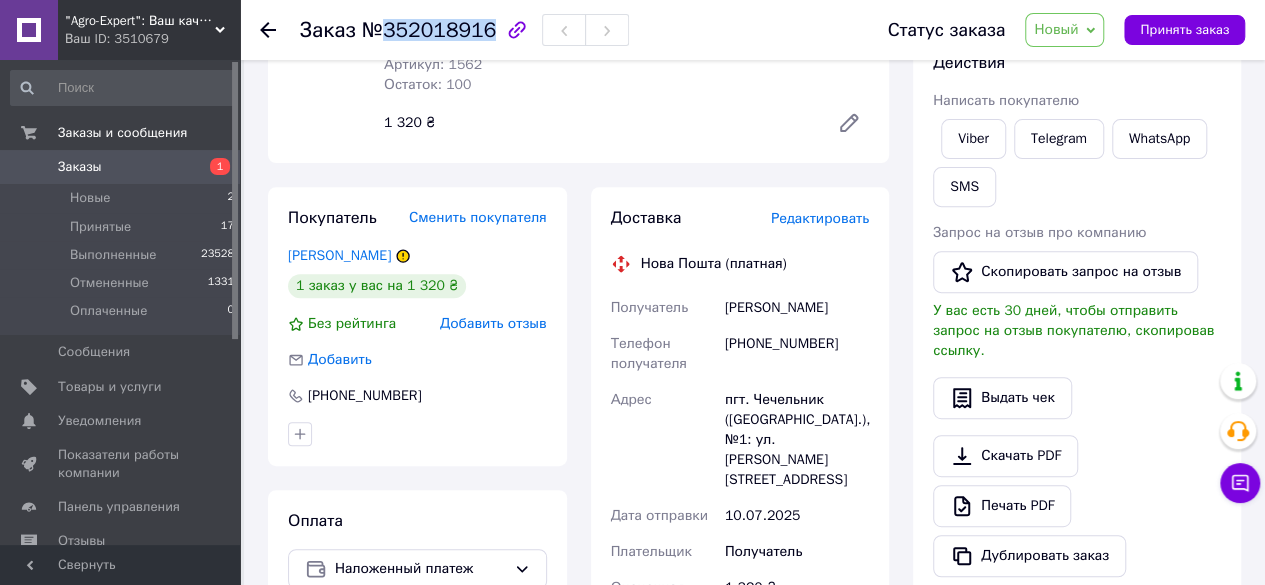 click on "[PHONE_NUMBER]" at bounding box center [797, 354] 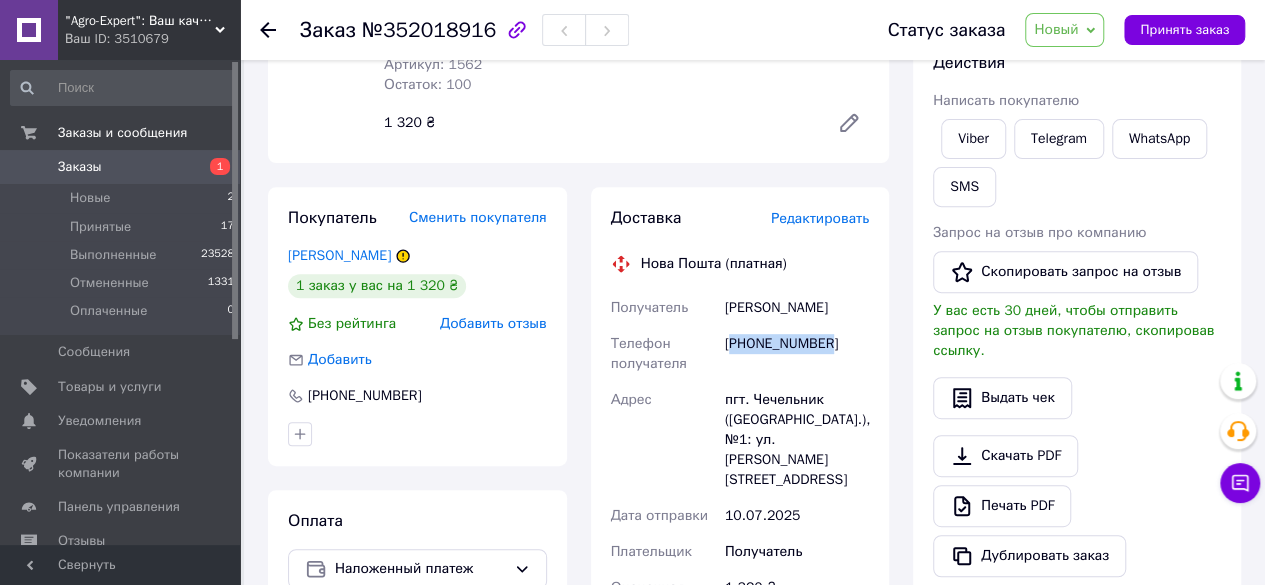 click on "[PHONE_NUMBER]" at bounding box center [797, 354] 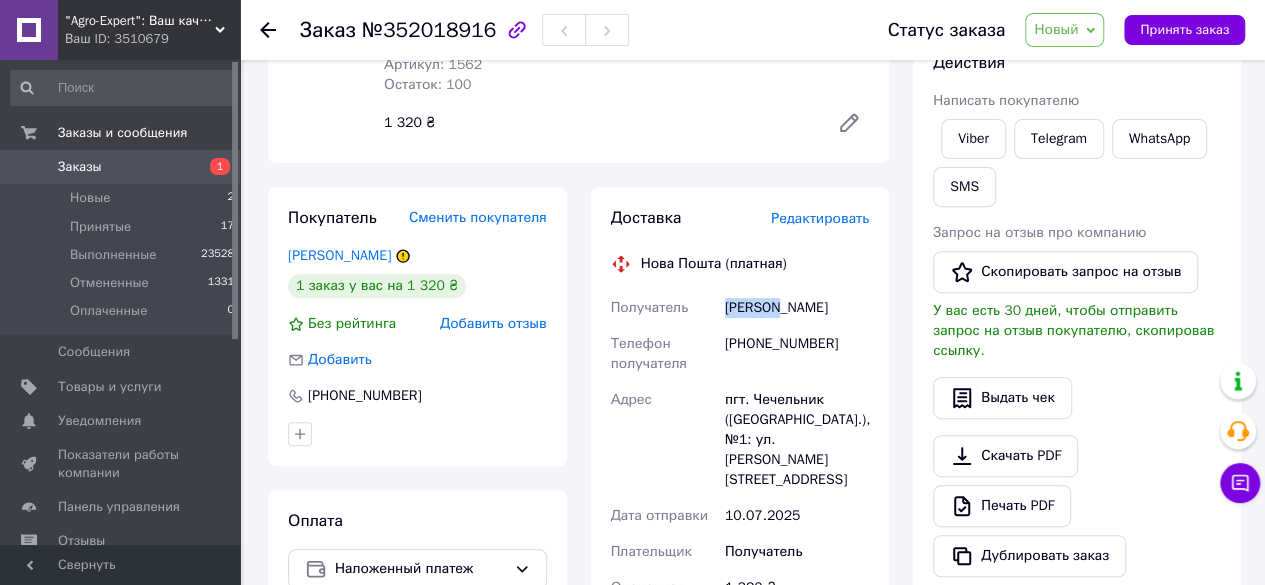click on "Шепітко Альона" at bounding box center [797, 308] 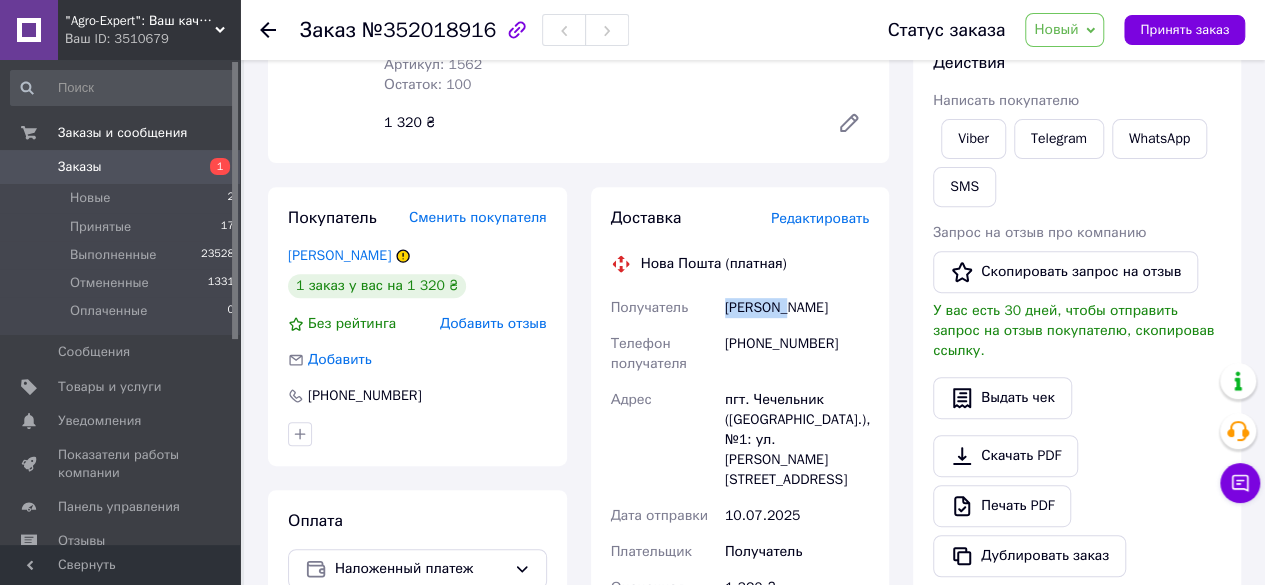 click on "Шепітко Альона" at bounding box center [797, 308] 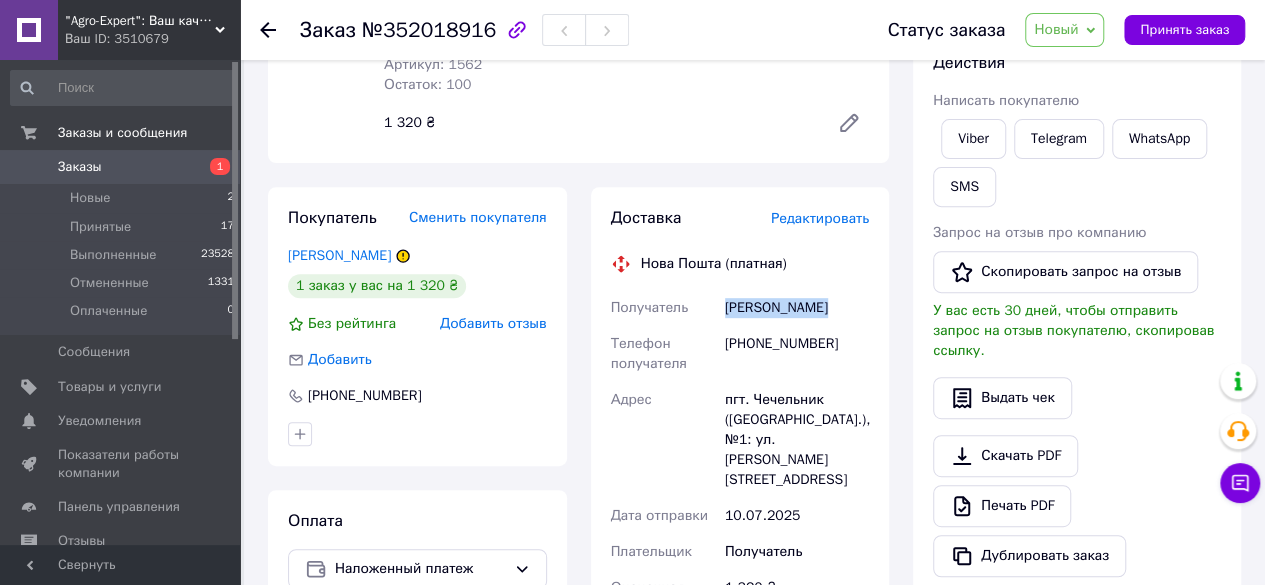 click on "Шепітко Альона" at bounding box center (797, 308) 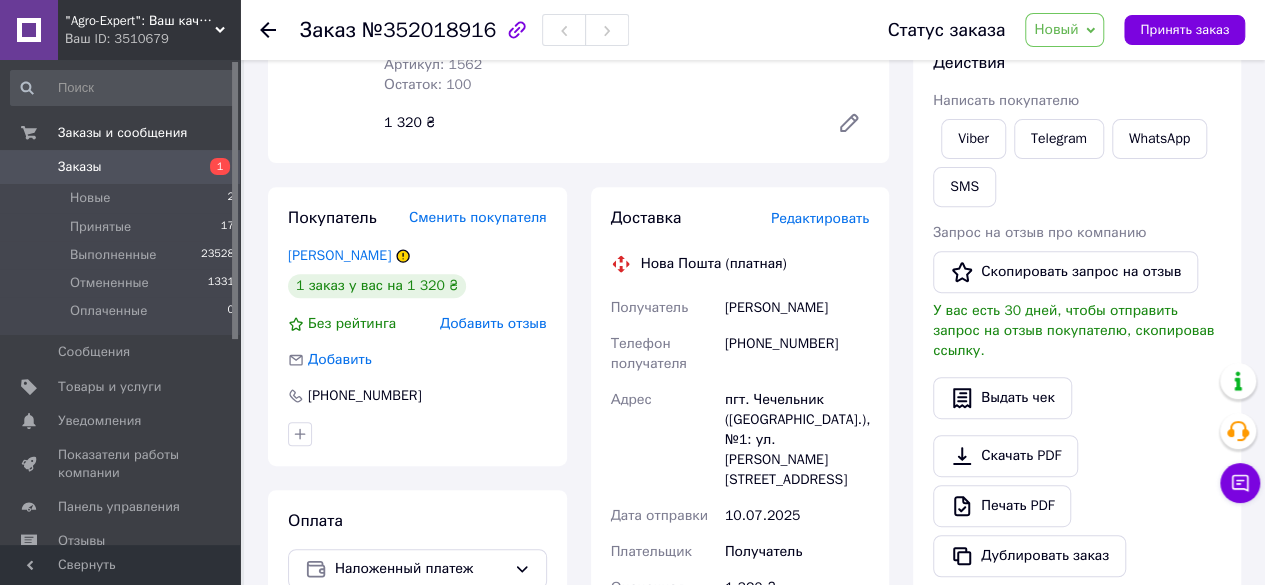 click on "пгт. [STREET_ADDRESS]: [STREET_ADDRESS][PERSON_NAME]" at bounding box center [797, 440] 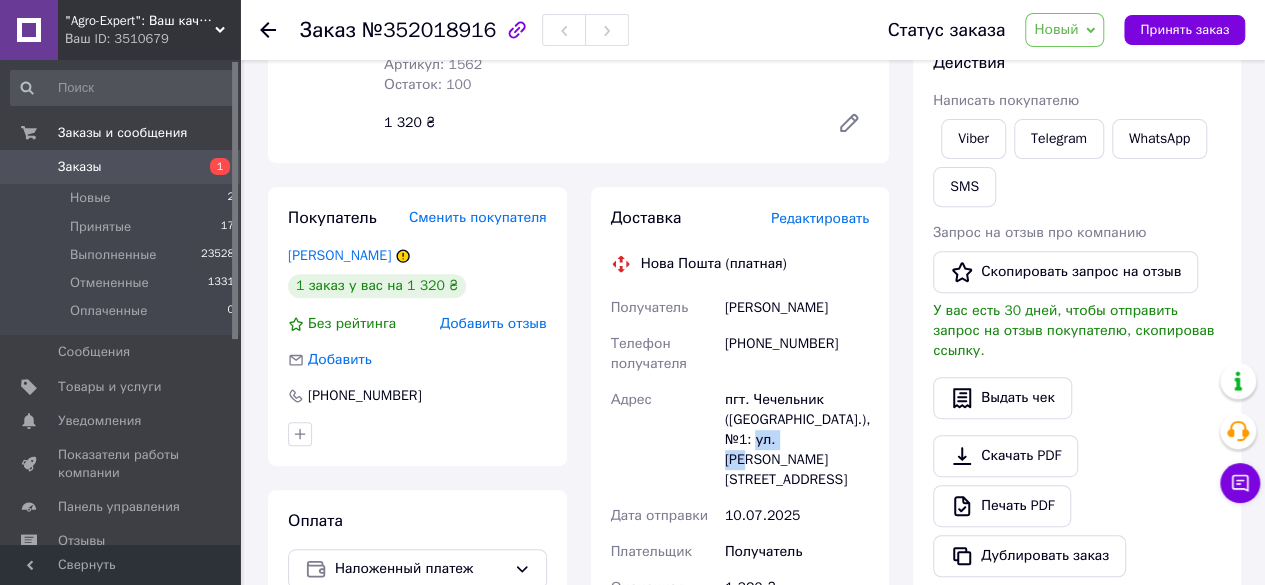 click on "пгт. [STREET_ADDRESS]: [STREET_ADDRESS][PERSON_NAME]" at bounding box center [797, 440] 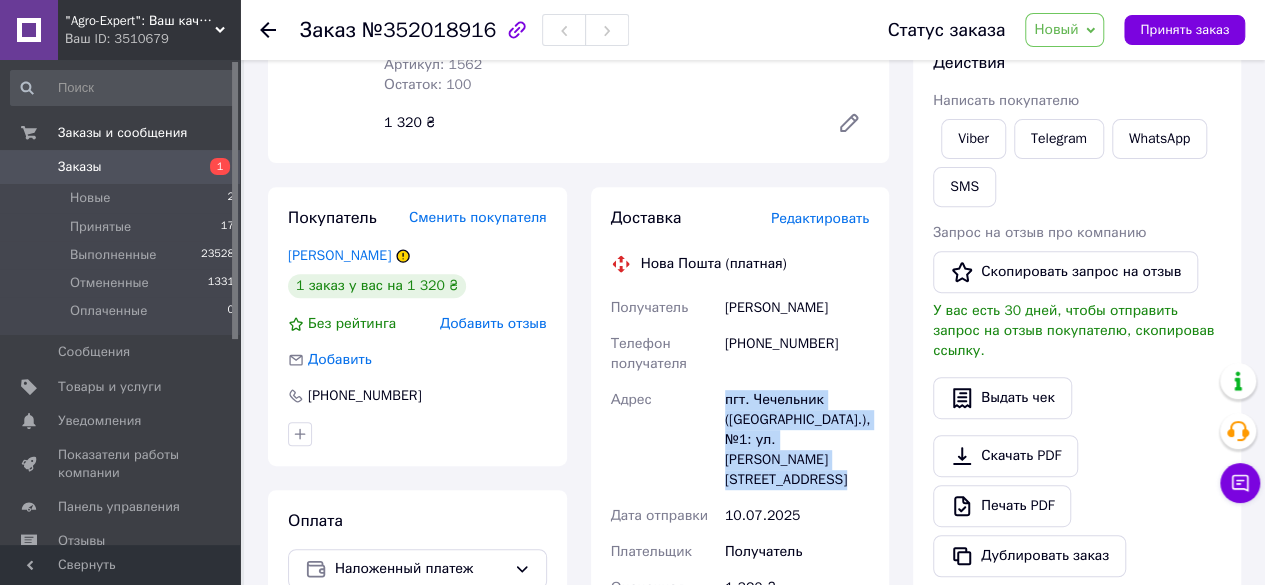 click on "пгт. [STREET_ADDRESS]: [STREET_ADDRESS][PERSON_NAME]" at bounding box center (797, 440) 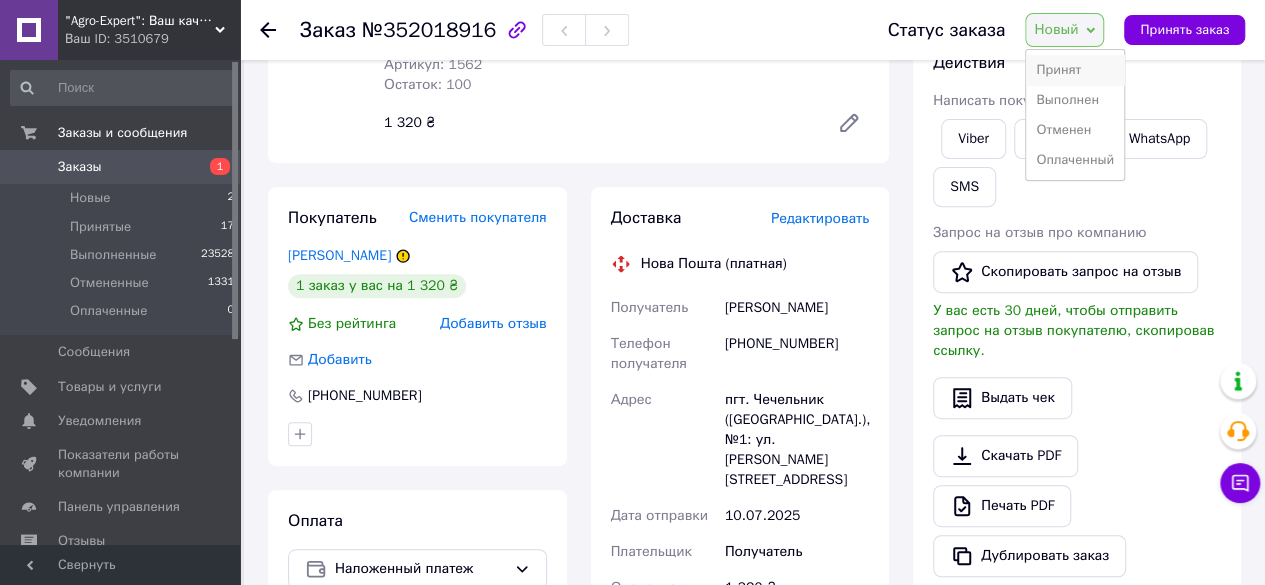 click on "Принят" at bounding box center (1075, 70) 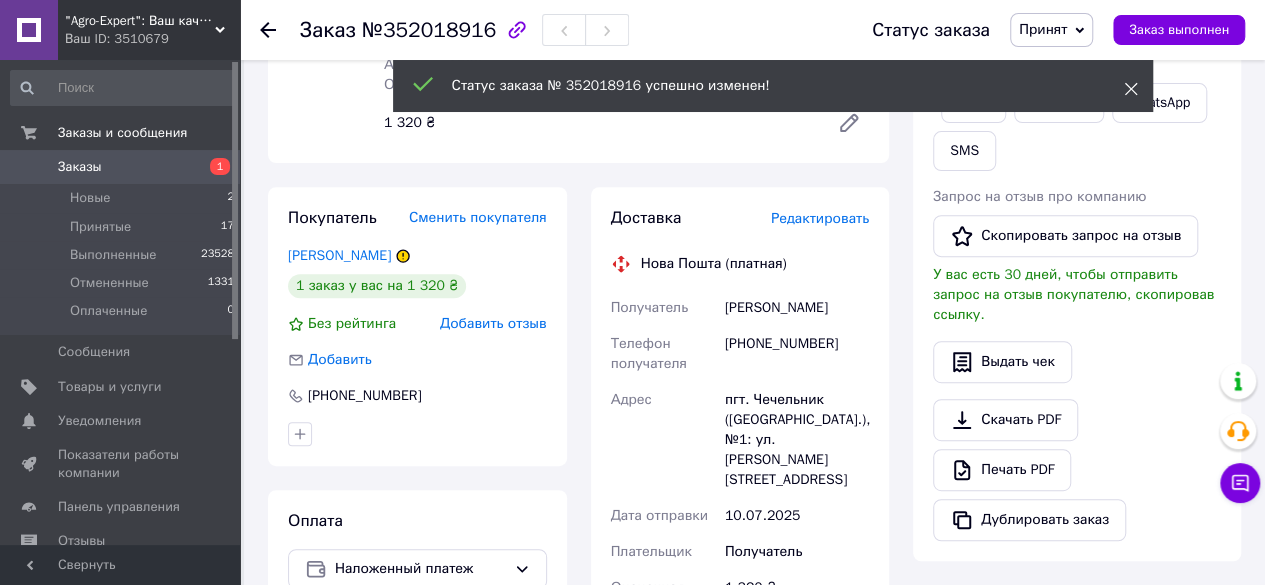 click at bounding box center [1131, 89] 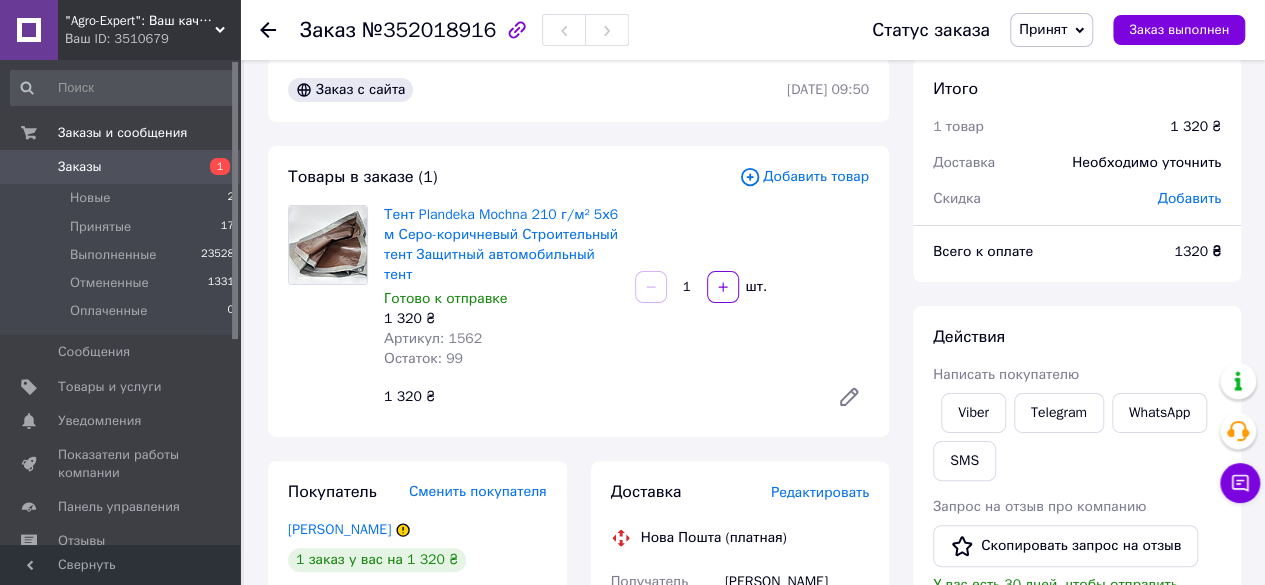 scroll, scrollTop: 0, scrollLeft: 0, axis: both 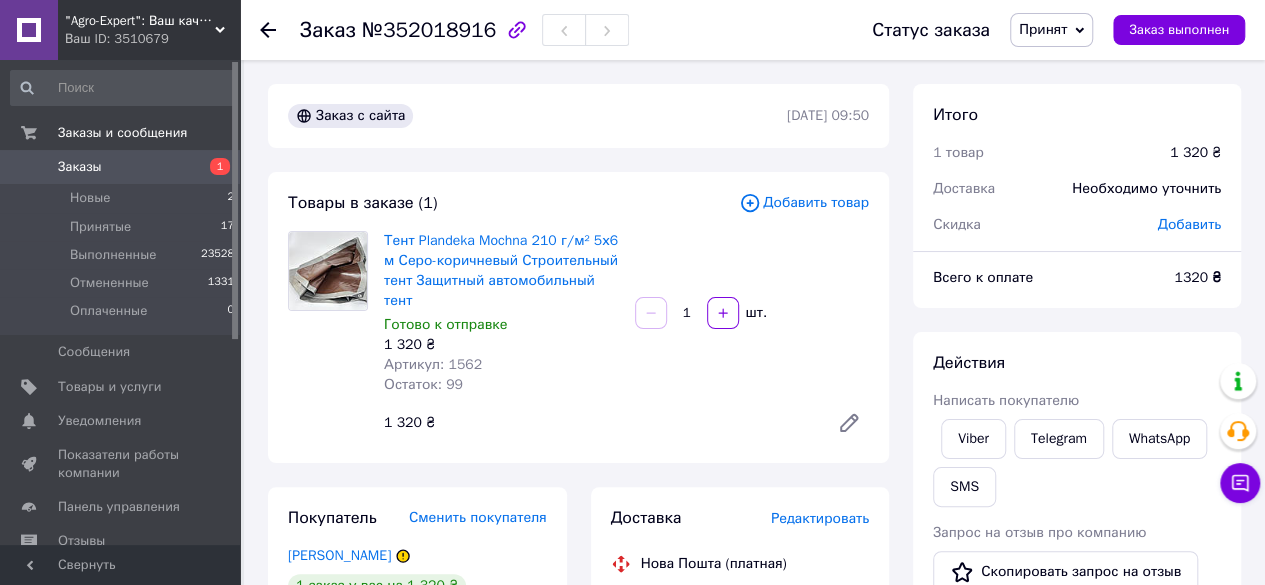 click 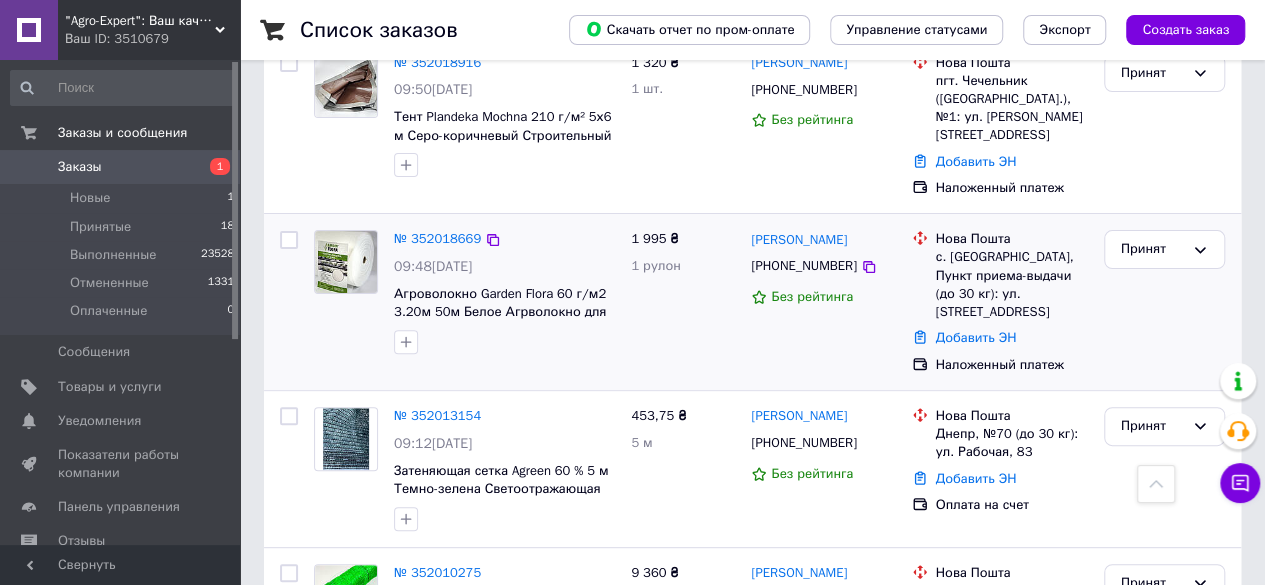 scroll, scrollTop: 0, scrollLeft: 0, axis: both 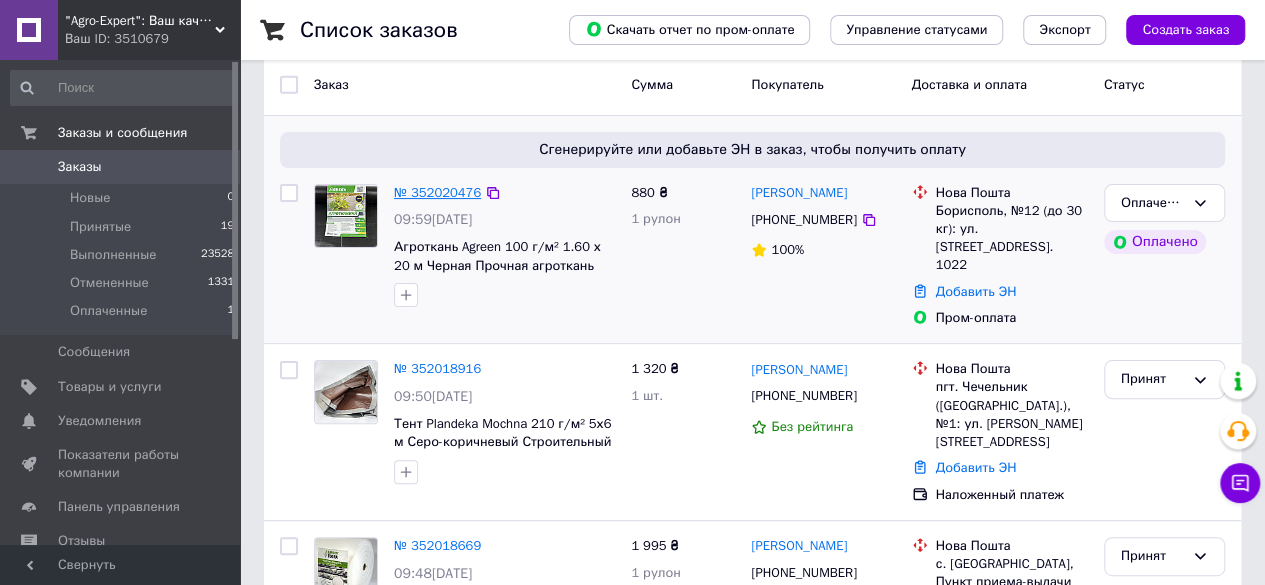 click on "№ 352020476" at bounding box center (437, 192) 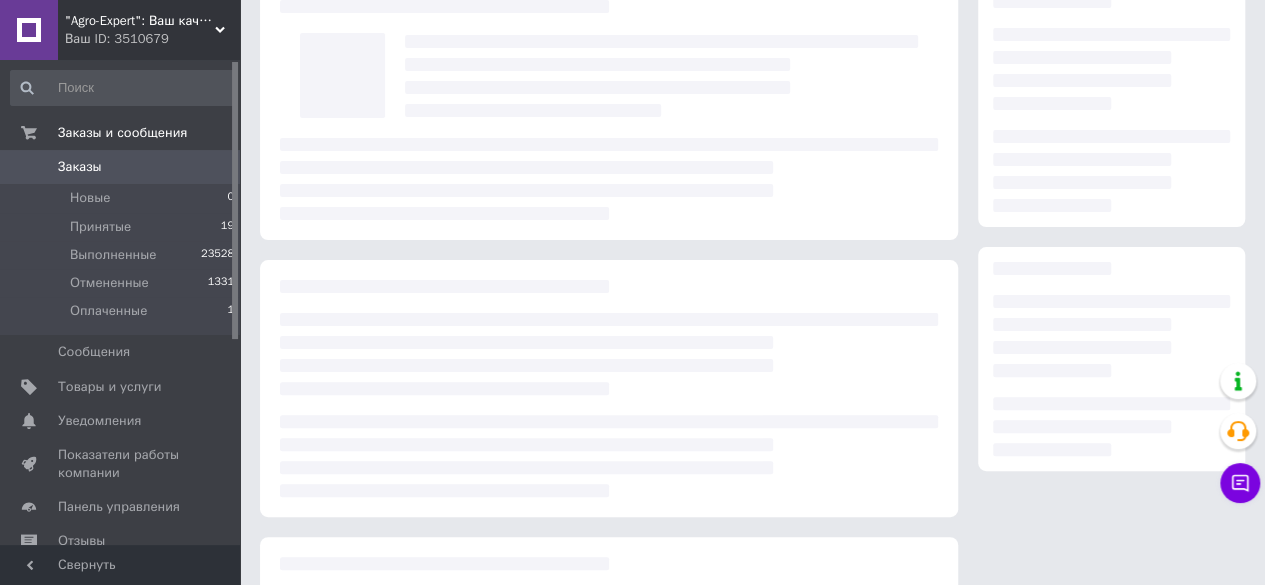 scroll, scrollTop: 0, scrollLeft: 0, axis: both 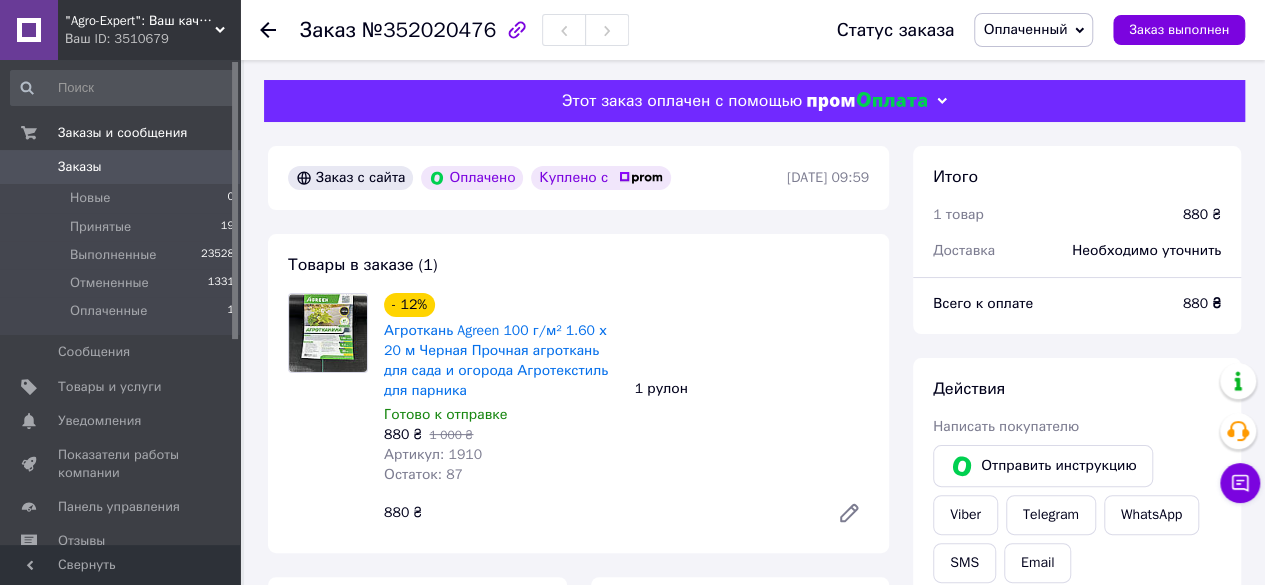 click on "№352020476" at bounding box center [429, 30] 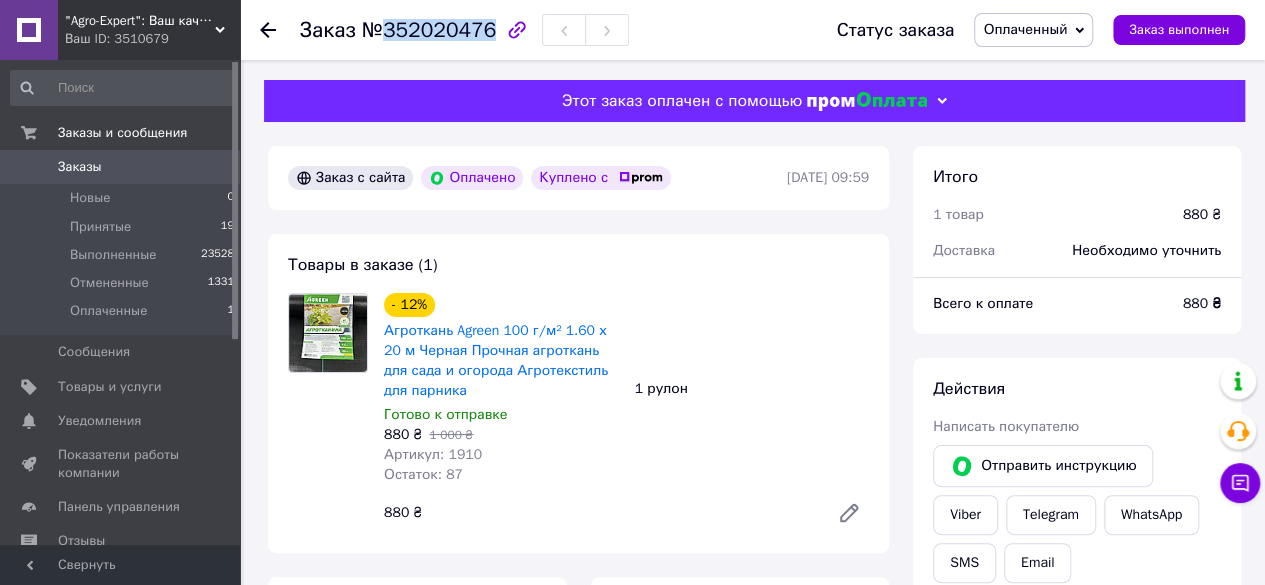 click on "№352020476" at bounding box center [429, 30] 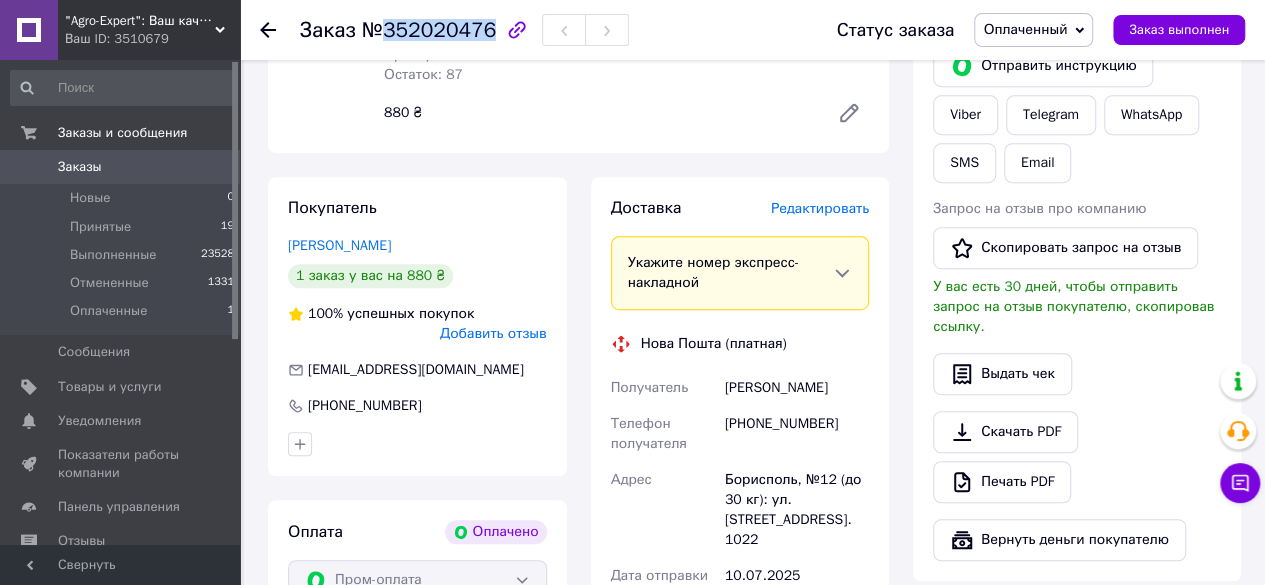 scroll, scrollTop: 500, scrollLeft: 0, axis: vertical 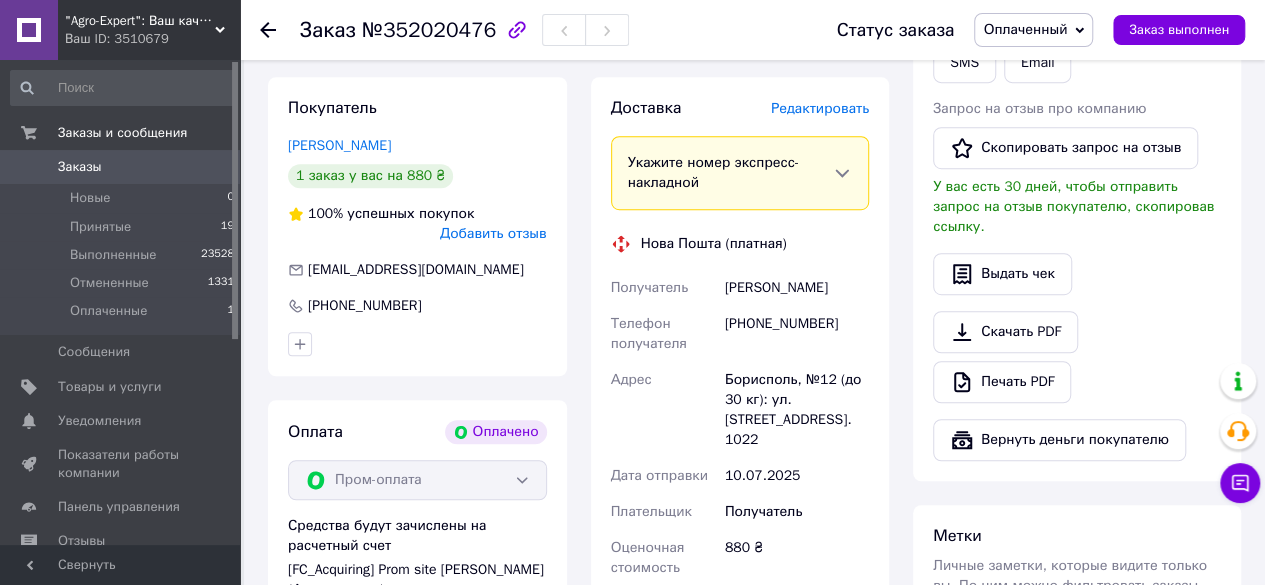 click on "[PHONE_NUMBER]" at bounding box center [797, 334] 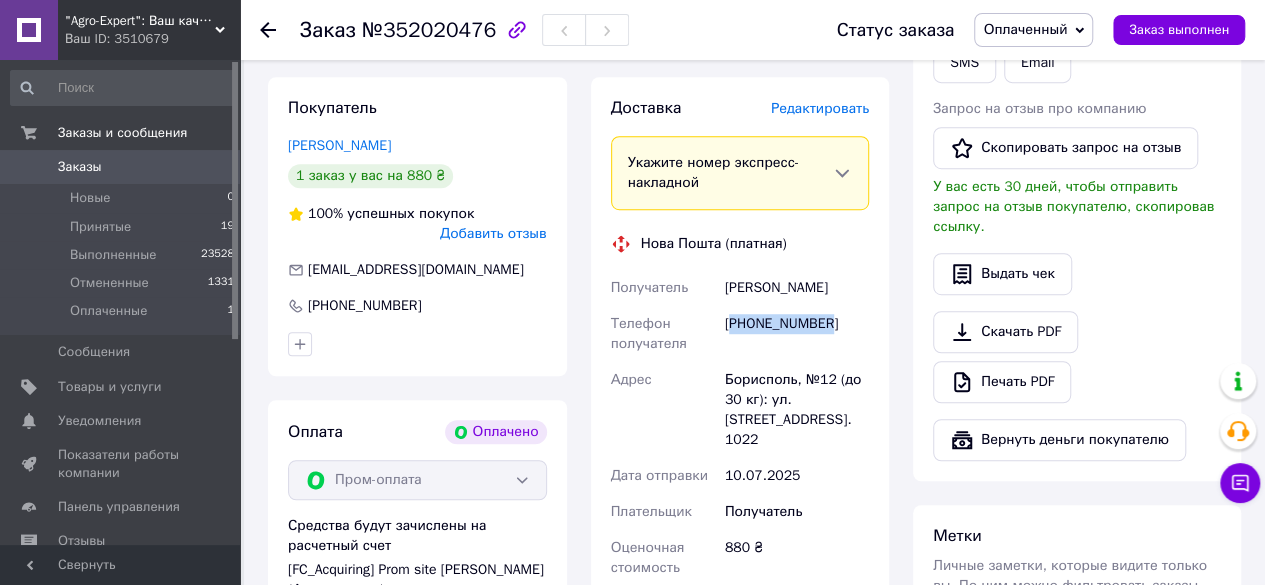 click on "[PHONE_NUMBER]" at bounding box center [797, 334] 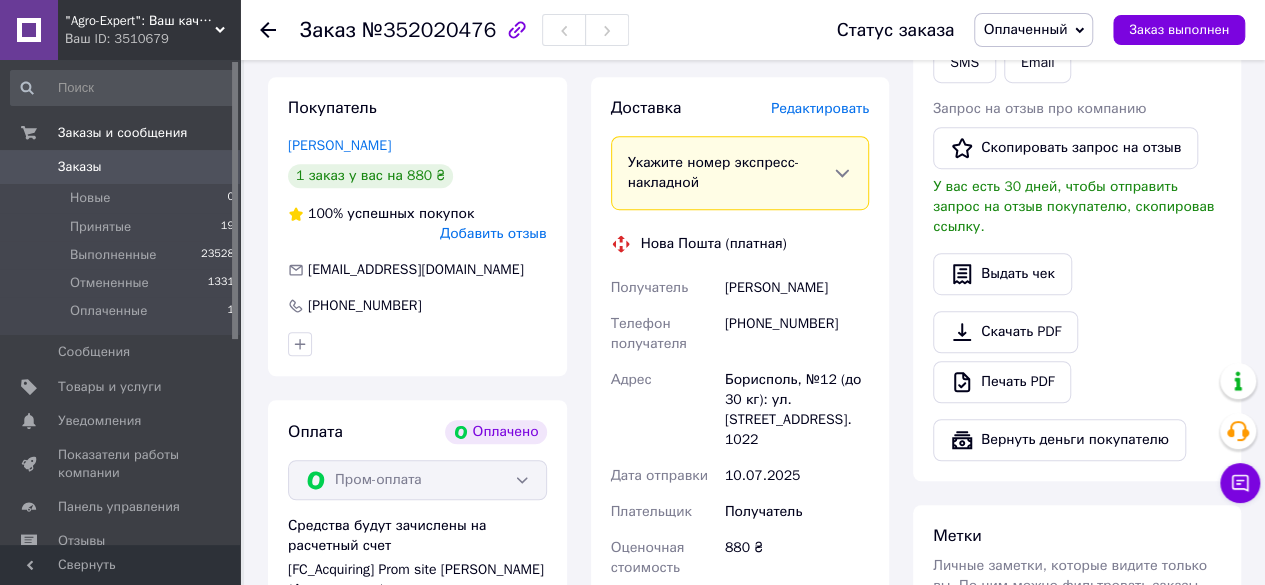 click on "Кузько Юрій" at bounding box center (797, 288) 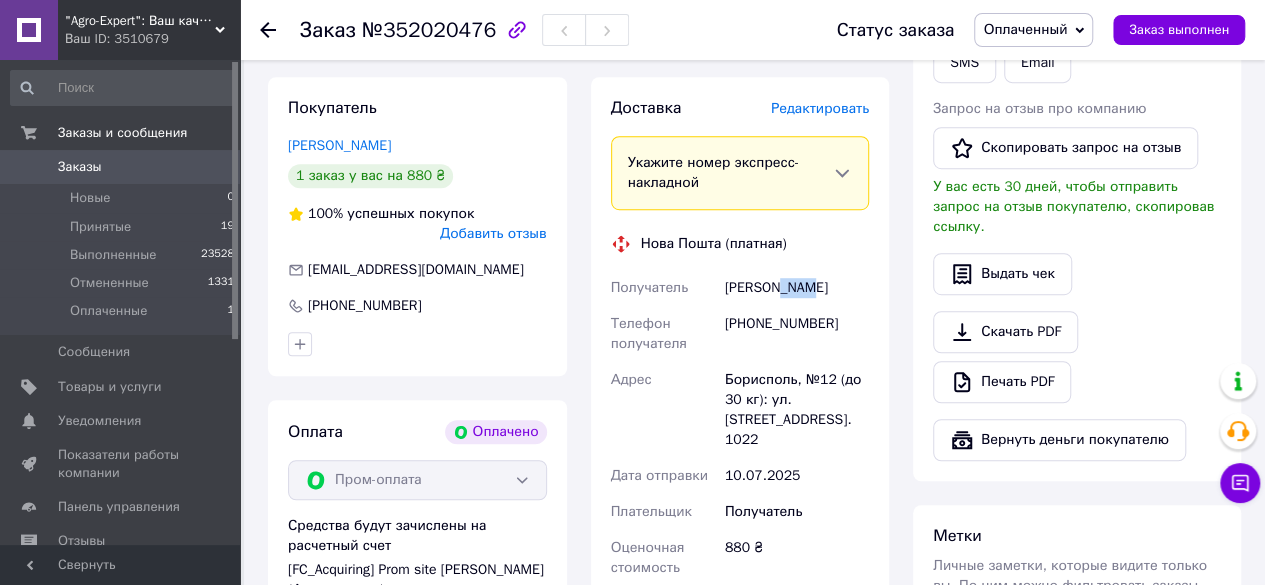 click on "Кузько Юрій" at bounding box center [797, 288] 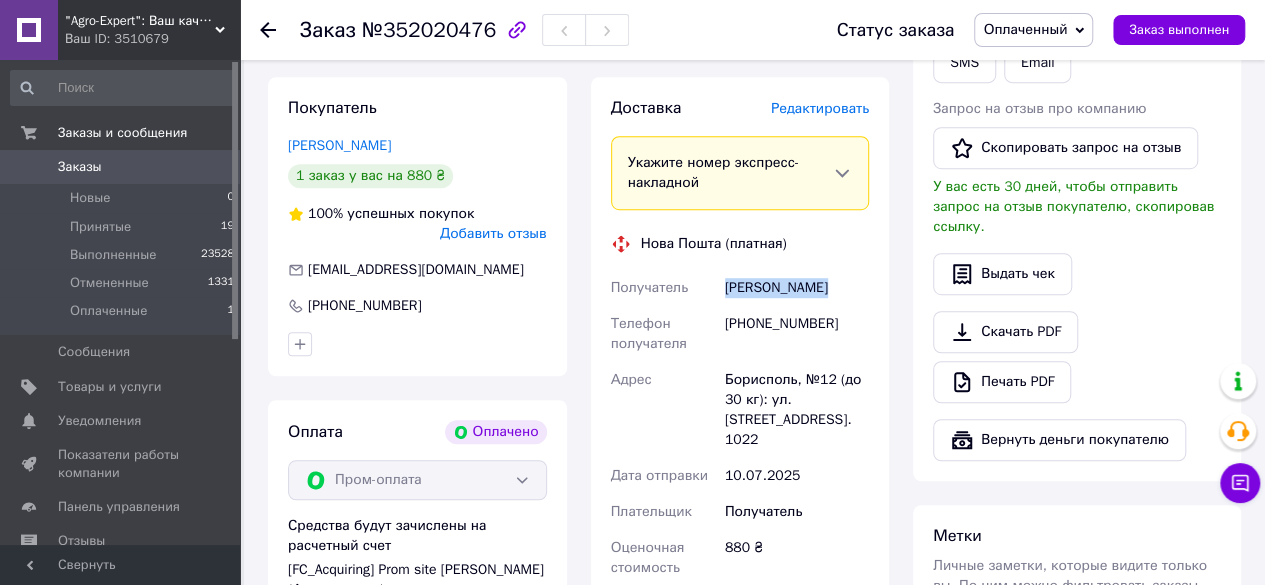 click on "Кузько Юрій" at bounding box center (797, 288) 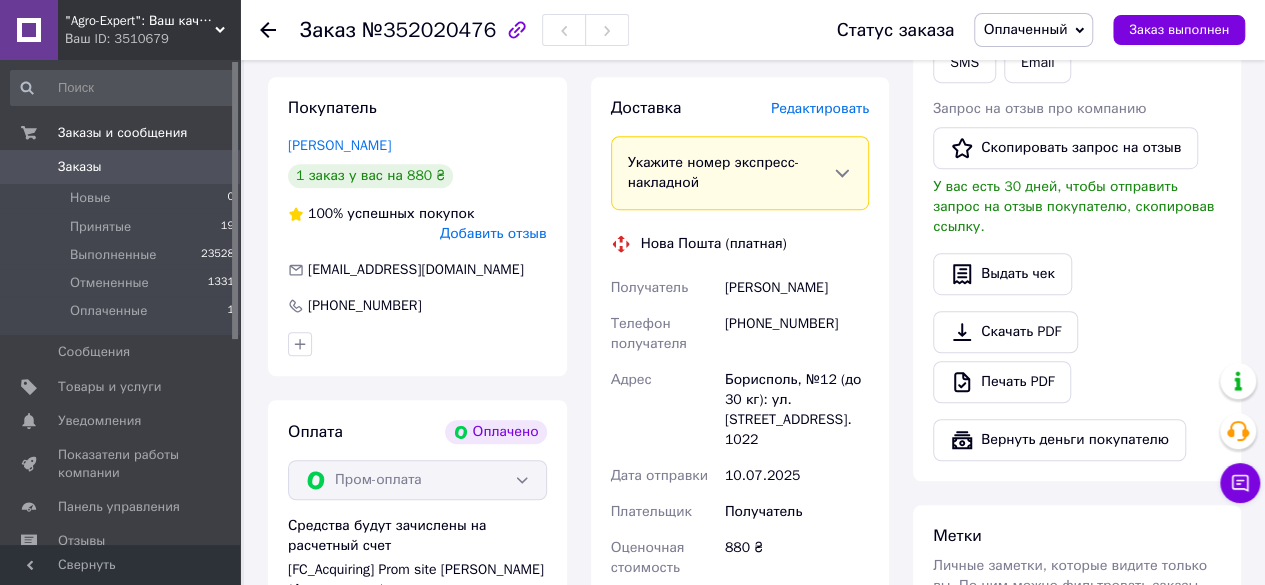 click on "Борисполь, №12 (до 30 кг): ул. [STREET_ADDRESS]. 1022" at bounding box center [797, 410] 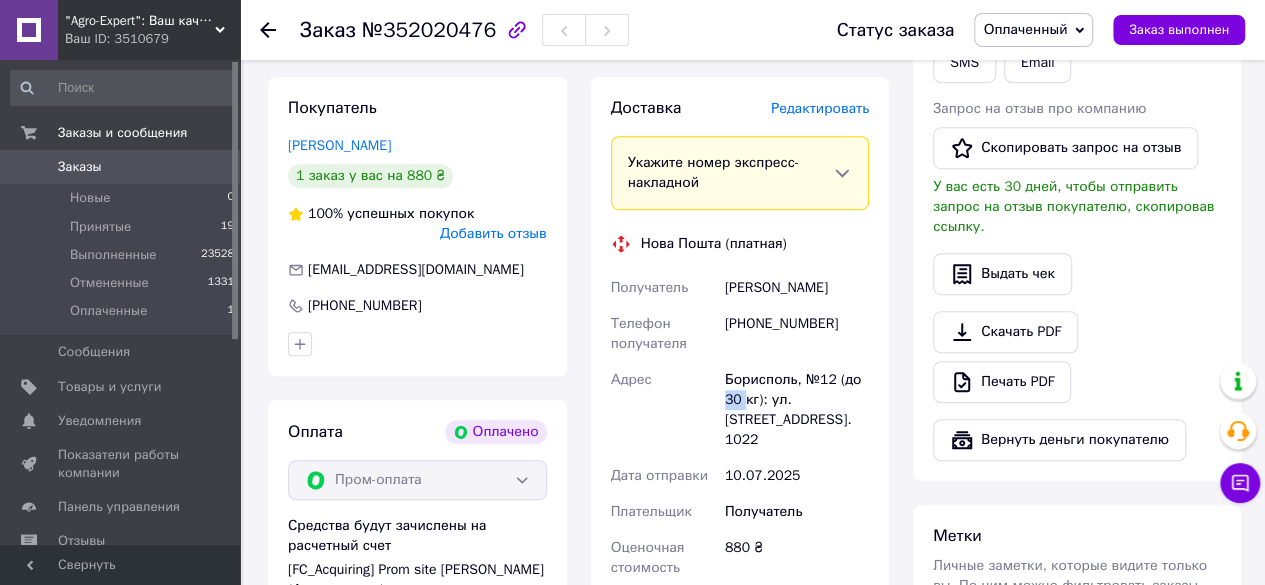 click on "Борисполь, №12 (до 30 кг): ул. [STREET_ADDRESS]. 1022" at bounding box center (797, 410) 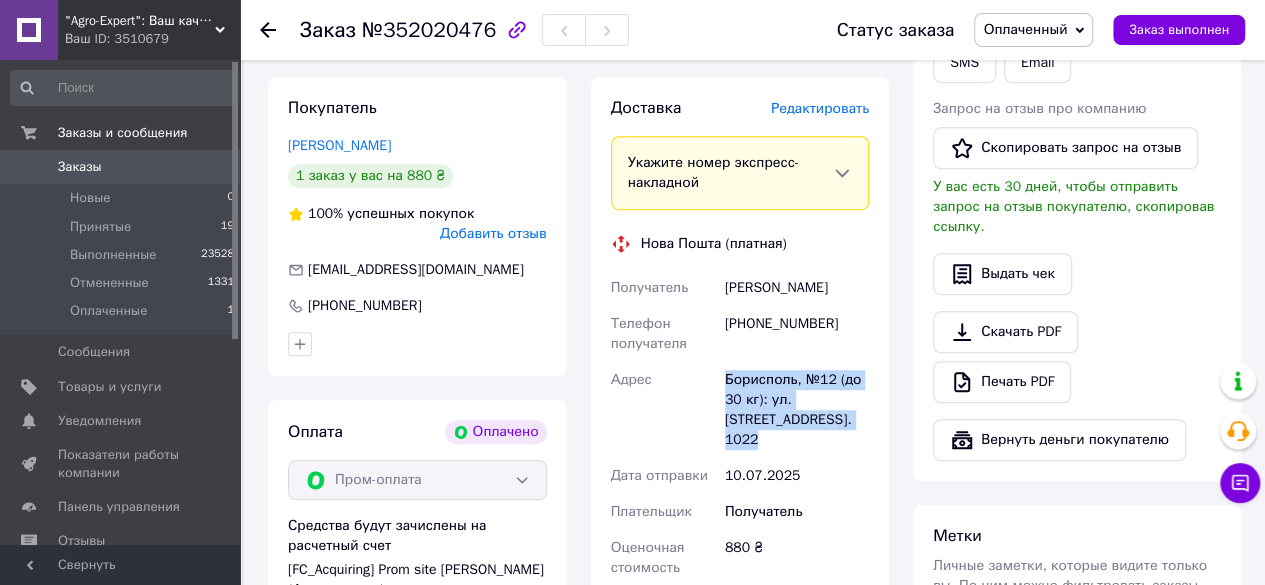 click on "Борисполь, №12 (до 30 кг): ул. [STREET_ADDRESS]. 1022" at bounding box center (797, 410) 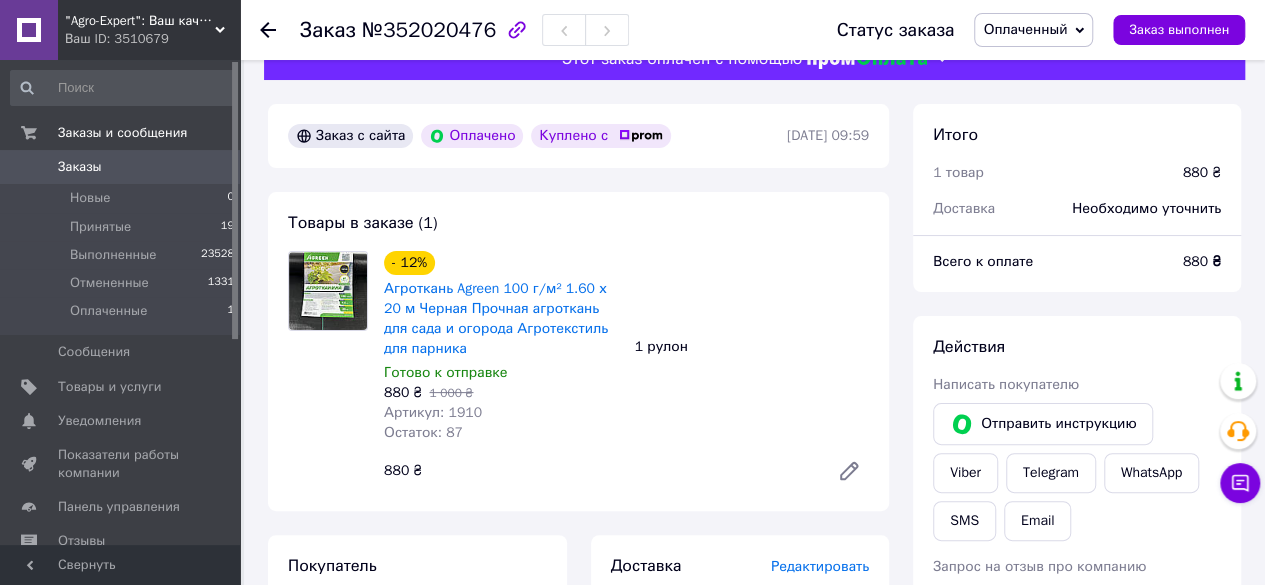 scroll, scrollTop: 0, scrollLeft: 0, axis: both 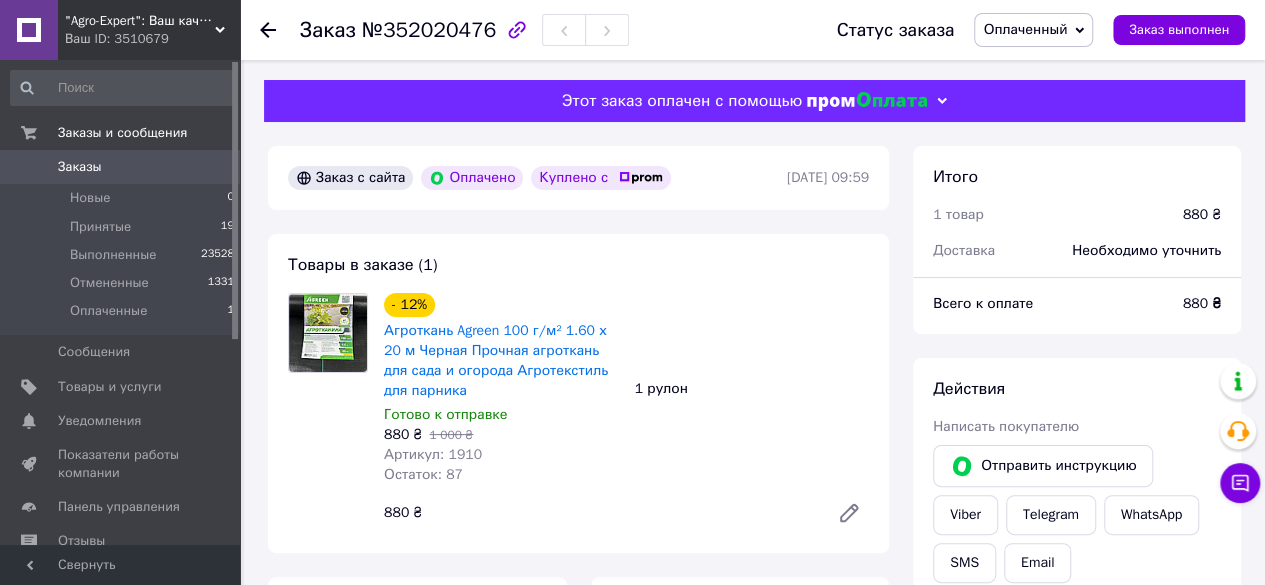 click on "Статус заказа Оплаченный Принят Выполнен Отменен Заказ выполнен" at bounding box center [1021, 30] 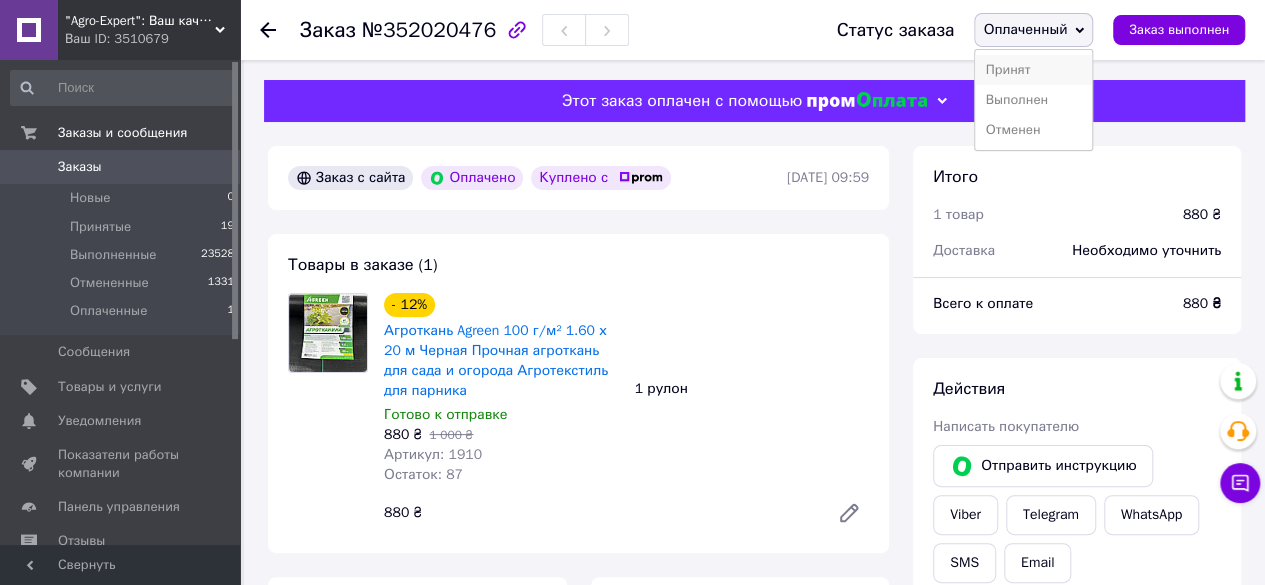 click on "Принят" at bounding box center [1033, 70] 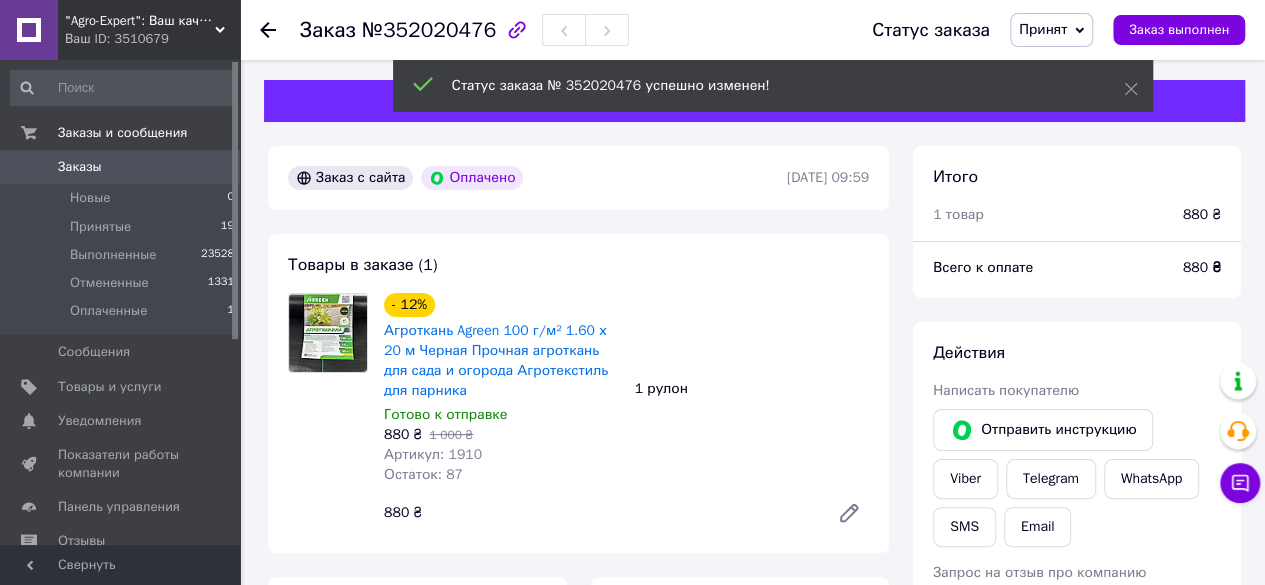 click on "Статус заказа № 352020476 успешно изменен!" at bounding box center [773, 86] 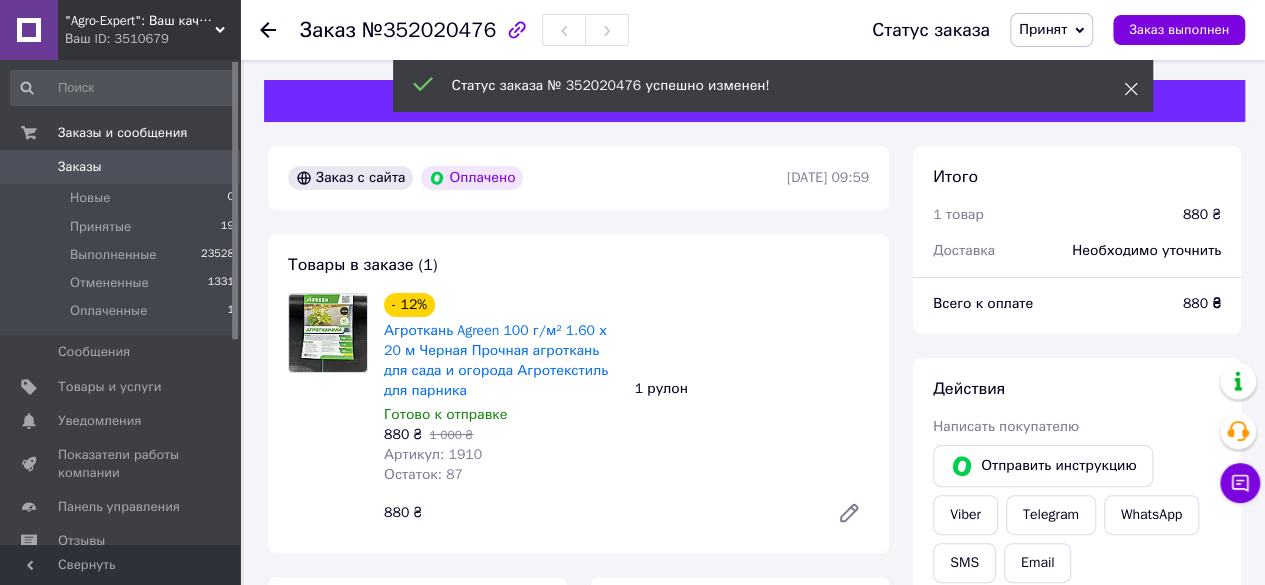 click at bounding box center (1131, 89) 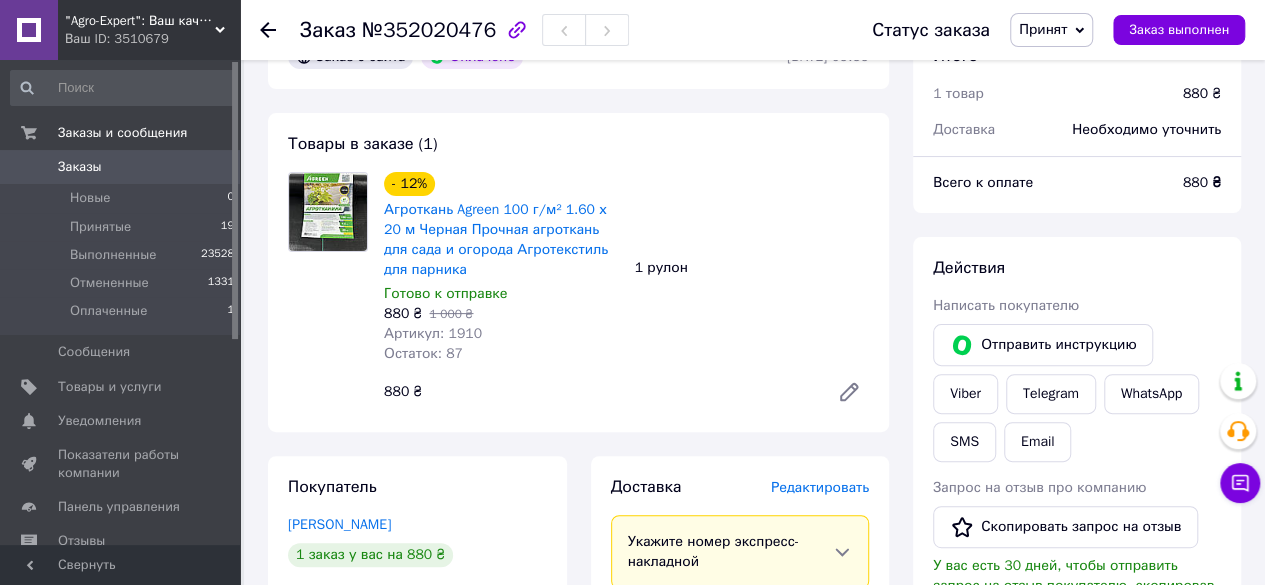 scroll, scrollTop: 0, scrollLeft: 0, axis: both 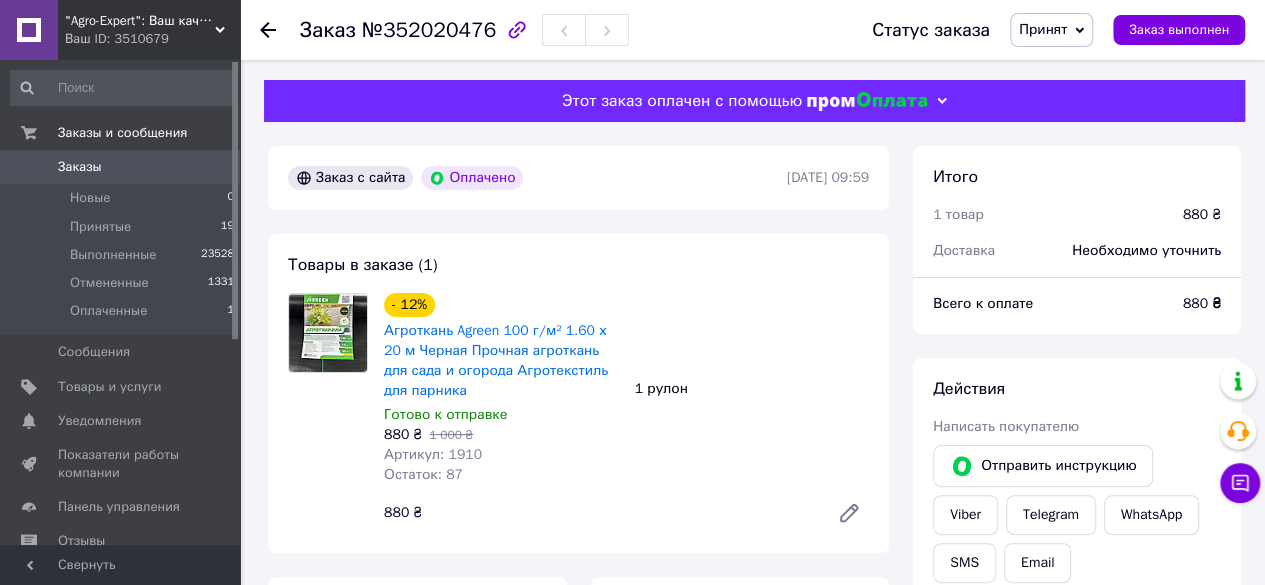 click 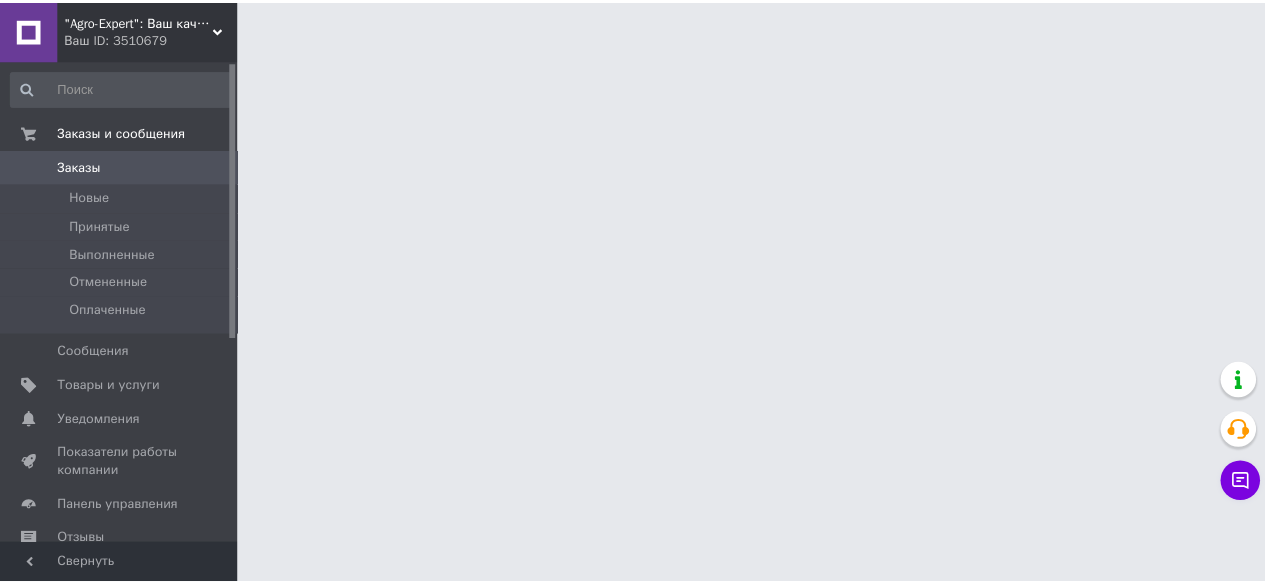scroll, scrollTop: 0, scrollLeft: 0, axis: both 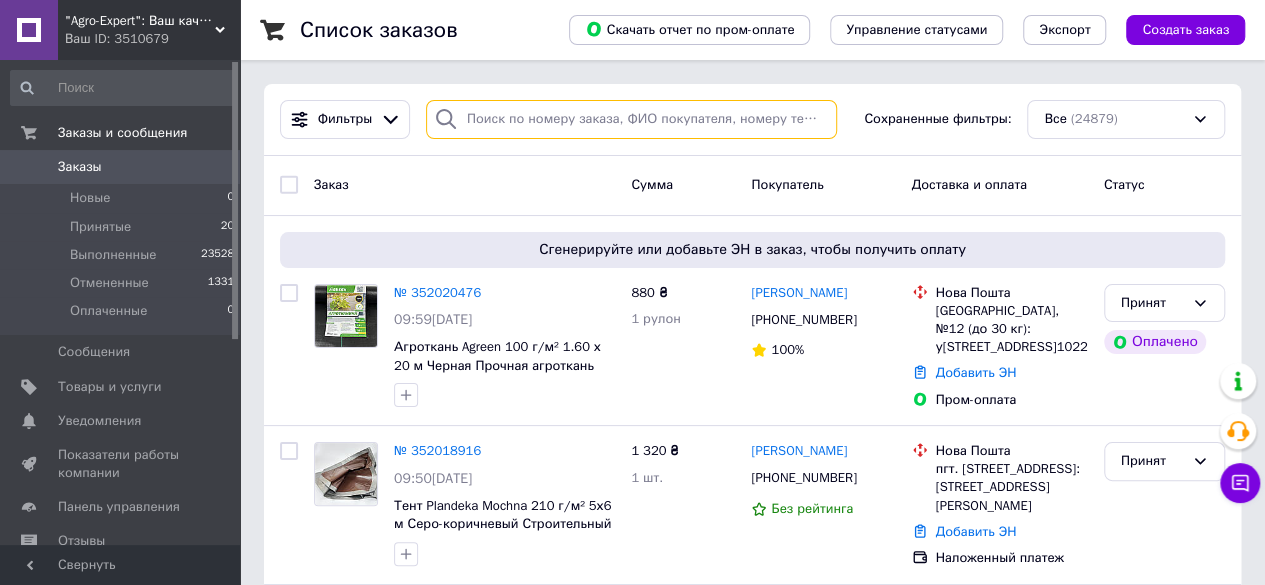 click at bounding box center (631, 119) 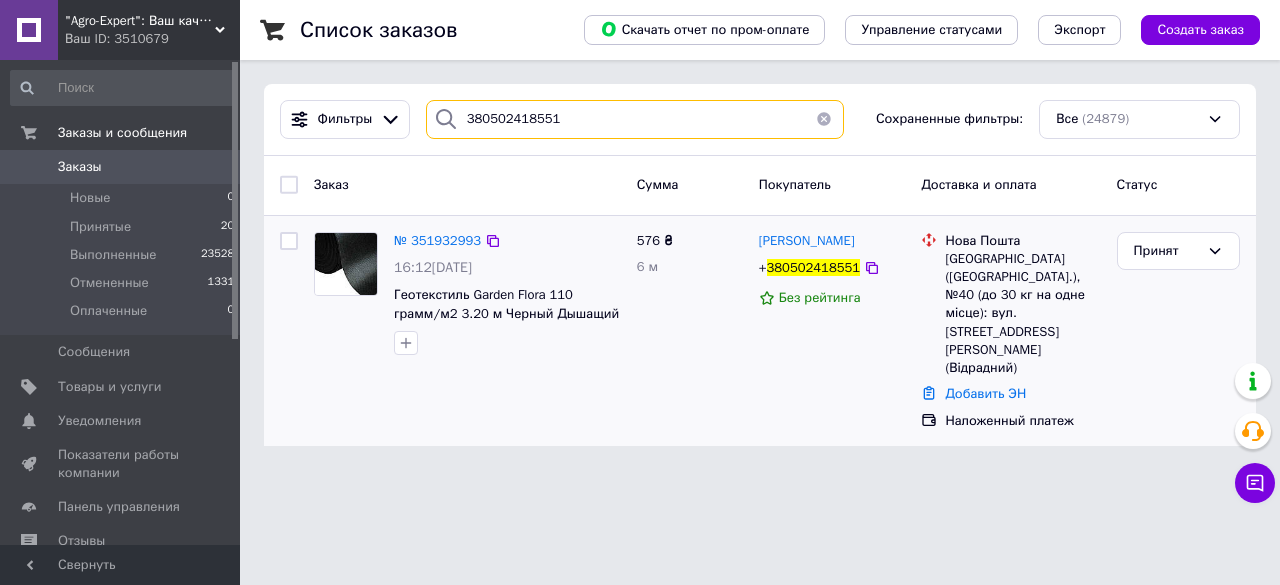 type on "380502418551" 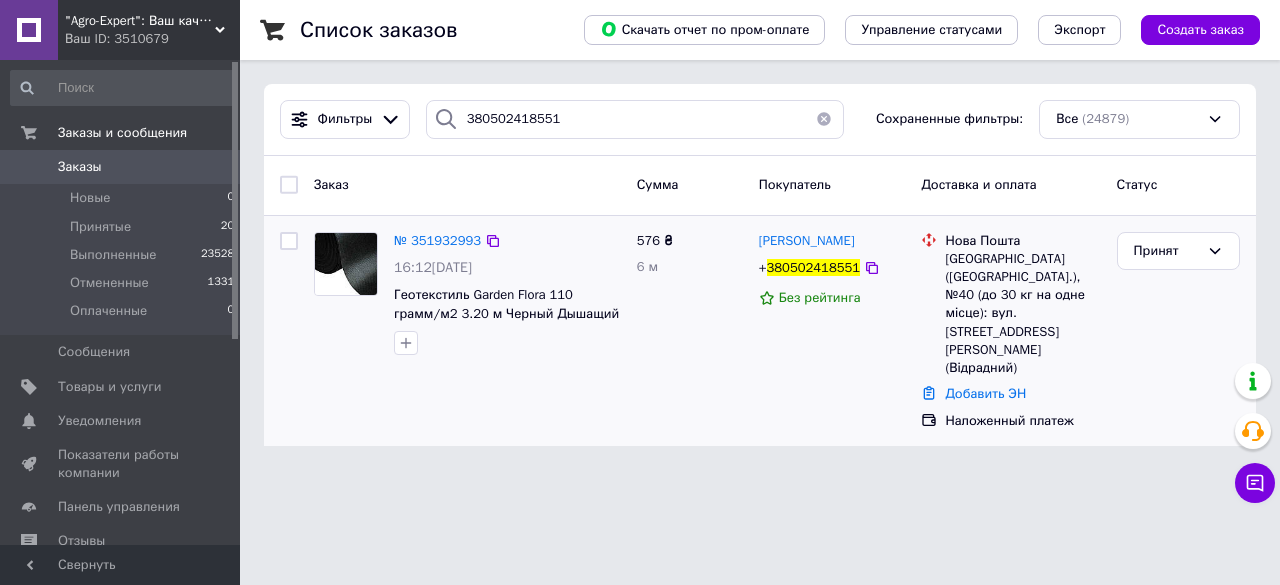 click on "№ 351932993 16:12[DATE] Геотекстиль Garden Flora 110 грамм/м2 3.20 м Черный Дышащий геотекстиль для газона Садовая геоткань" at bounding box center (507, 294) 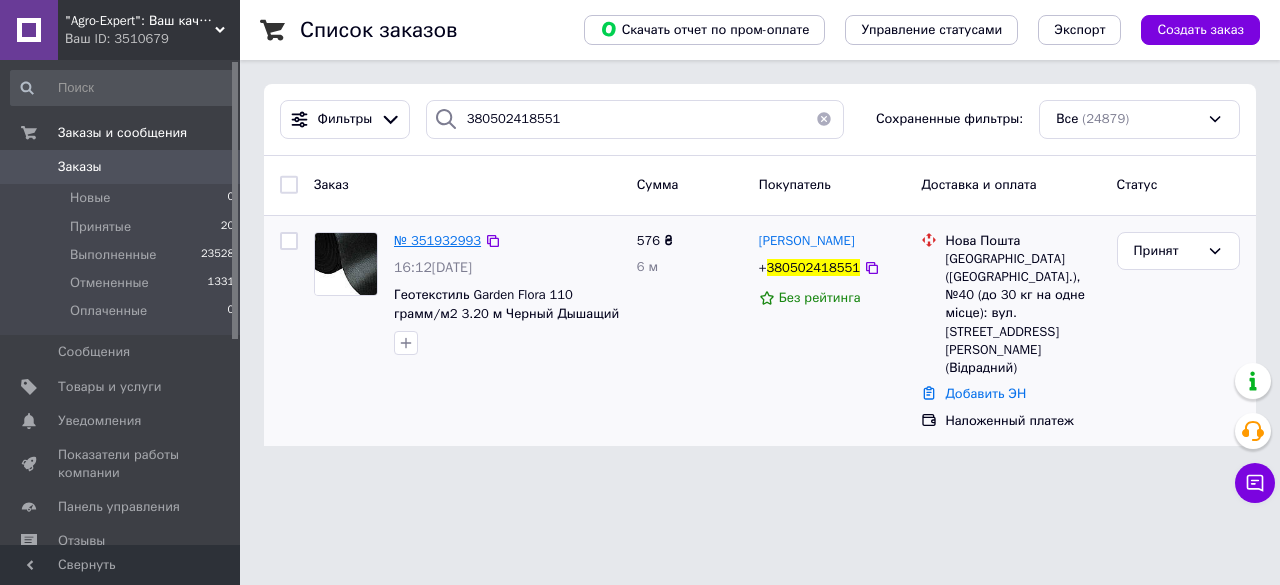 click on "№ 351932993" at bounding box center [437, 240] 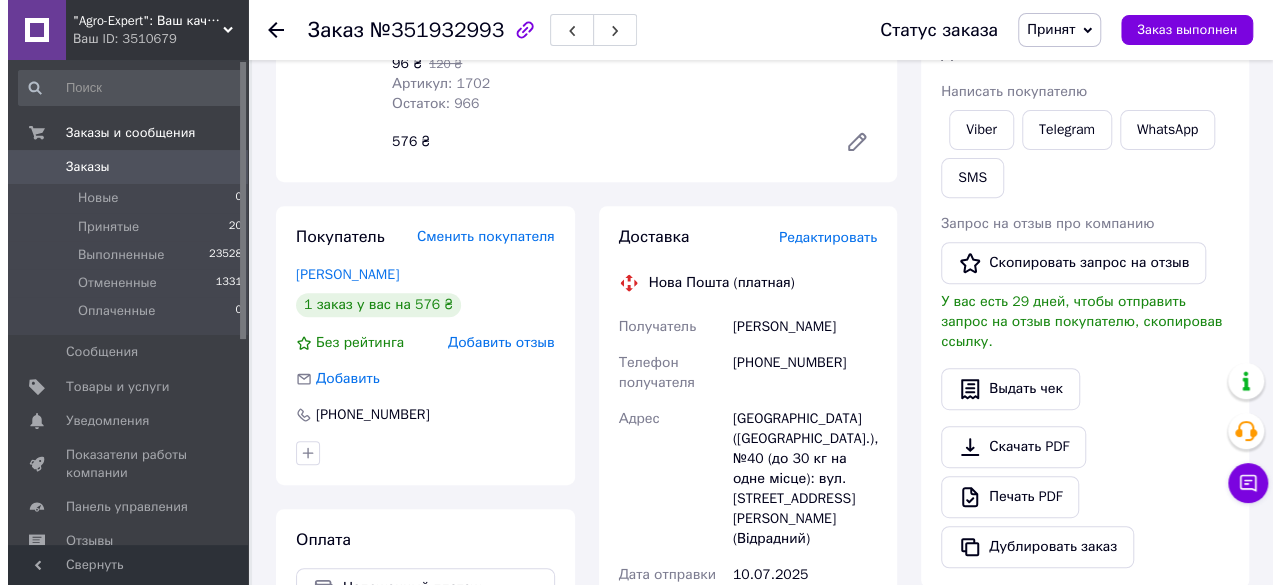 scroll, scrollTop: 400, scrollLeft: 0, axis: vertical 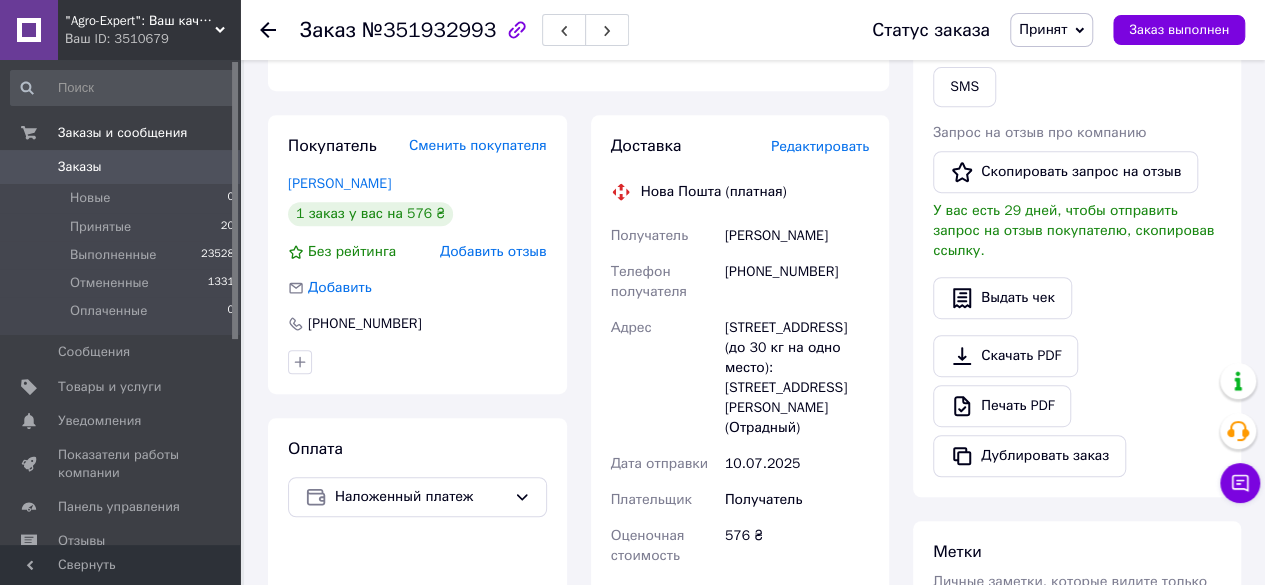 click on "Редактировать" at bounding box center (820, 146) 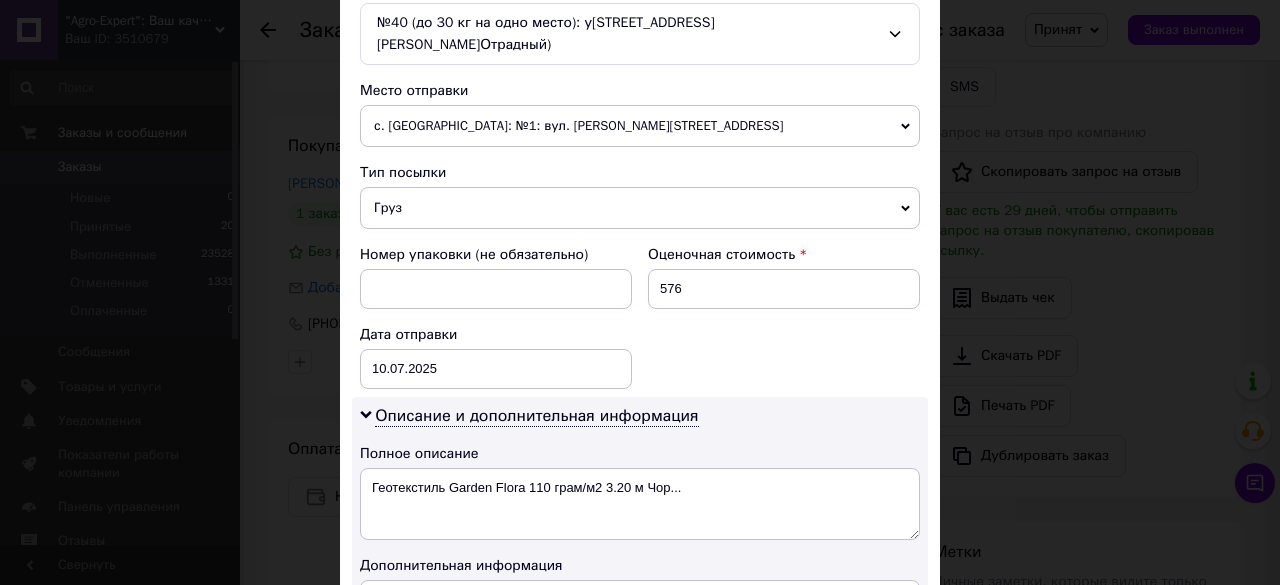 scroll, scrollTop: 700, scrollLeft: 0, axis: vertical 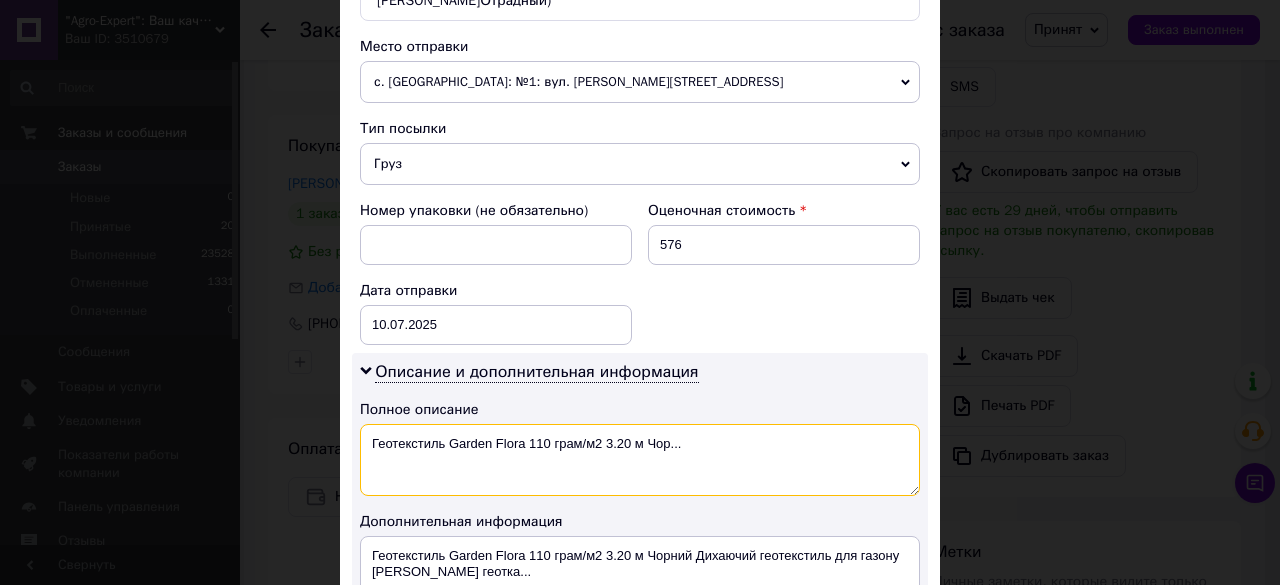 click on "Геотекстиль Garden Flora 110 грам/м2 3.20 м Чор..." at bounding box center [640, 460] 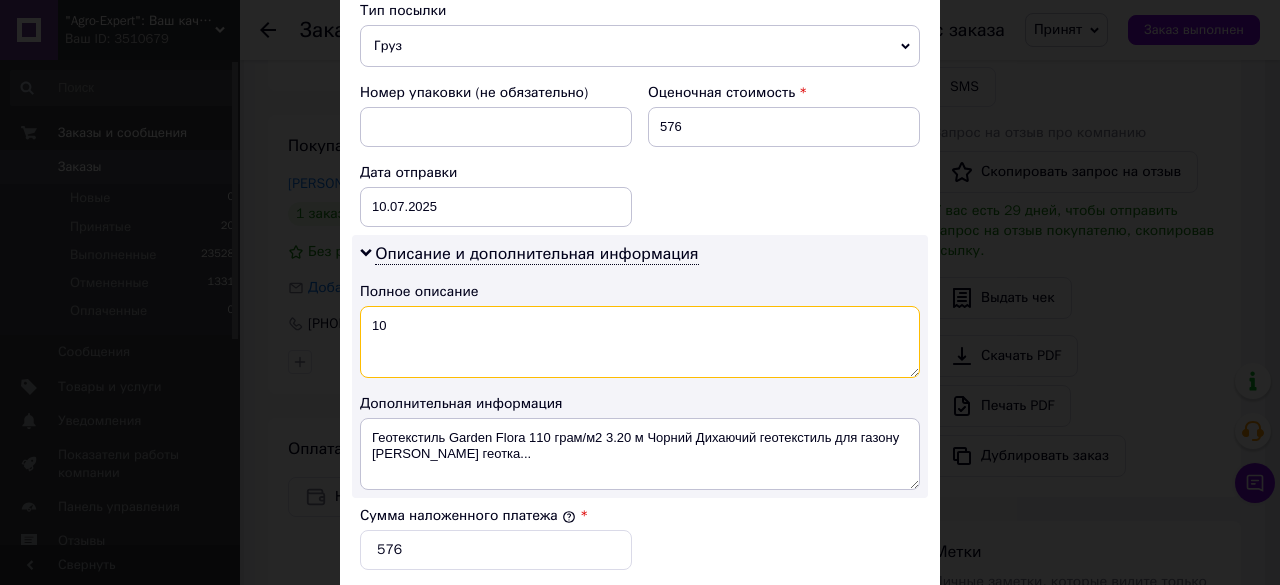 scroll, scrollTop: 1000, scrollLeft: 0, axis: vertical 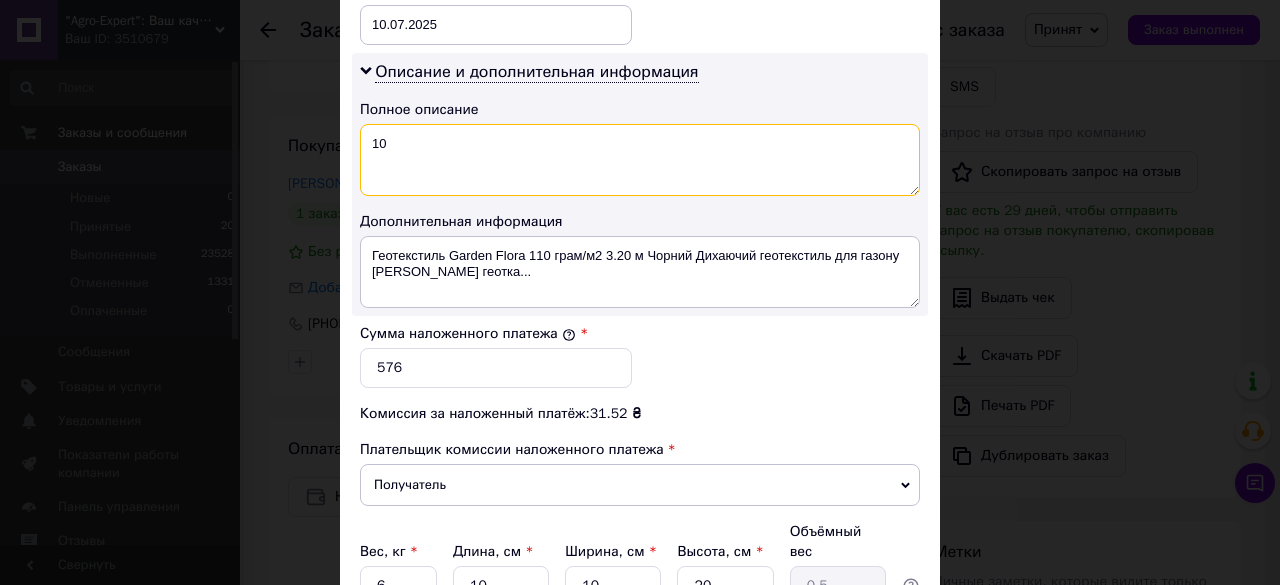type on "10" 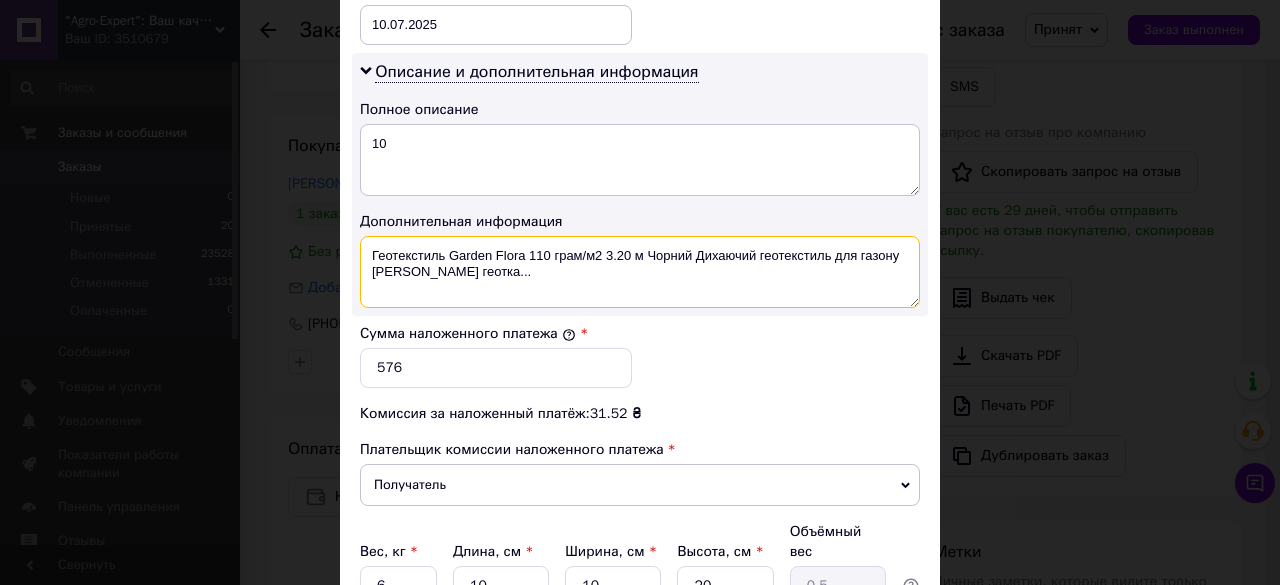 click on "Геотекстиль Garden Flora 110 грам/м2 3.20 м Чорний Дихаючий геотекстиль для газону [PERSON_NAME] геотка..." at bounding box center (640, 272) 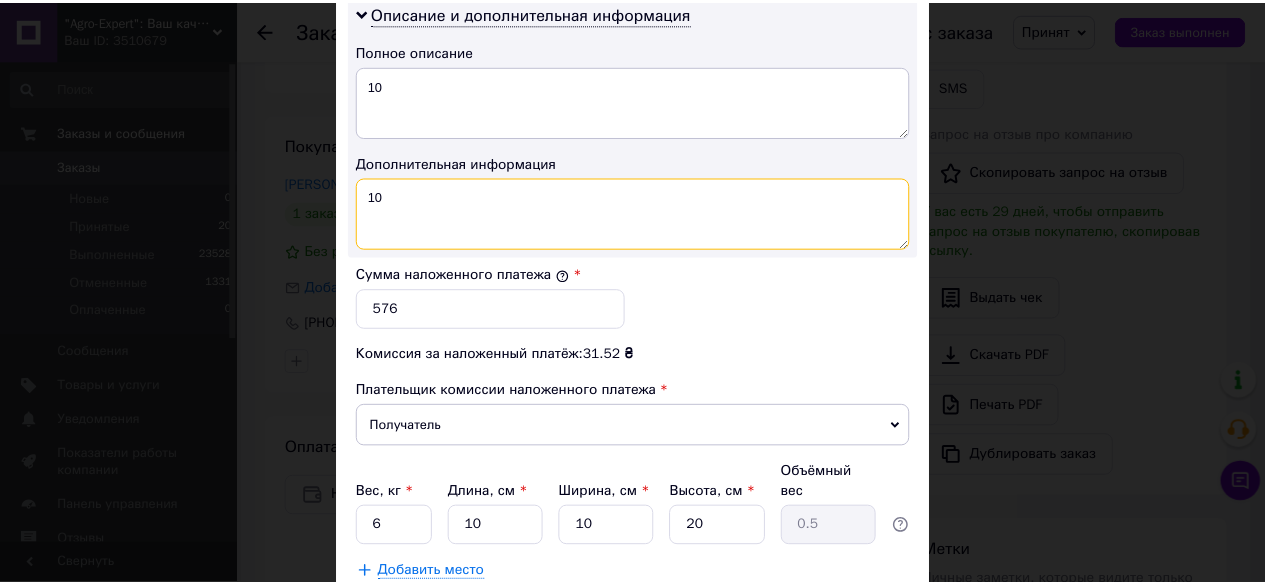 scroll, scrollTop: 1153, scrollLeft: 0, axis: vertical 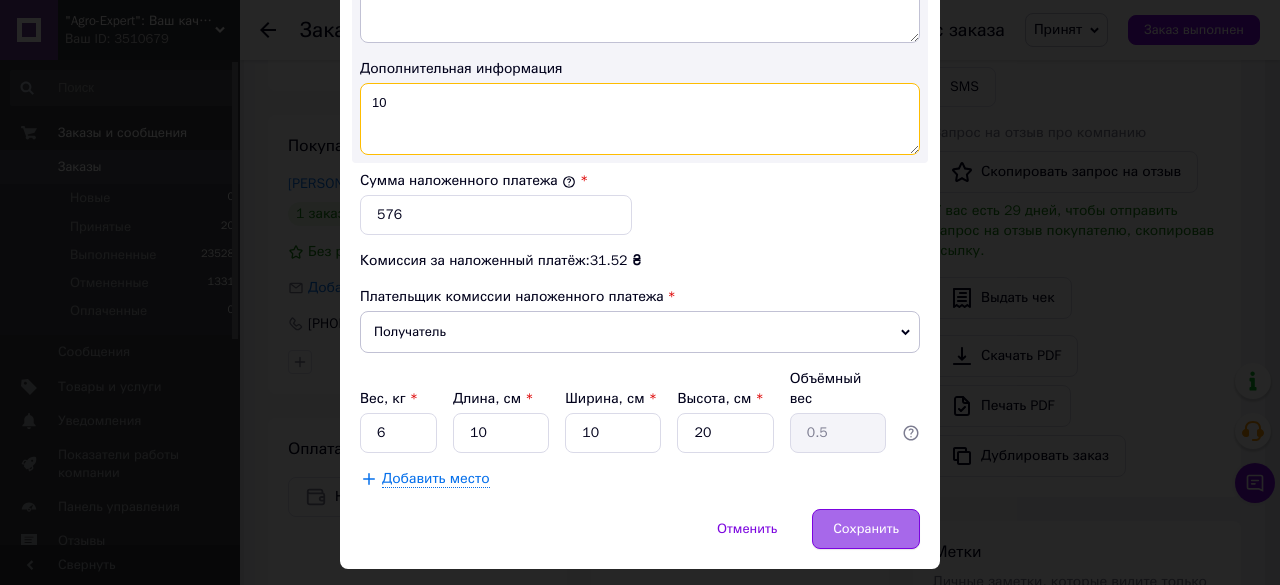 type on "10" 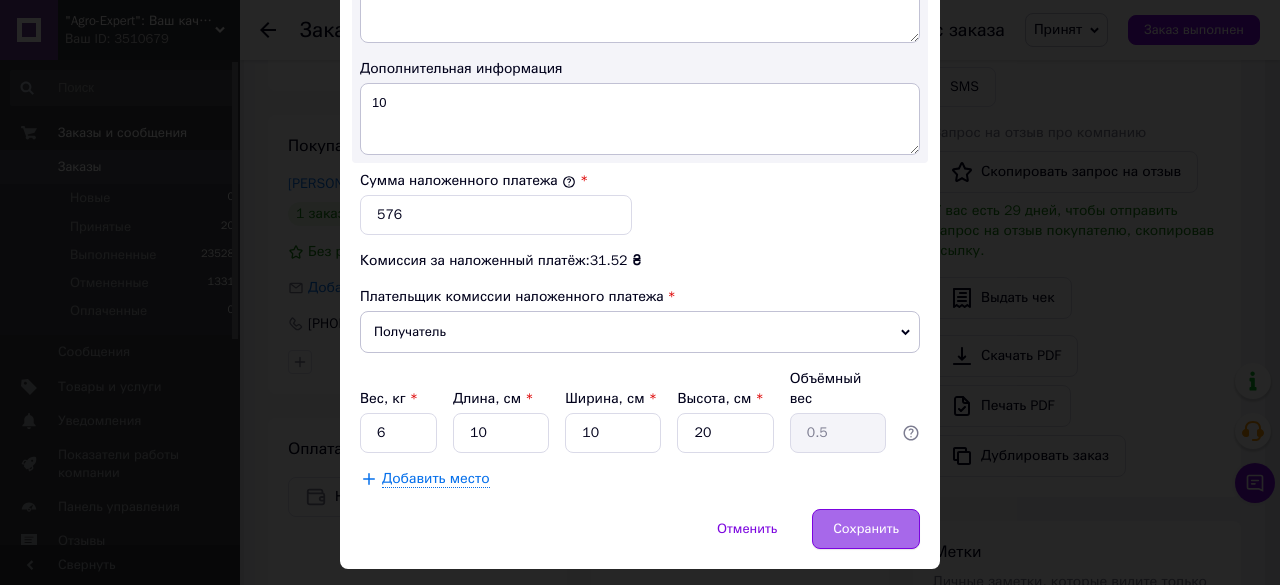 click on "Сохранить" at bounding box center [866, 529] 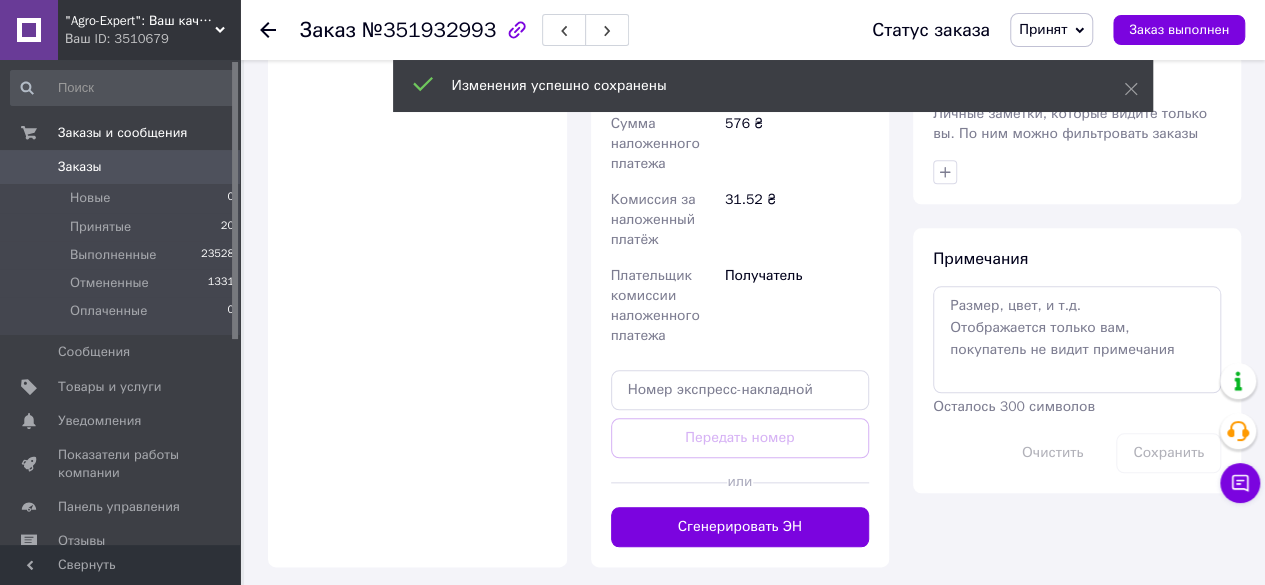 scroll, scrollTop: 900, scrollLeft: 0, axis: vertical 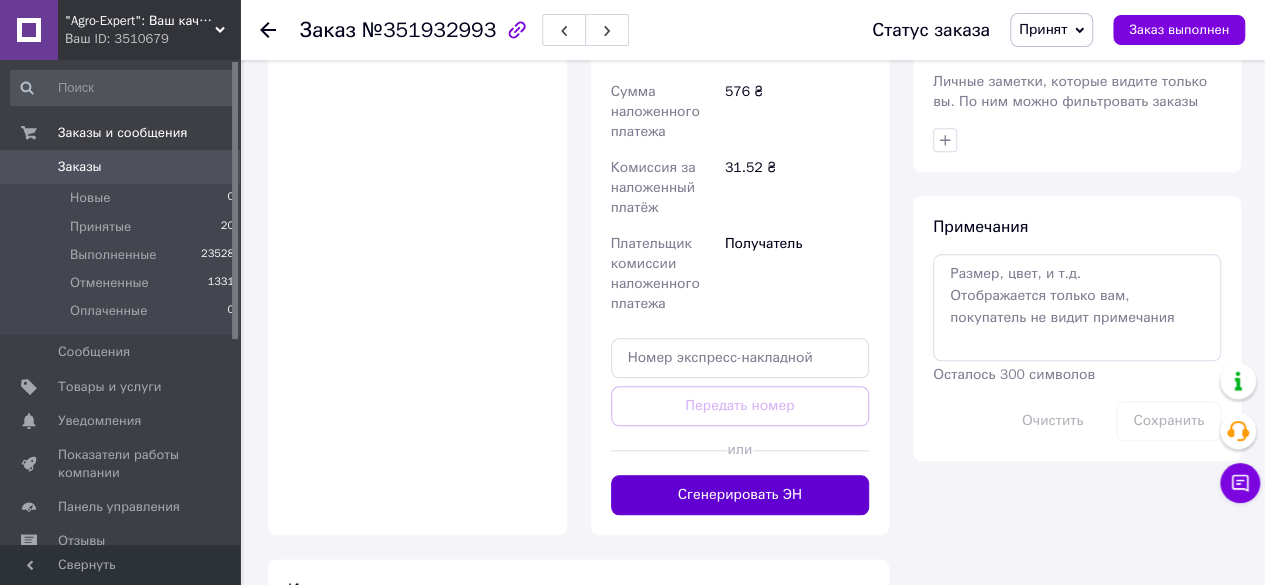 click on "Сгенерировать ЭН" at bounding box center (740, 495) 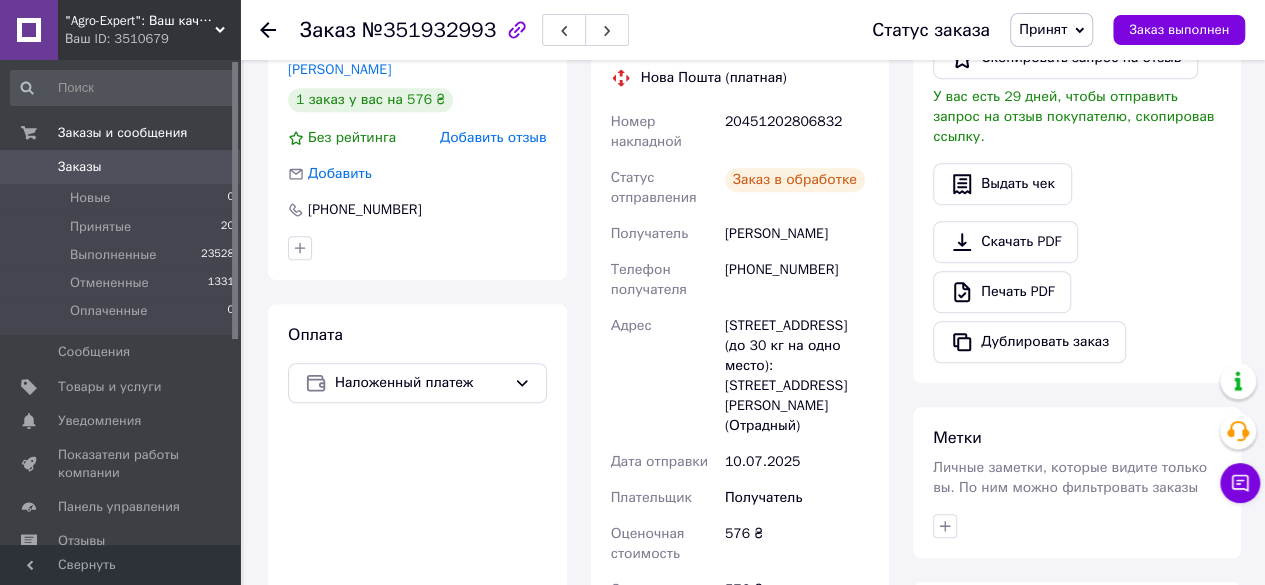 scroll, scrollTop: 400, scrollLeft: 0, axis: vertical 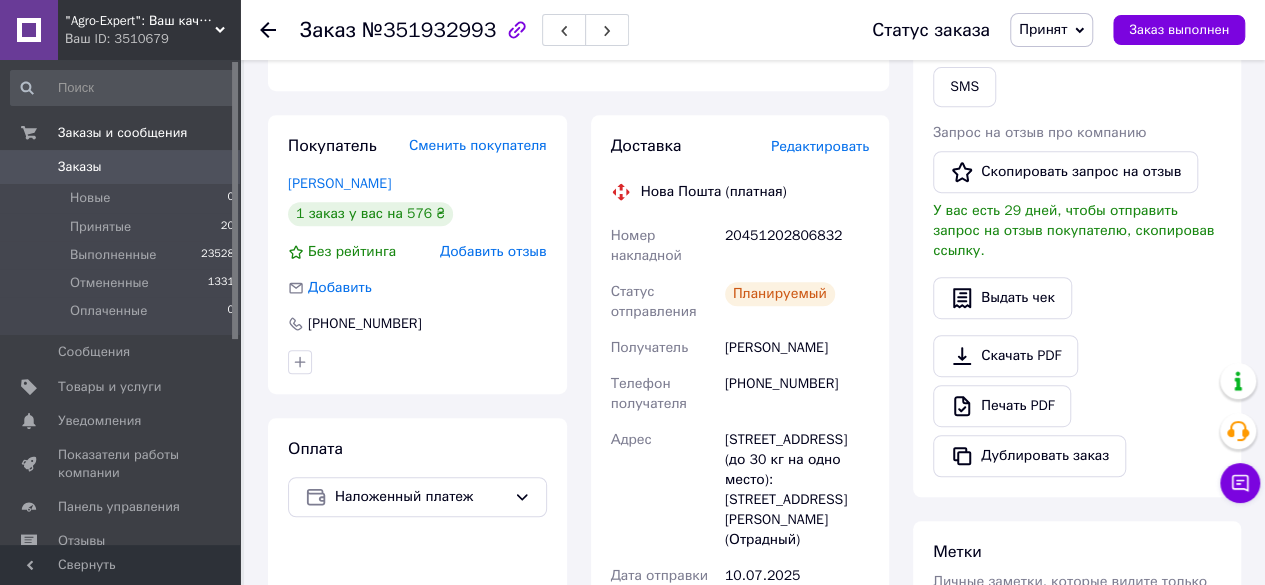 click on "20451202806832" at bounding box center [797, 246] 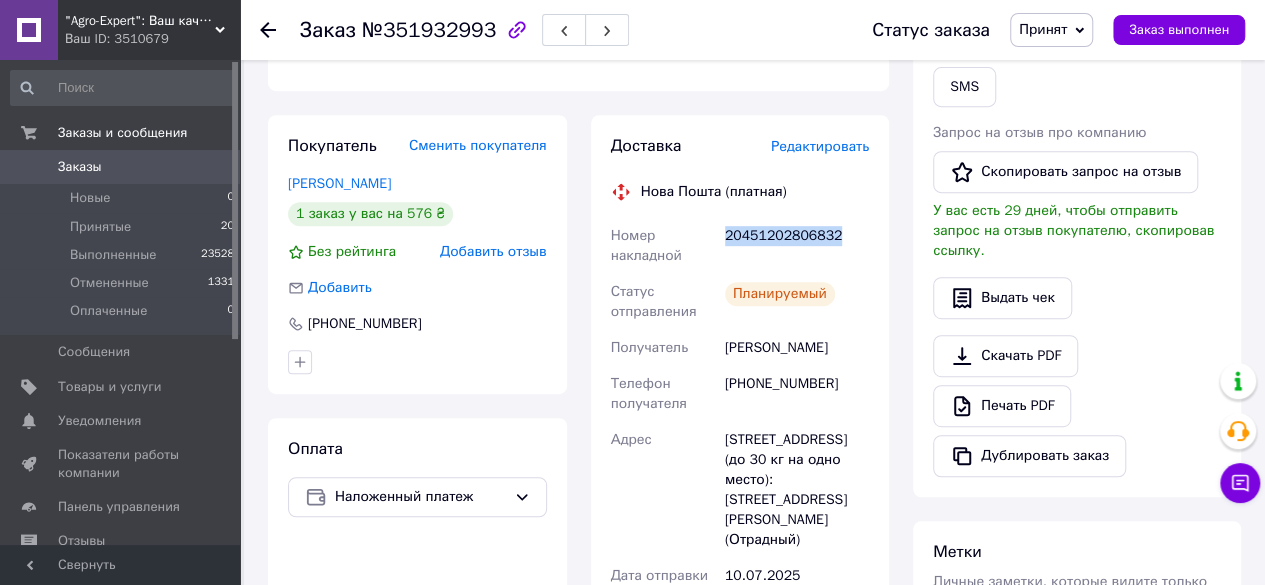 click on "20451202806832" at bounding box center [797, 246] 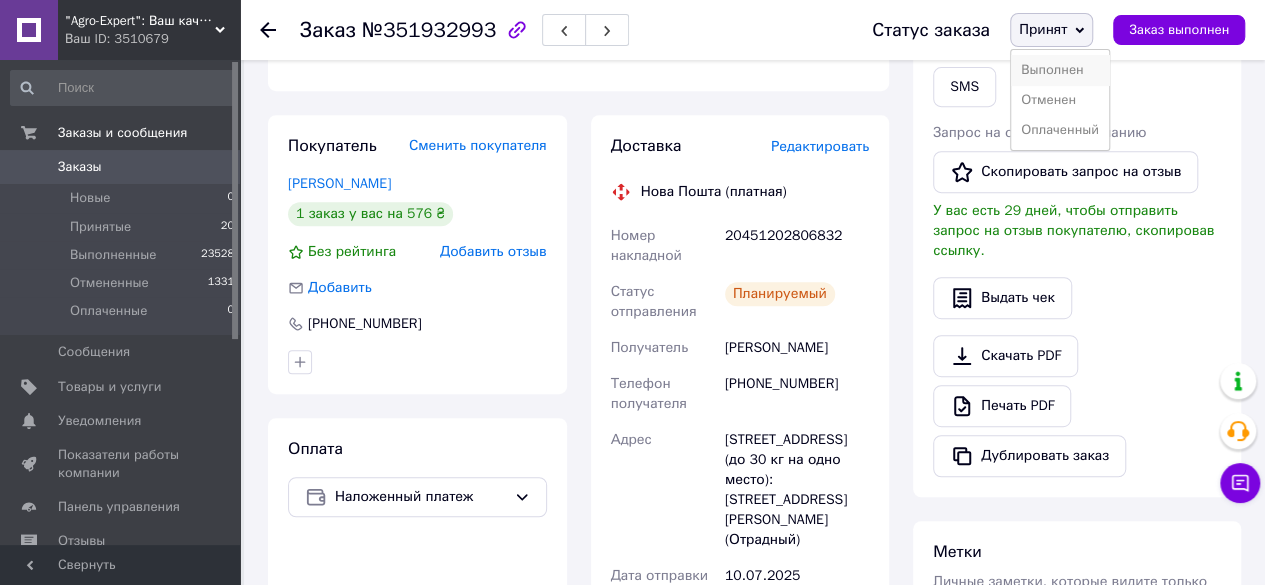 click on "Выполнен" at bounding box center (1060, 70) 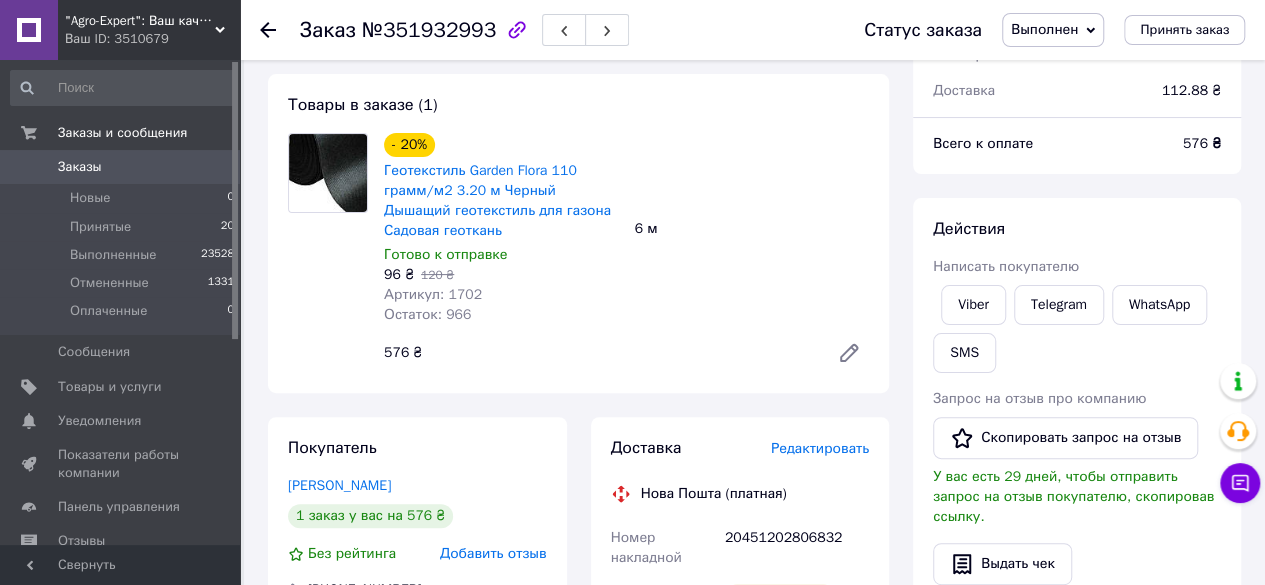 scroll, scrollTop: 0, scrollLeft: 0, axis: both 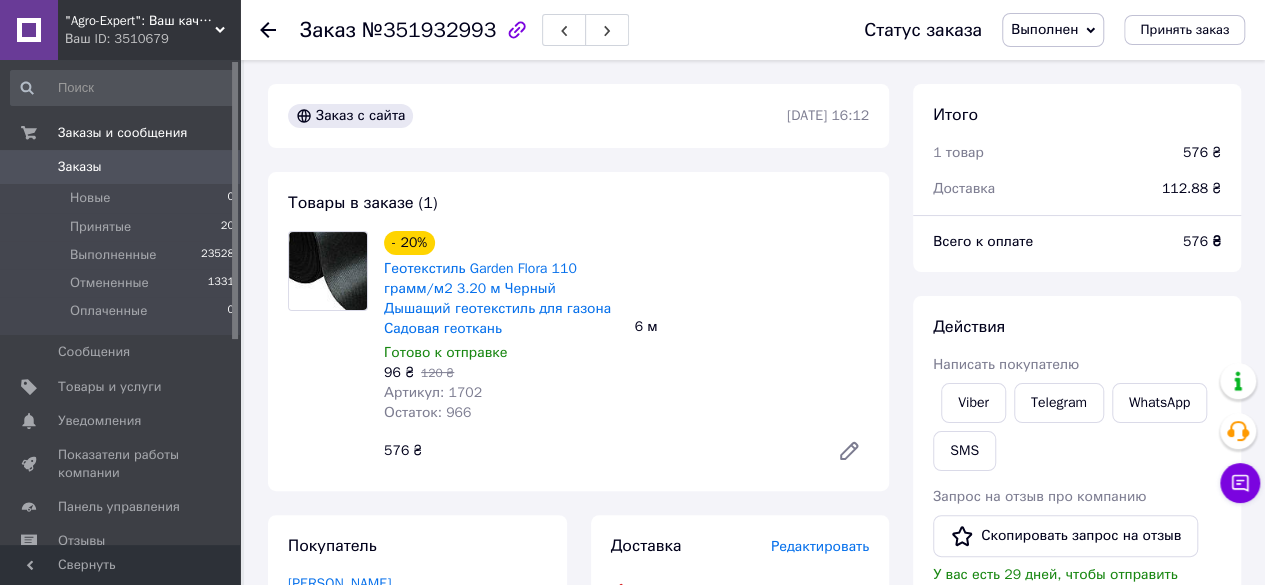 click 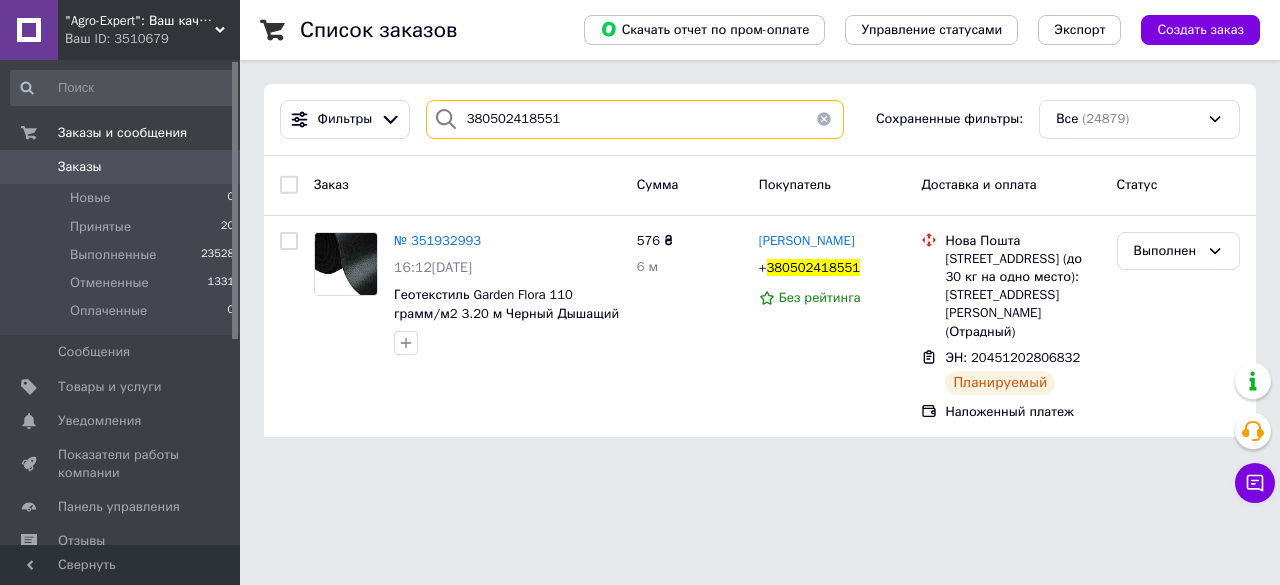 drag, startPoint x: 612, startPoint y: 121, endPoint x: 376, endPoint y: 167, distance: 240.44125 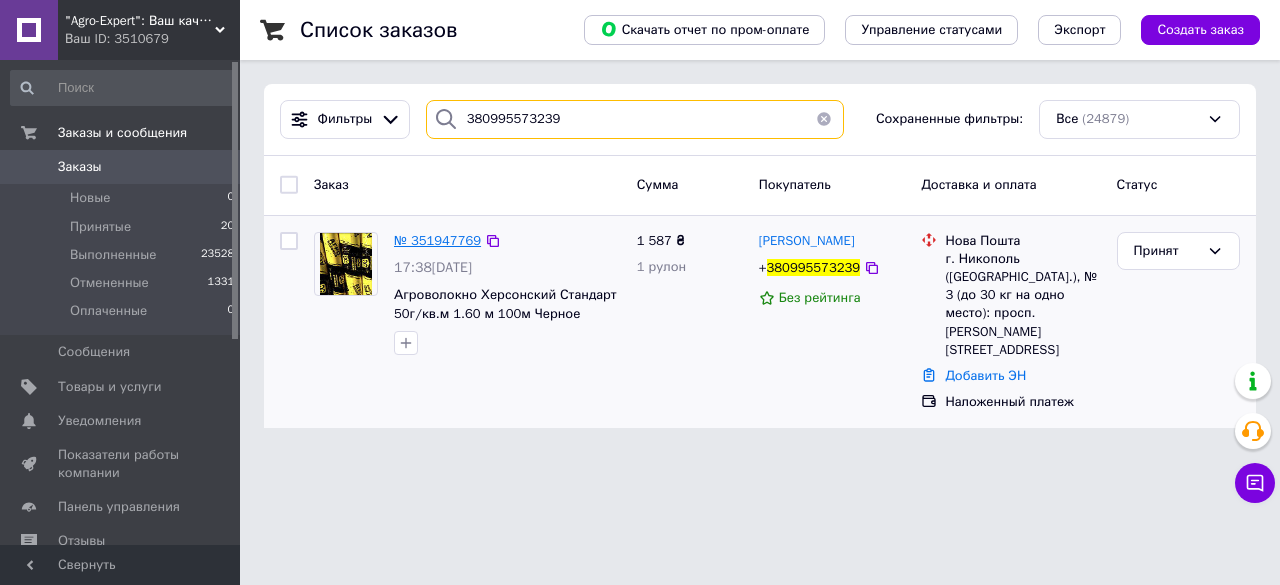 type on "380995573239" 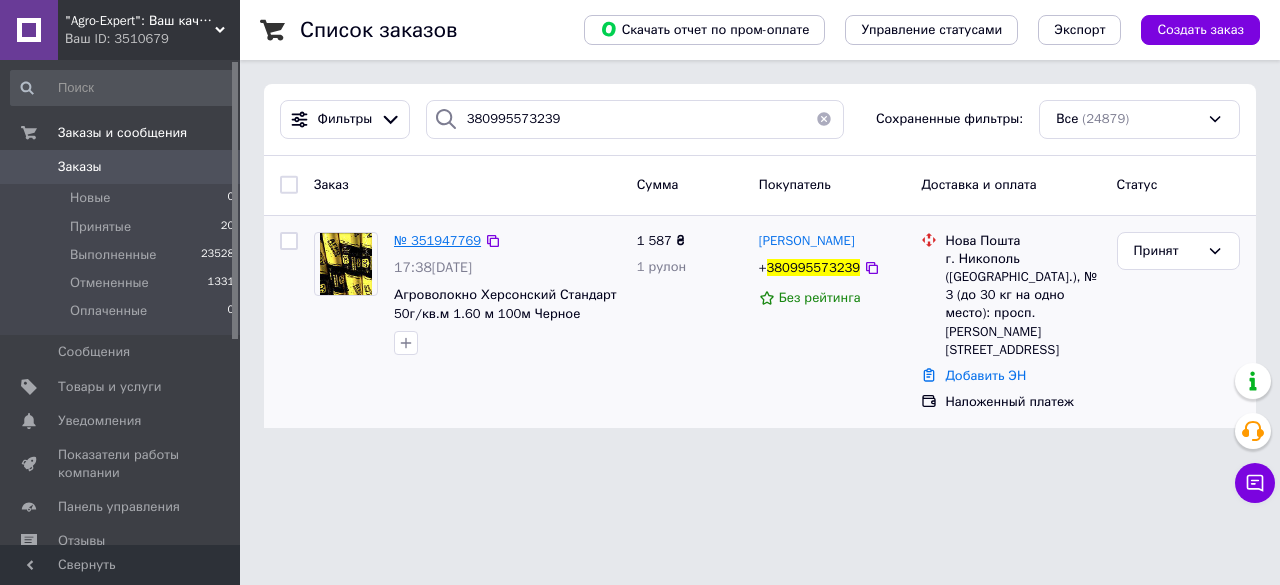 click on "№ 351947769" at bounding box center [437, 240] 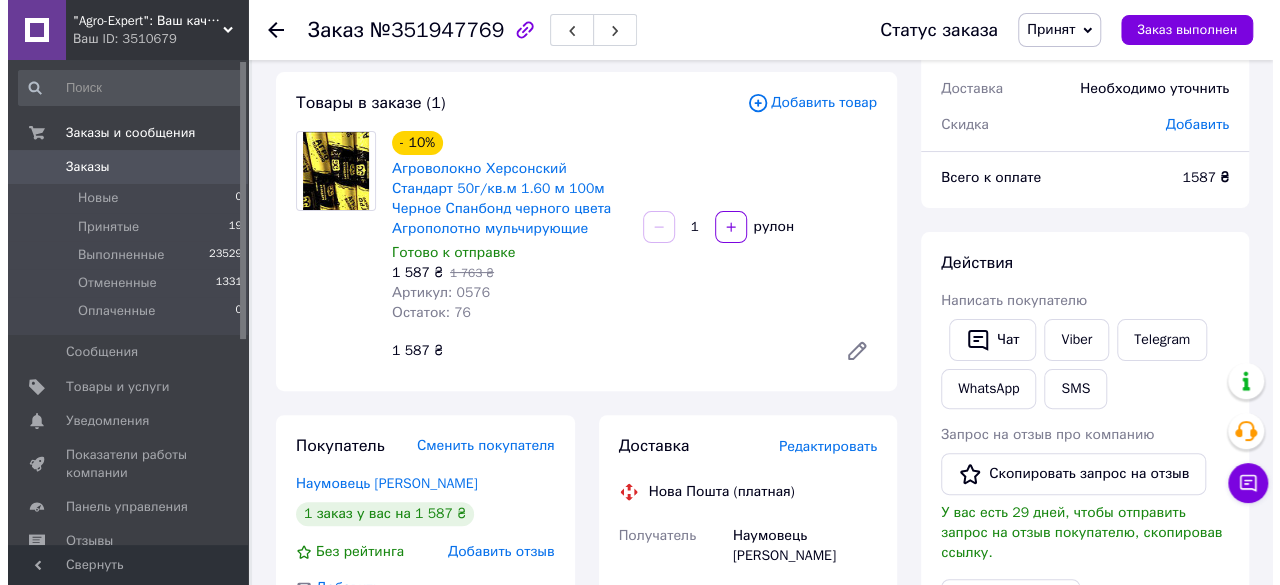 scroll, scrollTop: 100, scrollLeft: 0, axis: vertical 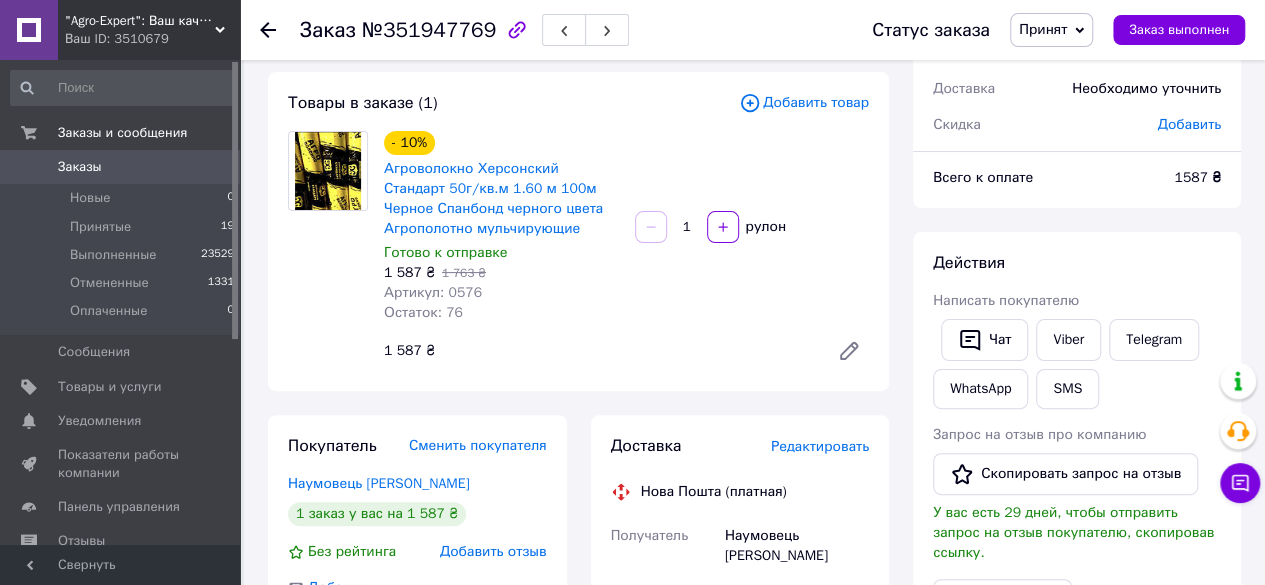 click on "Редактировать" at bounding box center (820, 446) 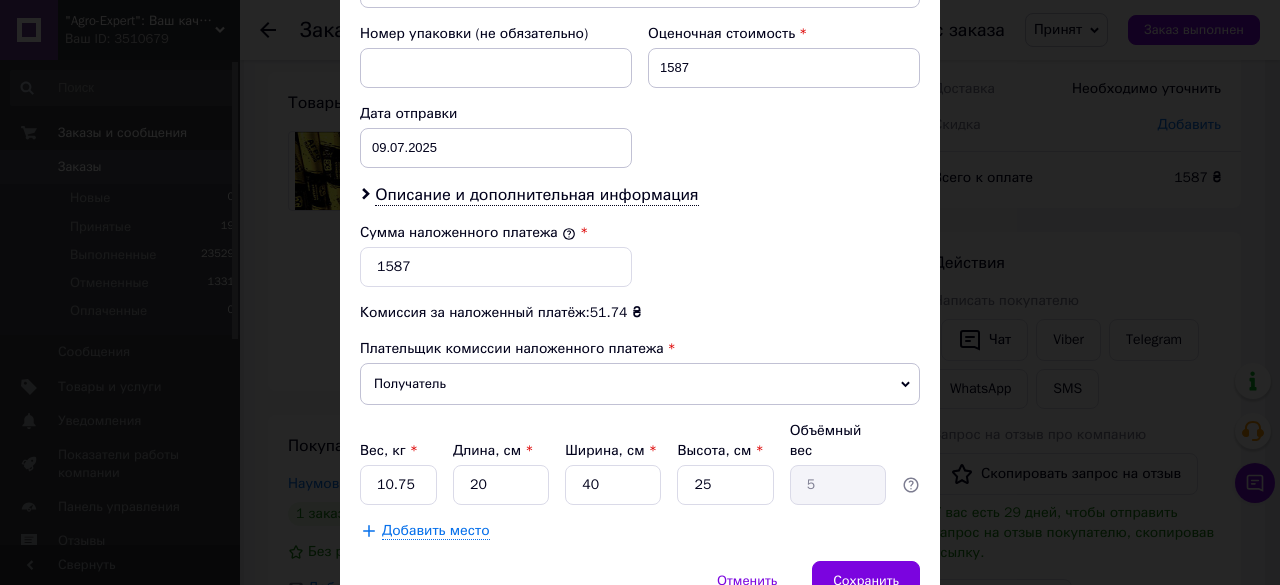 scroll, scrollTop: 900, scrollLeft: 0, axis: vertical 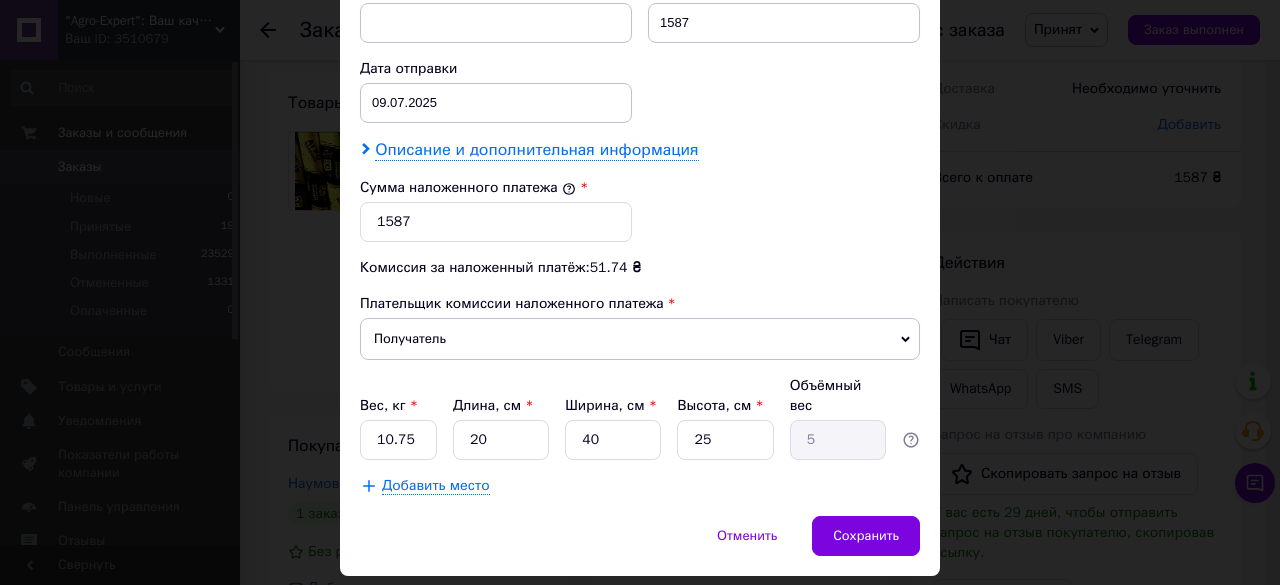 click on "Описание и дополнительная информация" at bounding box center [536, 150] 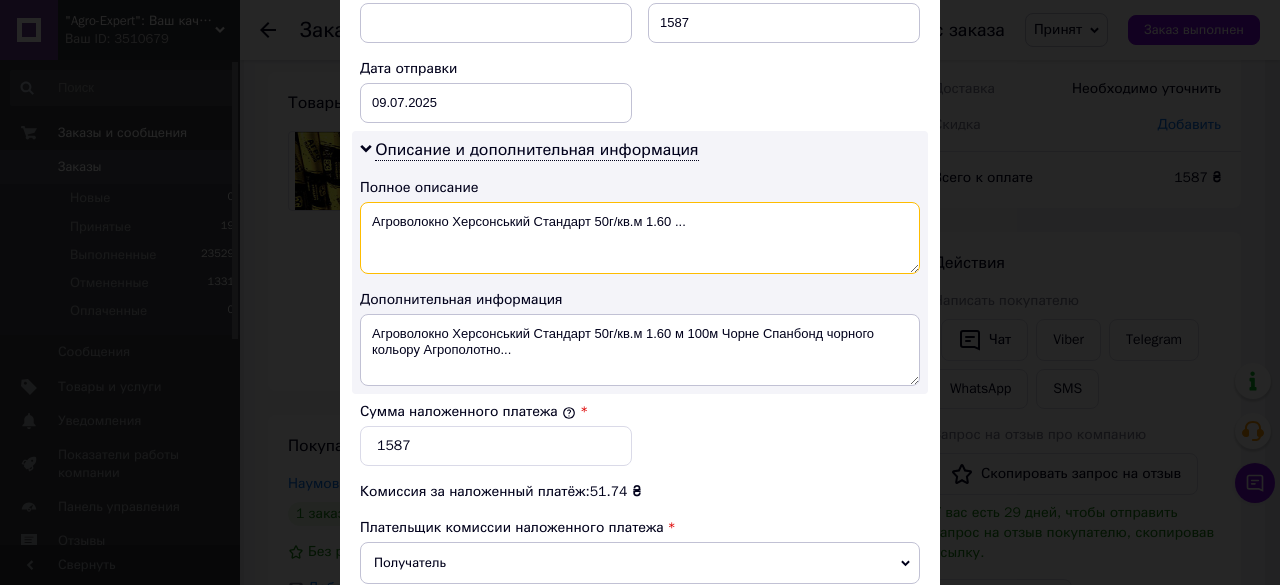 click on "Агроволокно Херсонський Стандарт 50г/кв.м 1.60 ..." at bounding box center [640, 238] 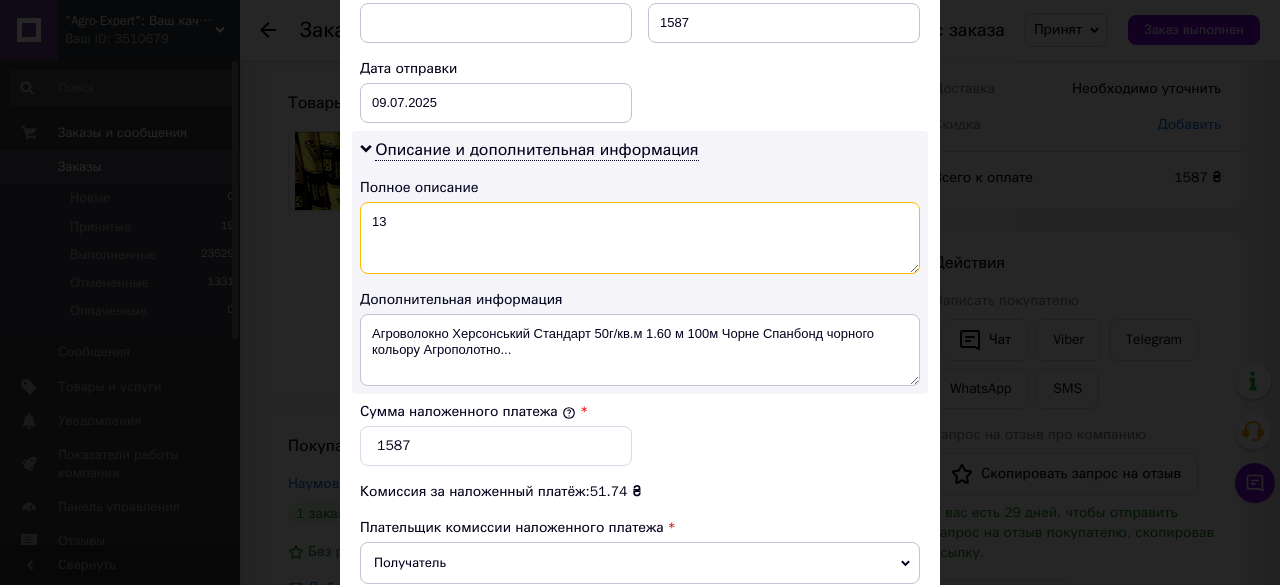 type on "13" 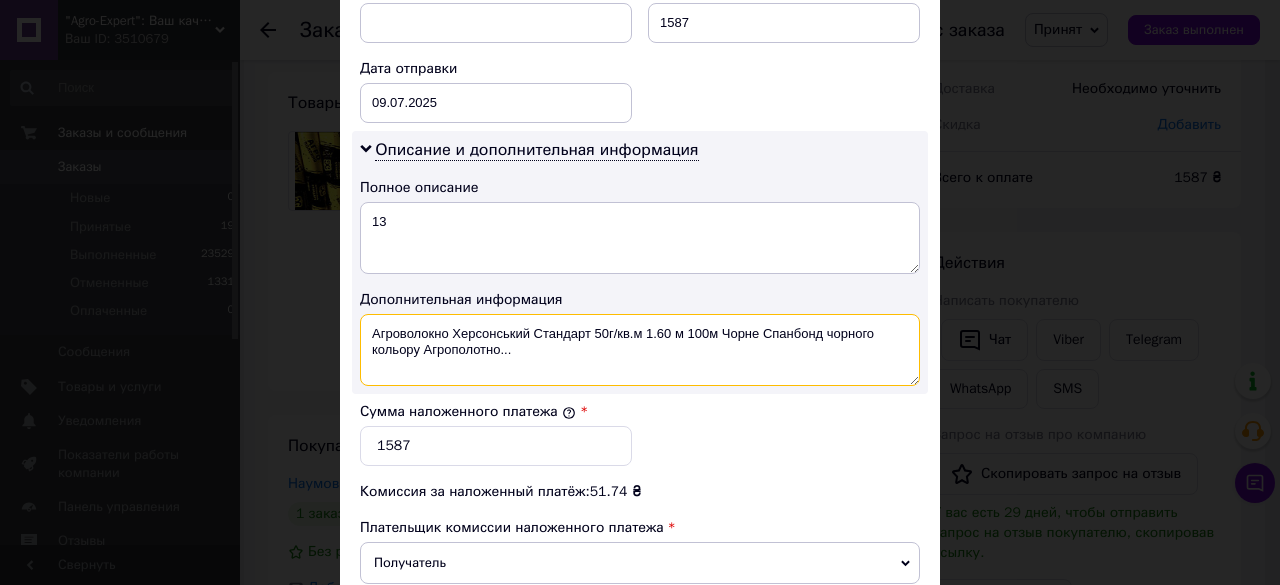 click on "Агроволокно Херсонський Стандарт 50г/кв.м 1.60 м 100м Чорне Спанбонд чорного кольору Агрополотно..." at bounding box center (640, 350) 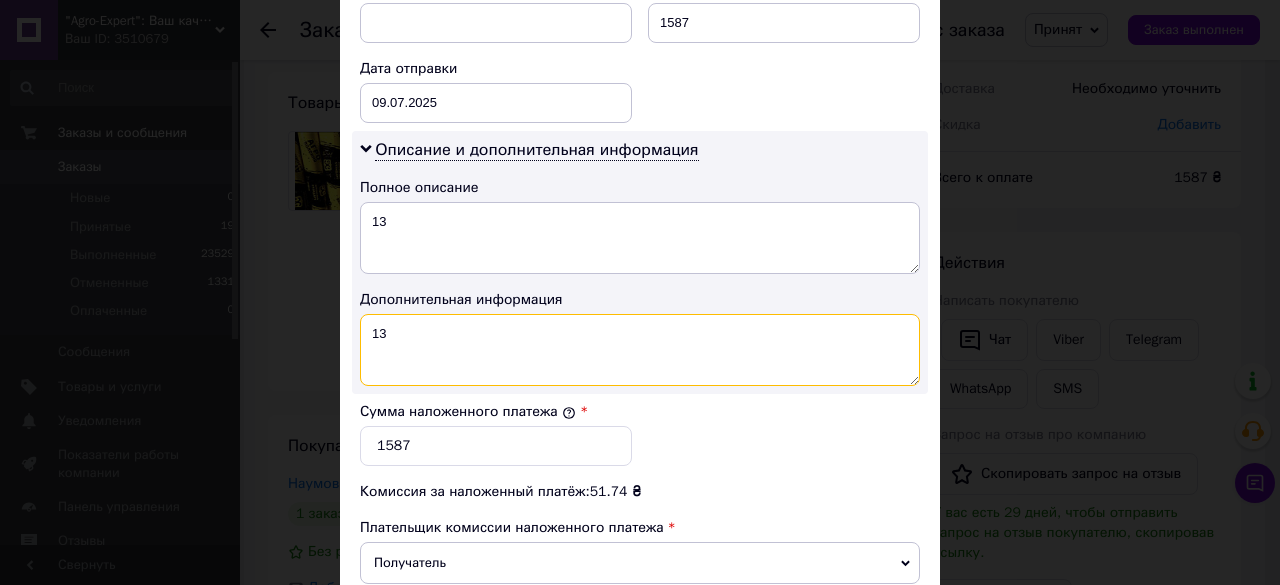 type on "13" 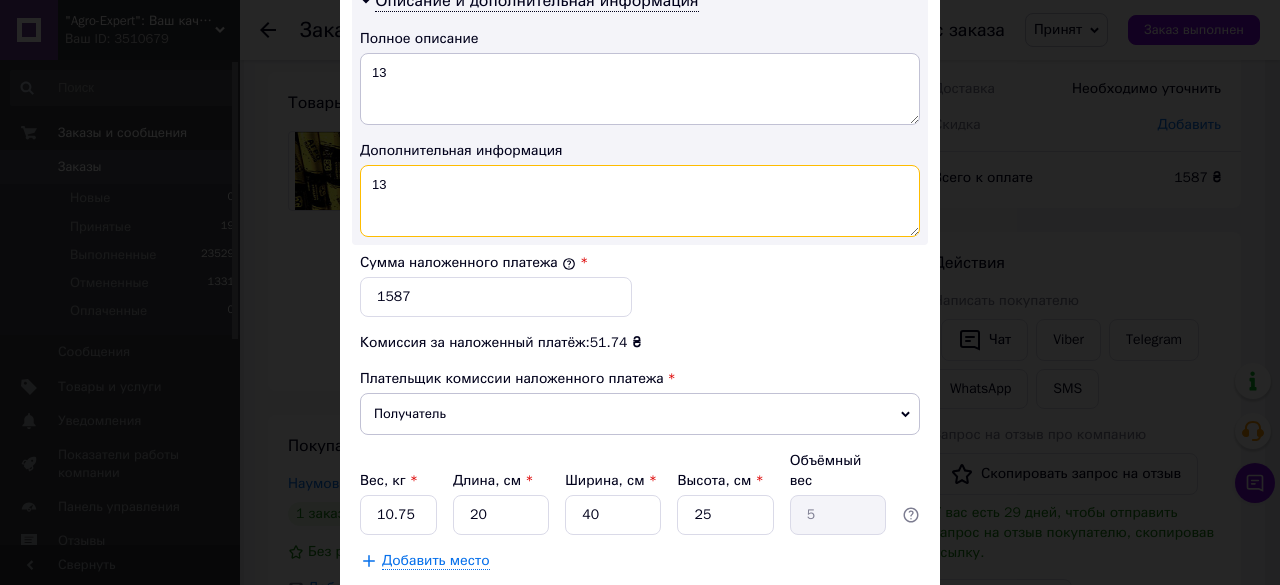 scroll, scrollTop: 1153, scrollLeft: 0, axis: vertical 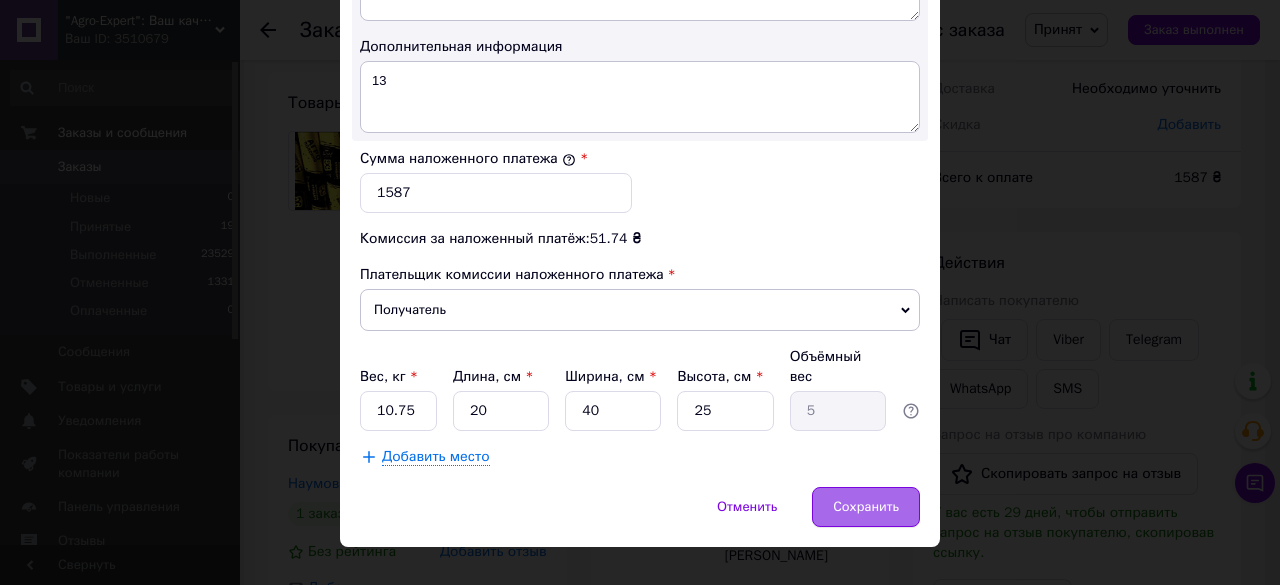 click on "Сохранить" at bounding box center (866, 507) 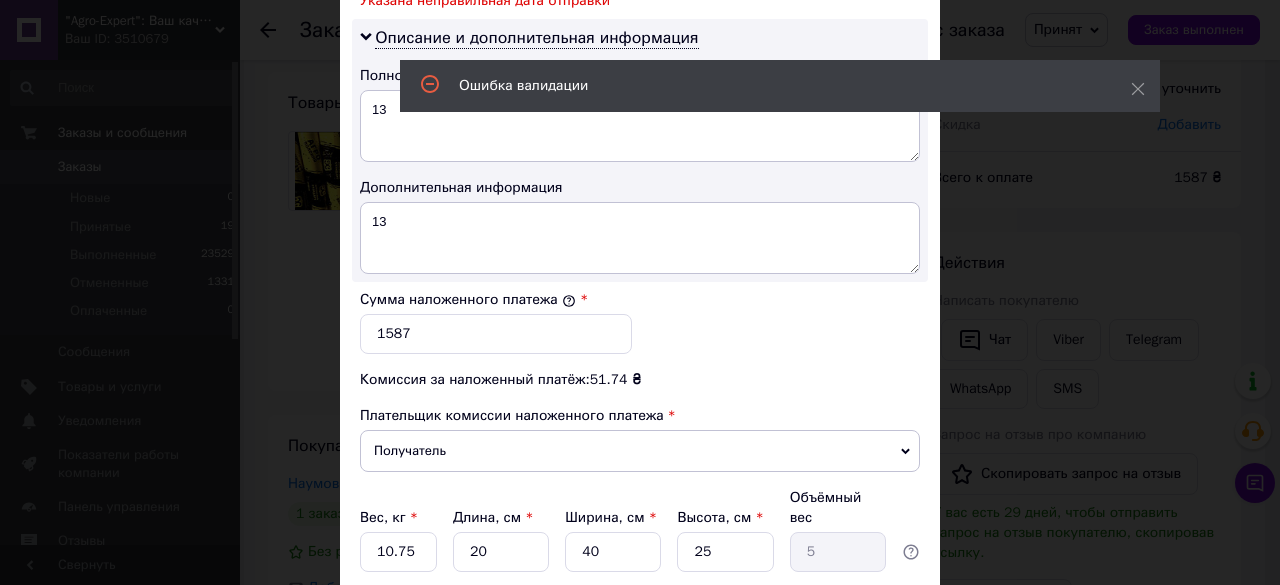 scroll, scrollTop: 777, scrollLeft: 0, axis: vertical 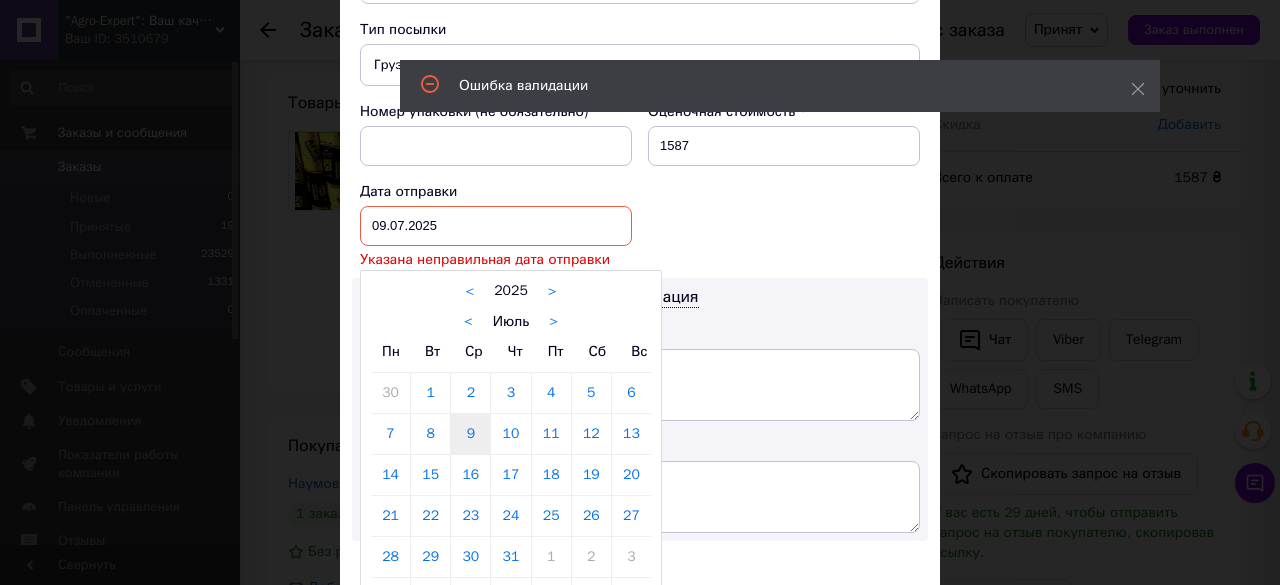 click on "09.07.2025 < 2025 > < Июль > Пн Вт Ср Чт Пт Сб Вс 30 1 2 3 4 5 6 7 8 9 10 11 12 13 14 15 16 17 18 19 20 21 22 23 24 25 26 27 28 29 30 31 1 2 3 4 5 6 7 8 9 10" at bounding box center (496, 226) 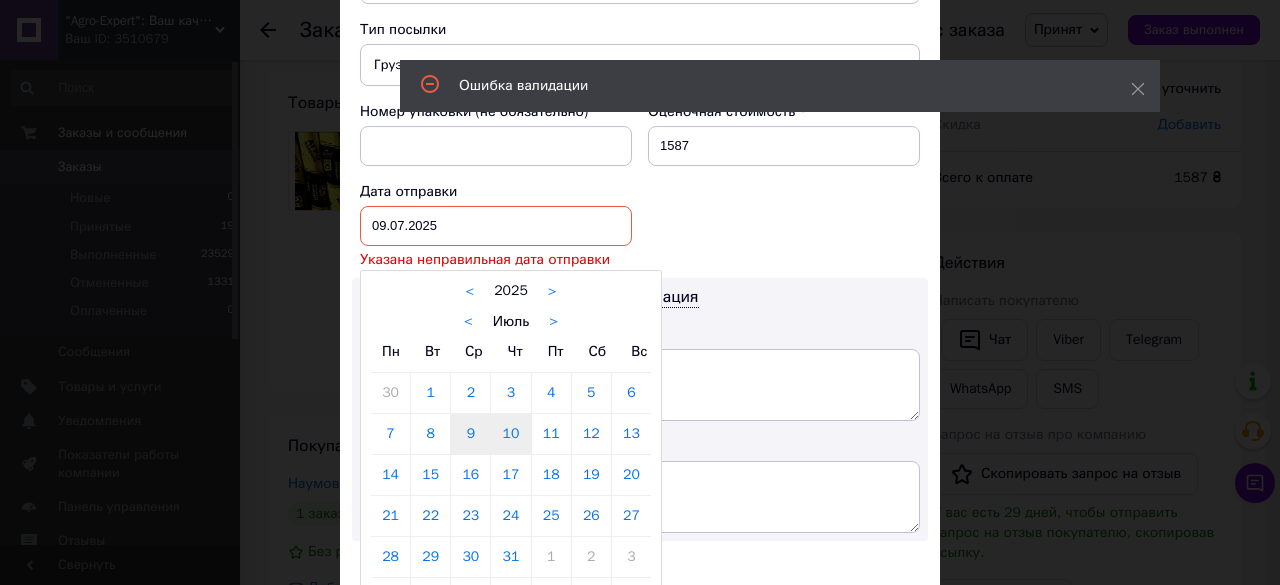 click on "10" at bounding box center [510, 434] 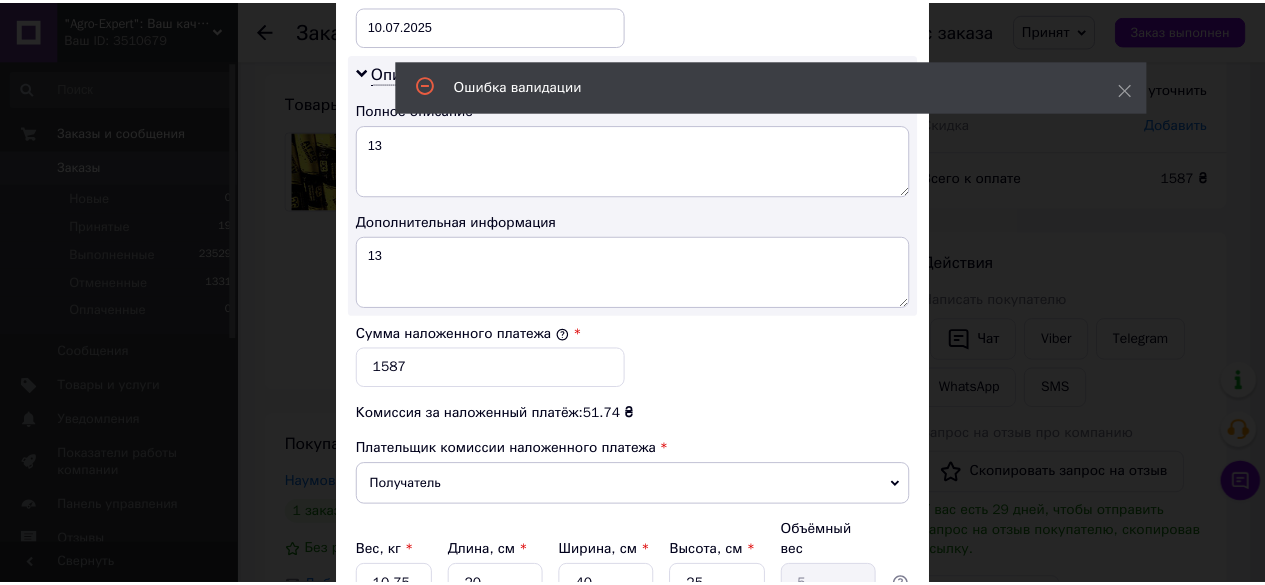 scroll, scrollTop: 1153, scrollLeft: 0, axis: vertical 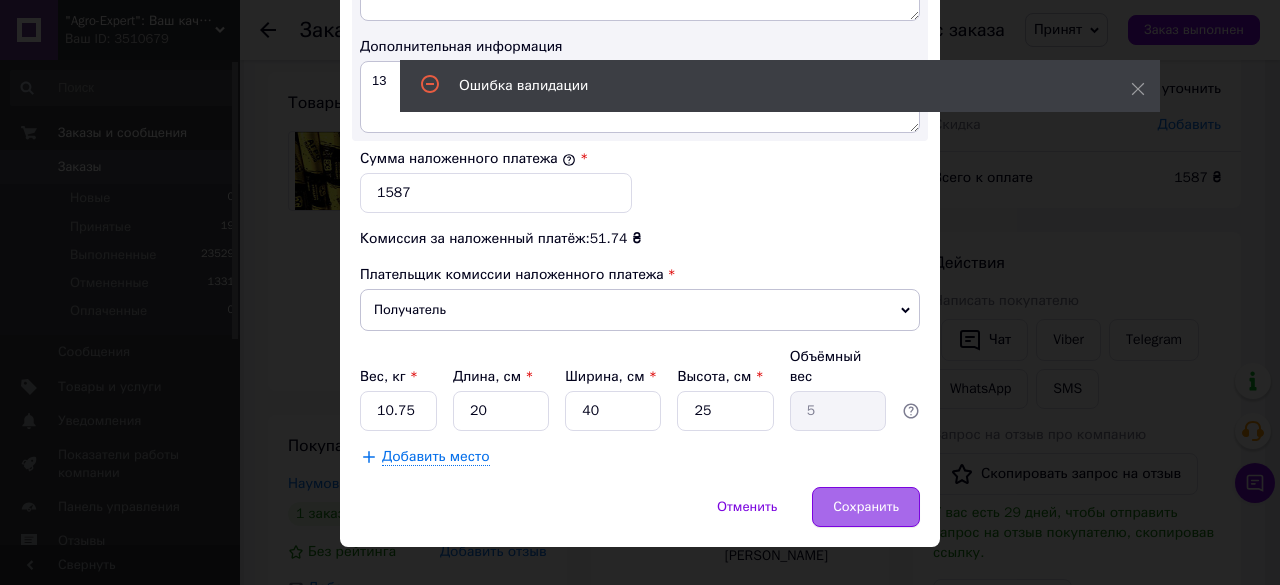 click on "Сохранить" at bounding box center [866, 507] 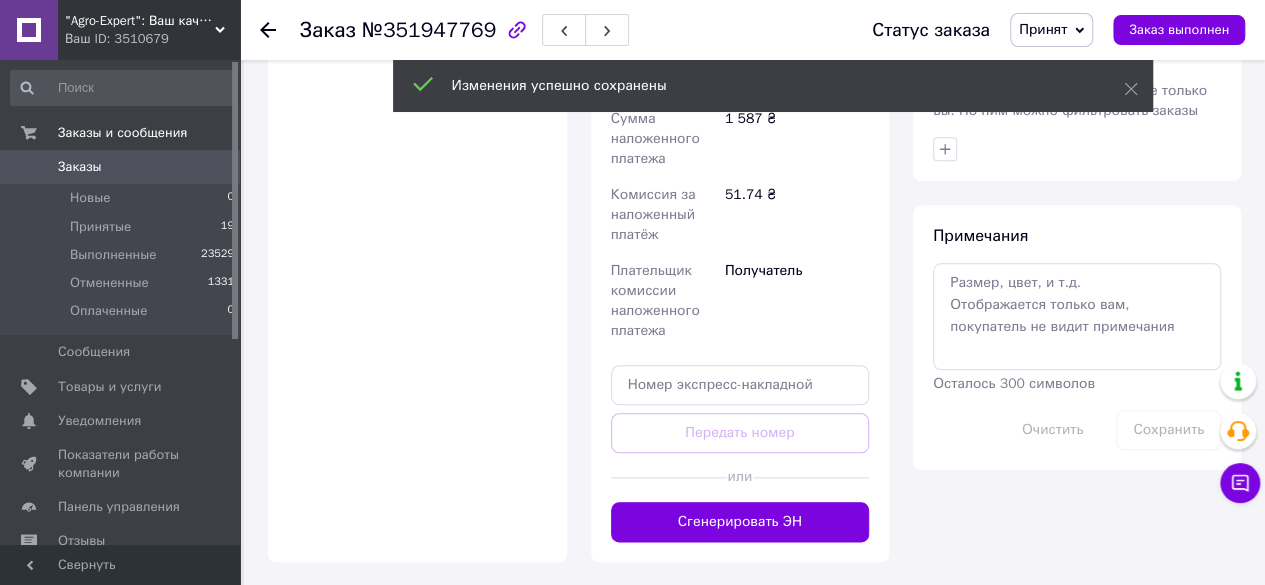 scroll, scrollTop: 900, scrollLeft: 0, axis: vertical 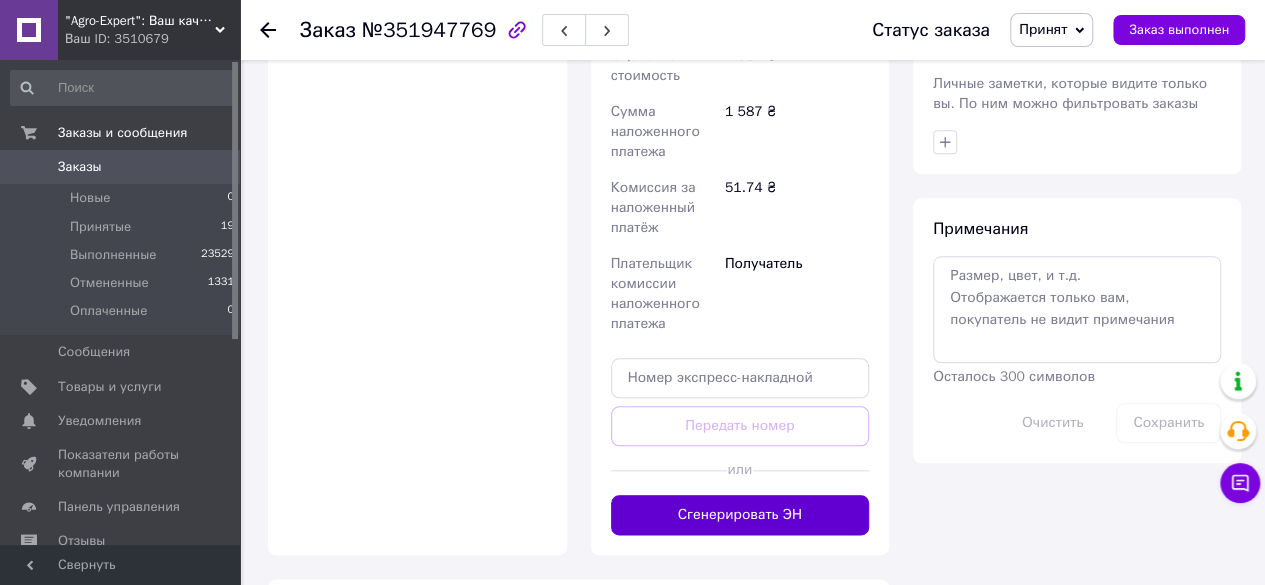 click on "Сгенерировать ЭН" at bounding box center [740, 515] 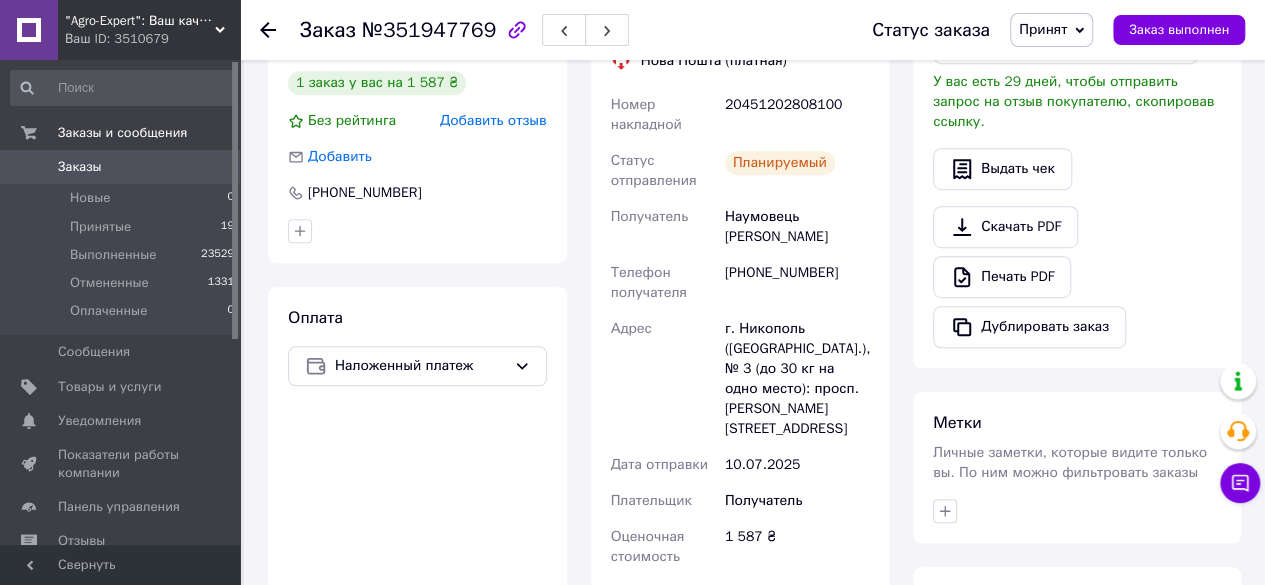 scroll, scrollTop: 500, scrollLeft: 0, axis: vertical 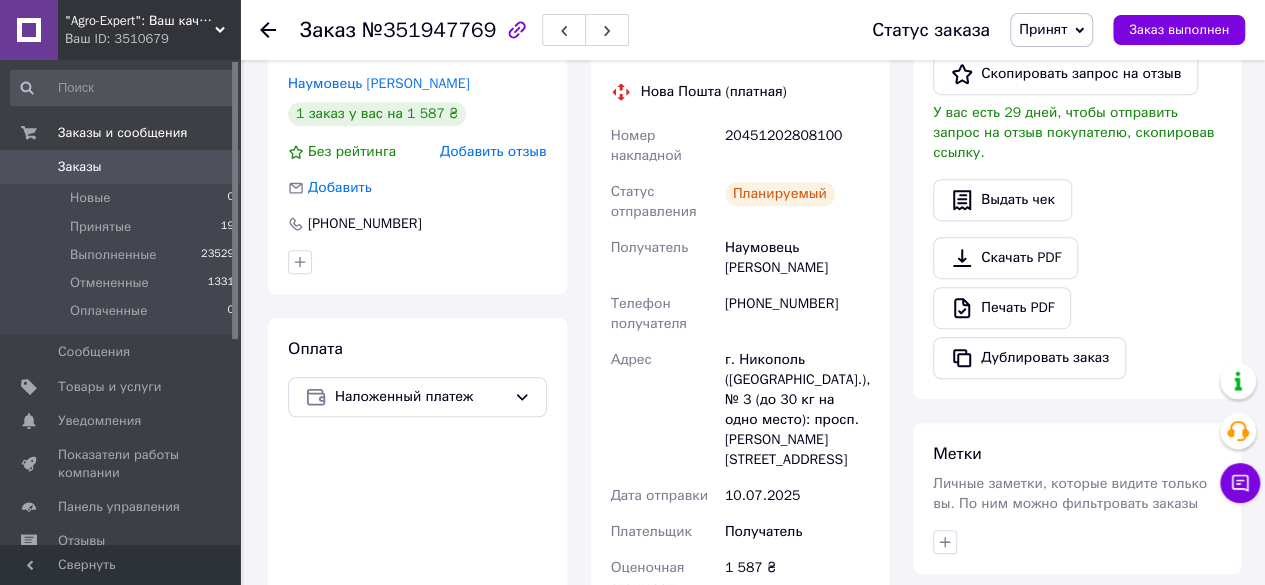 click on "20451202808100" at bounding box center [797, 146] 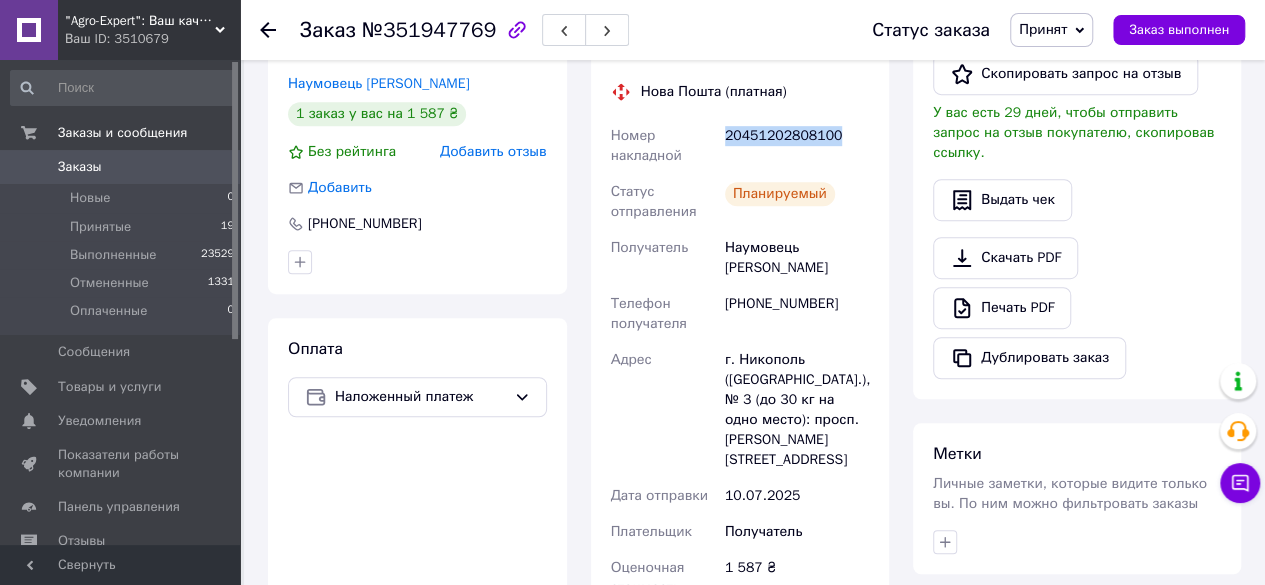 click on "20451202808100" at bounding box center (797, 146) 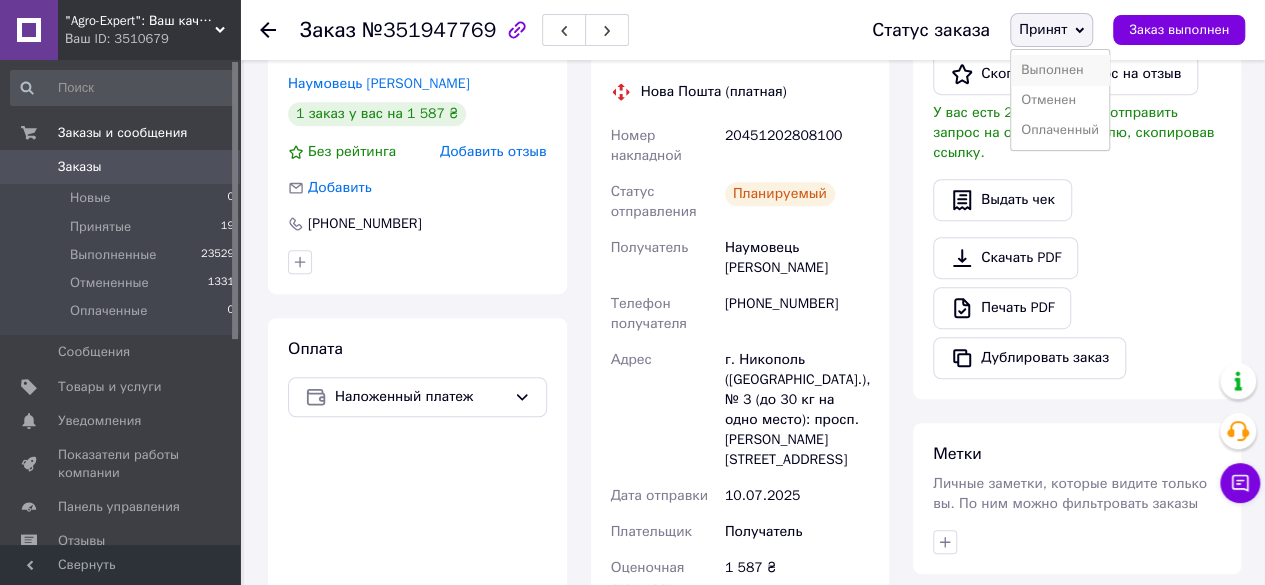 click on "Выполнен" at bounding box center [1060, 70] 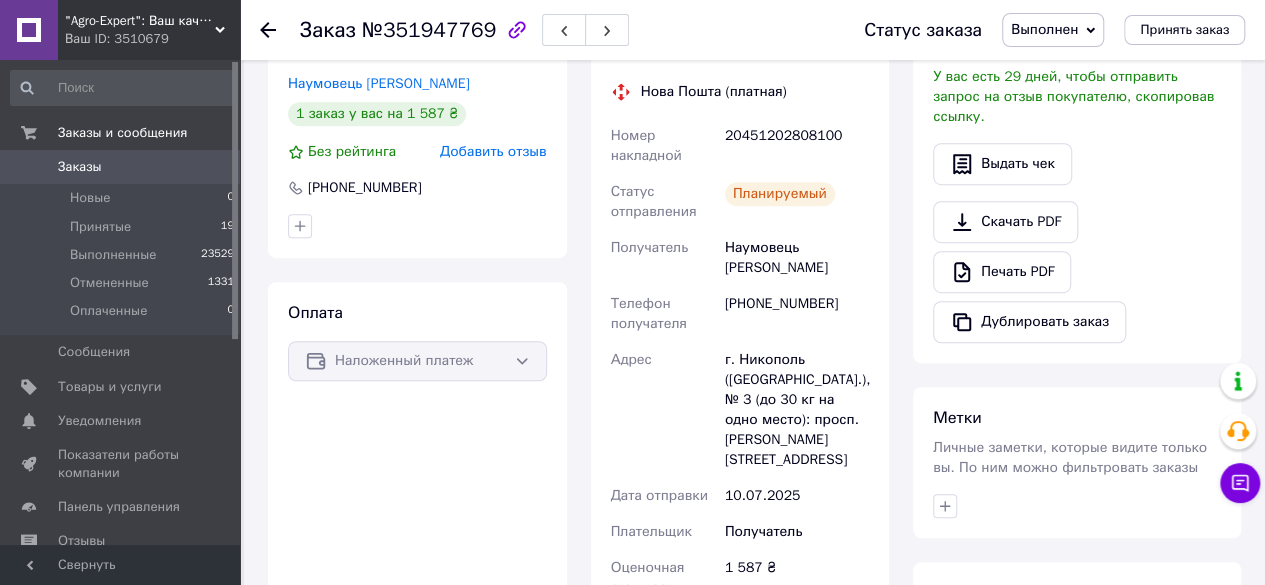 scroll, scrollTop: 40, scrollLeft: 0, axis: vertical 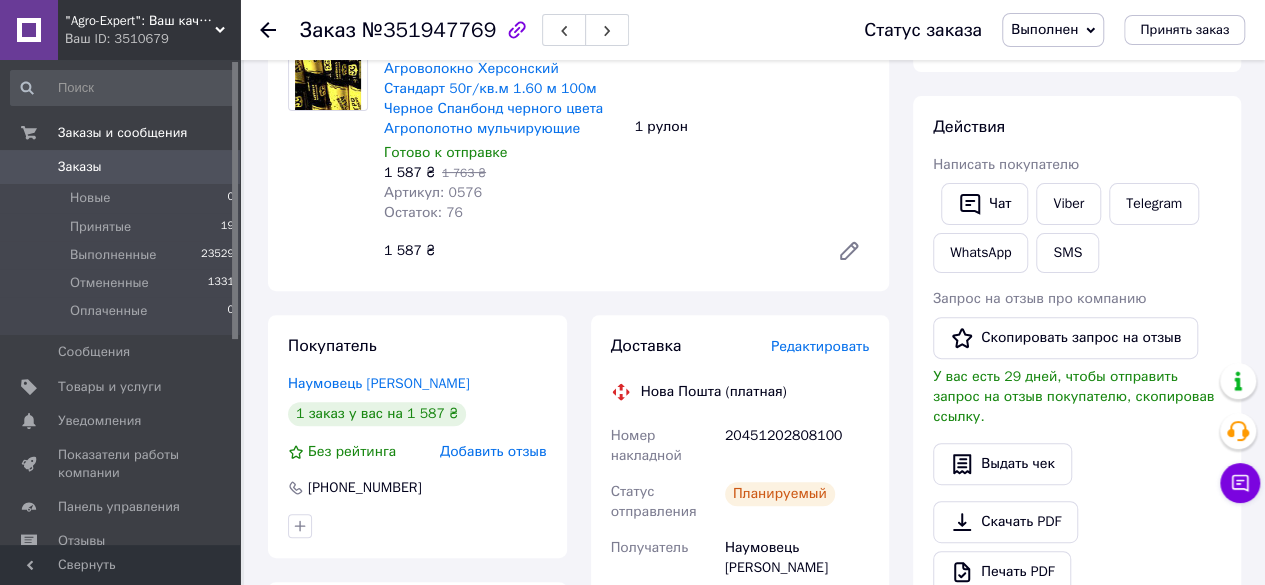 click at bounding box center (280, 30) 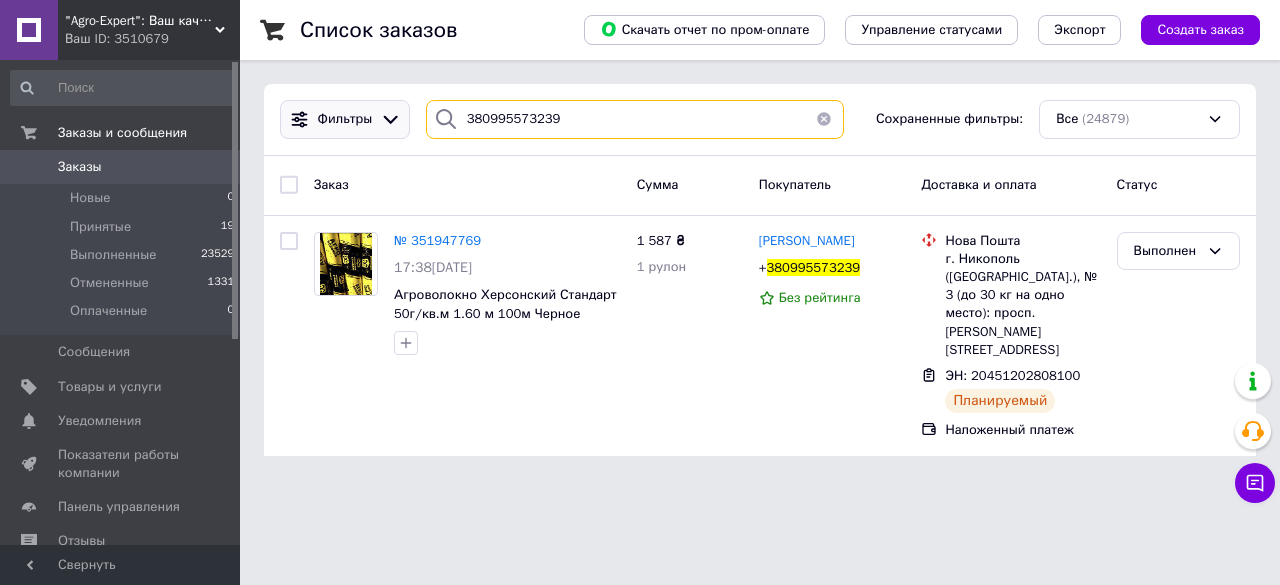 drag, startPoint x: 560, startPoint y: 116, endPoint x: 404, endPoint y: 123, distance: 156.15697 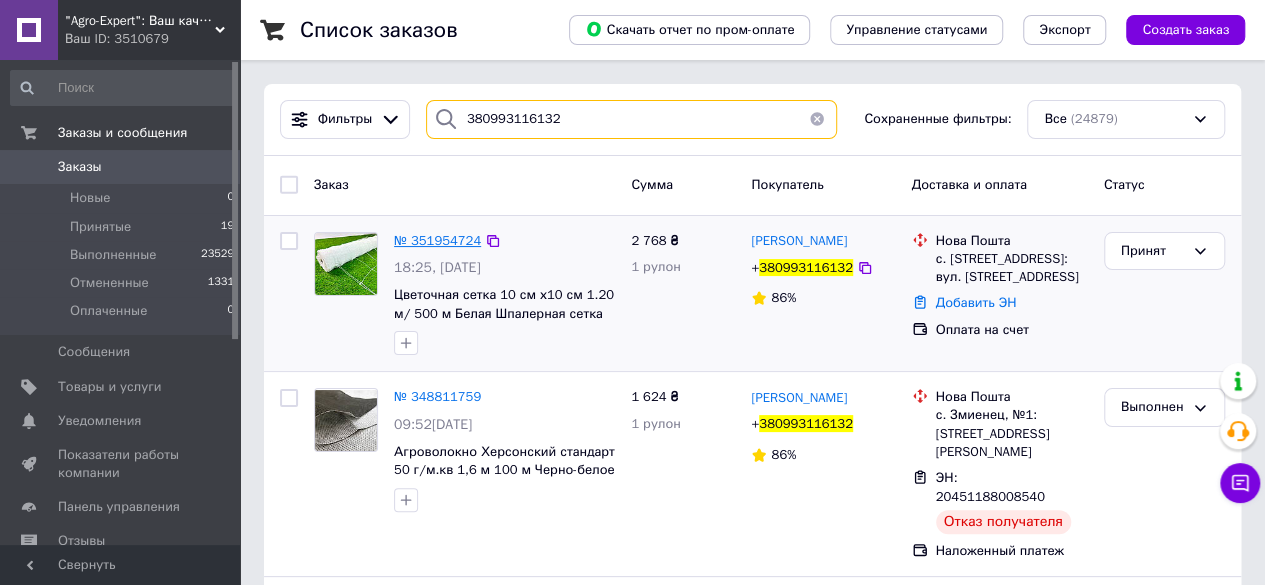 type on "380993116132" 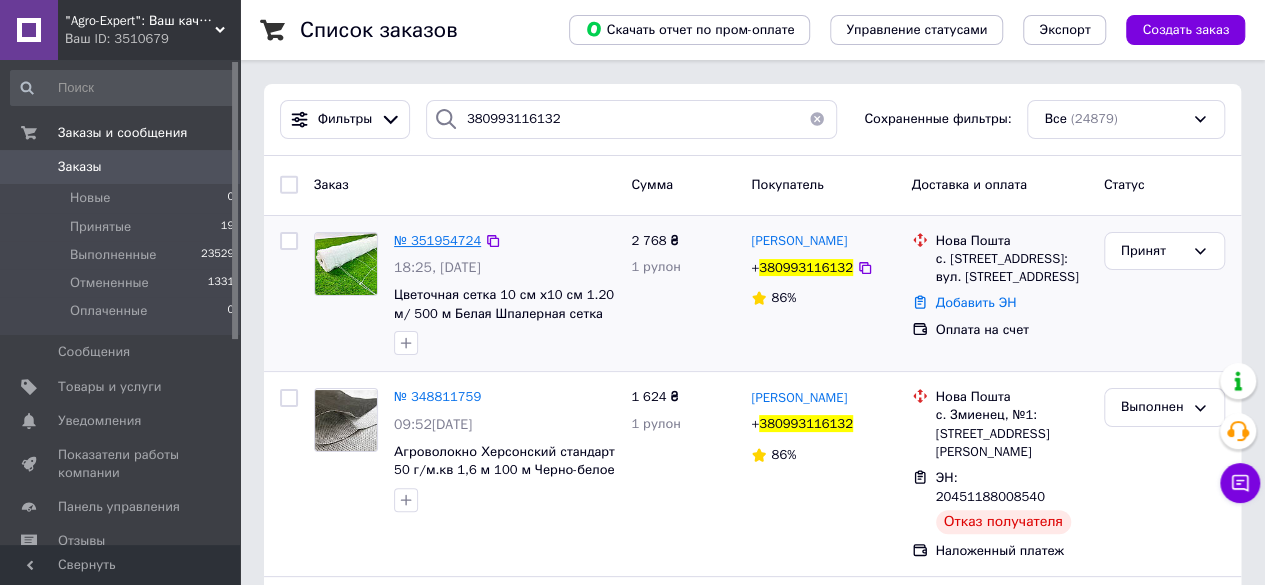 click on "№ 351954724" at bounding box center (437, 240) 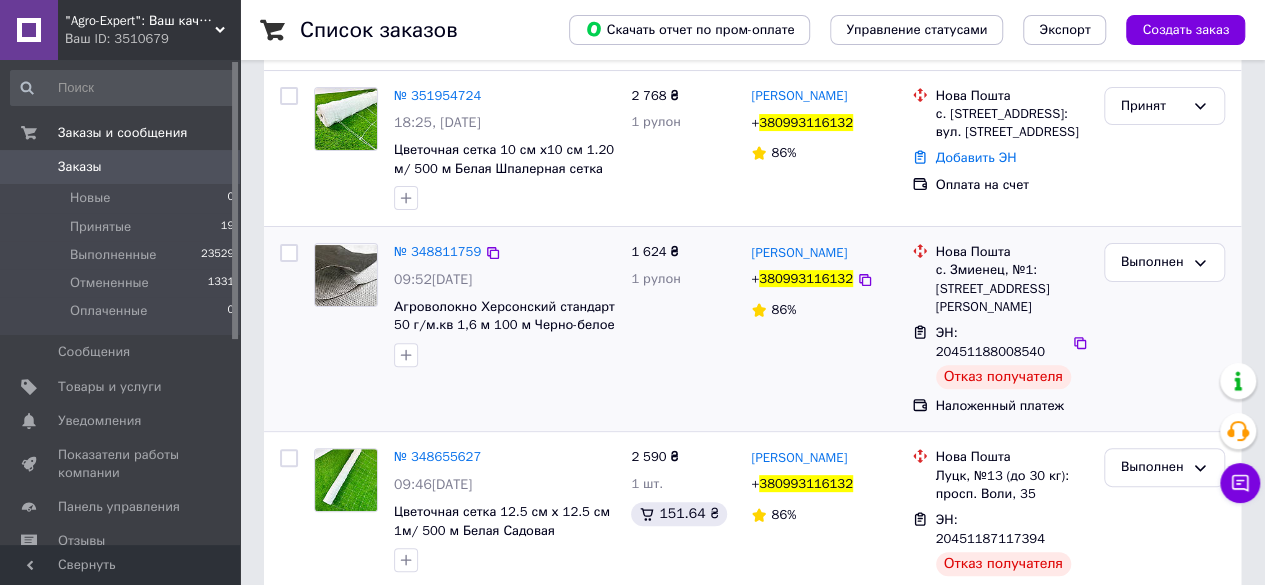 scroll, scrollTop: 0, scrollLeft: 0, axis: both 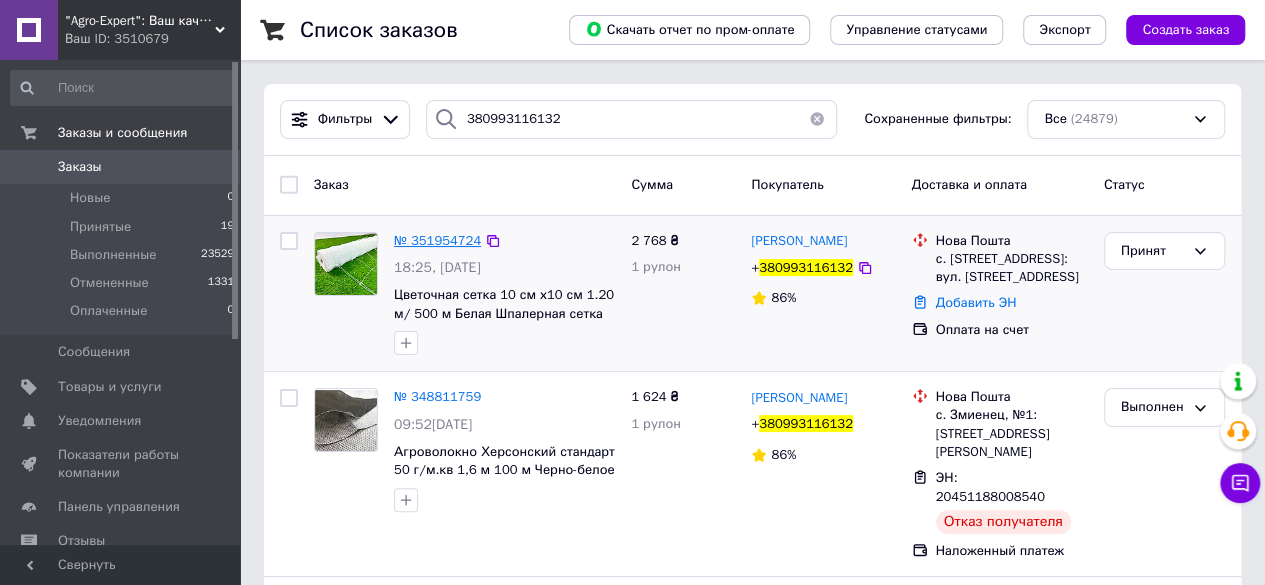 click on "№ 351954724" at bounding box center (437, 240) 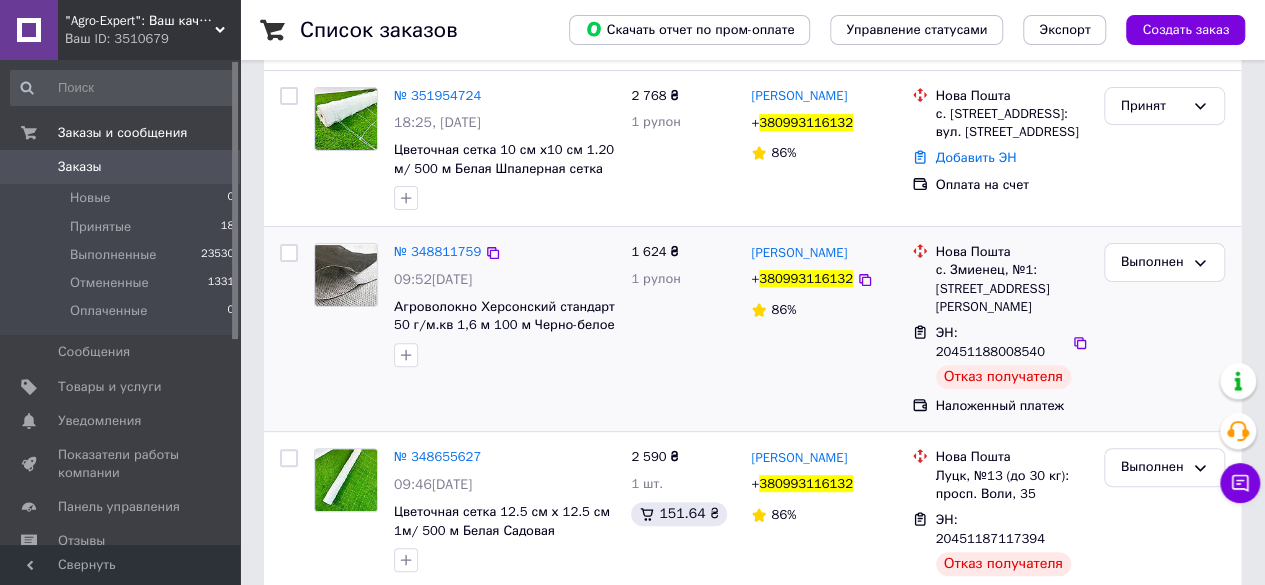 scroll, scrollTop: 0, scrollLeft: 0, axis: both 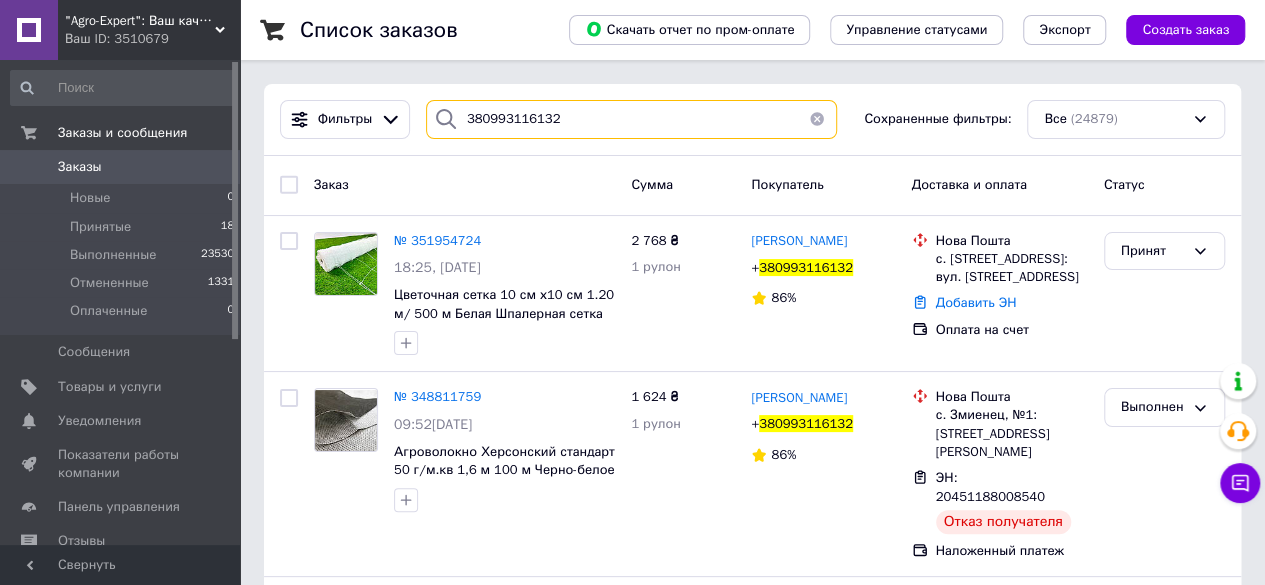 drag, startPoint x: 580, startPoint y: 120, endPoint x: 422, endPoint y: 122, distance: 158.01266 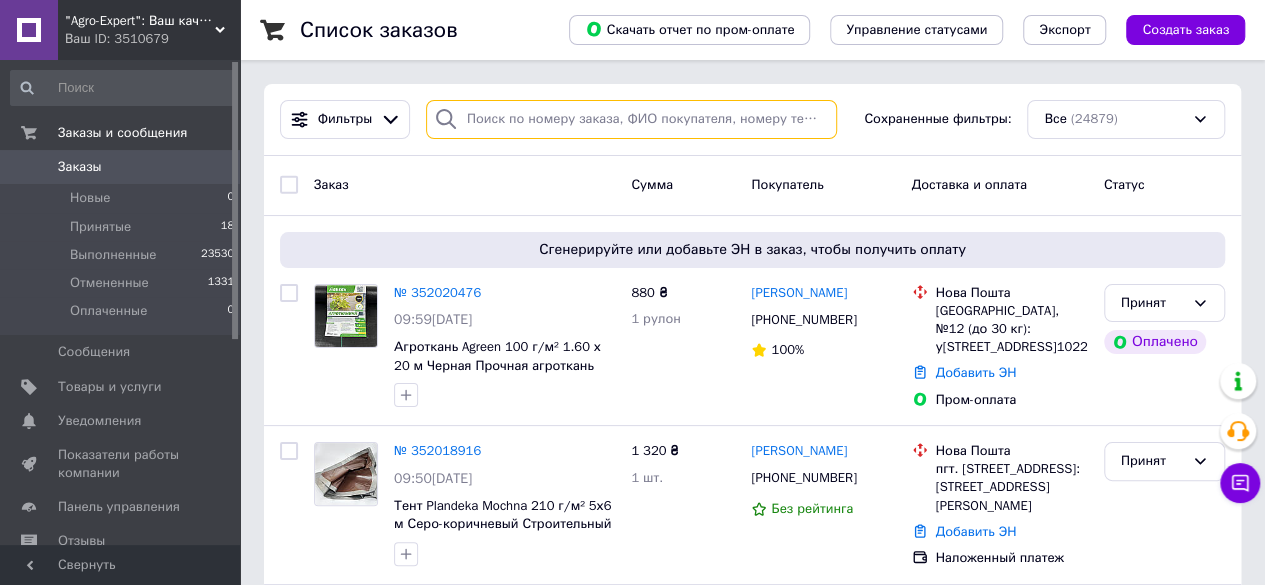 paste on "380984776072" 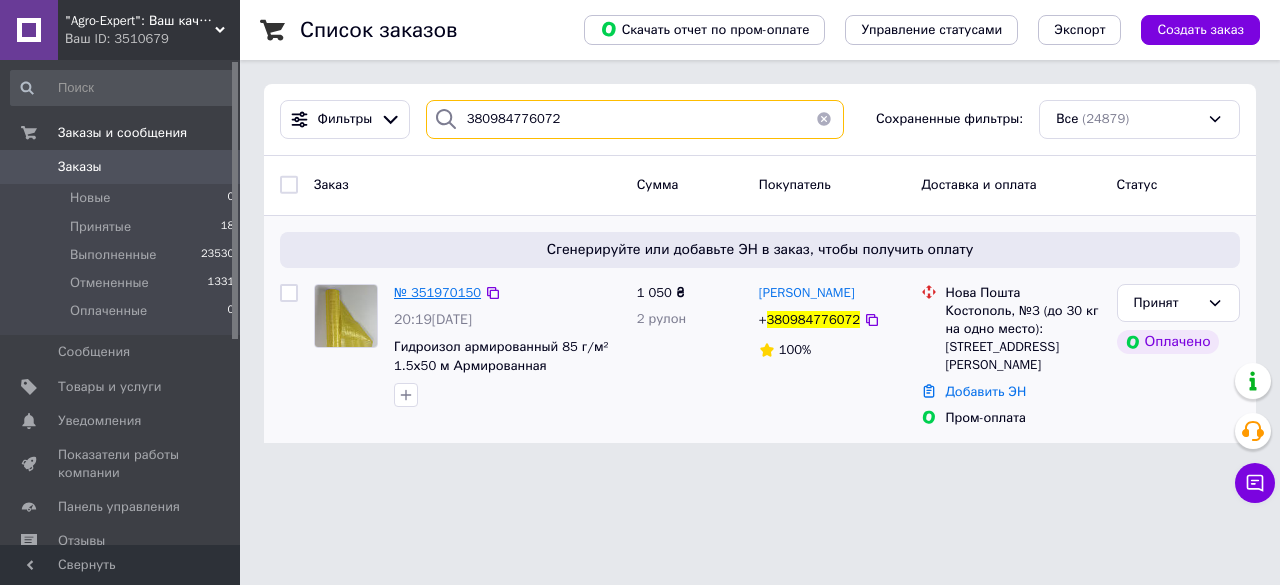 type on "380984776072" 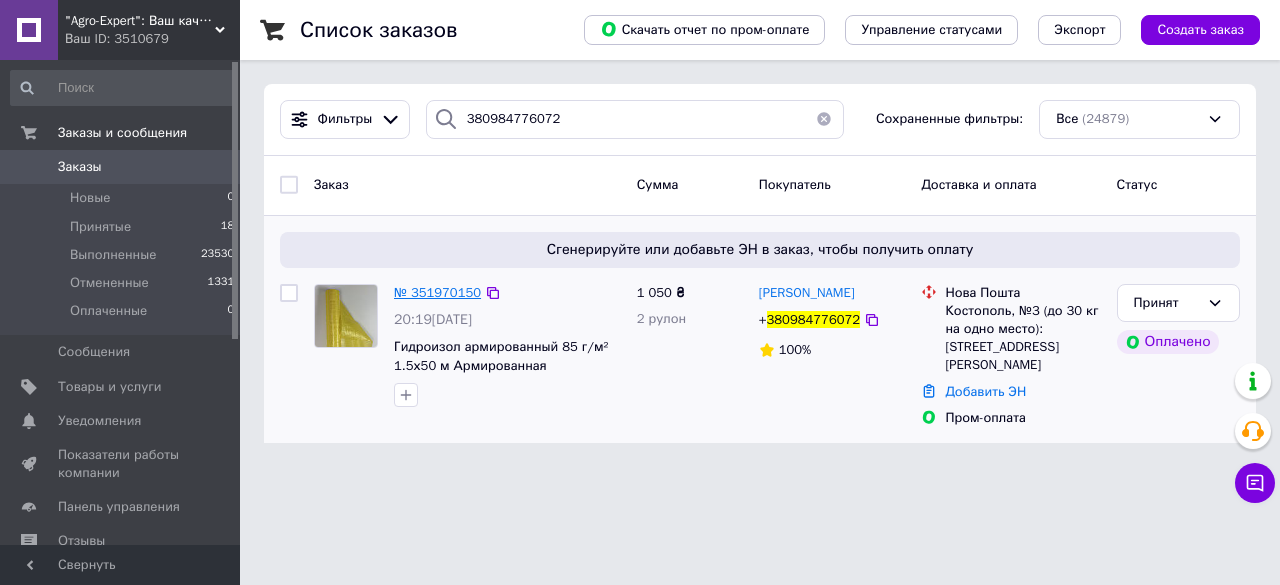 click on "№ 351970150" at bounding box center [437, 292] 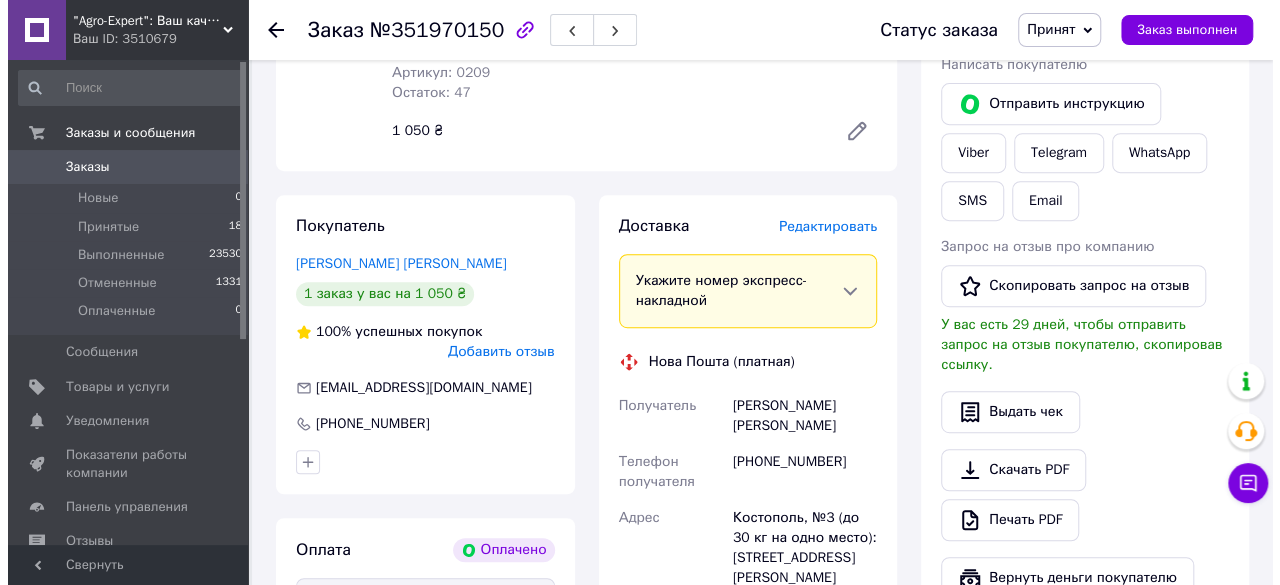scroll, scrollTop: 400, scrollLeft: 0, axis: vertical 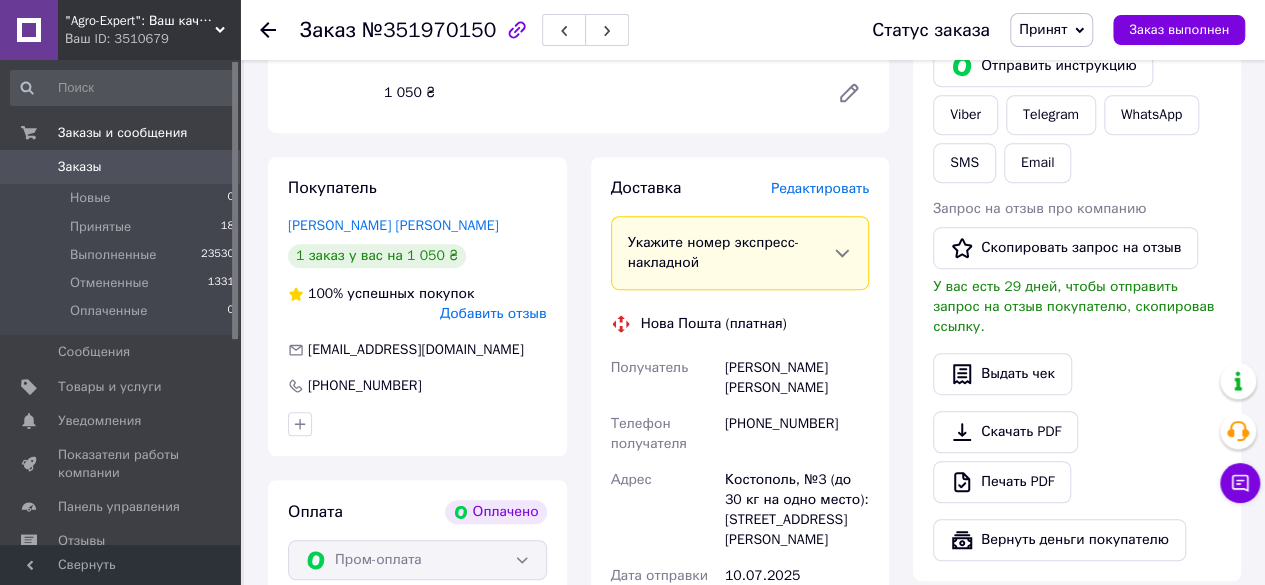 click on "Редактировать" at bounding box center (820, 188) 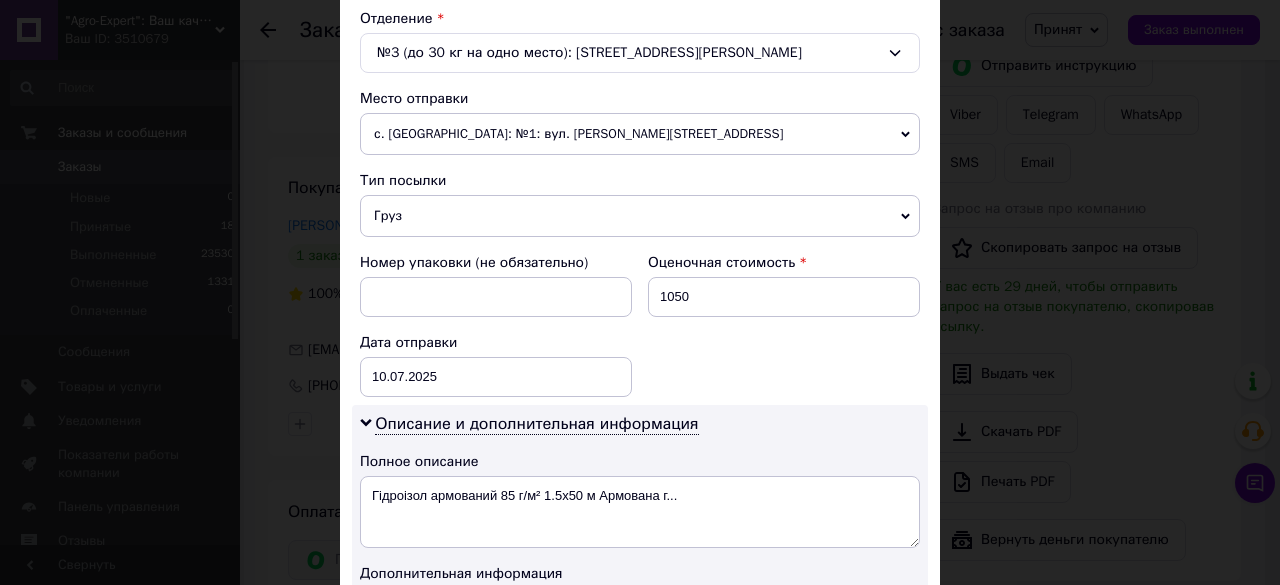 scroll, scrollTop: 700, scrollLeft: 0, axis: vertical 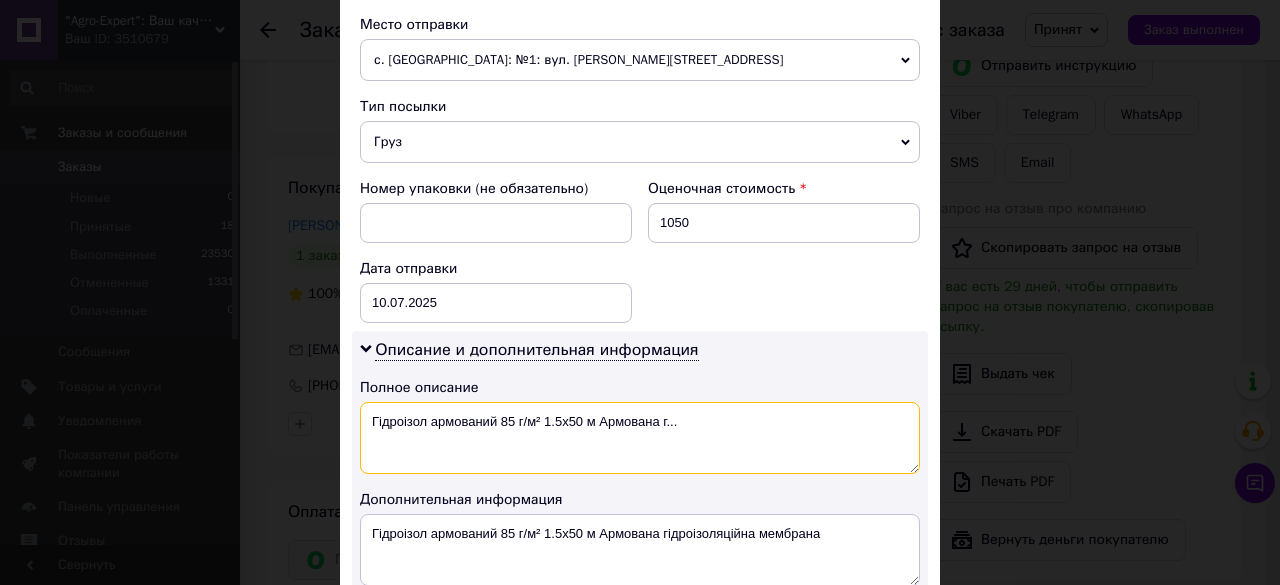 click on "Гідроізол армований 85 г/м² 1.5х50 м Армована г..." at bounding box center (640, 438) 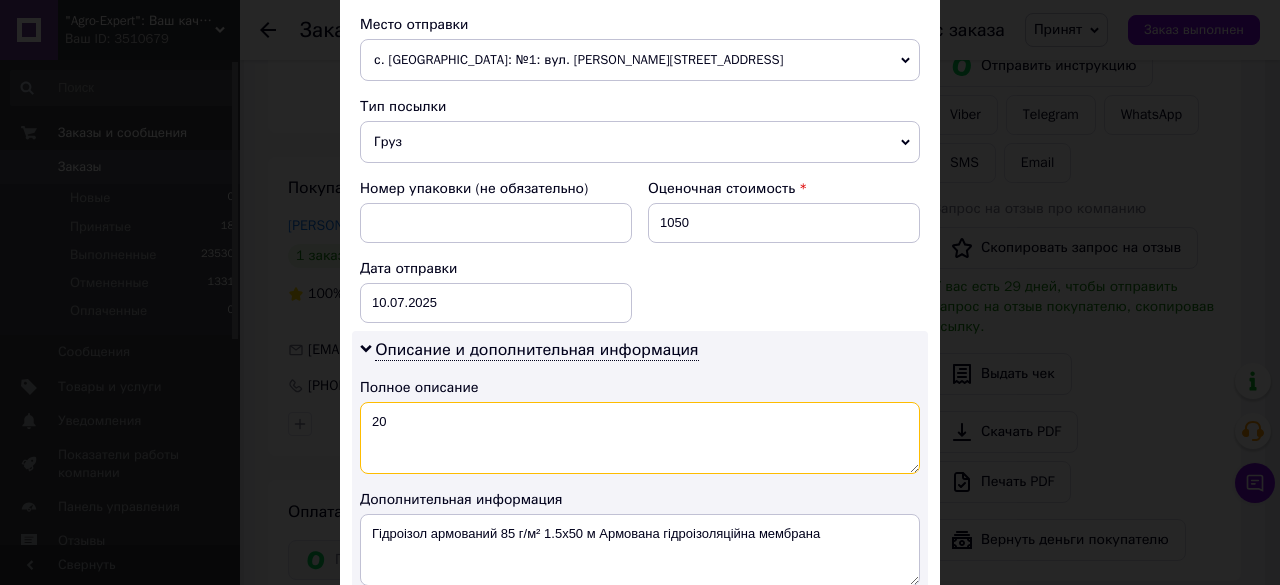 scroll, scrollTop: 900, scrollLeft: 0, axis: vertical 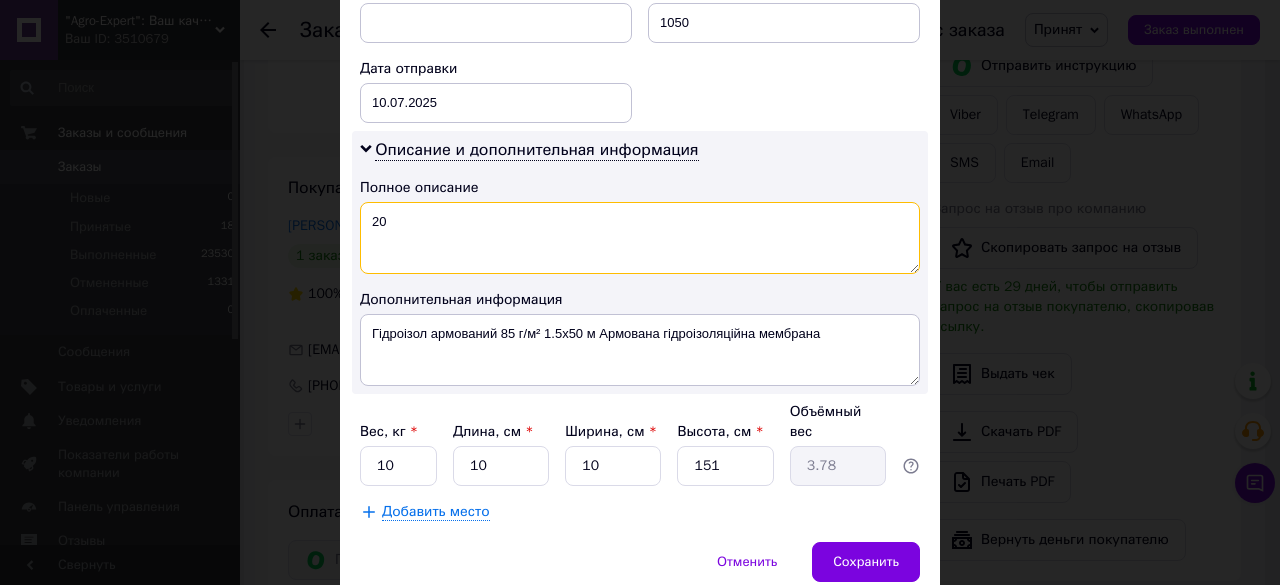 type on "20" 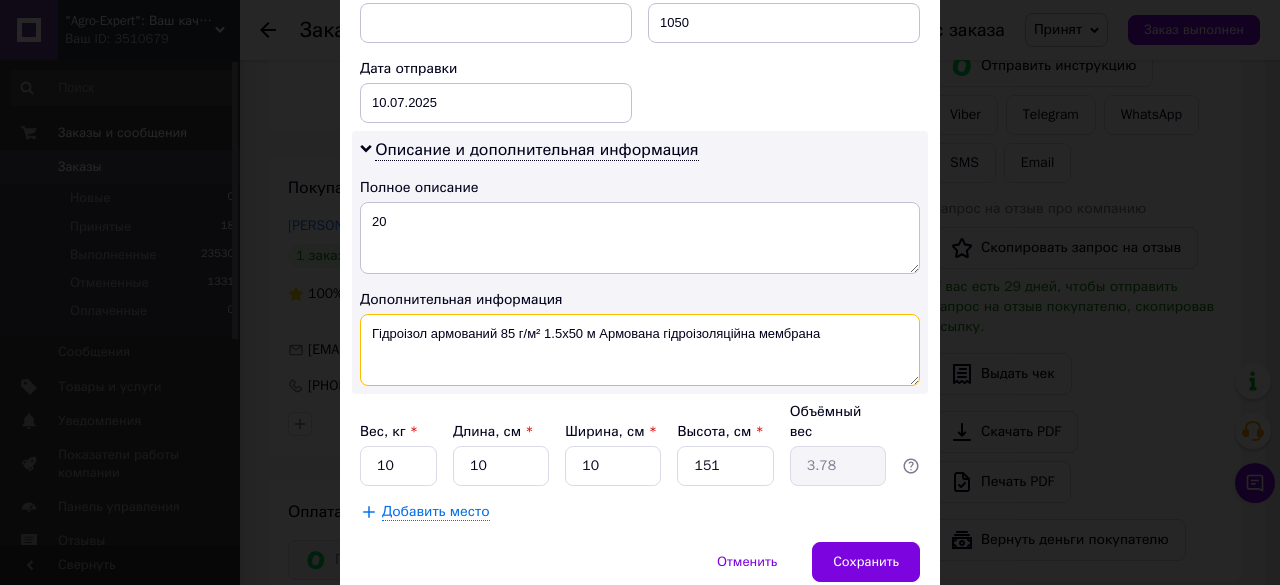 click on "Гідроізол армований 85 г/м² 1.5х50 м Армована гідроізоляційна мембрана" at bounding box center [640, 350] 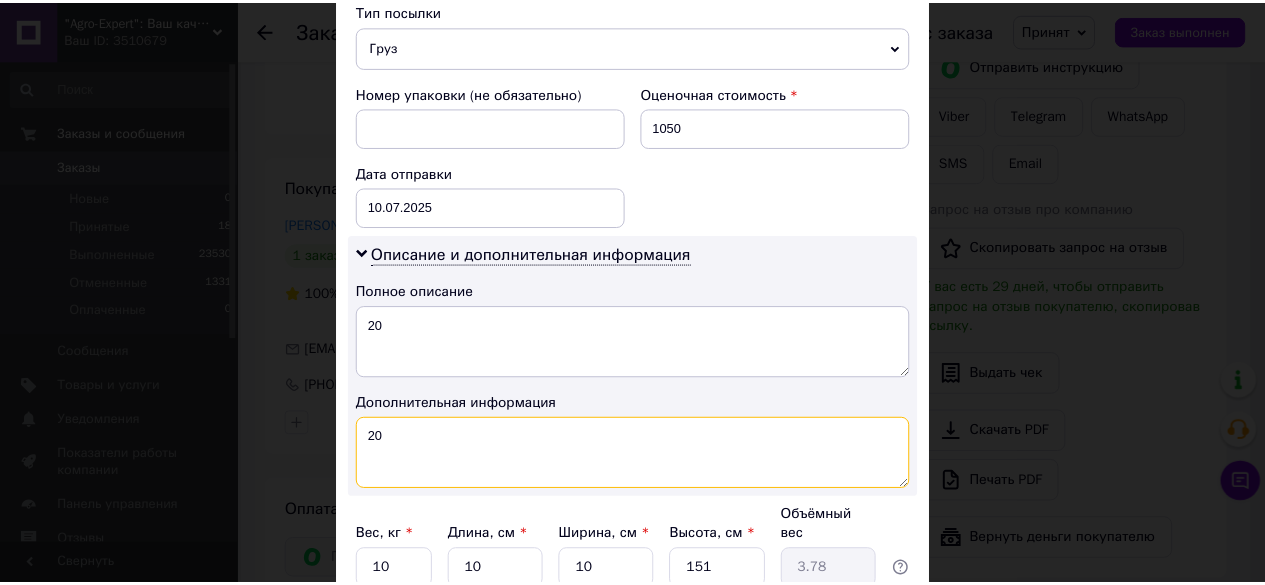 scroll, scrollTop: 900, scrollLeft: 0, axis: vertical 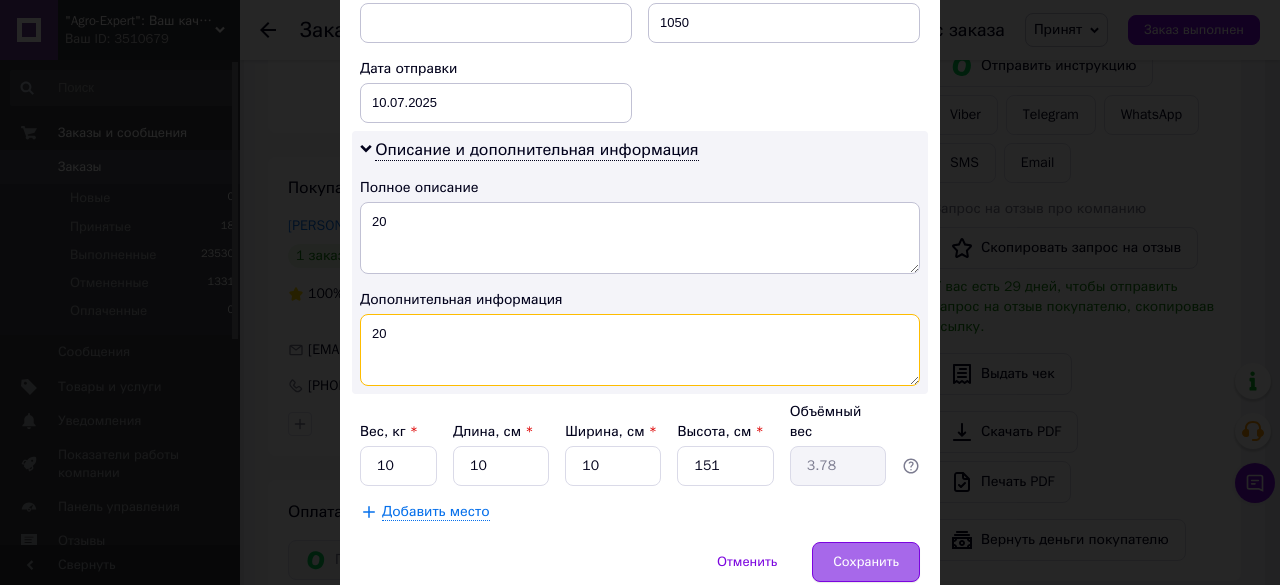 type on "20" 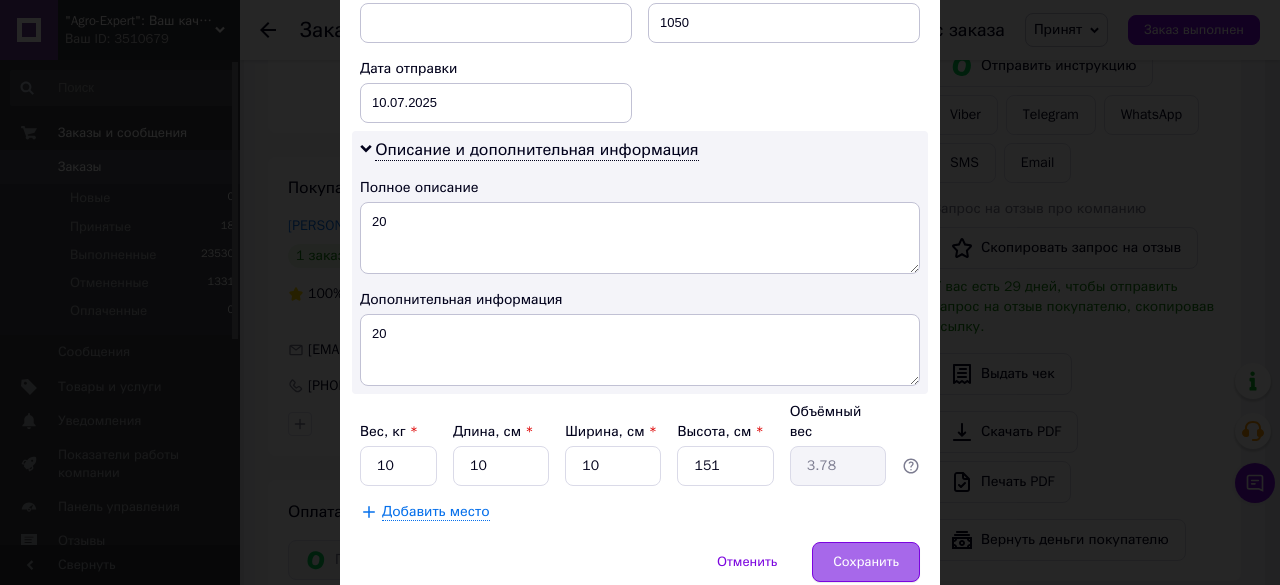 click on "Сохранить" at bounding box center [866, 562] 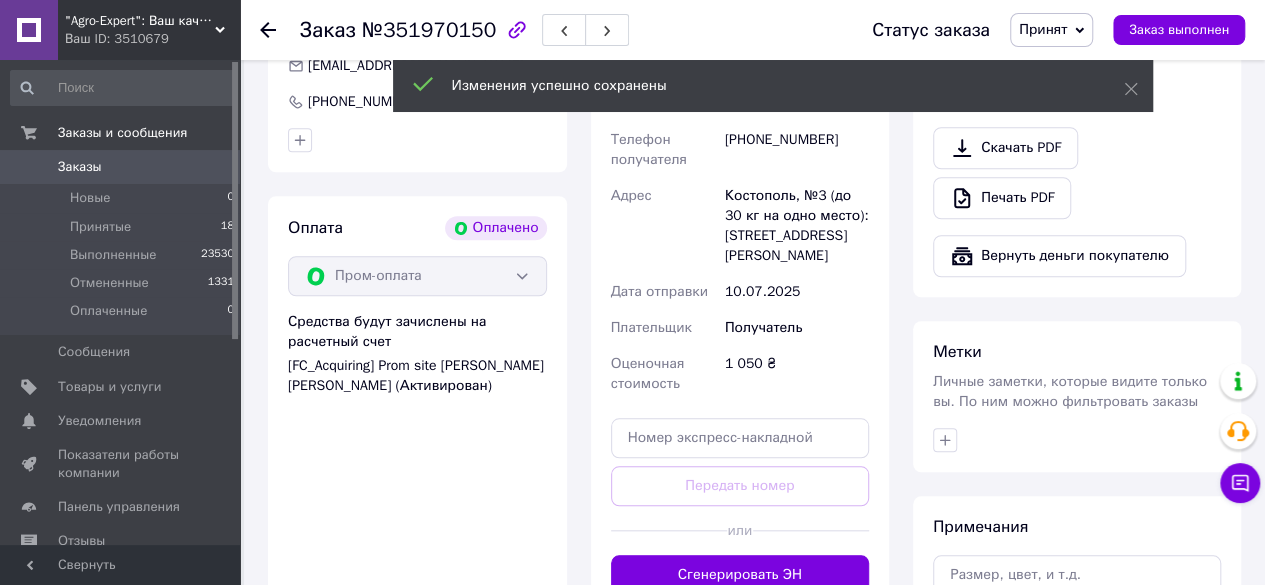 scroll, scrollTop: 800, scrollLeft: 0, axis: vertical 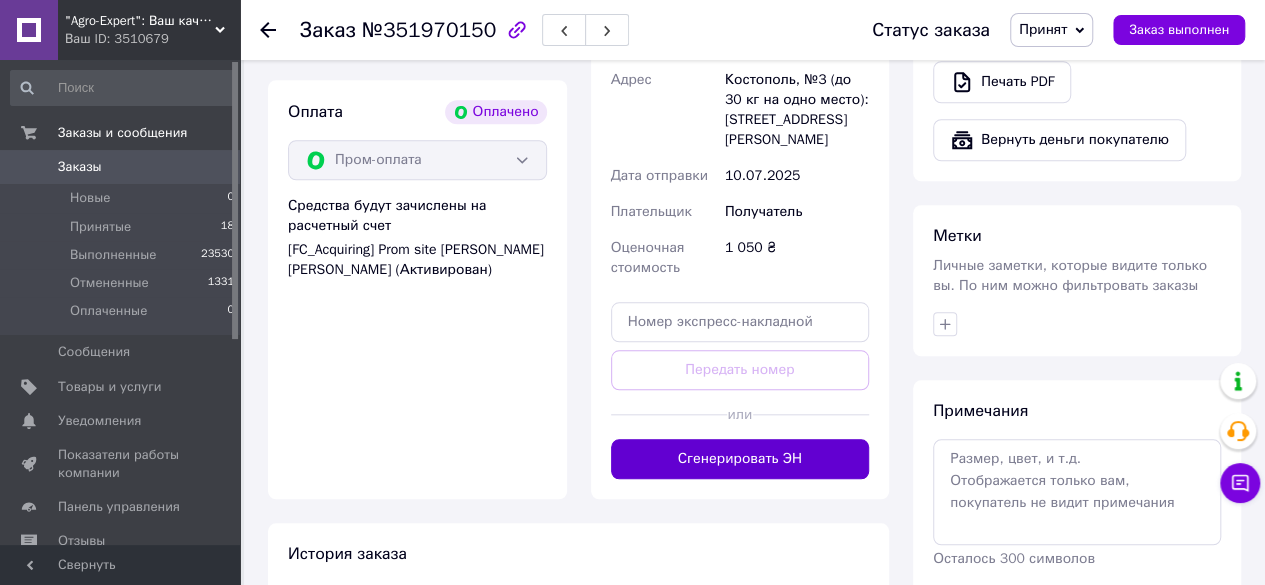 click on "Сгенерировать ЭН" at bounding box center (740, 459) 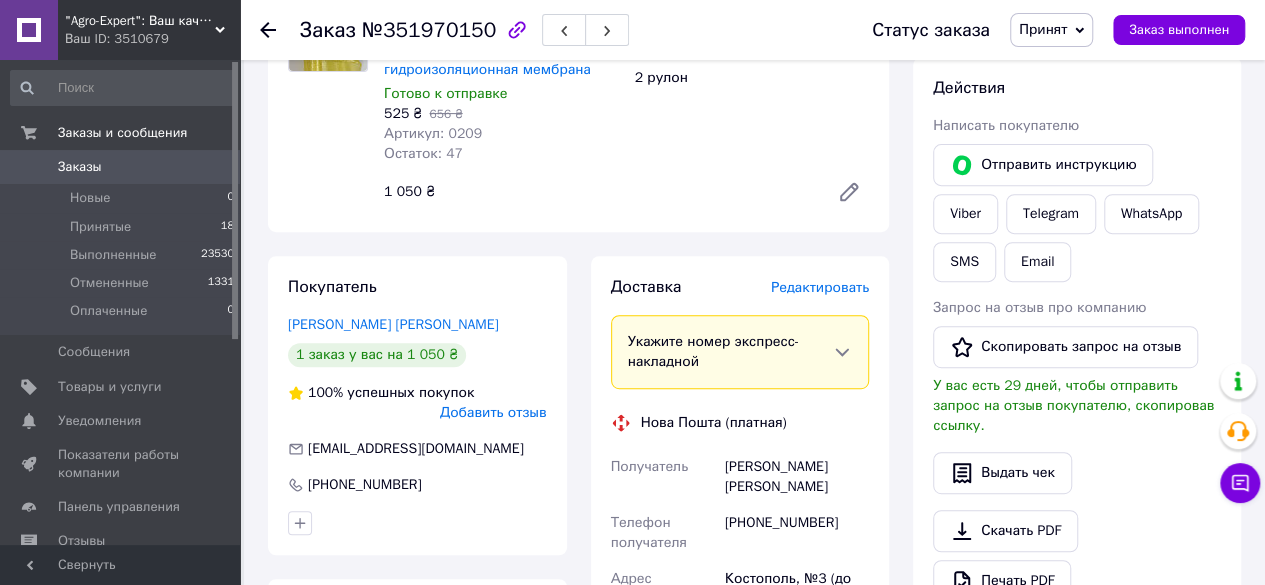 scroll, scrollTop: 500, scrollLeft: 0, axis: vertical 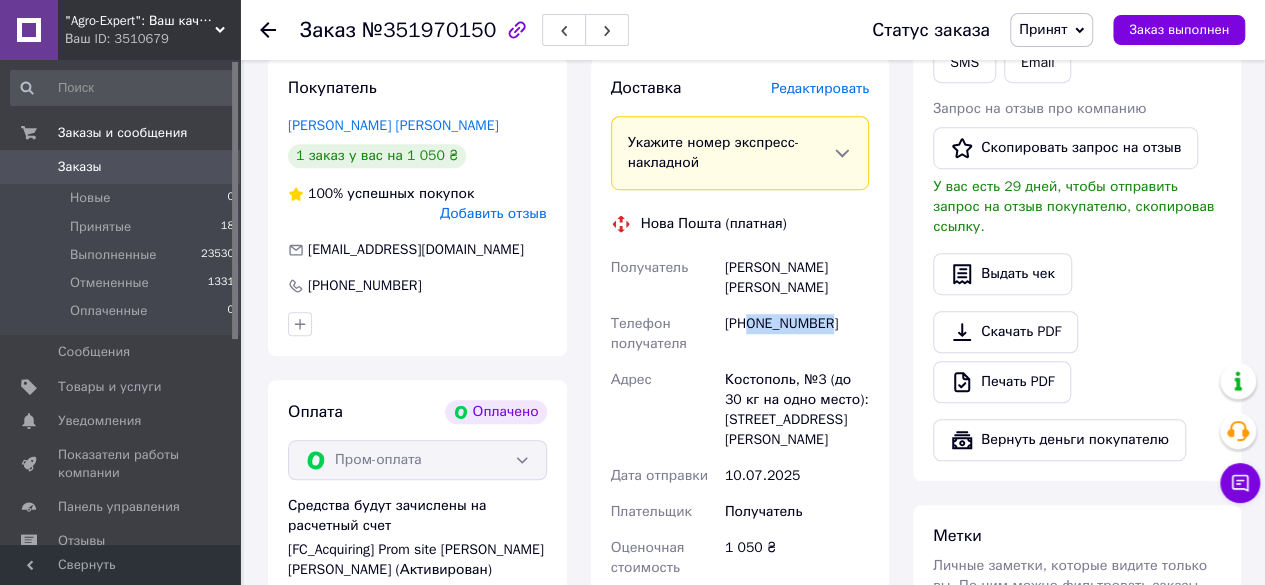 drag, startPoint x: 750, startPoint y: 313, endPoint x: 823, endPoint y: 306, distance: 73.33485 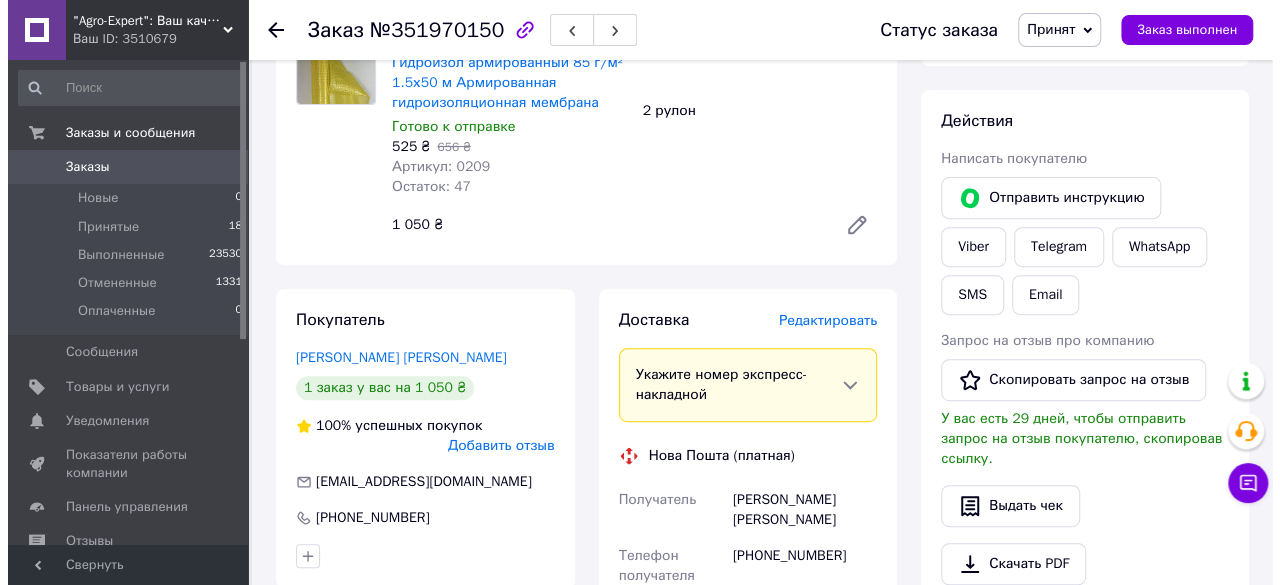 scroll, scrollTop: 300, scrollLeft: 0, axis: vertical 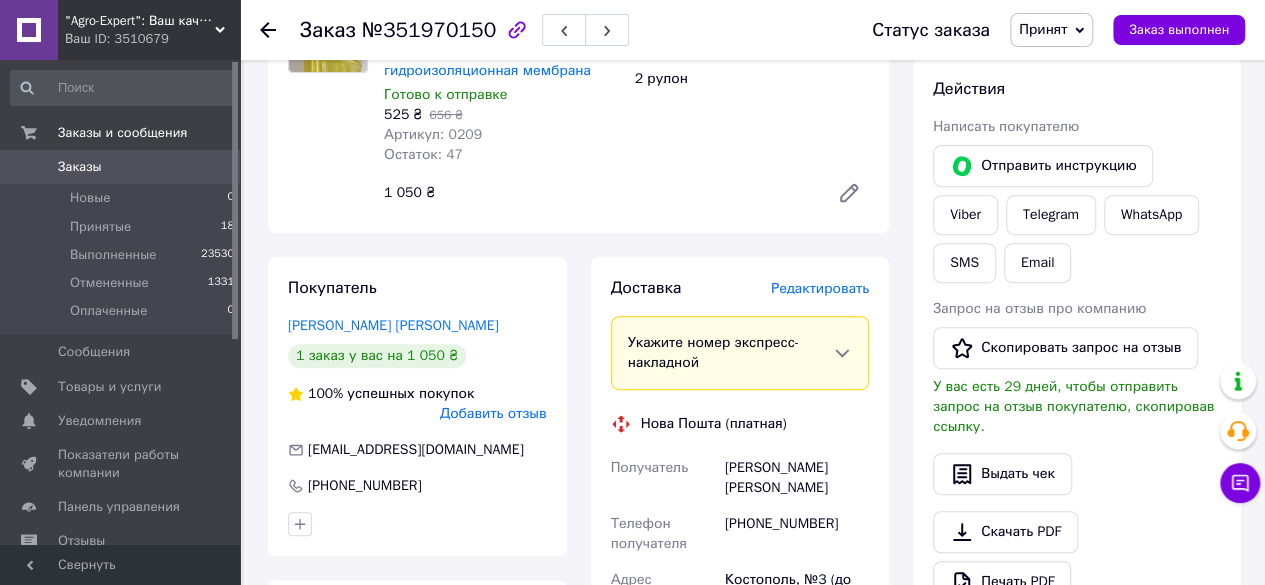 click on "Редактировать" at bounding box center (820, 288) 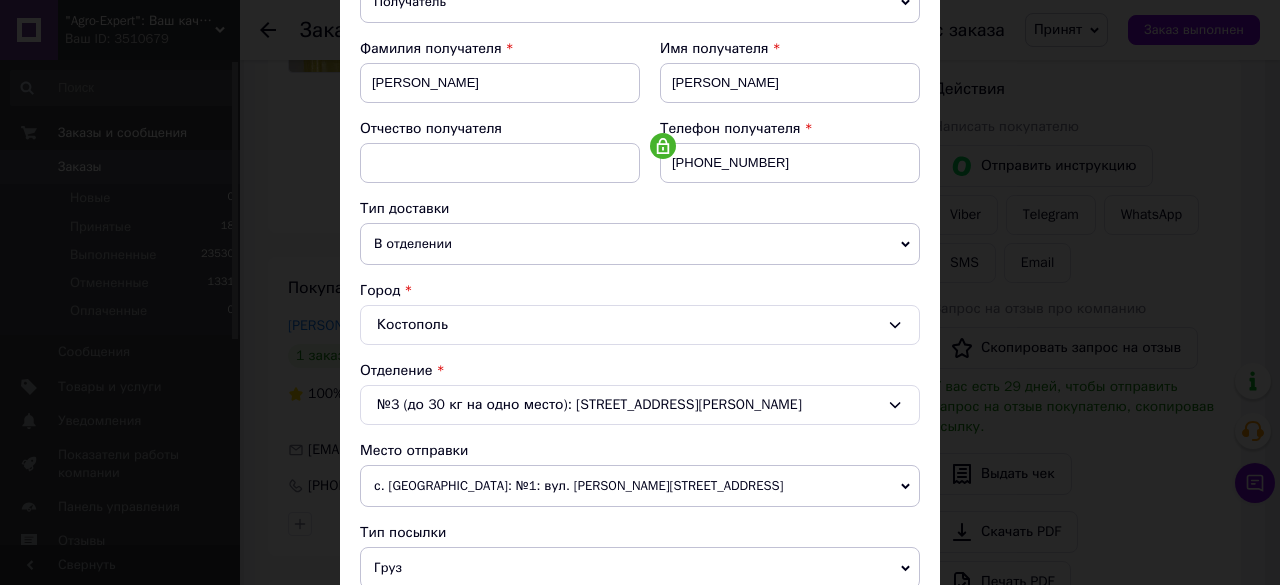 scroll, scrollTop: 300, scrollLeft: 0, axis: vertical 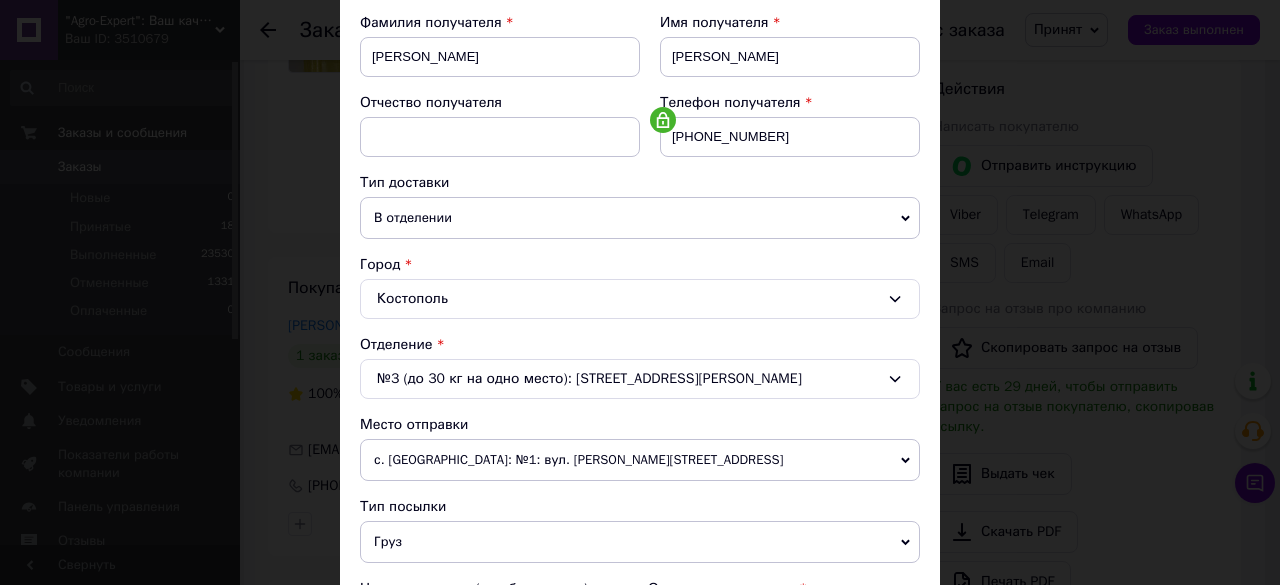 click on "№3 (до 30 кг на одно место): ул. Степанская, 37" at bounding box center (640, 379) 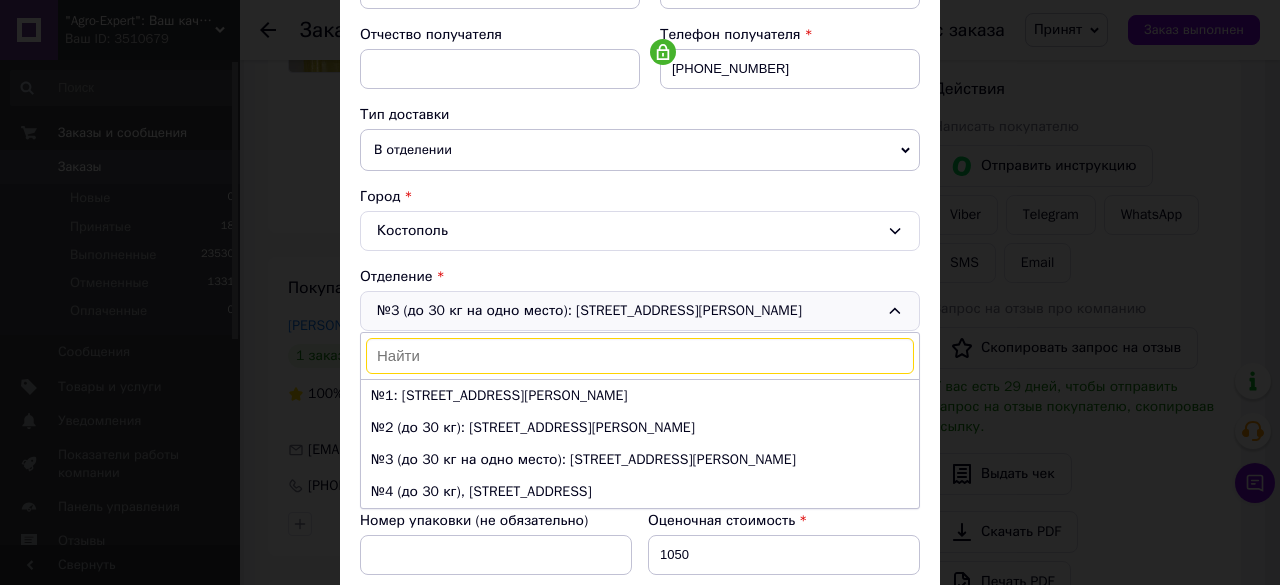 scroll, scrollTop: 400, scrollLeft: 0, axis: vertical 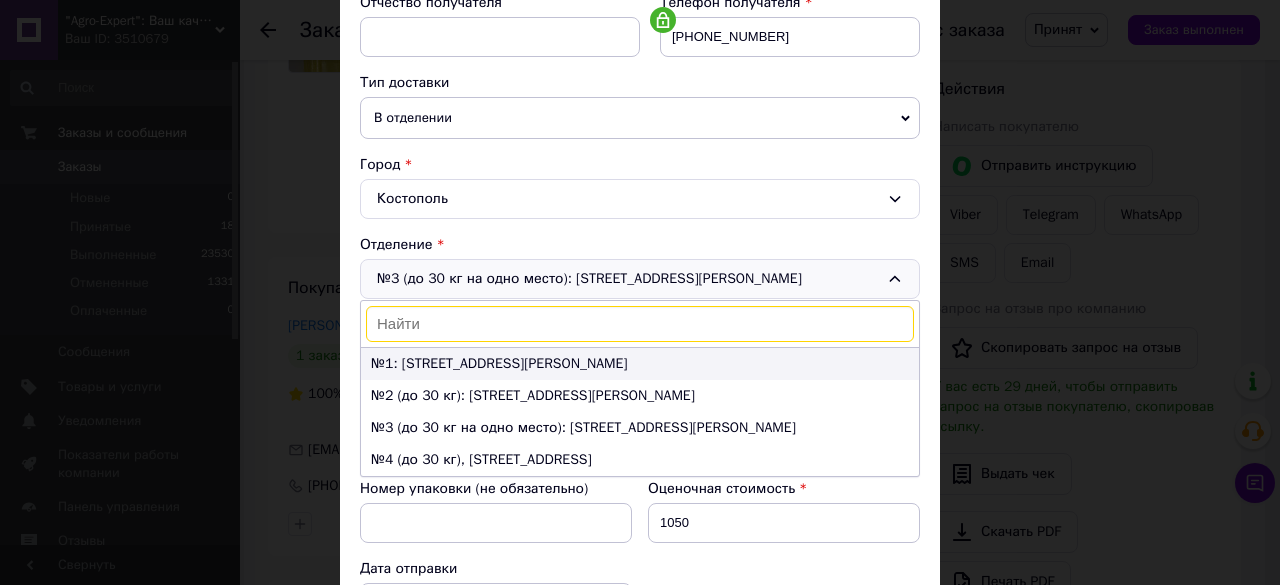 click on "№1: ул. Пилипа Орлика, 2" at bounding box center [640, 364] 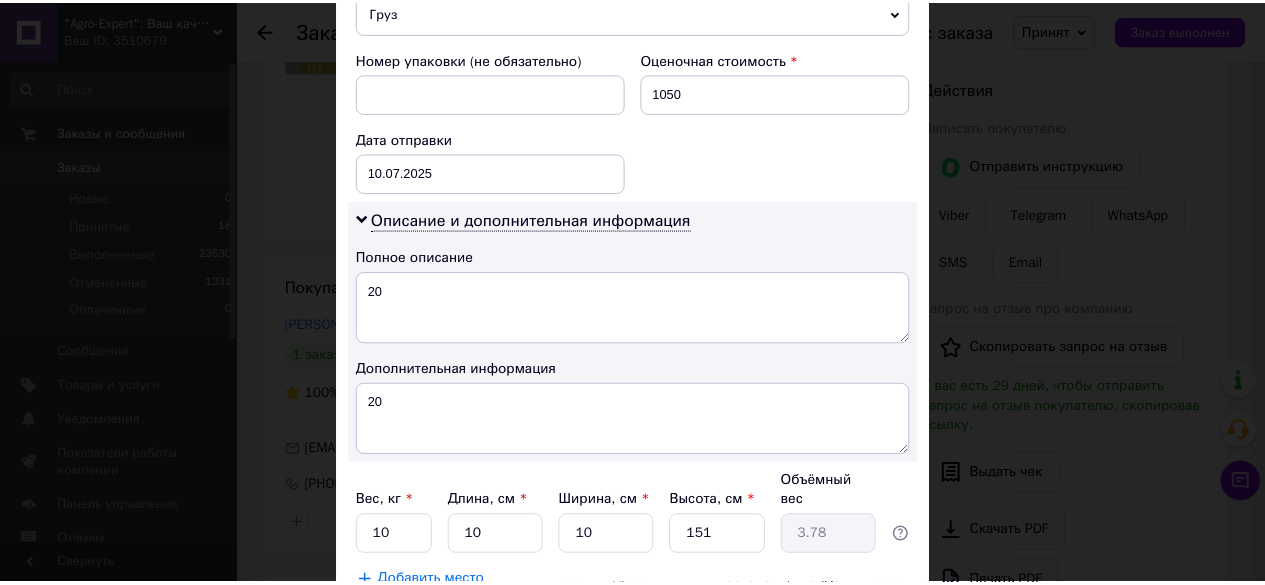 scroll, scrollTop: 956, scrollLeft: 0, axis: vertical 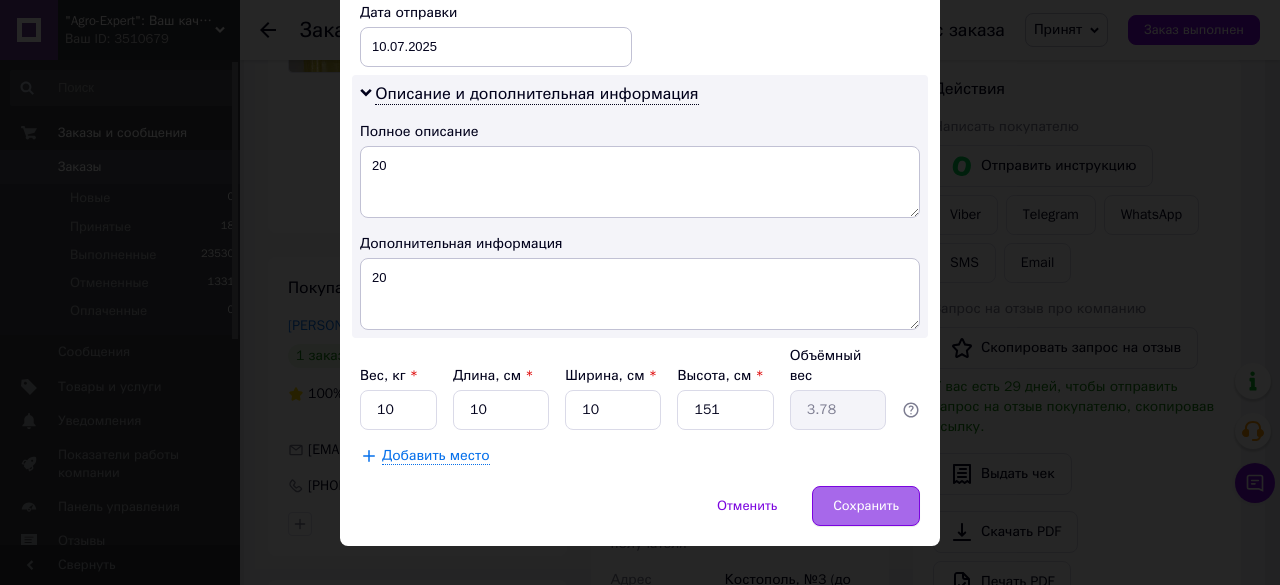 click on "Сохранить" at bounding box center [866, 506] 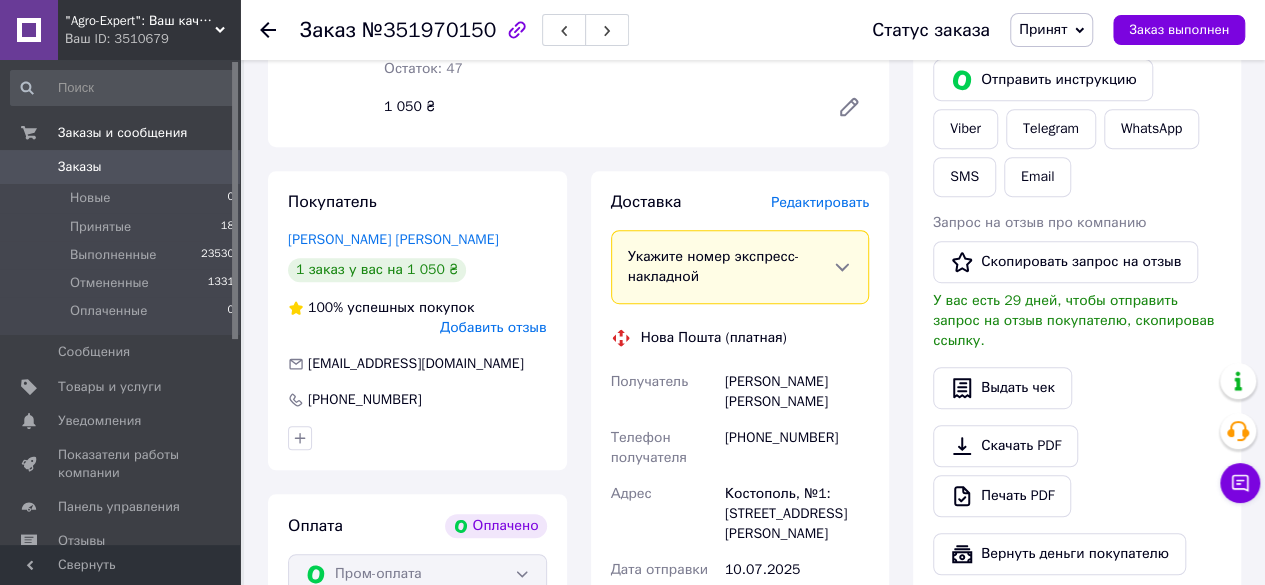 scroll, scrollTop: 500, scrollLeft: 0, axis: vertical 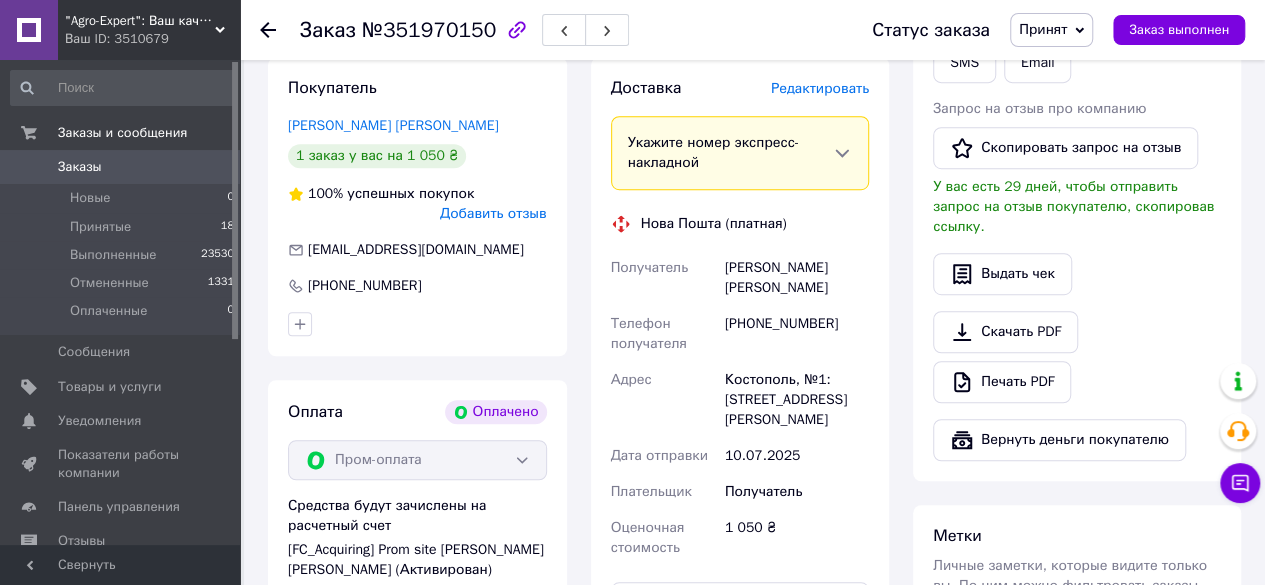 click on "Костополь, №1: ул. [PERSON_NAME], 2" at bounding box center (797, 400) 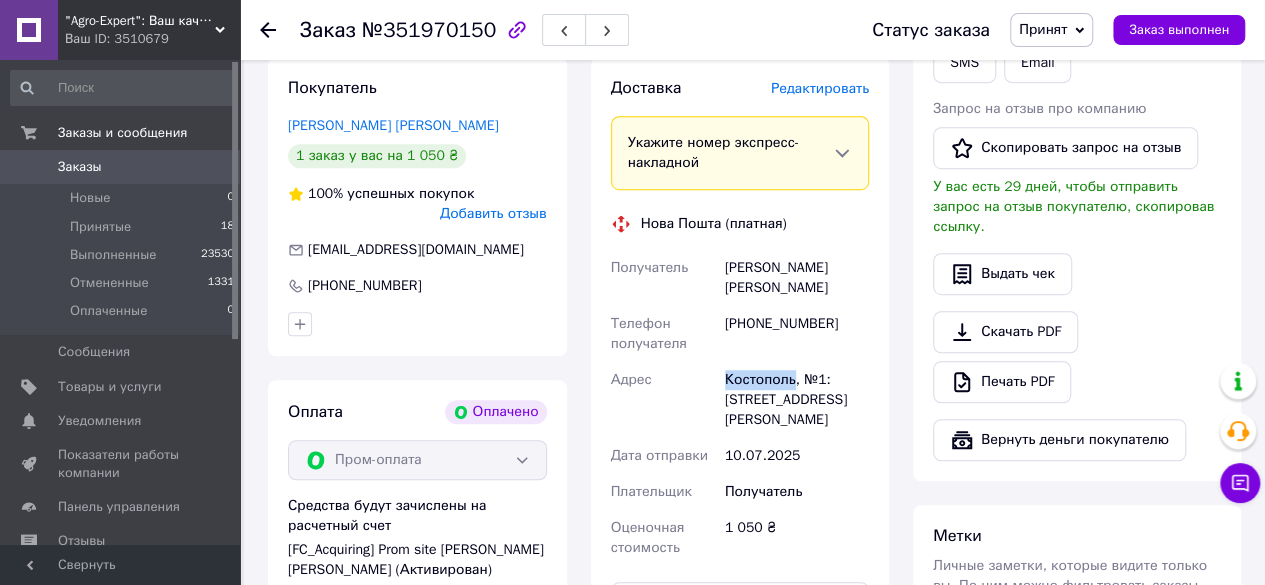 click on "Костополь, №1: ул. [PERSON_NAME], 2" at bounding box center (797, 400) 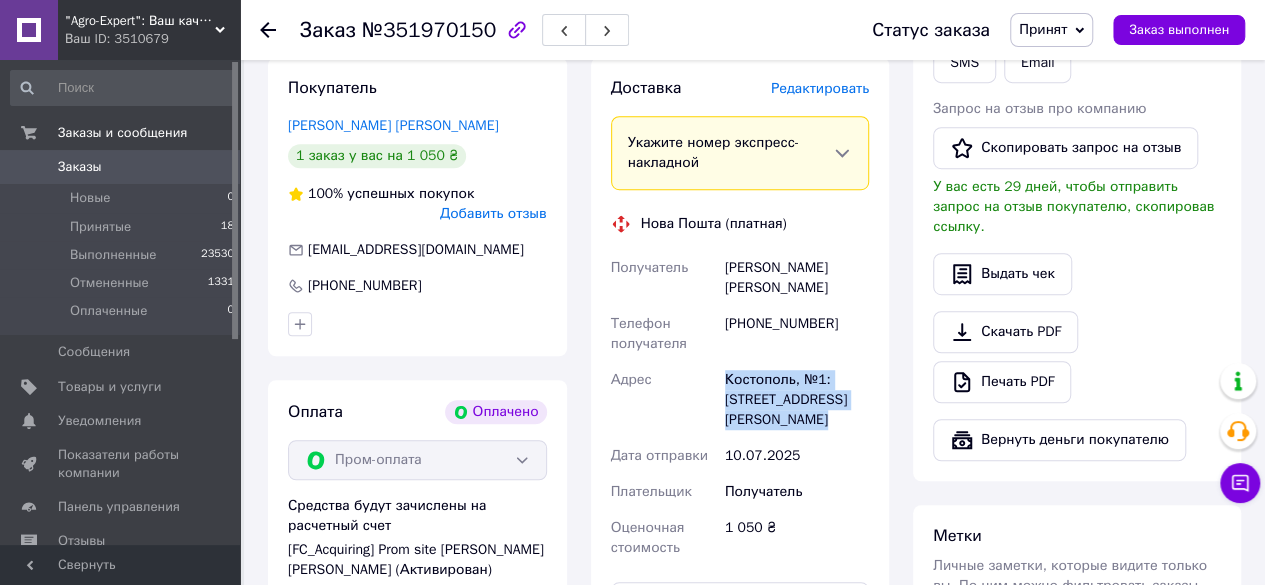 click on "Костополь, №1: ул. [PERSON_NAME], 2" at bounding box center [797, 400] 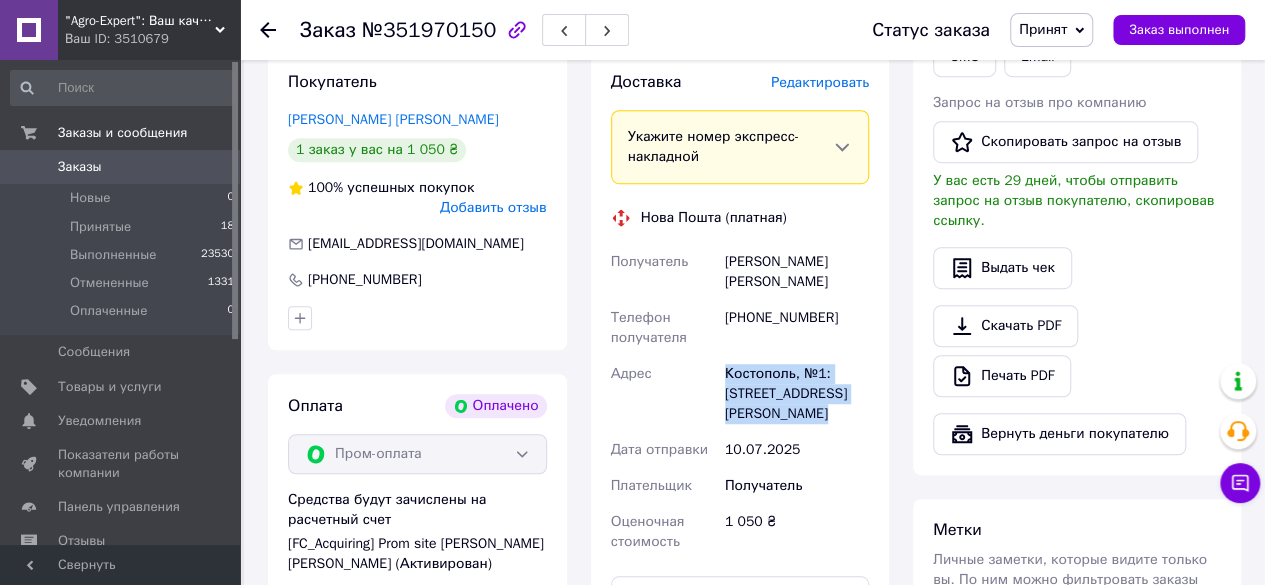 scroll, scrollTop: 700, scrollLeft: 0, axis: vertical 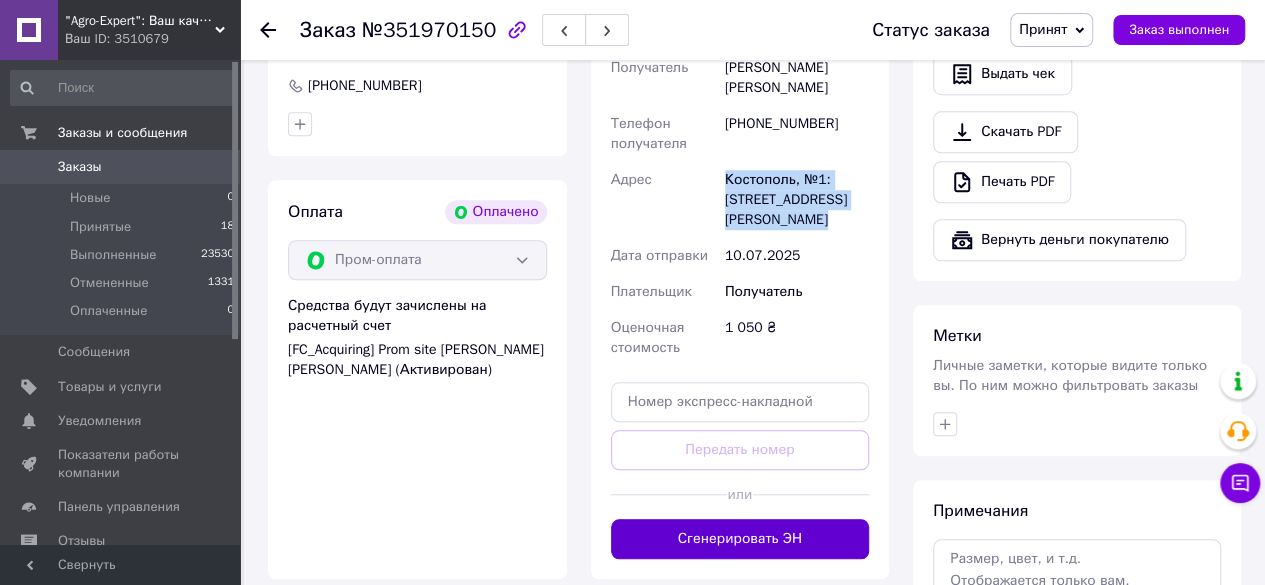 click on "Сгенерировать ЭН" at bounding box center (740, 539) 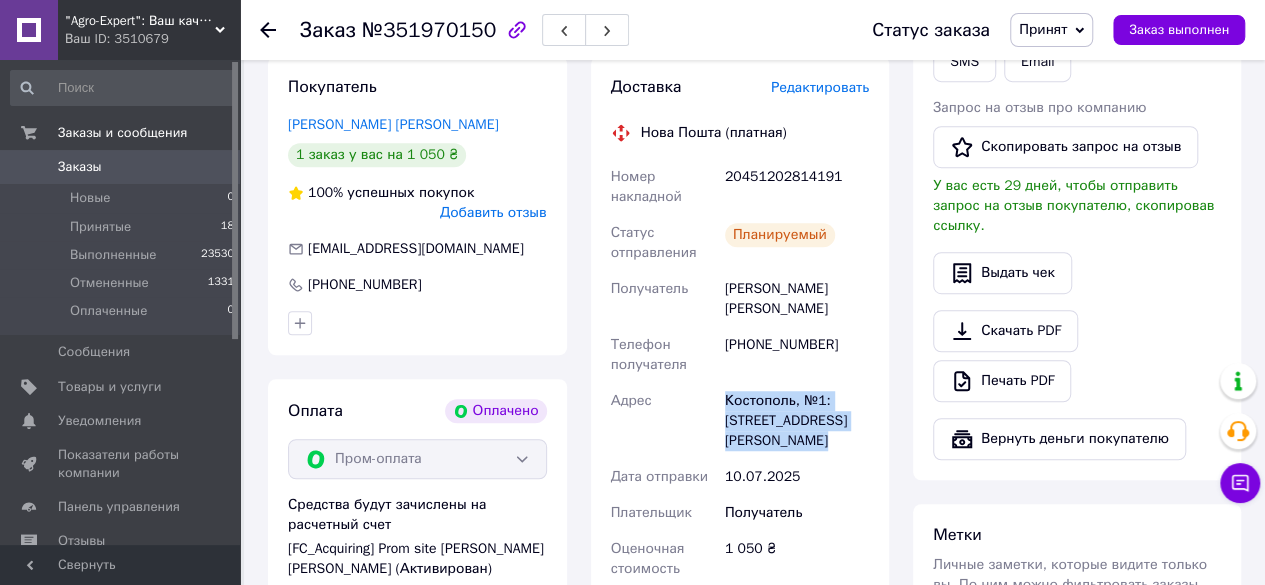 scroll, scrollTop: 500, scrollLeft: 0, axis: vertical 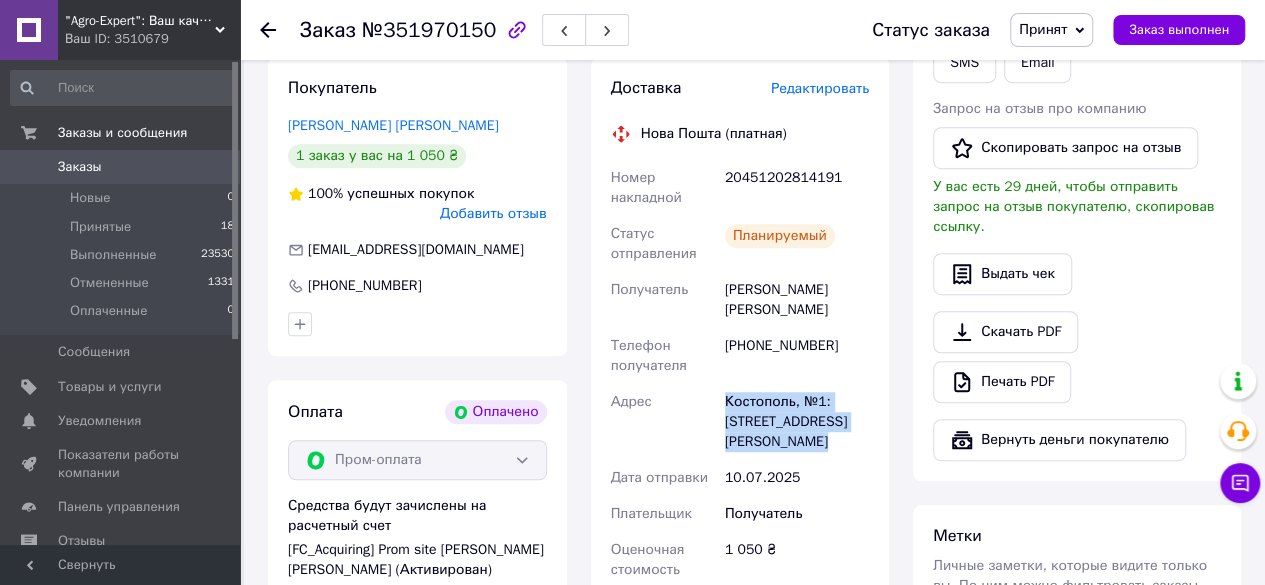 click on "20451202814191" at bounding box center (797, 188) 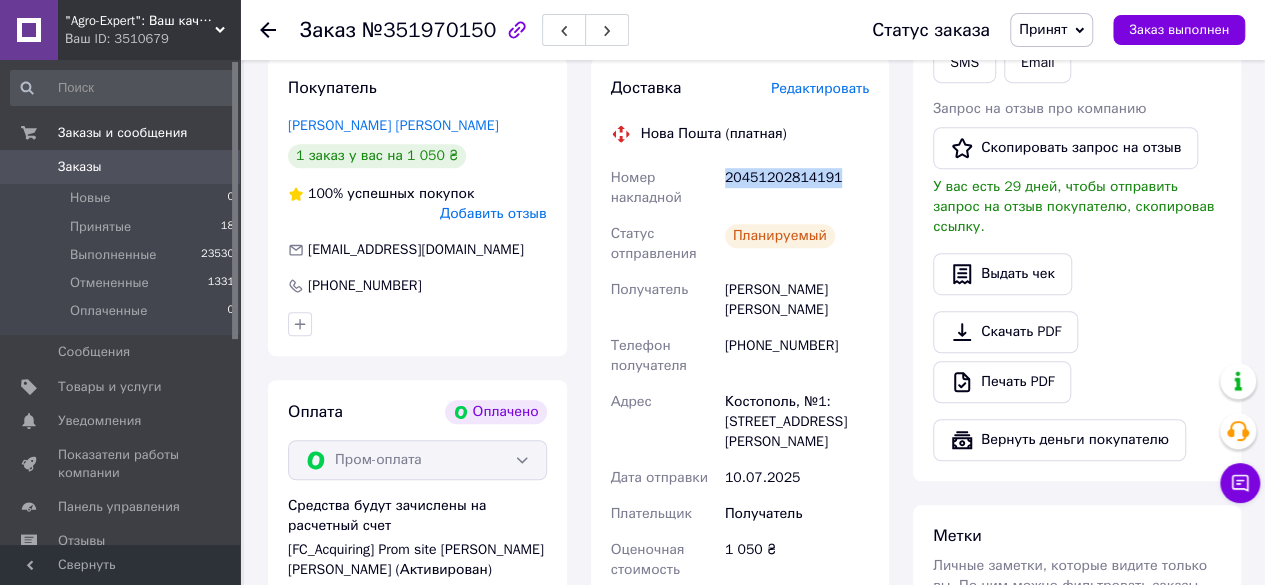 click on "20451202814191" at bounding box center (797, 188) 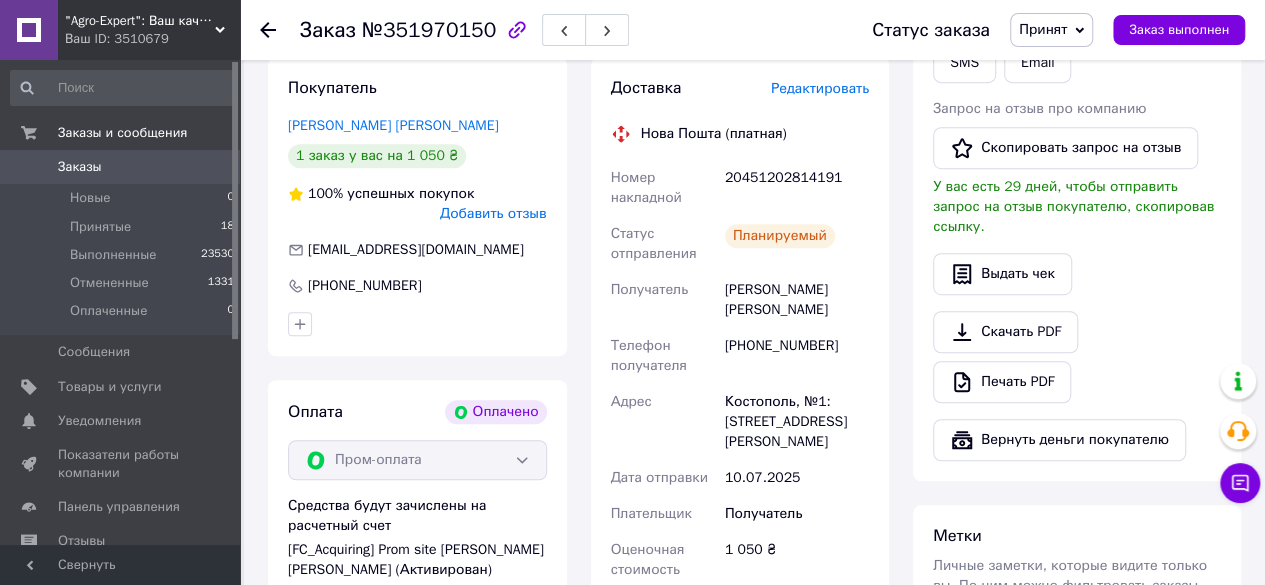 click on "Статус заказа Принят Выполнен Отменен Оплаченный Заказ выполнен" at bounding box center (1038, 30) 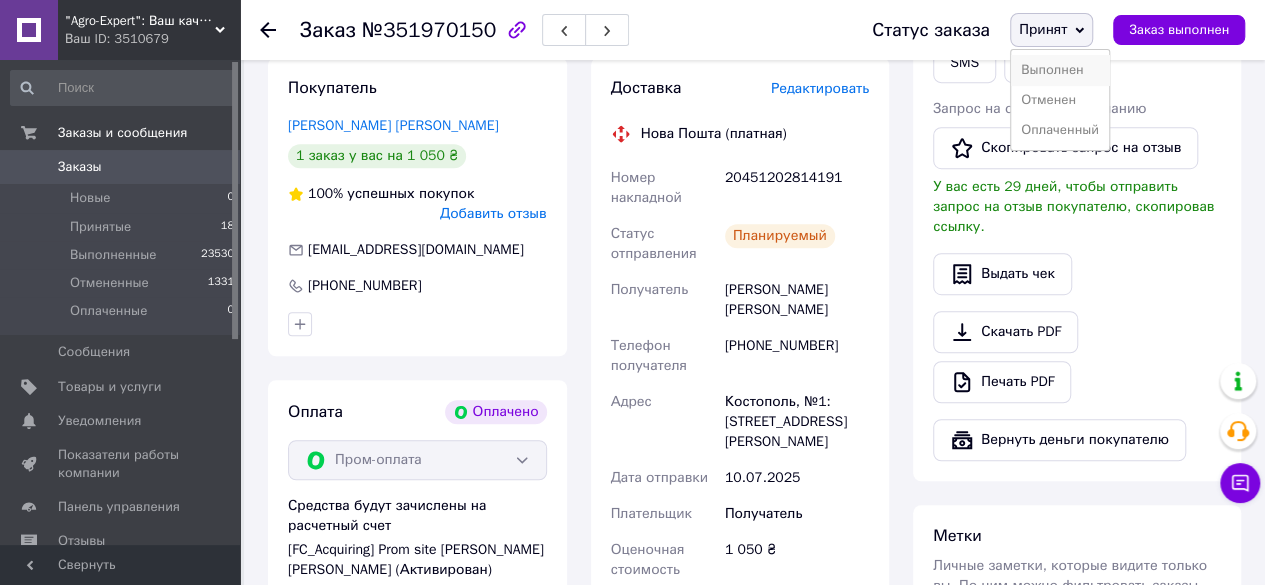 click on "Выполнен" at bounding box center (1060, 70) 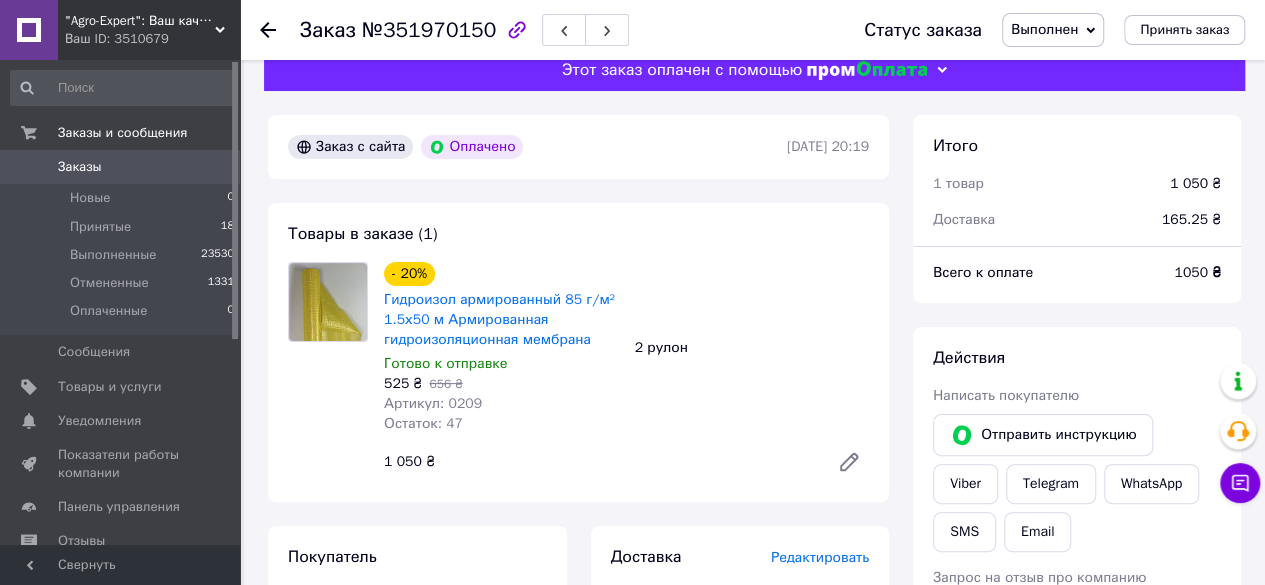 scroll, scrollTop: 0, scrollLeft: 0, axis: both 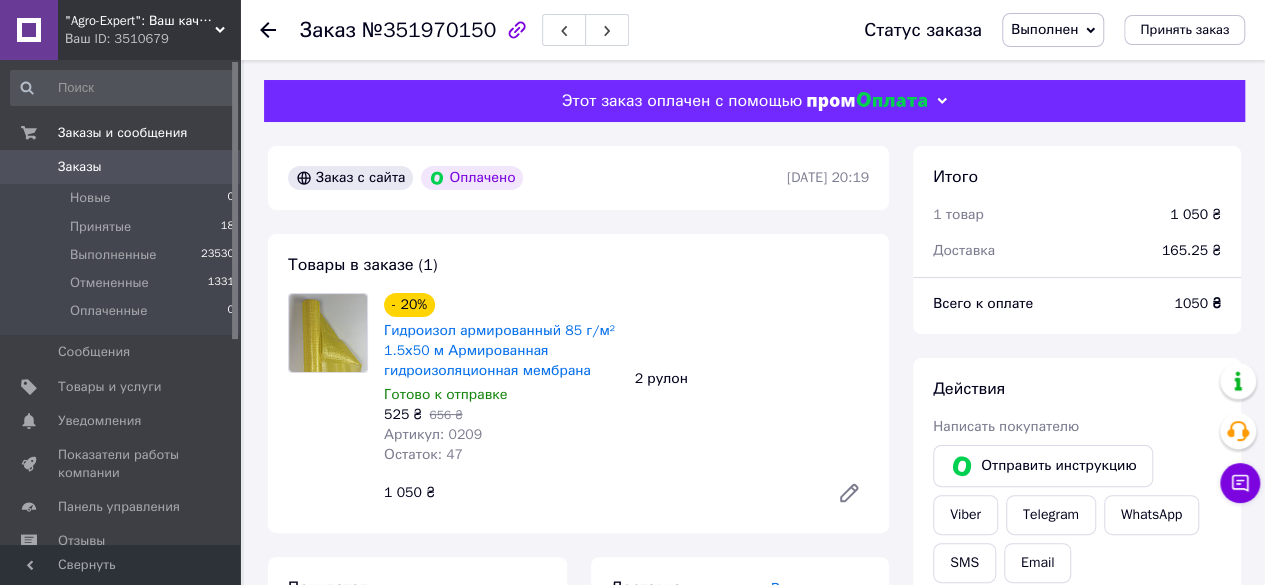 click at bounding box center [280, 30] 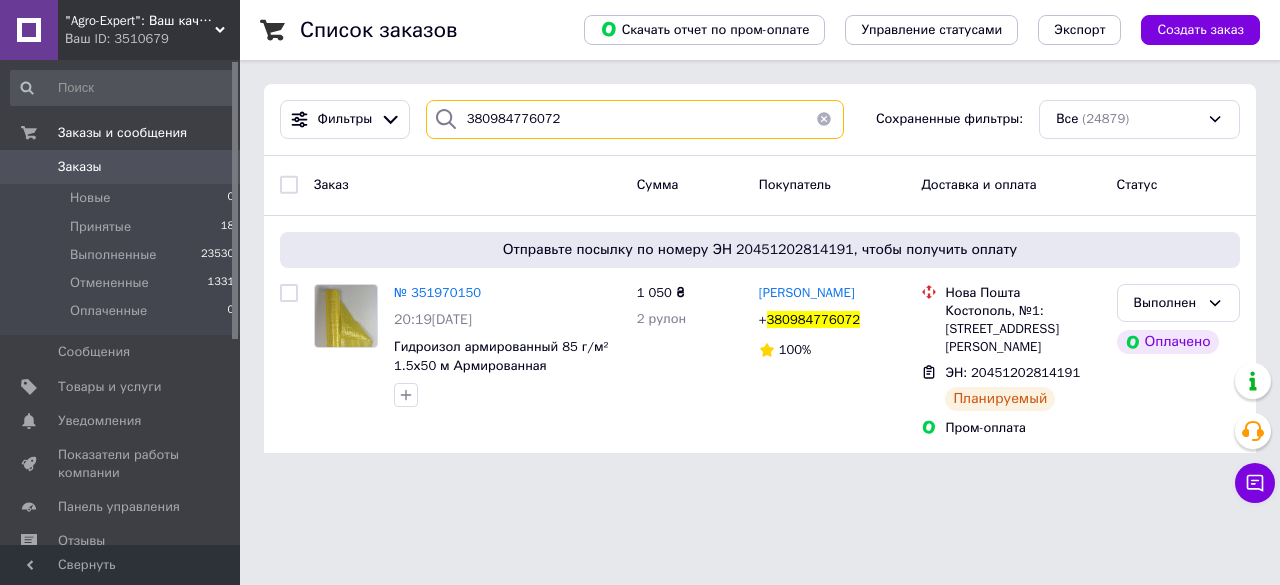 click on "380984776072" at bounding box center [635, 119] 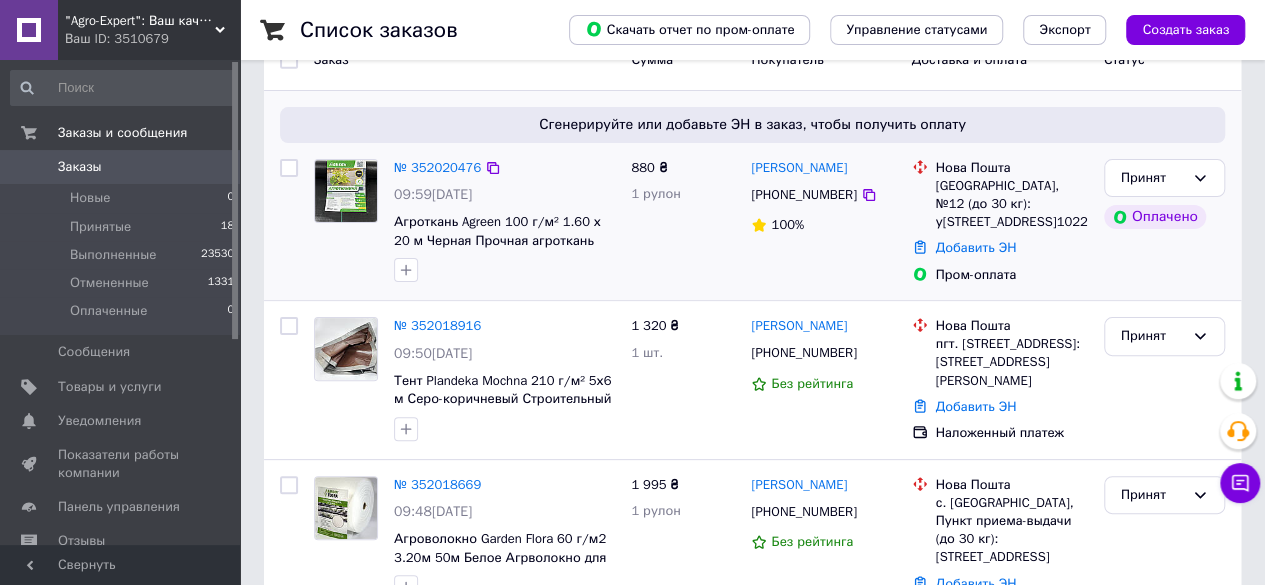 scroll, scrollTop: 0, scrollLeft: 0, axis: both 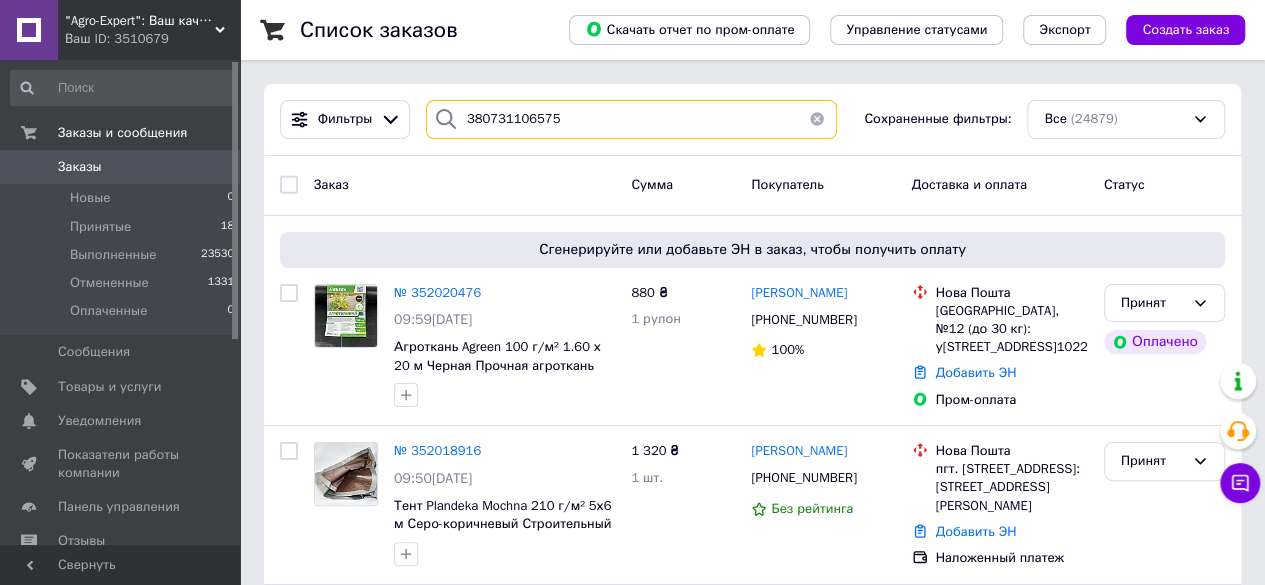 type on "380731106575" 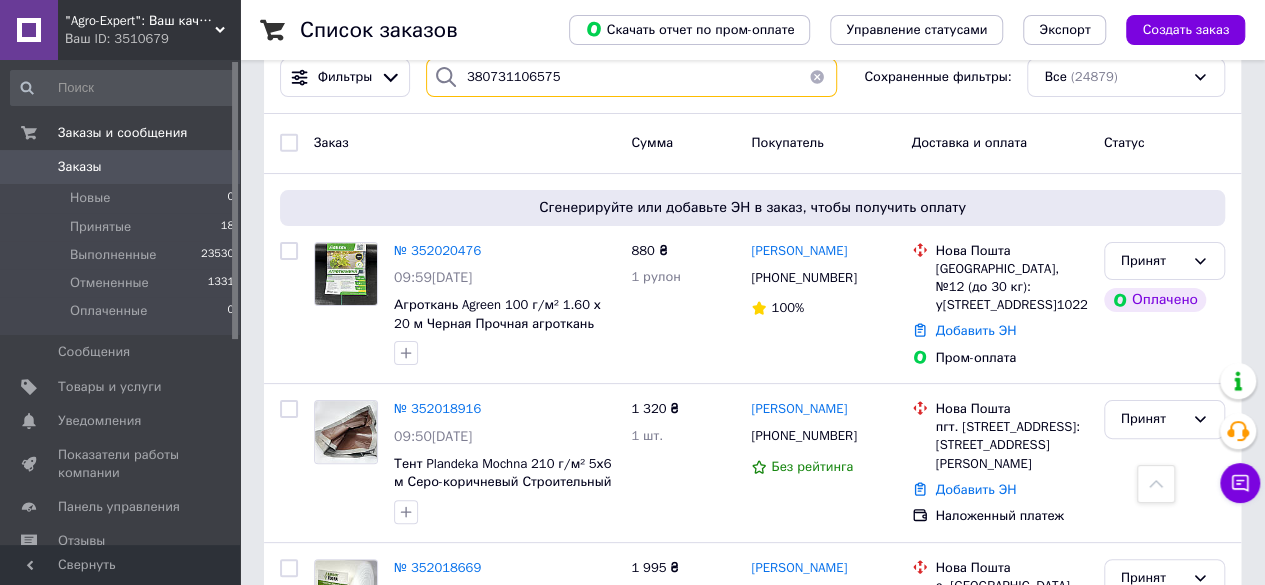 scroll, scrollTop: 0, scrollLeft: 0, axis: both 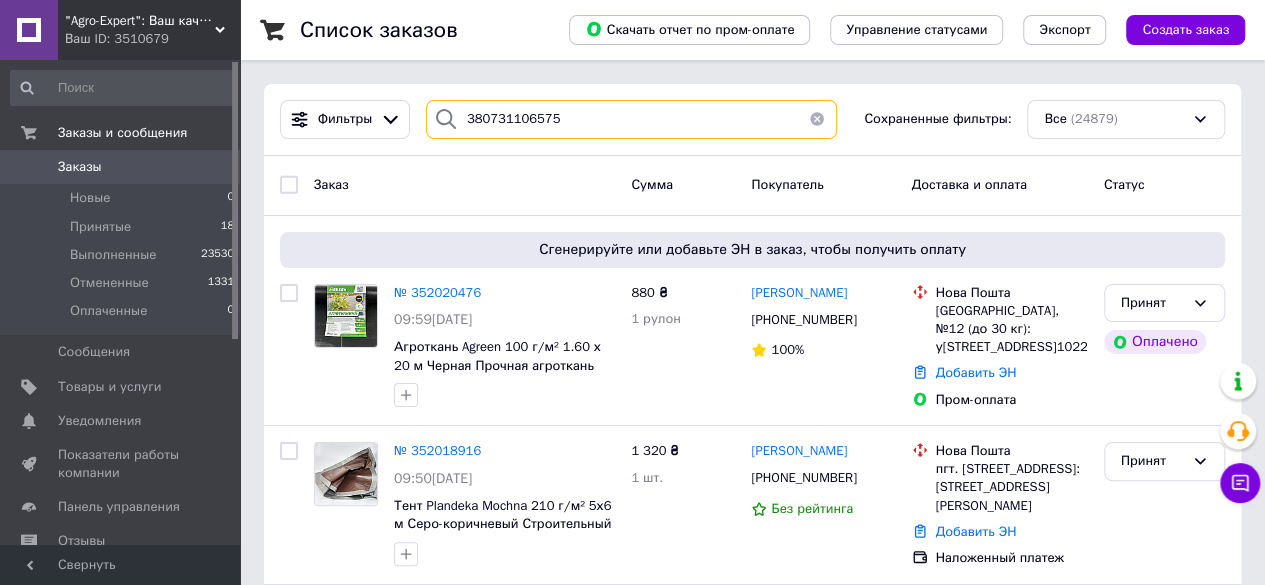 click on "380731106575" at bounding box center (631, 119) 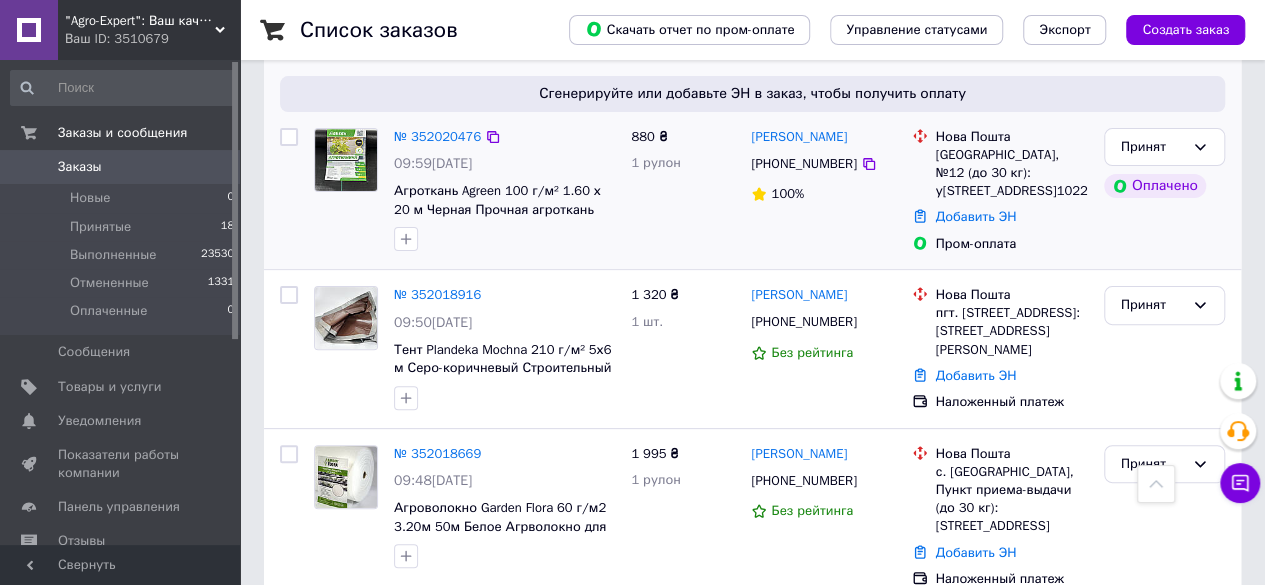 scroll, scrollTop: 0, scrollLeft: 0, axis: both 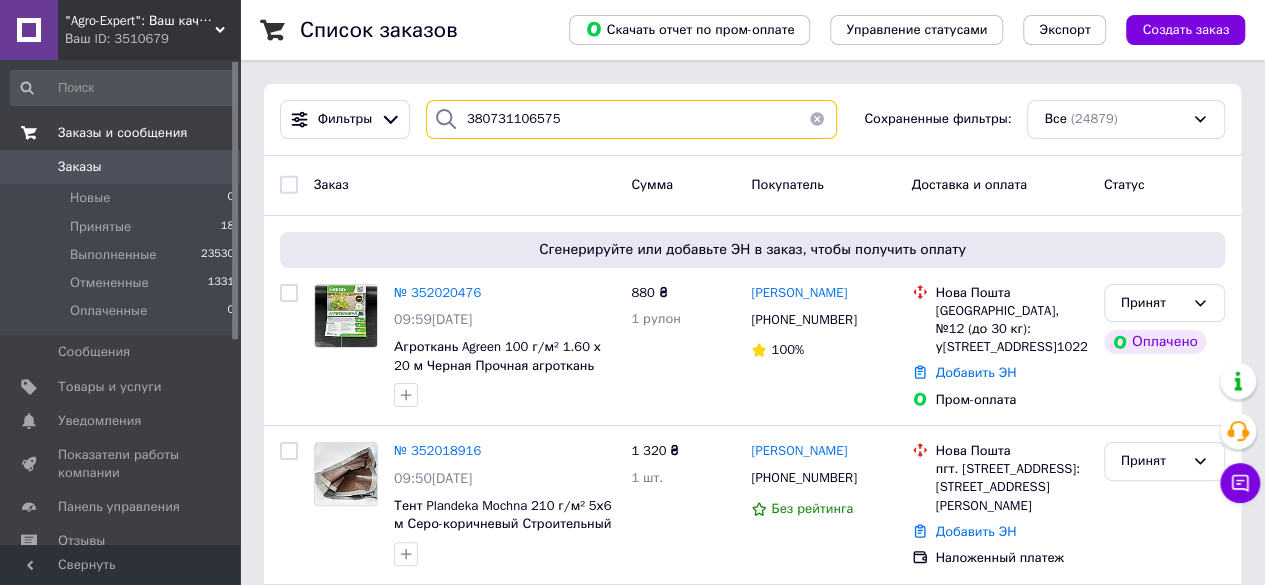 drag, startPoint x: 226, startPoint y: 144, endPoint x: 5, endPoint y: 144, distance: 221 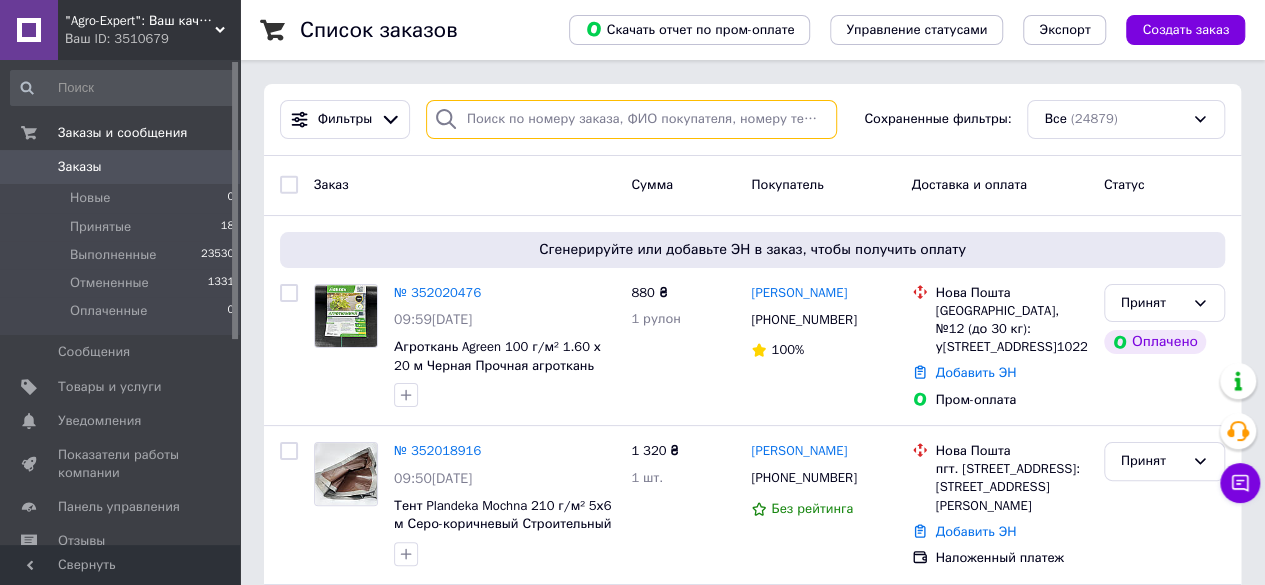 click at bounding box center [631, 119] 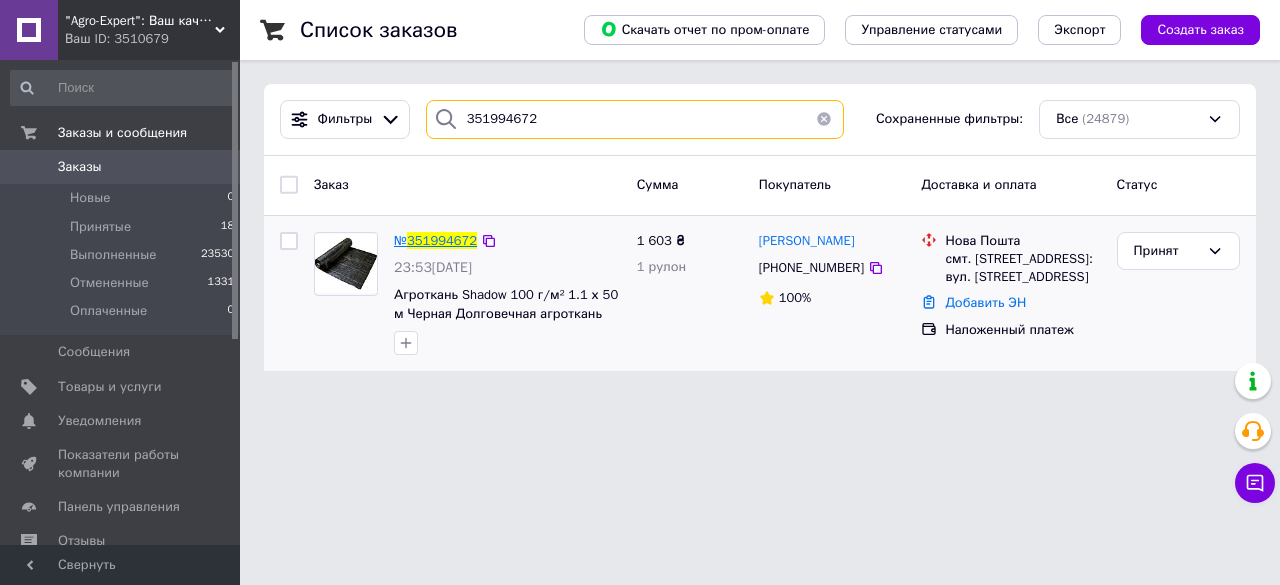 type on "351994672" 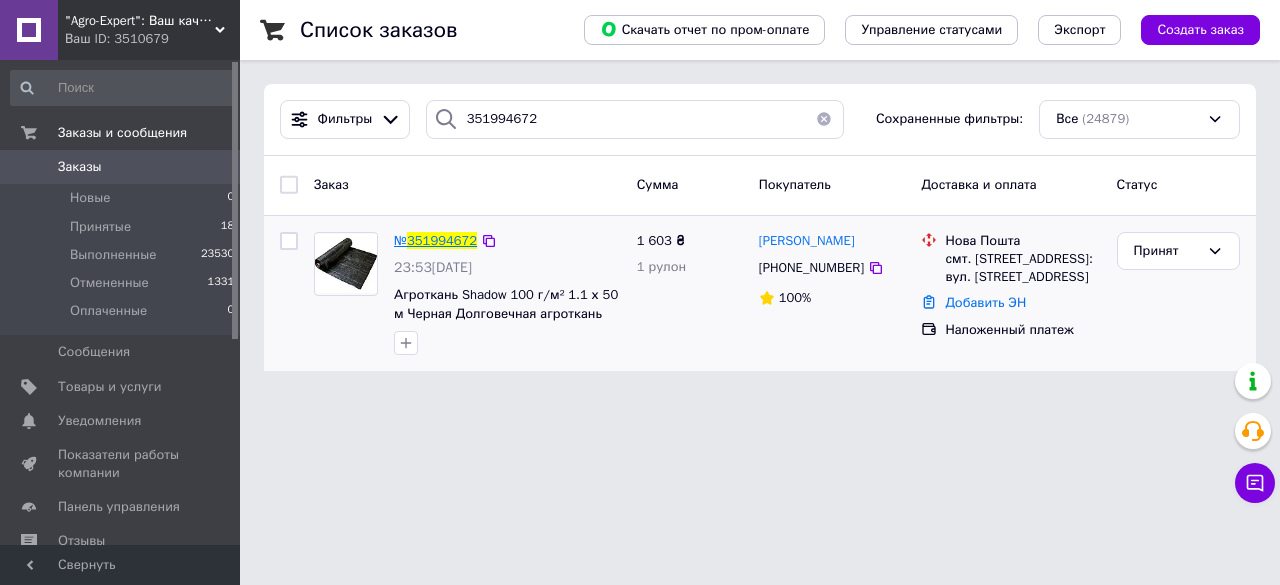 click on "351994672" at bounding box center [442, 240] 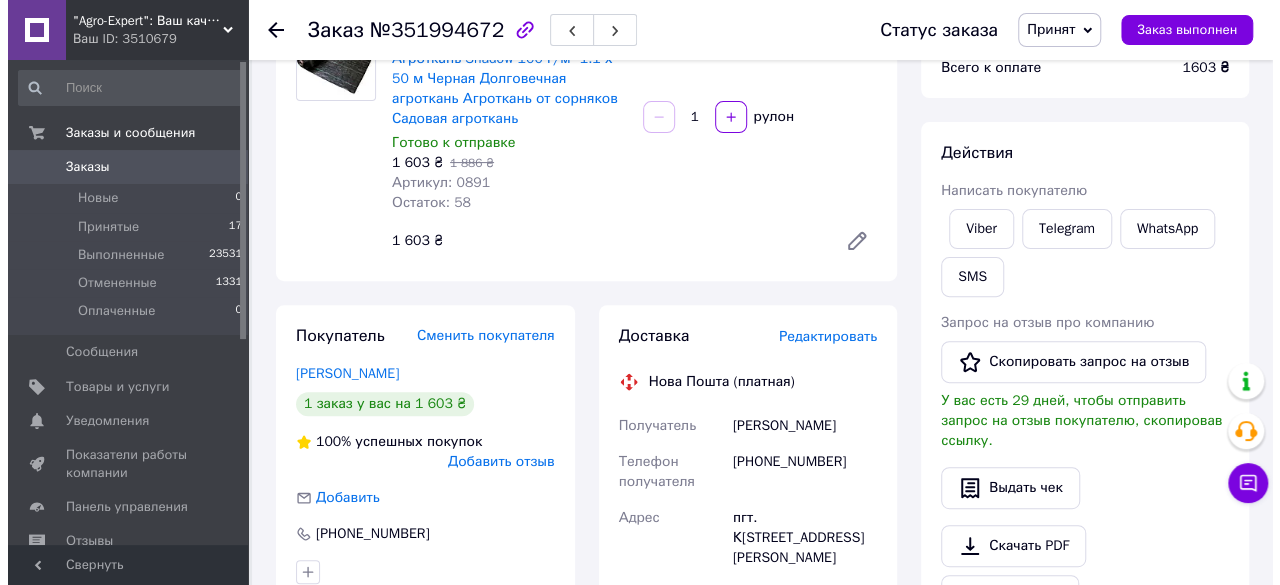 scroll, scrollTop: 400, scrollLeft: 0, axis: vertical 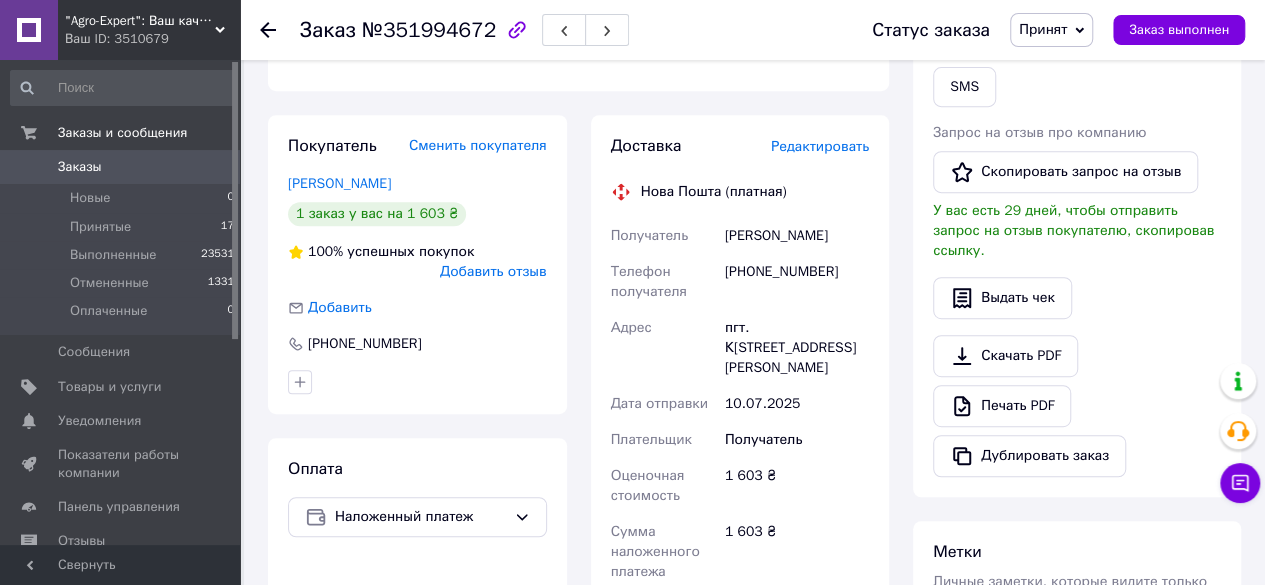 click on "Редактировать" at bounding box center (820, 146) 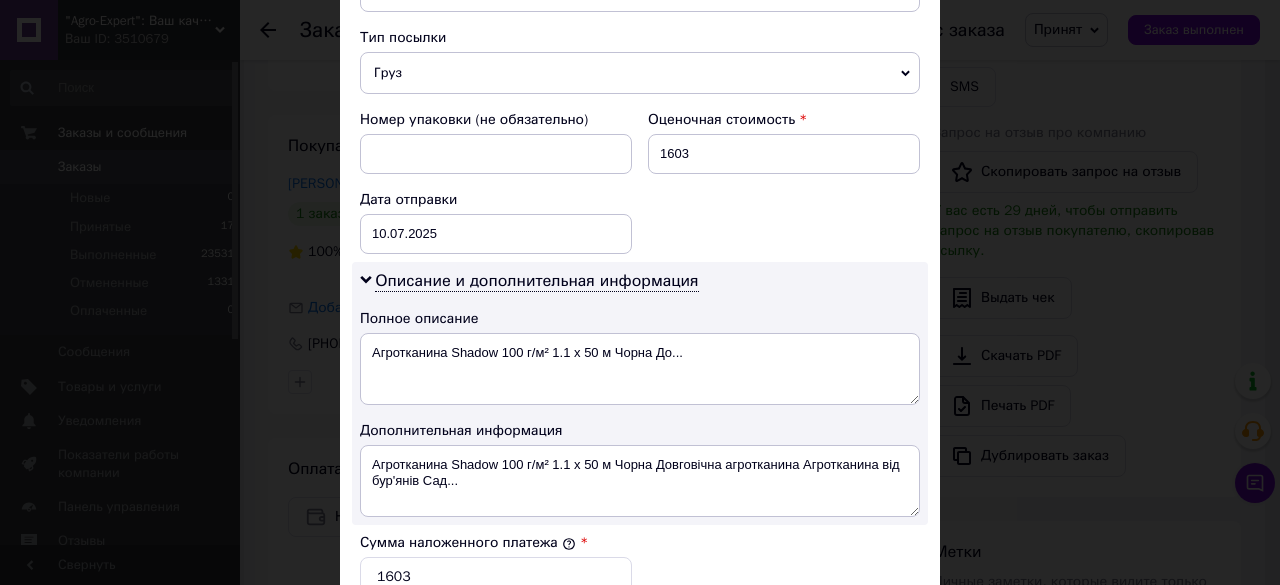 scroll, scrollTop: 800, scrollLeft: 0, axis: vertical 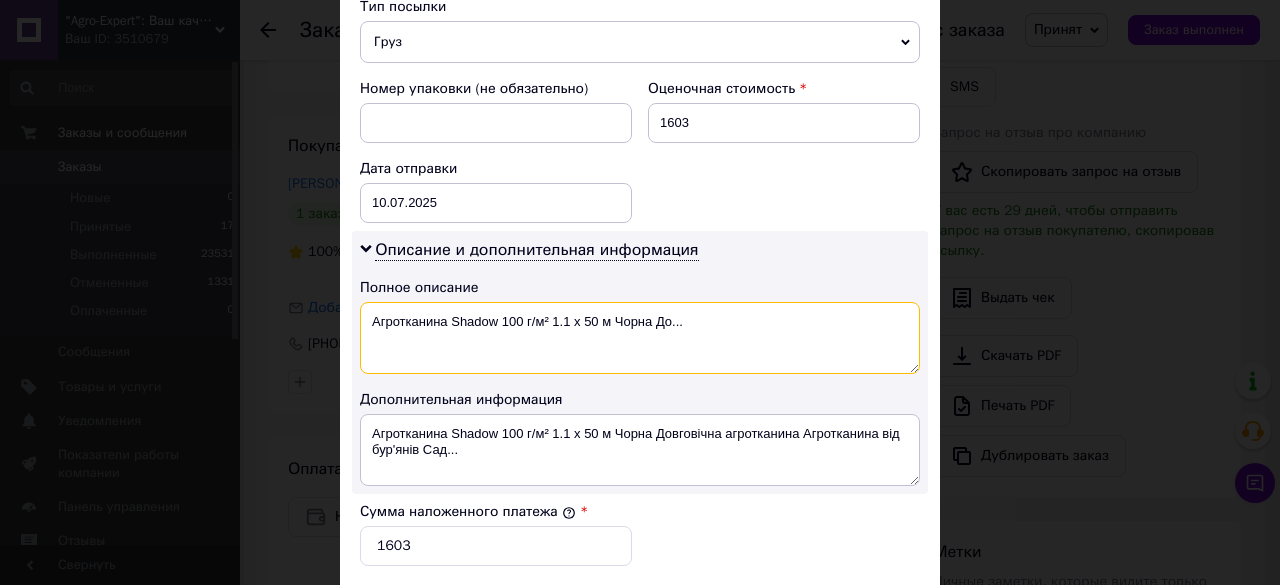 click on "Агротканина Shadow 100 г/м² 1.1 х 50 м Чорна До..." at bounding box center (640, 338) 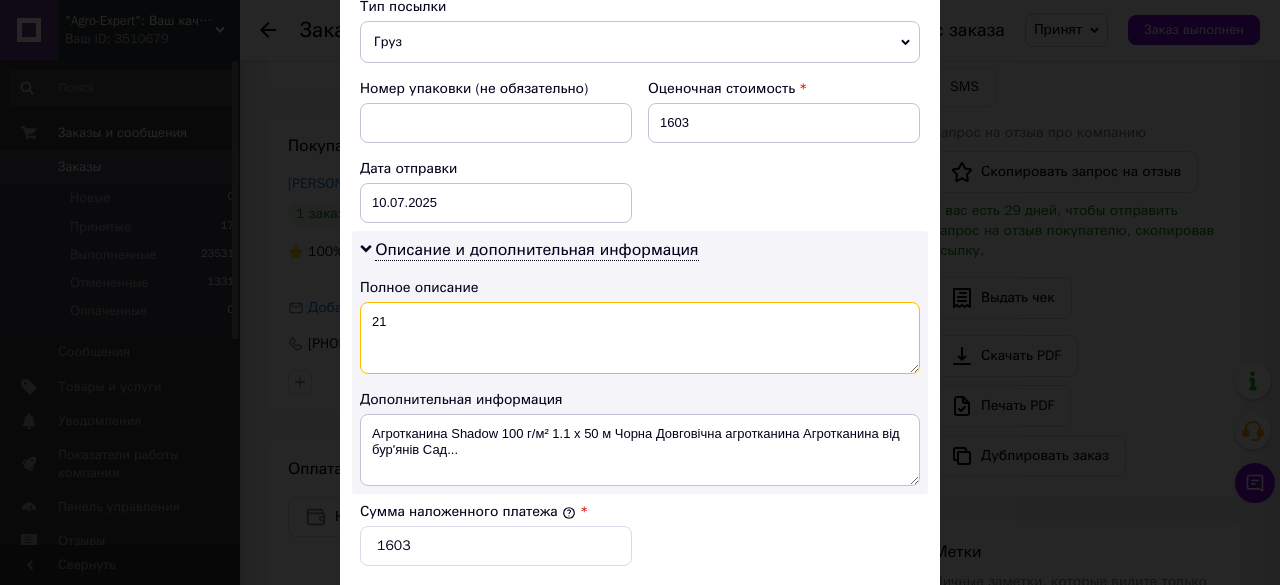 type on "21" 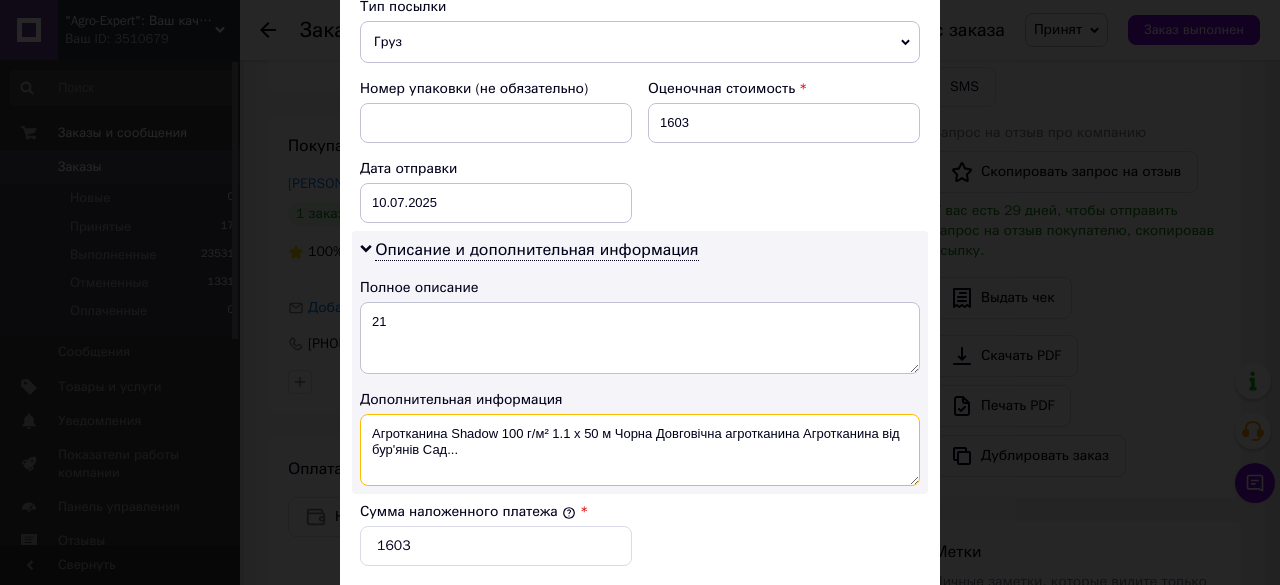 click on "Агротканина Shadow 100 г/м² 1.1 х 50 м Чорна Довговічна агротканина Агротканина від бур'янів Сад..." at bounding box center [640, 450] 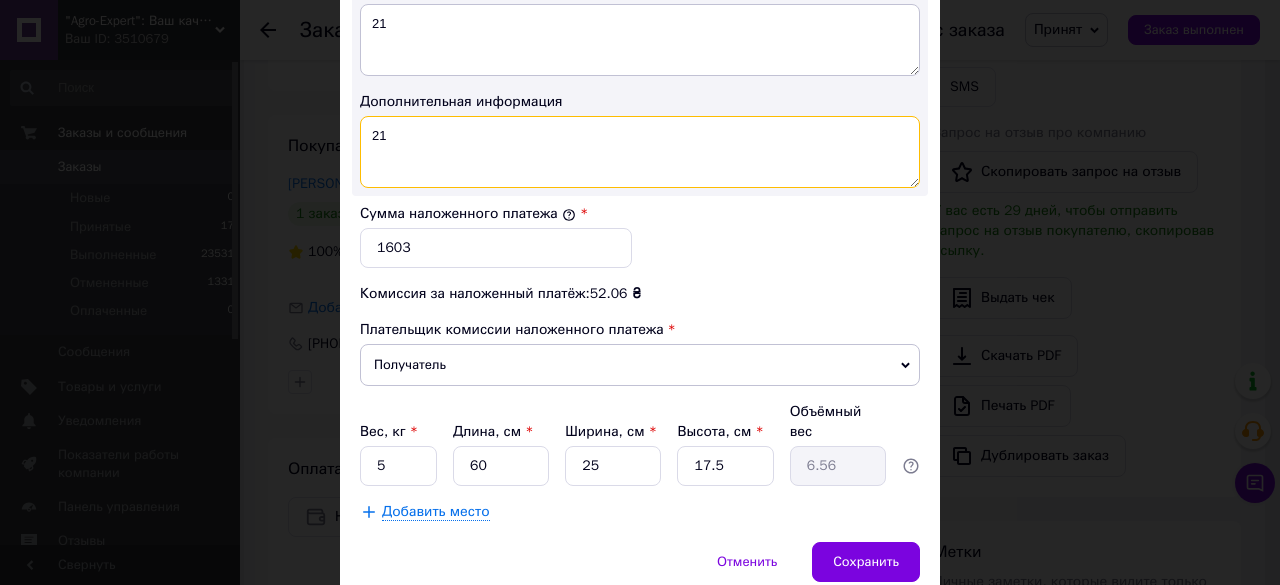 scroll, scrollTop: 1100, scrollLeft: 0, axis: vertical 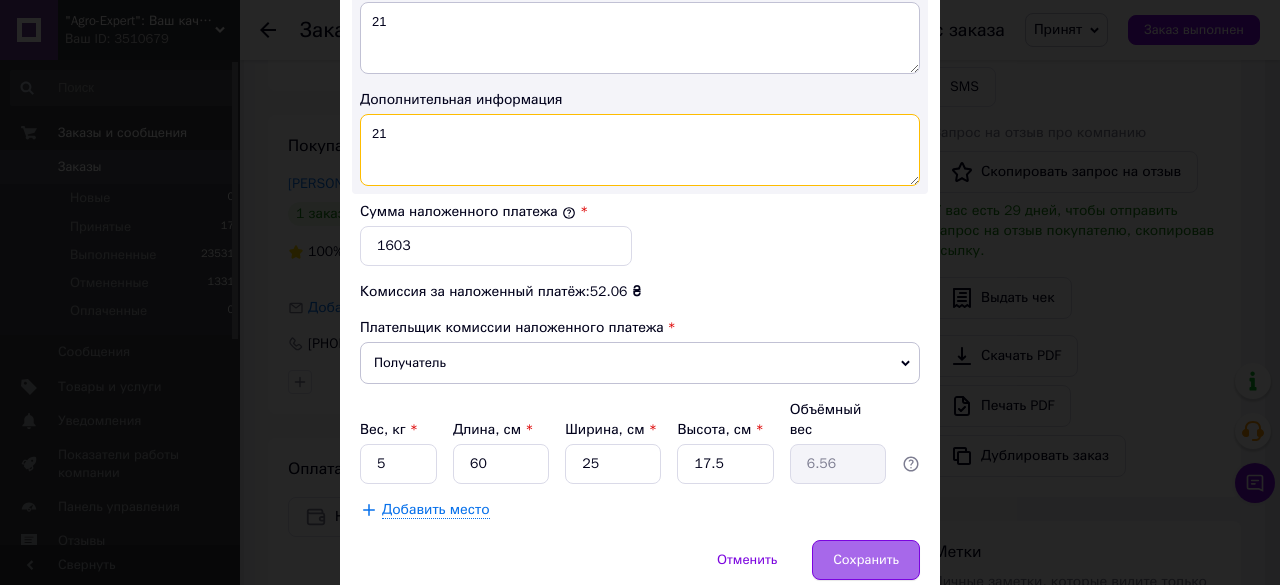 type on "21" 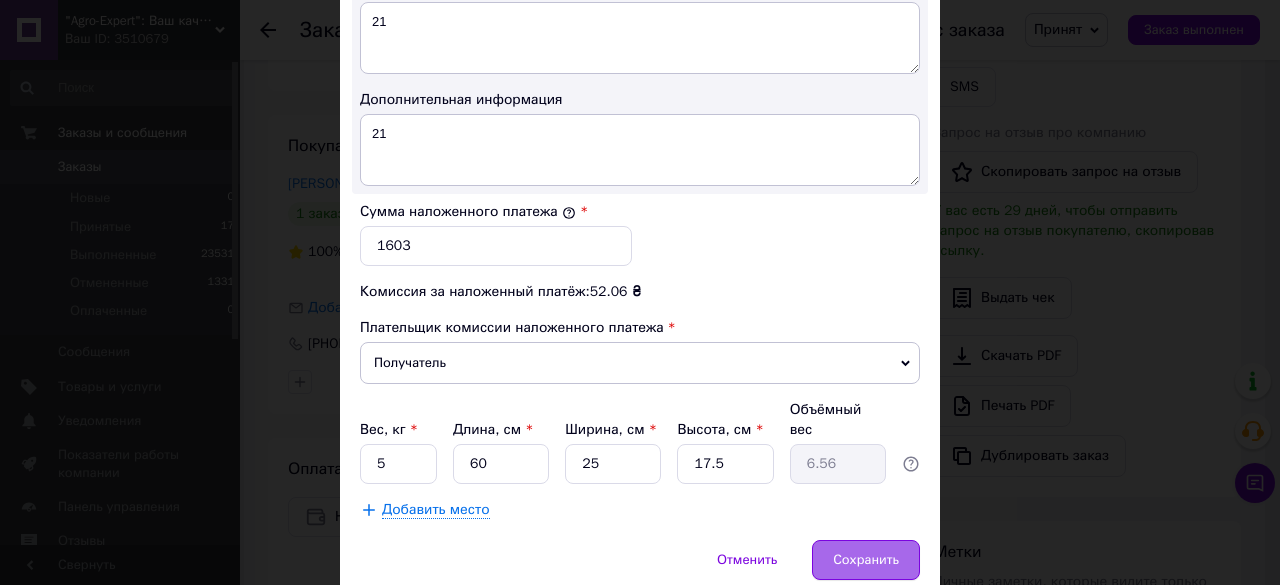 click on "Сохранить" at bounding box center (866, 560) 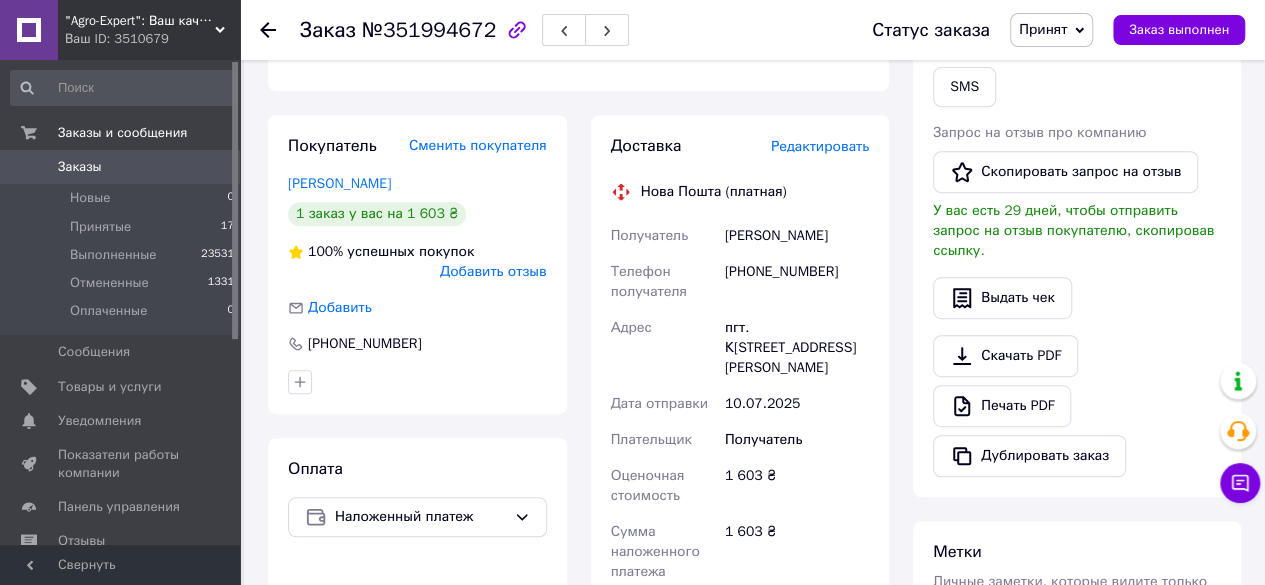 click on "Редактировать" at bounding box center [820, 146] 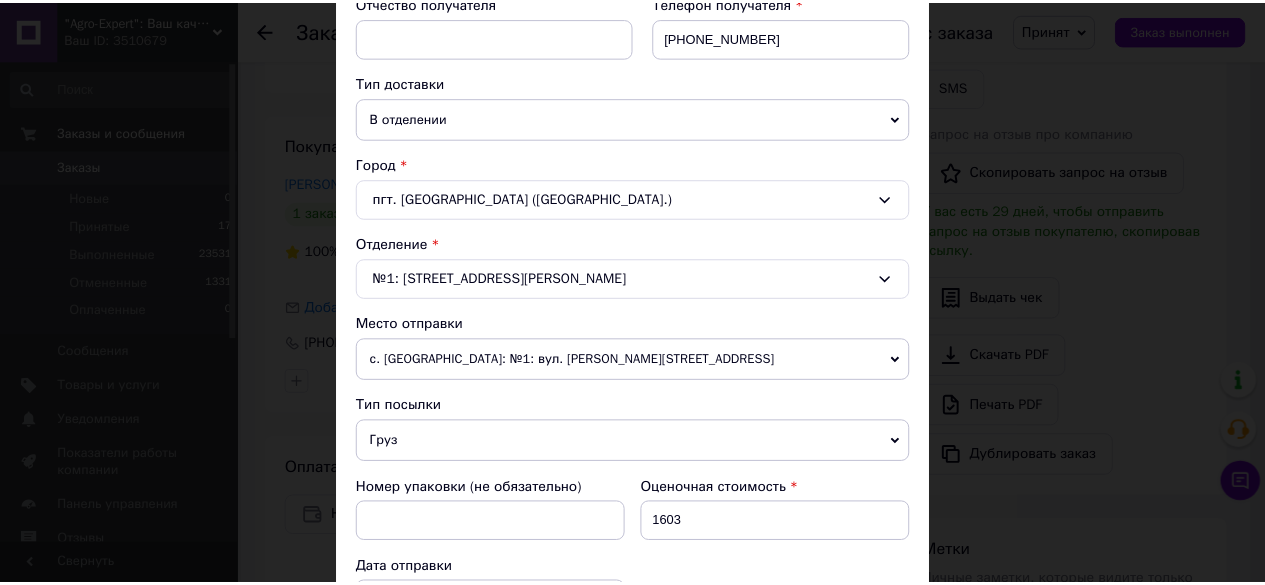 scroll, scrollTop: 700, scrollLeft: 0, axis: vertical 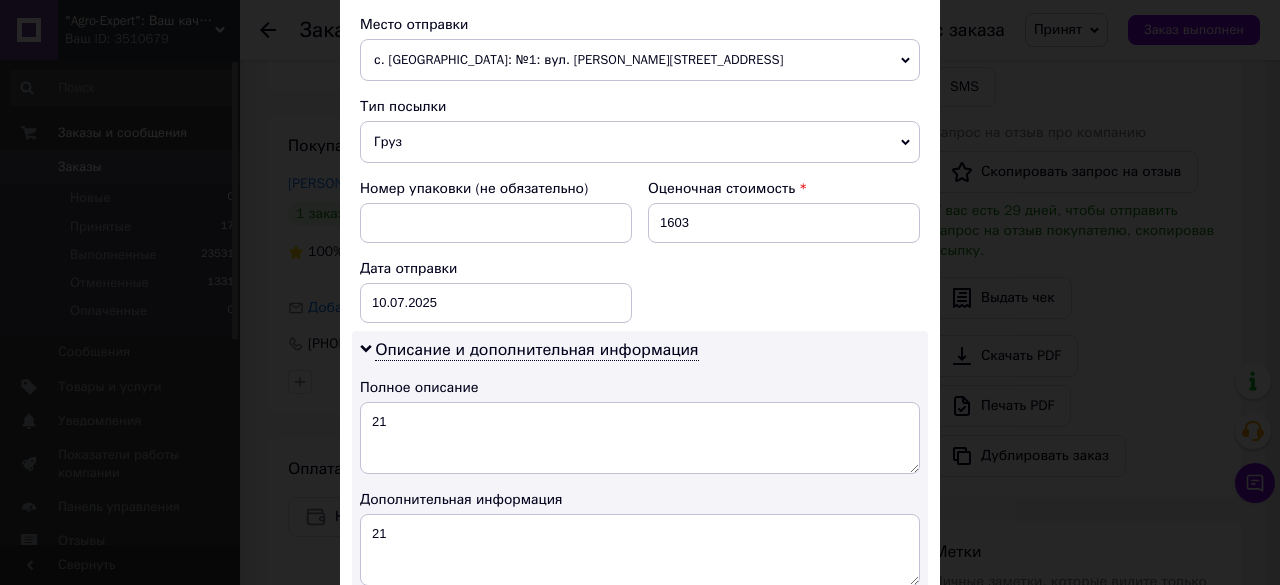click on "× Редактирование доставки Способ доставки Нова Пошта (платная) Плательщик Получатель Отправитель Фамилия получателя Тимошенко Имя получателя Надія Отчество получателя Телефон получателя +380731106575 Тип доставки В отделении Курьером В почтомате Город пгт. Кожанка (Киевская обл.) Отделение №1: ул. Шевченко, 171а/1 Место отправки с. Руська Поляна: №1: вул. Шраменка, 34 Нет совпадений. Попробуйте изменить условия поиска Добавить еще место отправки Тип посылки Груз Документы Номер упаковки (не обязательно) Оценочная стоимость 1603 Дата отправки 10.07.2025 < 2025 > < Июль > Пн 30" at bounding box center [640, 292] 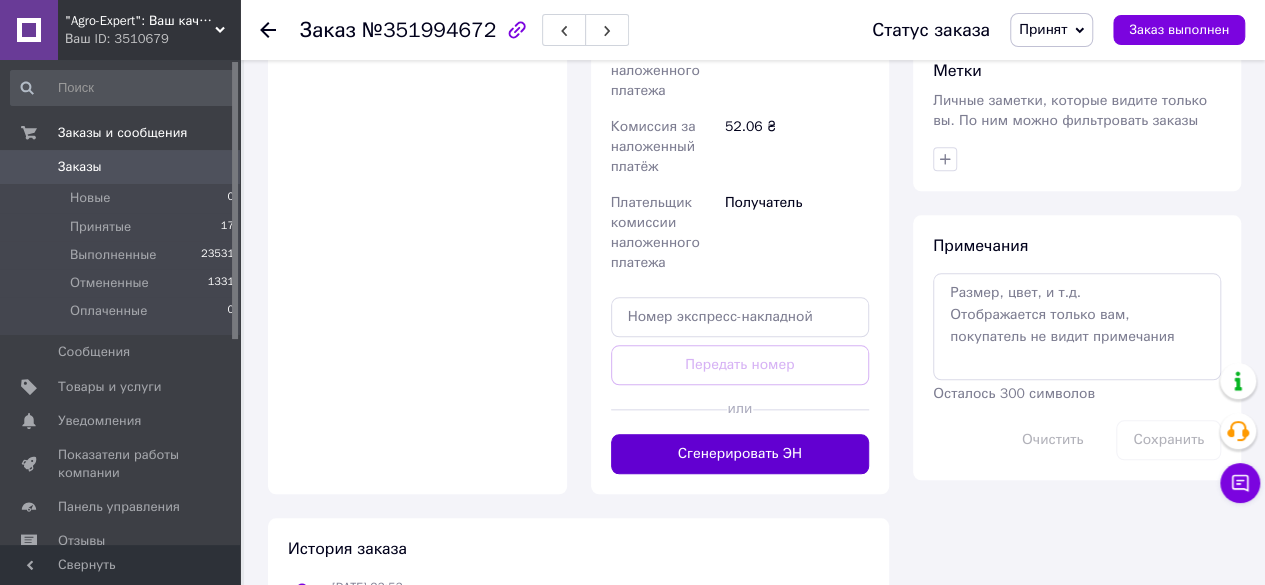 scroll, scrollTop: 900, scrollLeft: 0, axis: vertical 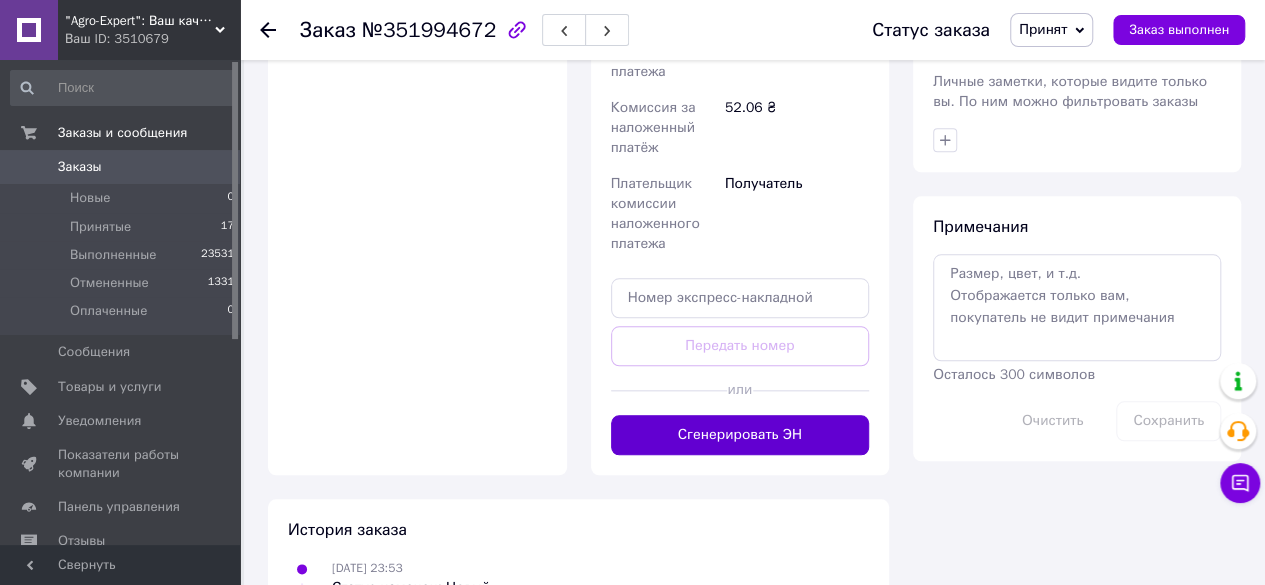 click on "Сгенерировать ЭН" at bounding box center (740, 435) 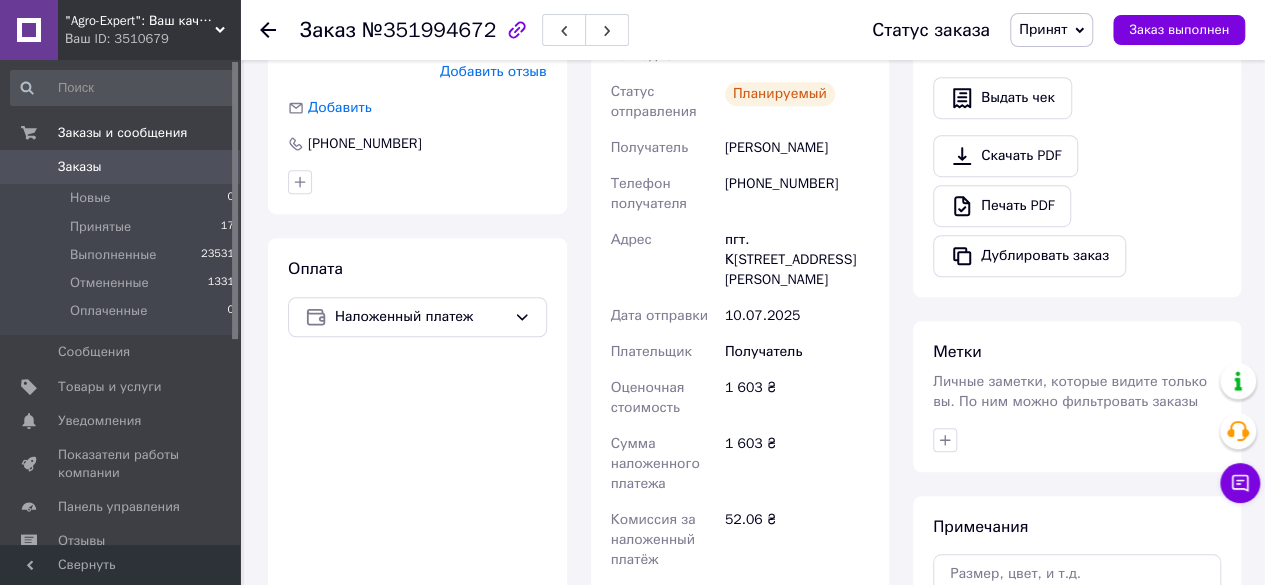 scroll, scrollTop: 500, scrollLeft: 0, axis: vertical 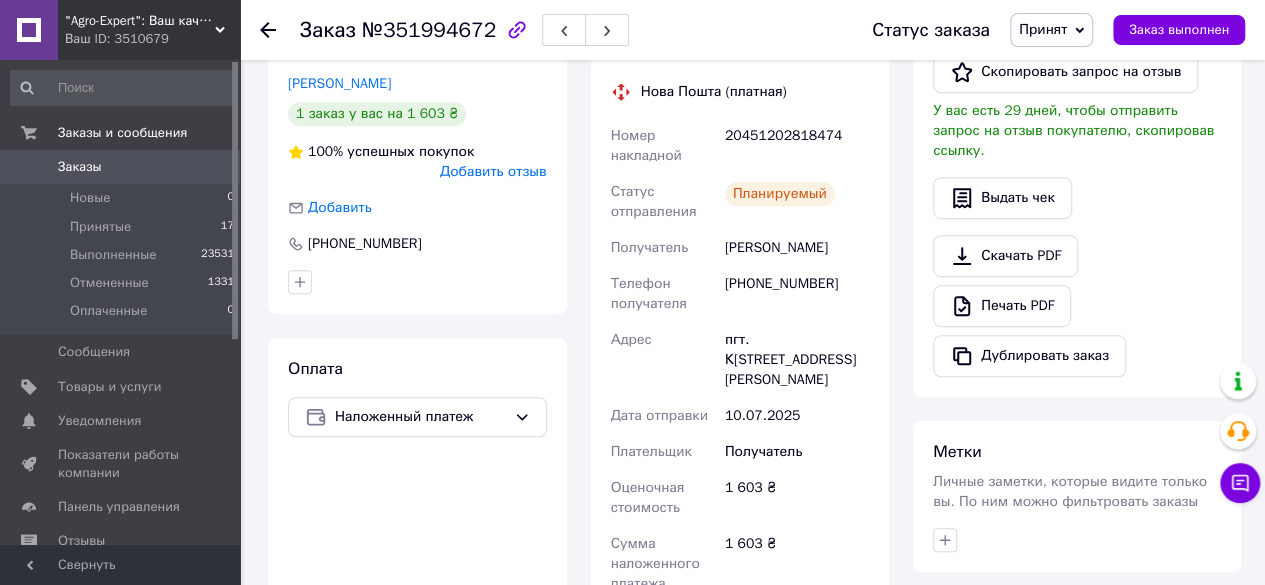 click on "20451202818474" at bounding box center (797, 146) 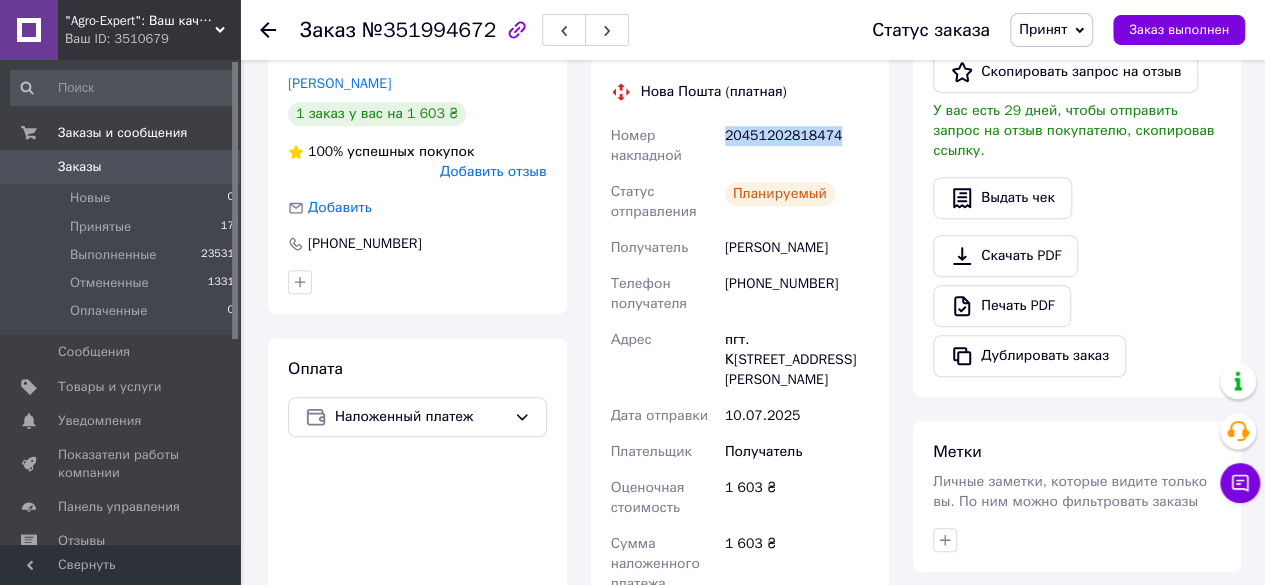 click on "20451202818474" at bounding box center [797, 146] 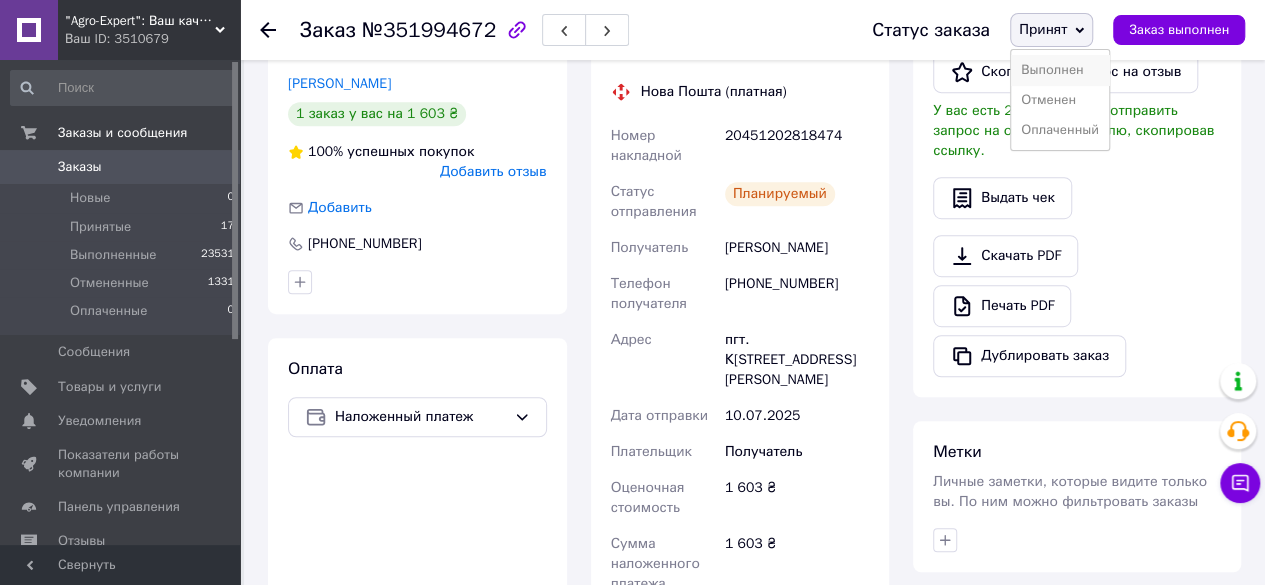 click on "Выполнен" at bounding box center (1060, 70) 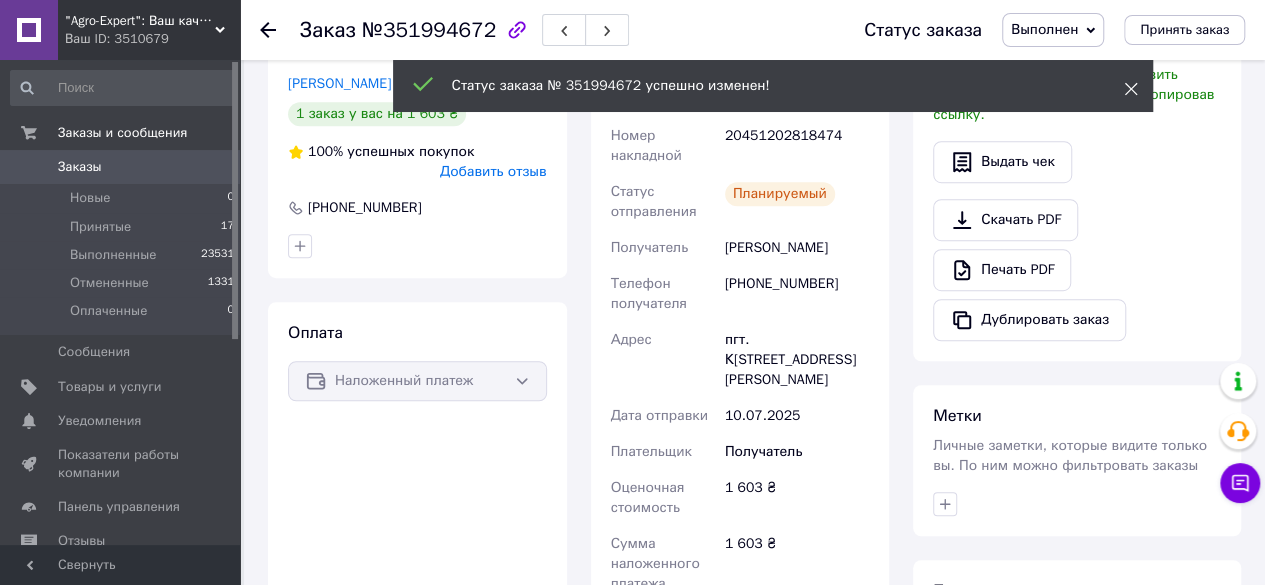 click 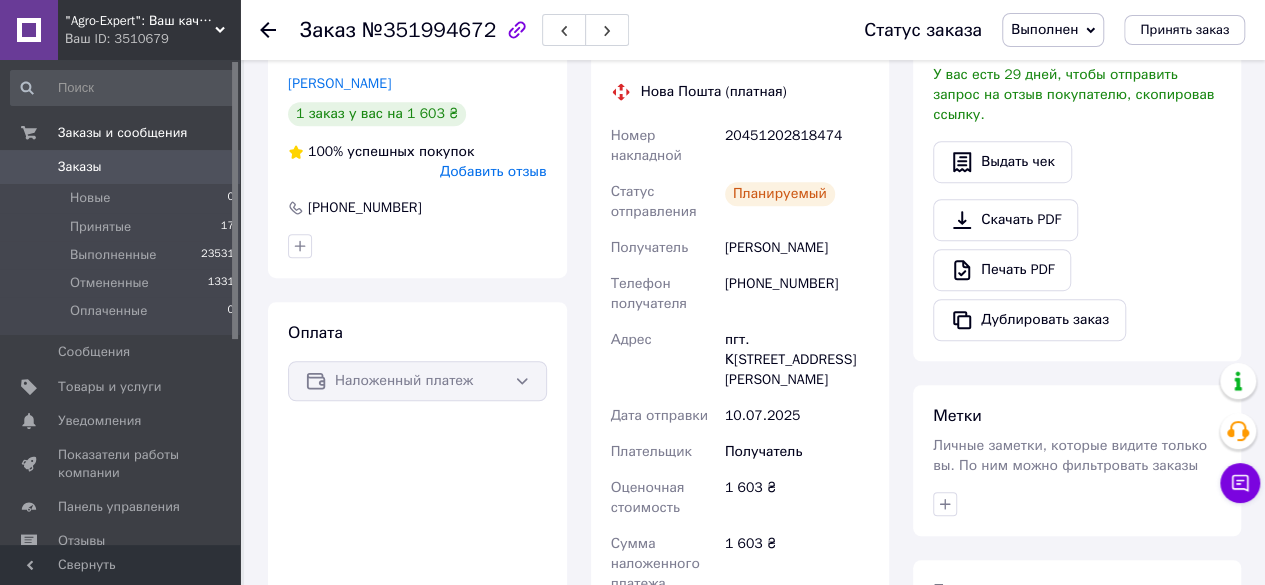 click on "Заказ №351994672 Статус заказа Выполнен Принят Отменен Оплаченный Принять заказ" at bounding box center (752, 30) 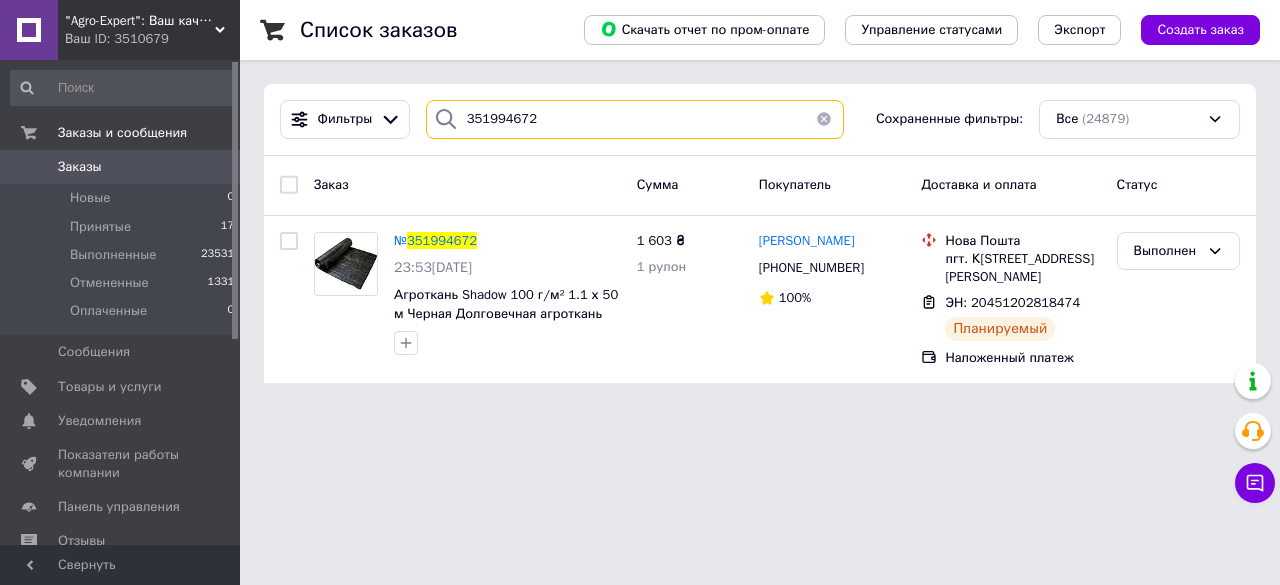 drag, startPoint x: 423, startPoint y: 139, endPoint x: 366, endPoint y: 147, distance: 57.558666 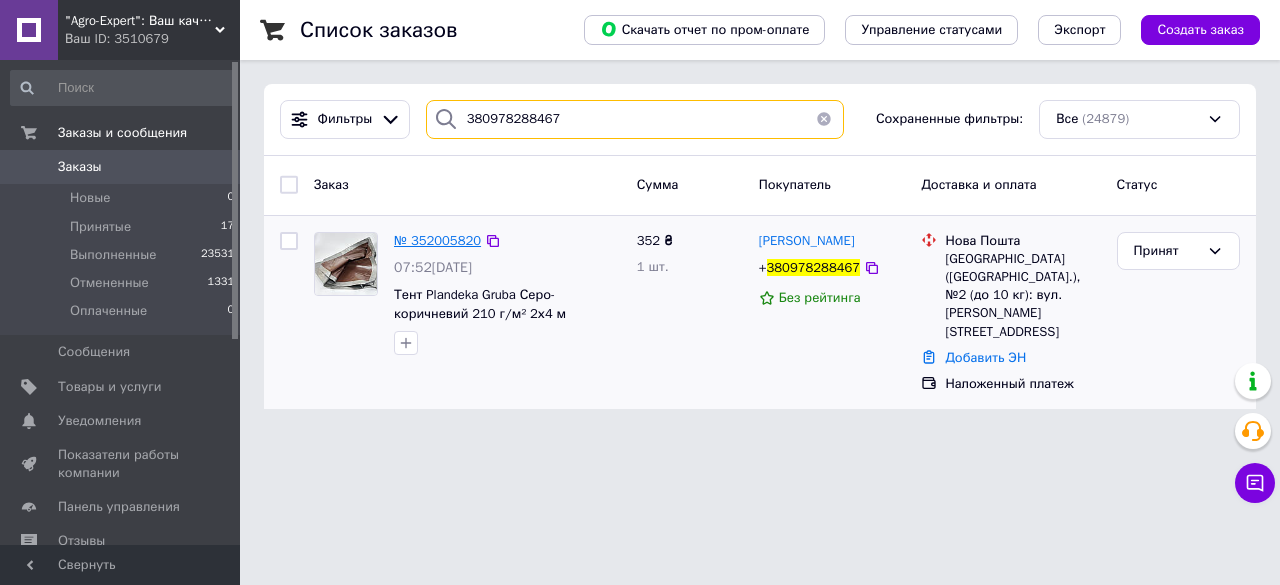 type on "380978288467" 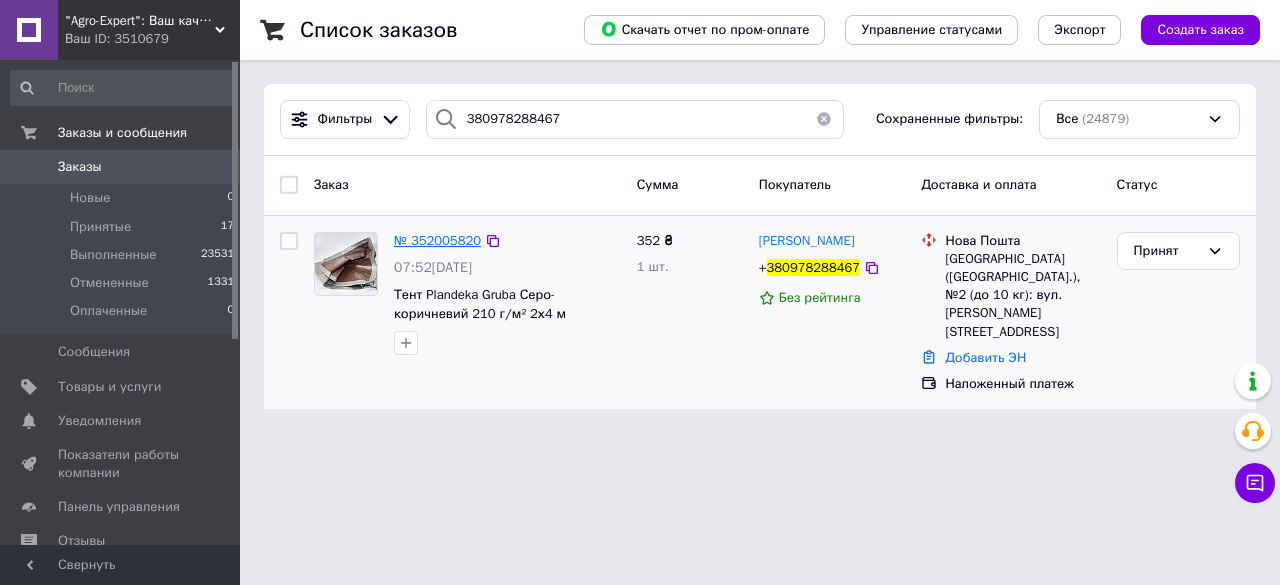 click on "№ 352005820" at bounding box center [437, 240] 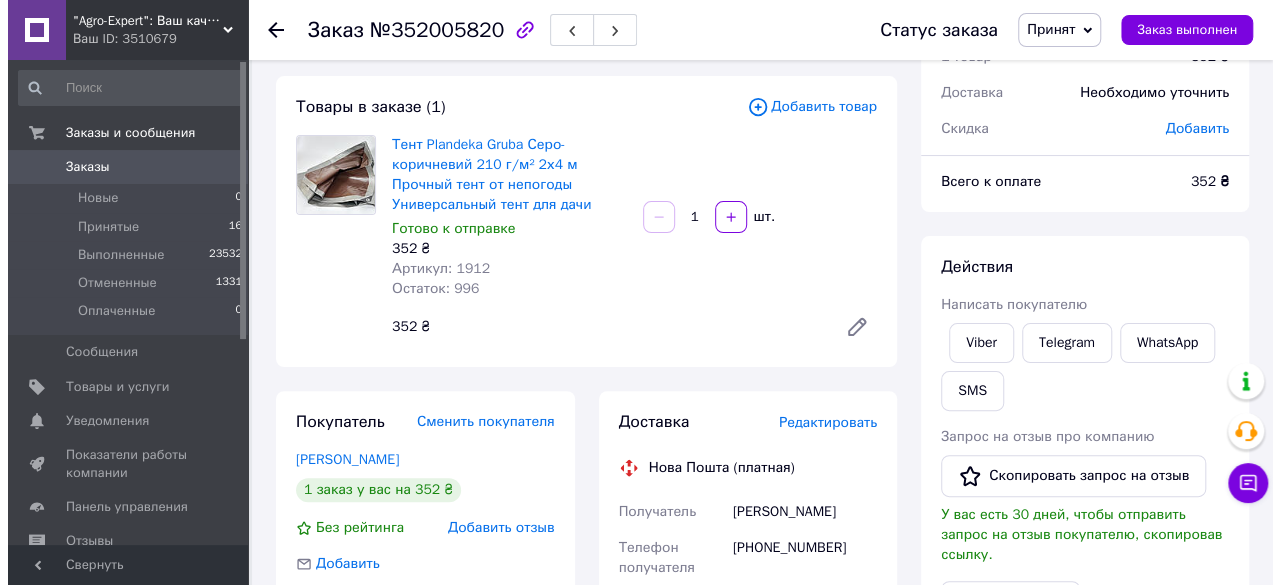 scroll, scrollTop: 300, scrollLeft: 0, axis: vertical 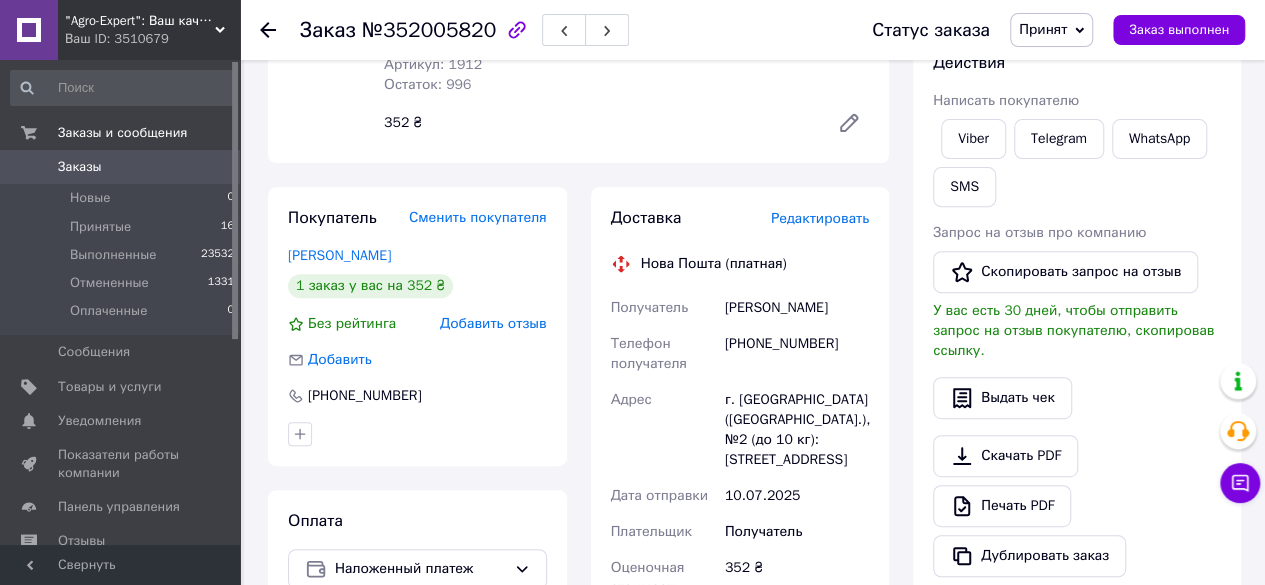 click on "Редактировать" at bounding box center (820, 218) 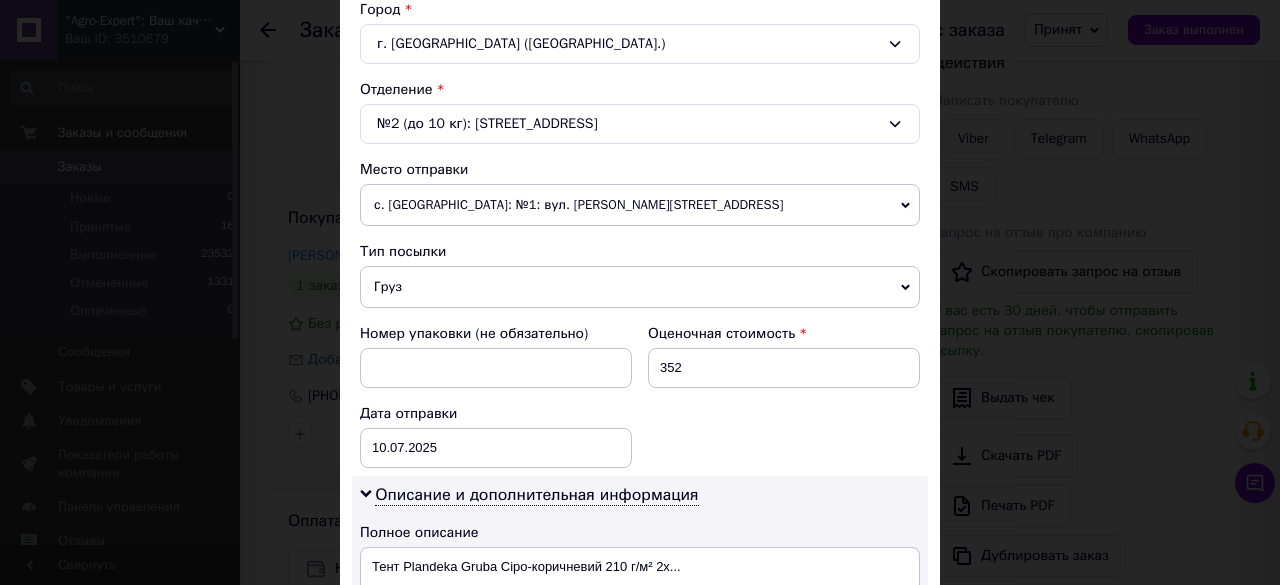 scroll, scrollTop: 700, scrollLeft: 0, axis: vertical 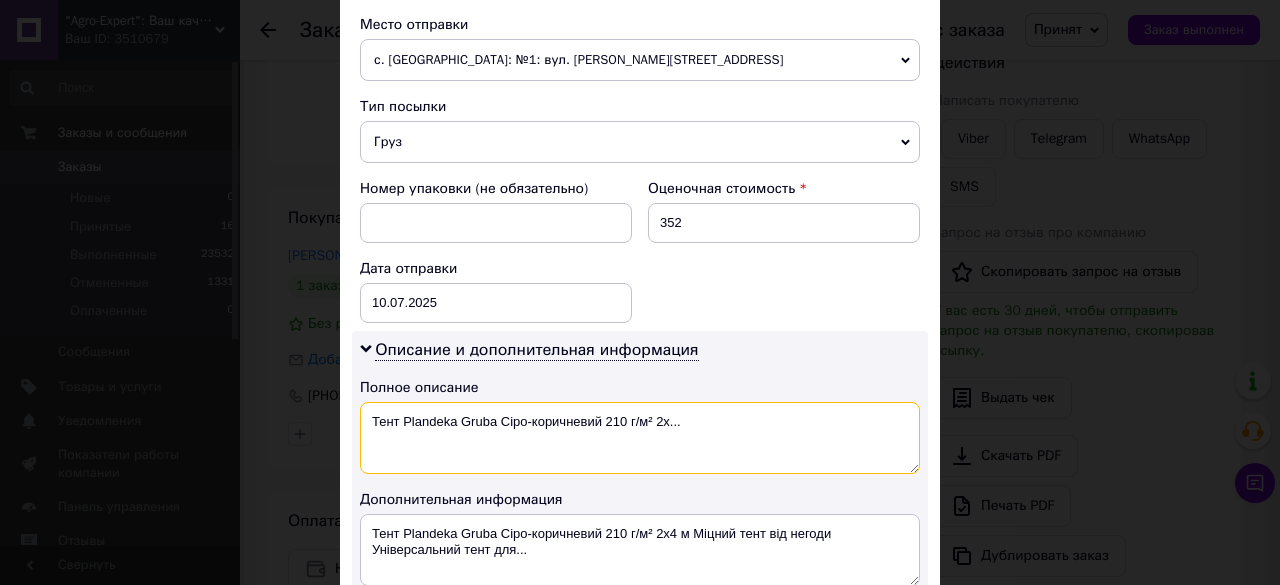 click on "Тент Plandeka Gruba Сіро-коричневий 210 г/м² 2х..." at bounding box center (640, 438) 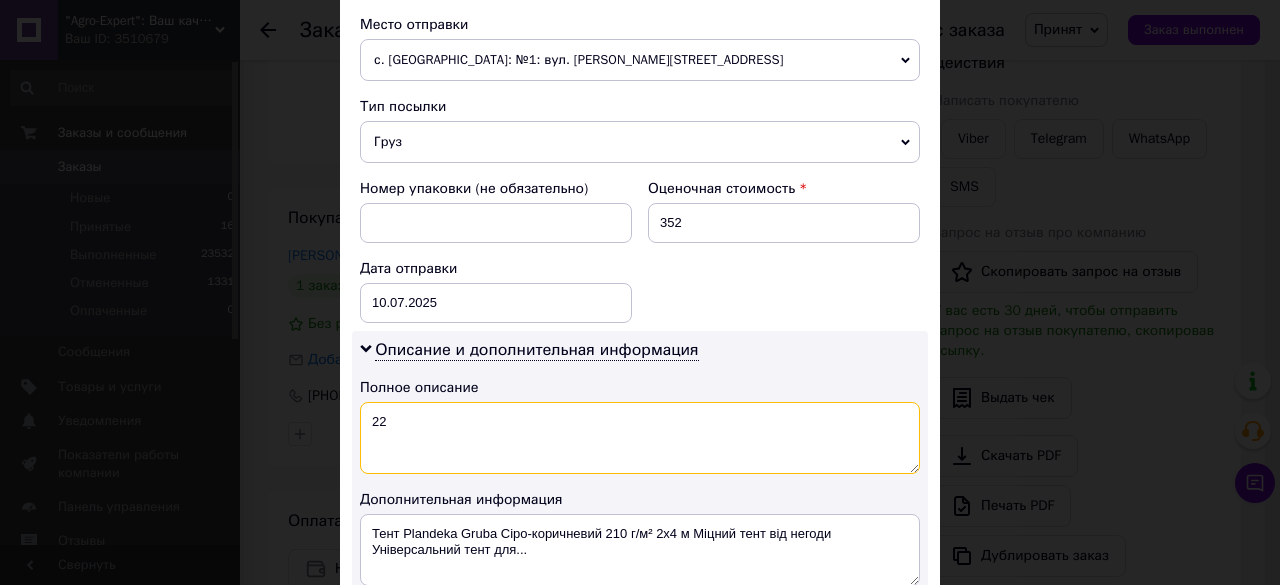 scroll, scrollTop: 900, scrollLeft: 0, axis: vertical 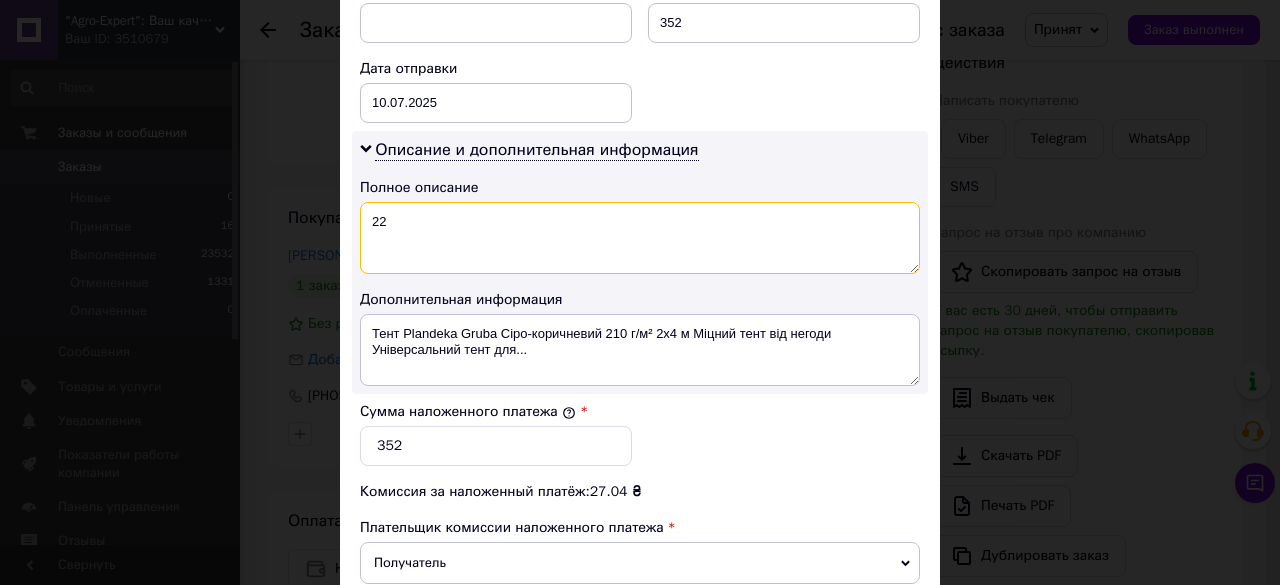 type on "22" 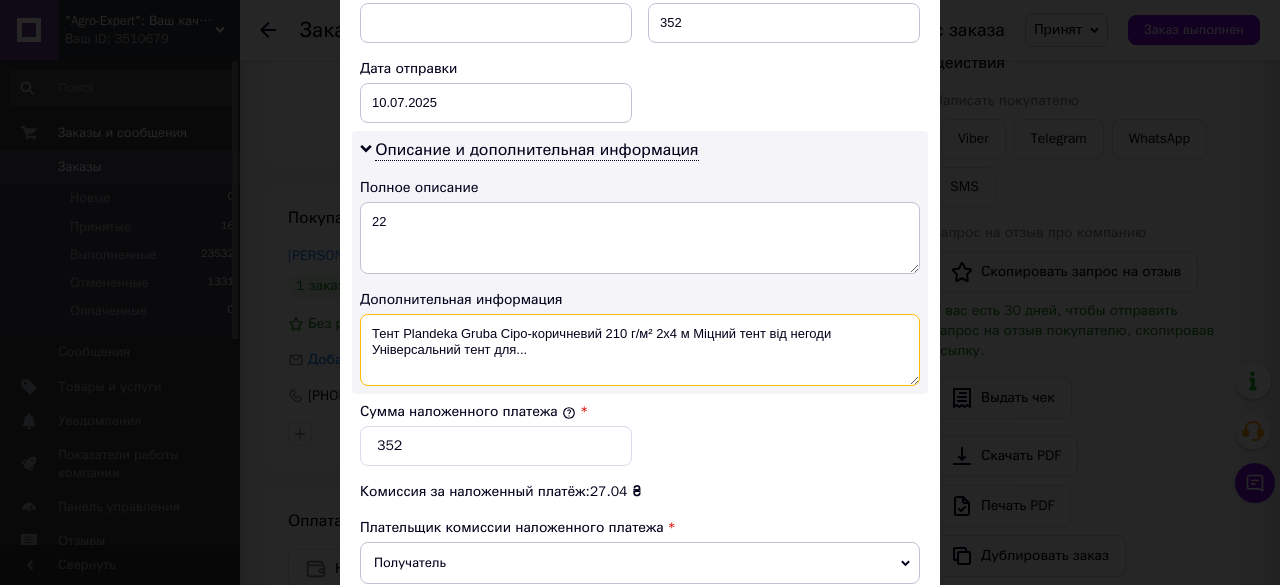 click on "Тент Plandeka Gruba Сіро-коричневий 210 г/м² 2х4 м Міцний тент від негоди Універсальний тент для..." at bounding box center (640, 350) 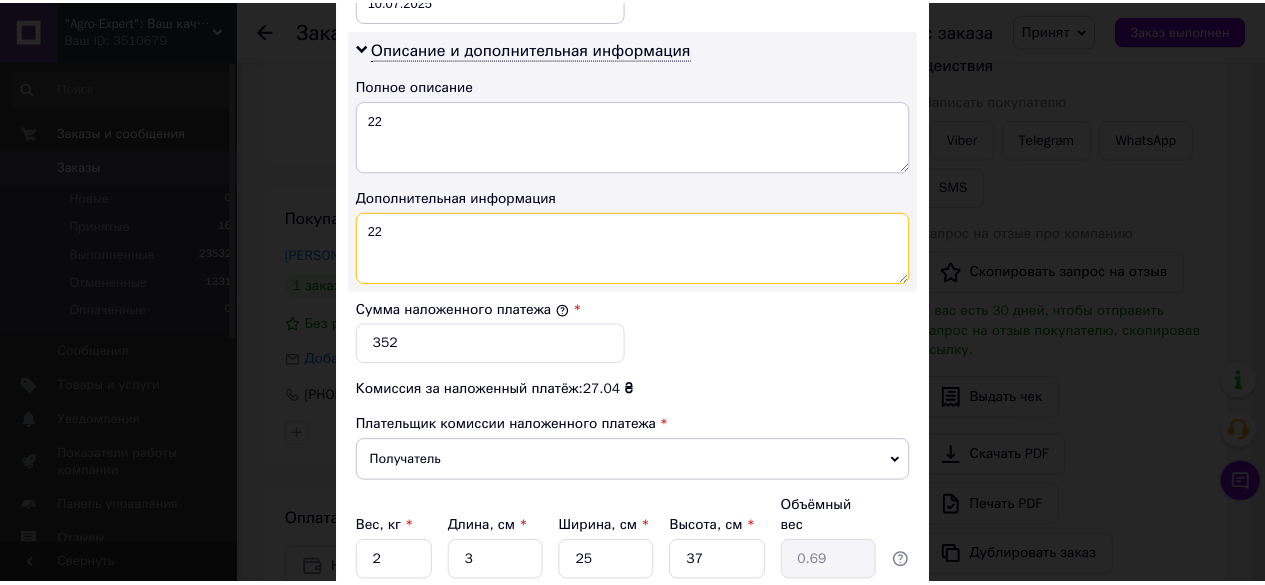 scroll, scrollTop: 1100, scrollLeft: 0, axis: vertical 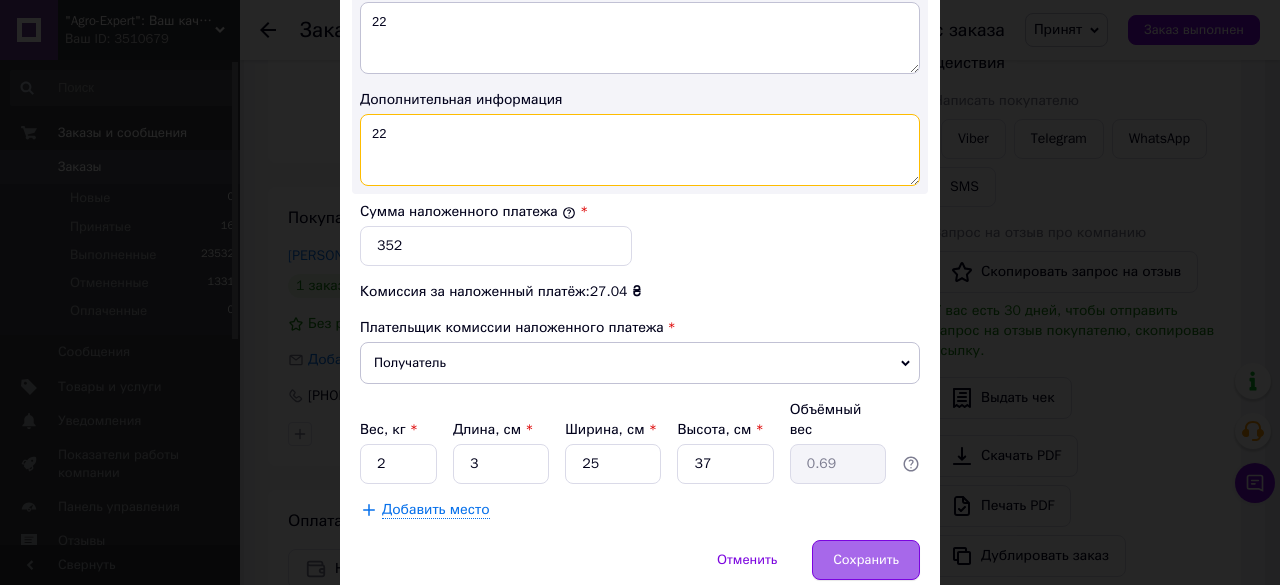 type on "22" 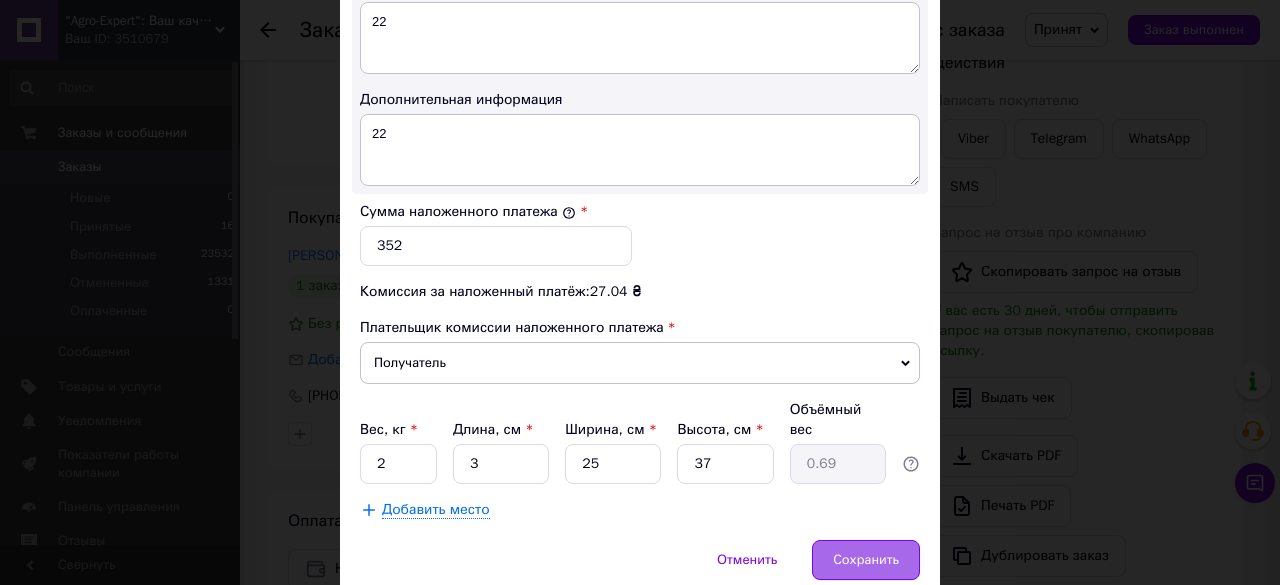 click on "Сохранить" at bounding box center (866, 560) 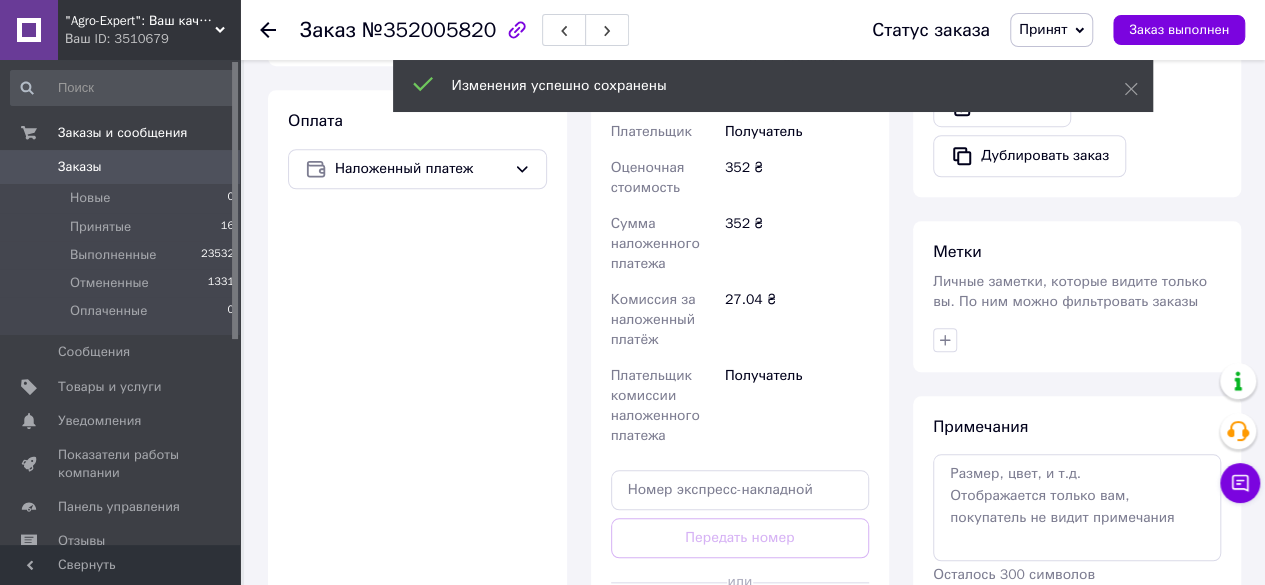 scroll, scrollTop: 800, scrollLeft: 0, axis: vertical 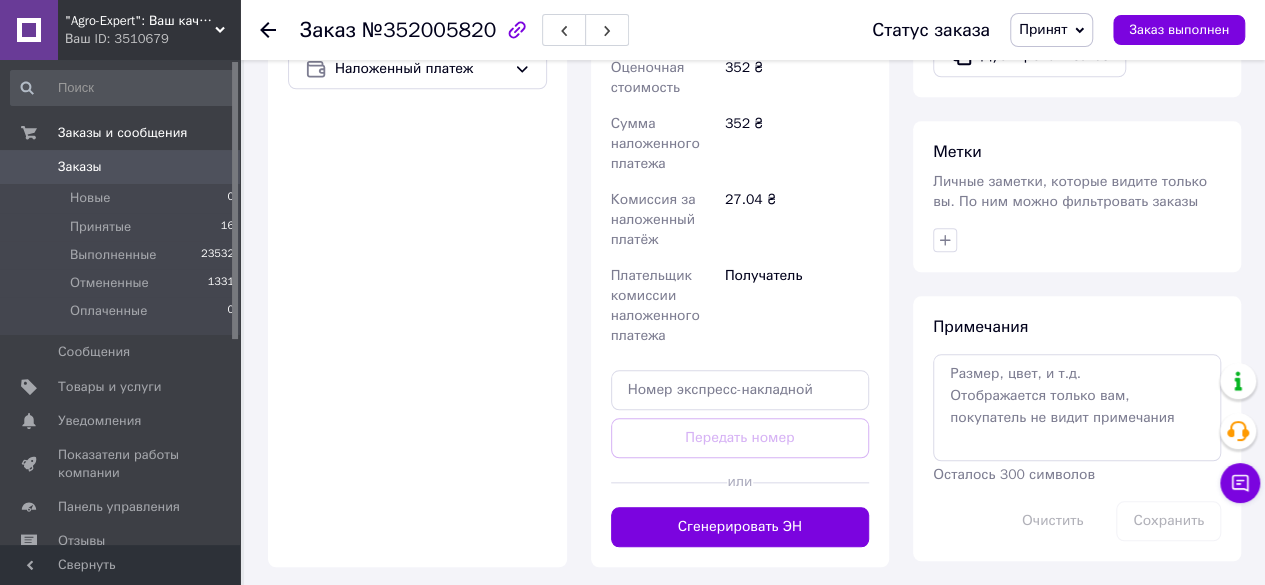 click on "Сгенерировать ЭН" at bounding box center [740, 527] 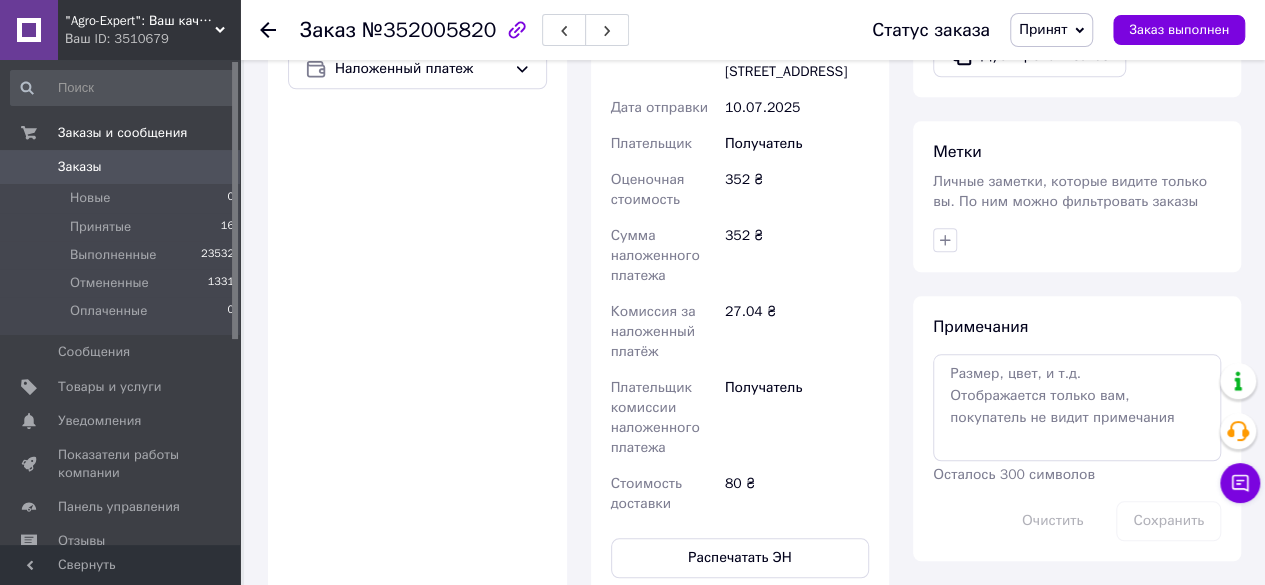 click on "Принят" at bounding box center (1051, 30) 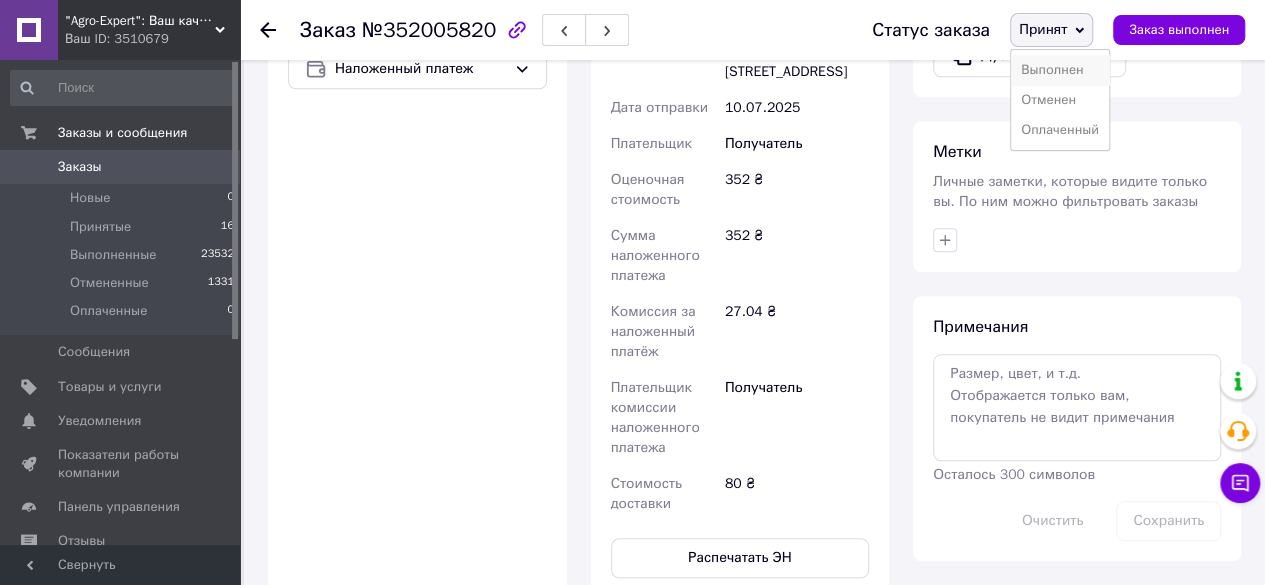 click on "Выполнен" at bounding box center (1060, 70) 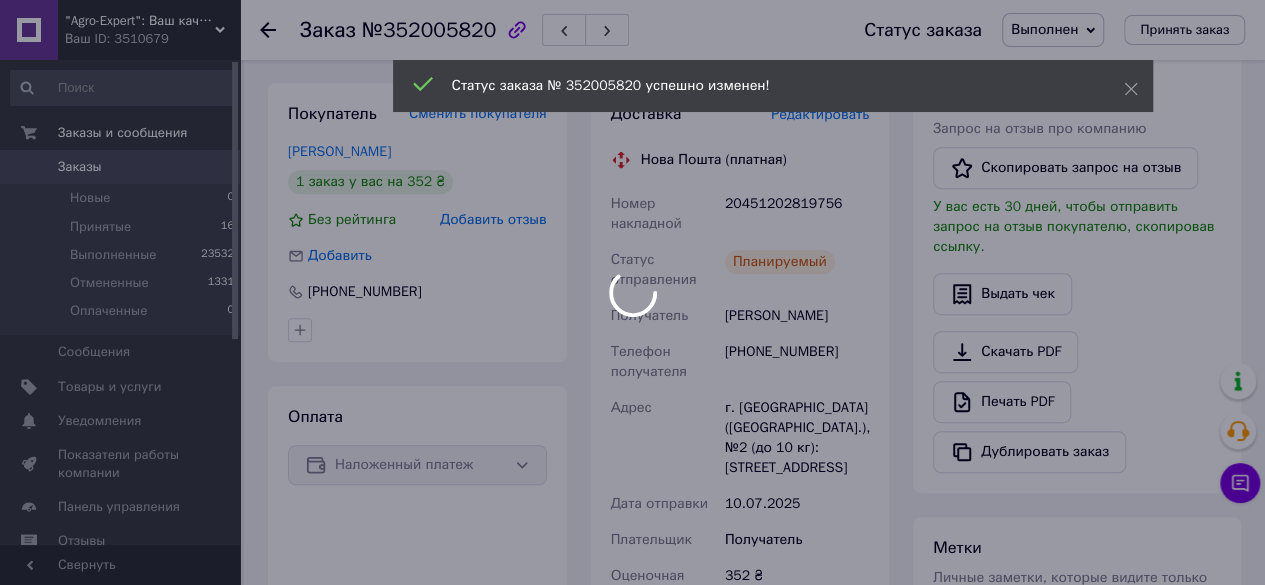 scroll, scrollTop: 400, scrollLeft: 0, axis: vertical 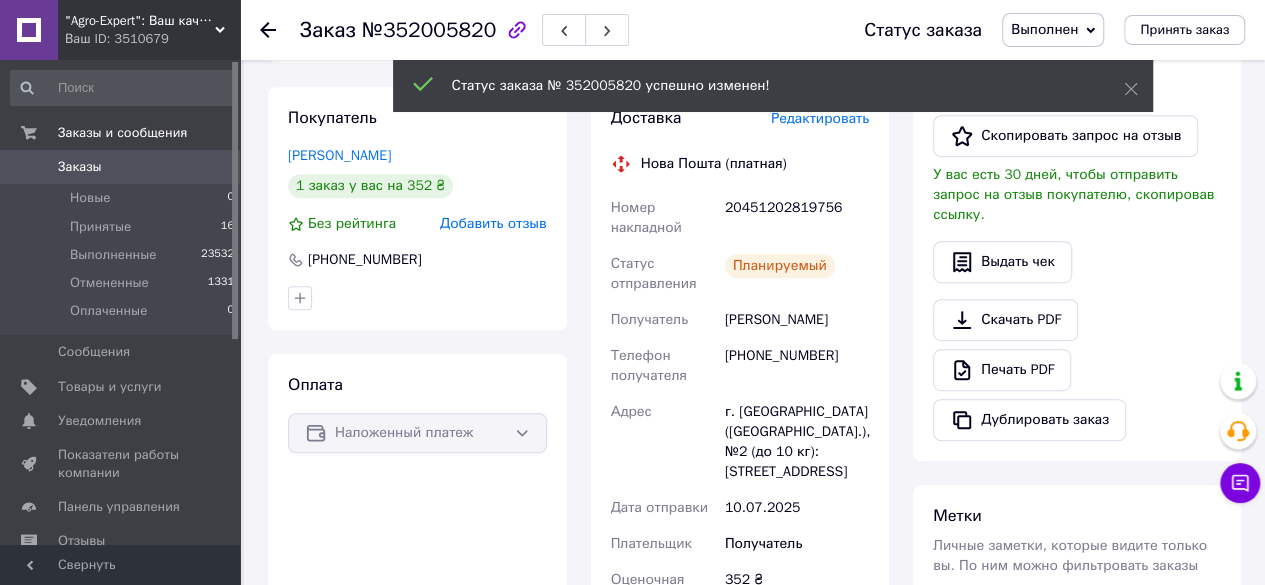 click on "20451202819756" at bounding box center (797, 218) 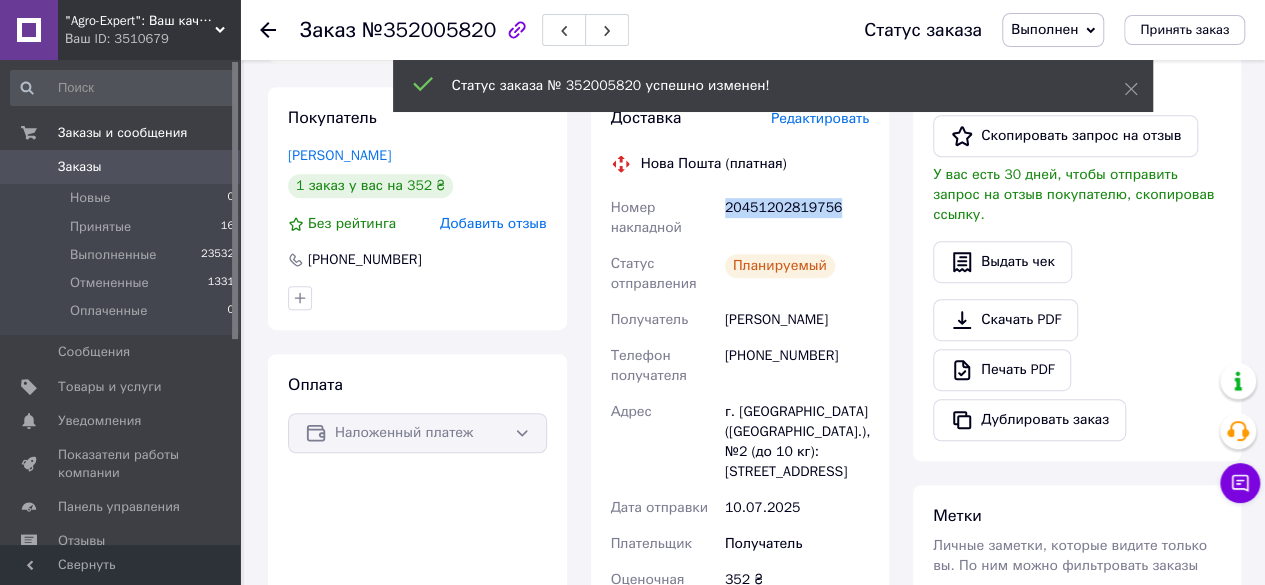 click on "20451202819756" at bounding box center [797, 218] 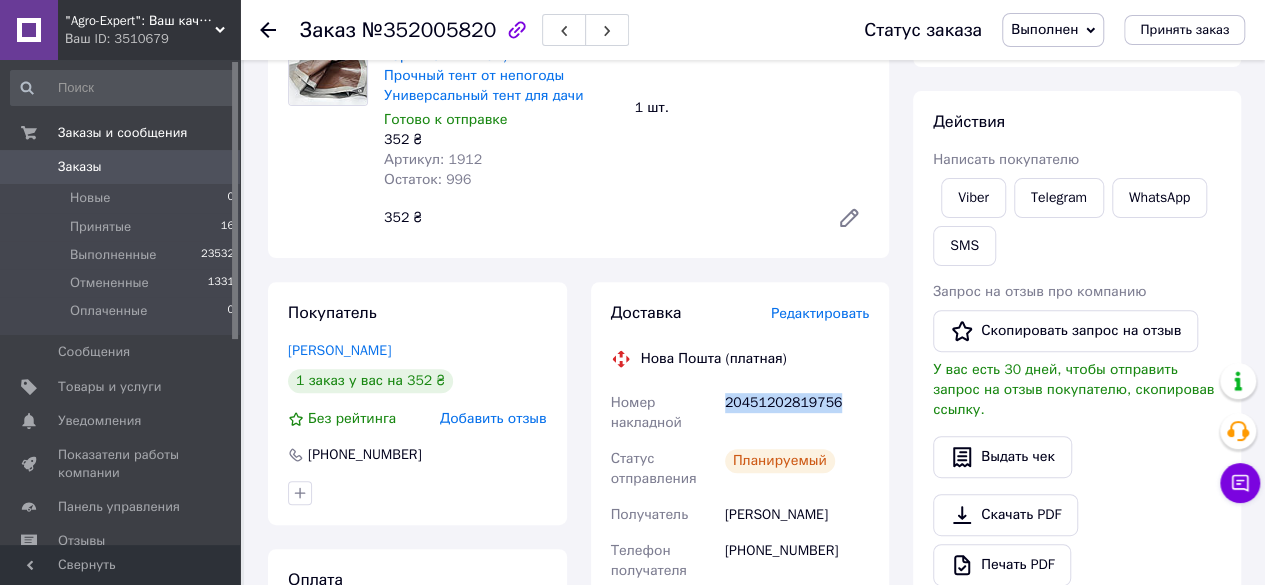 scroll, scrollTop: 200, scrollLeft: 0, axis: vertical 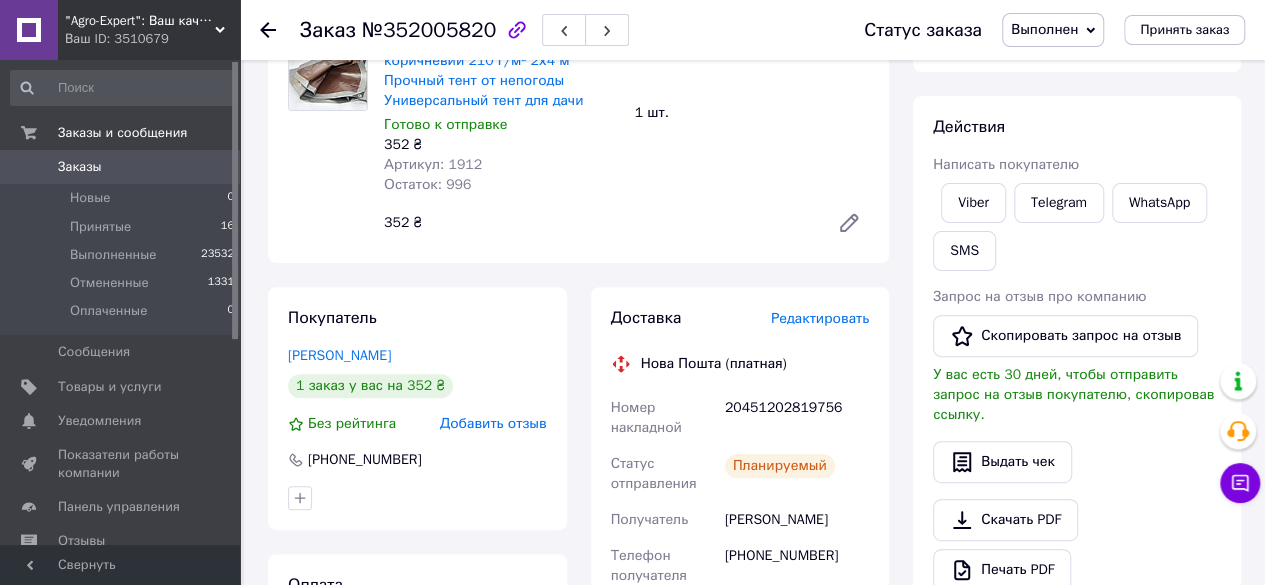 click 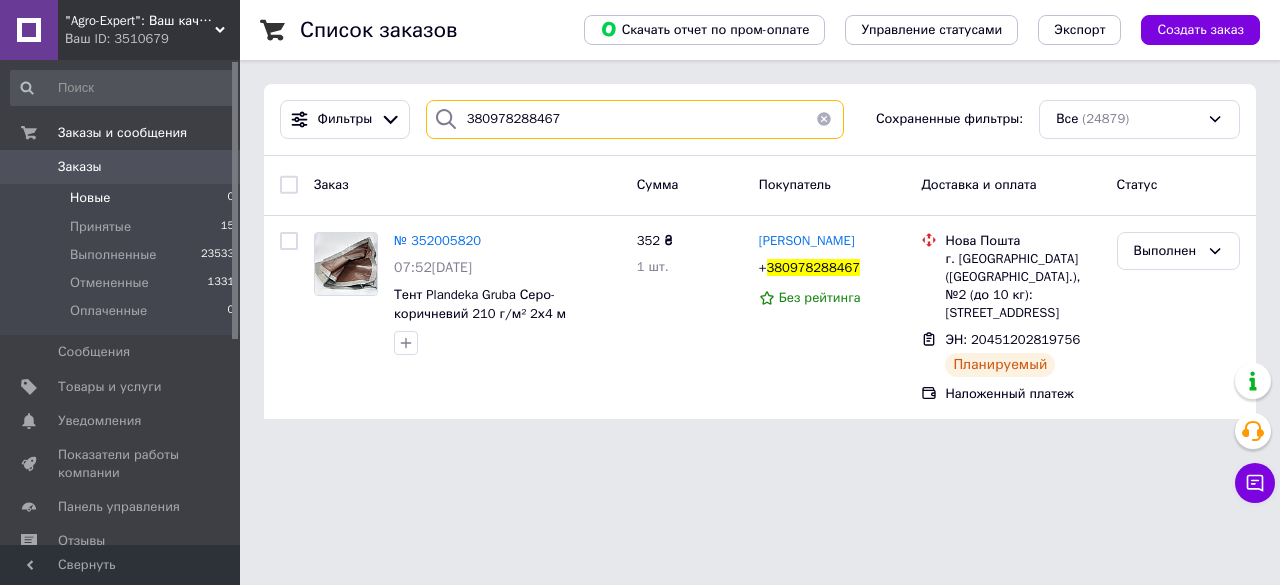 drag, startPoint x: 570, startPoint y: 117, endPoint x: 156, endPoint y: 189, distance: 420.21423 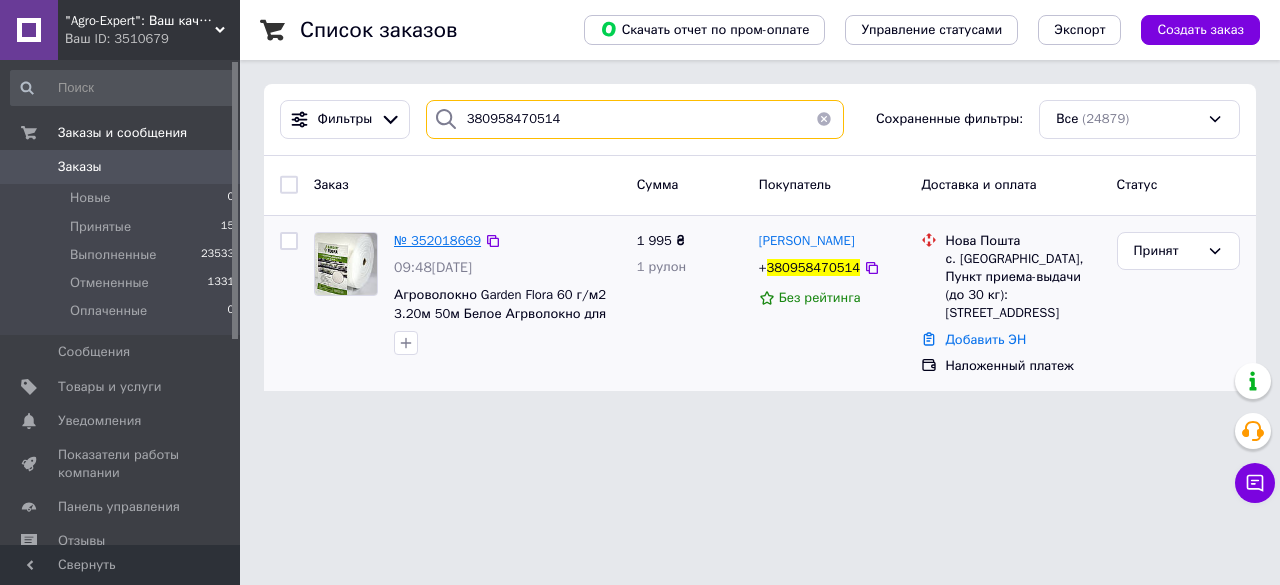 type on "380958470514" 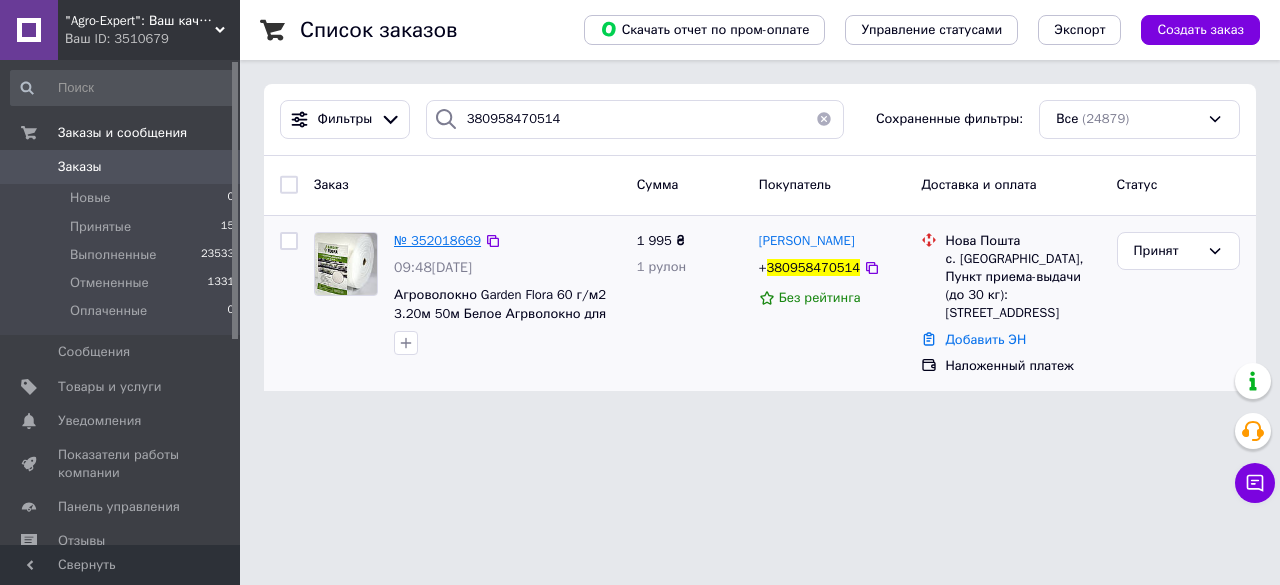 click on "№ 352018669" at bounding box center [437, 240] 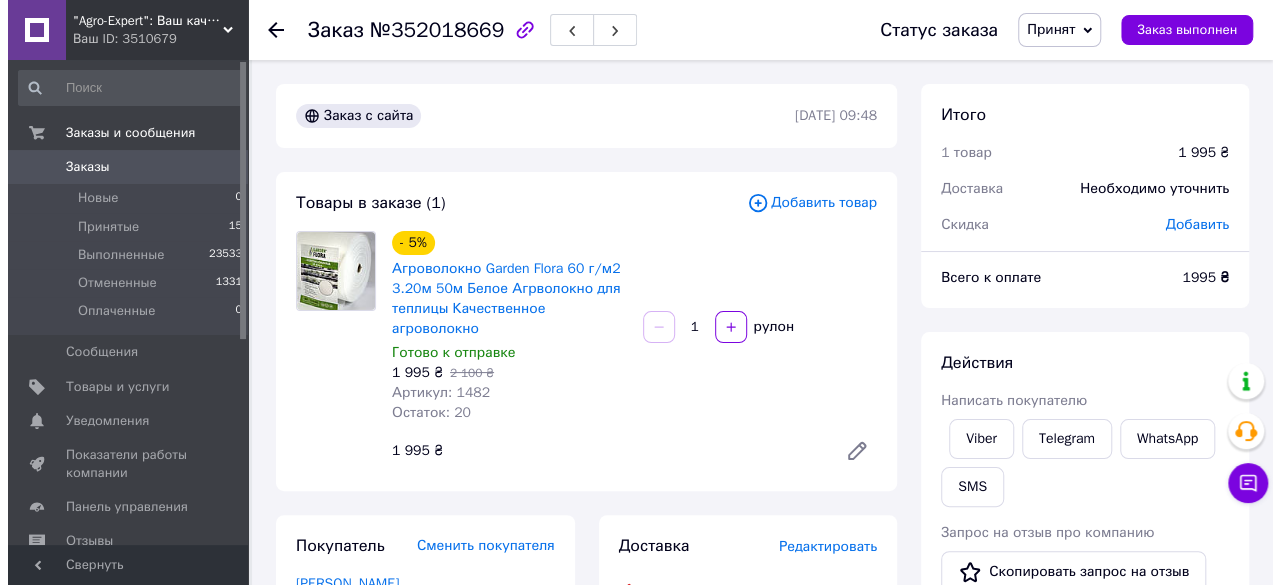 scroll, scrollTop: 400, scrollLeft: 0, axis: vertical 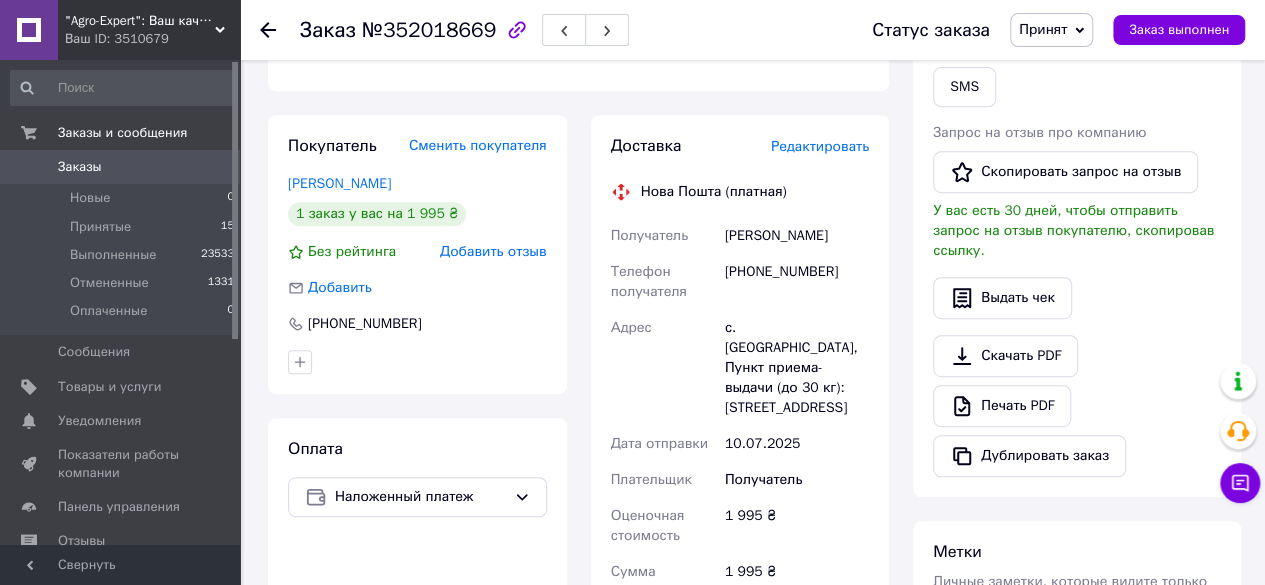 click on "Редактировать" at bounding box center [820, 146] 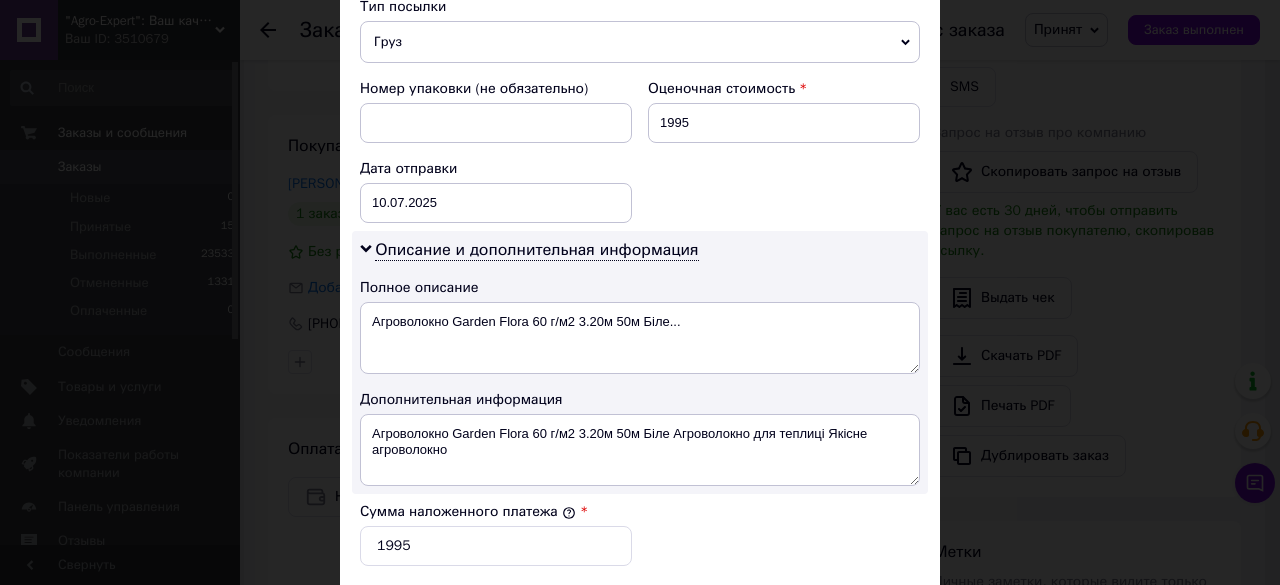 scroll, scrollTop: 900, scrollLeft: 0, axis: vertical 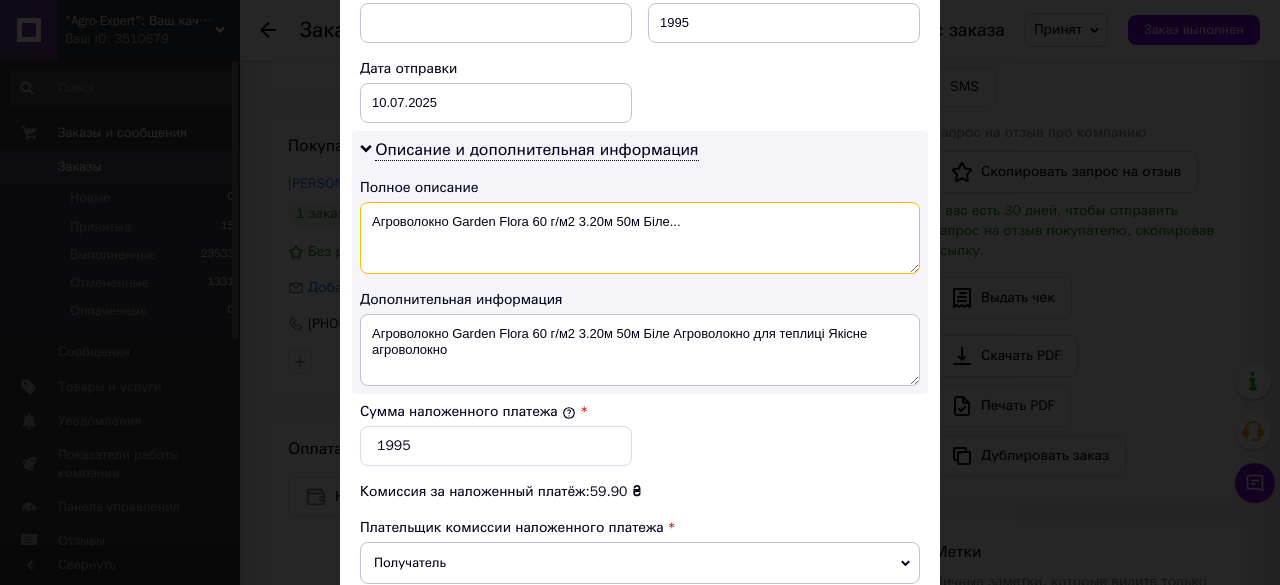 click on "Агроволокно Garden Flora 60 г/м2 3.20м 50м Біле..." at bounding box center (640, 238) 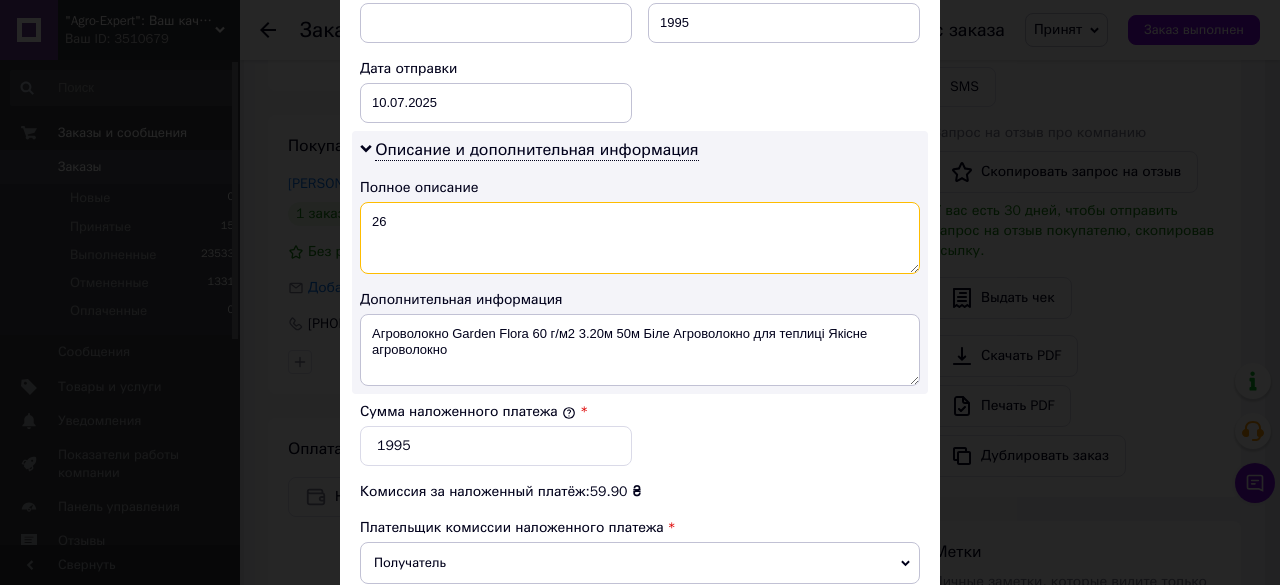 type on "26" 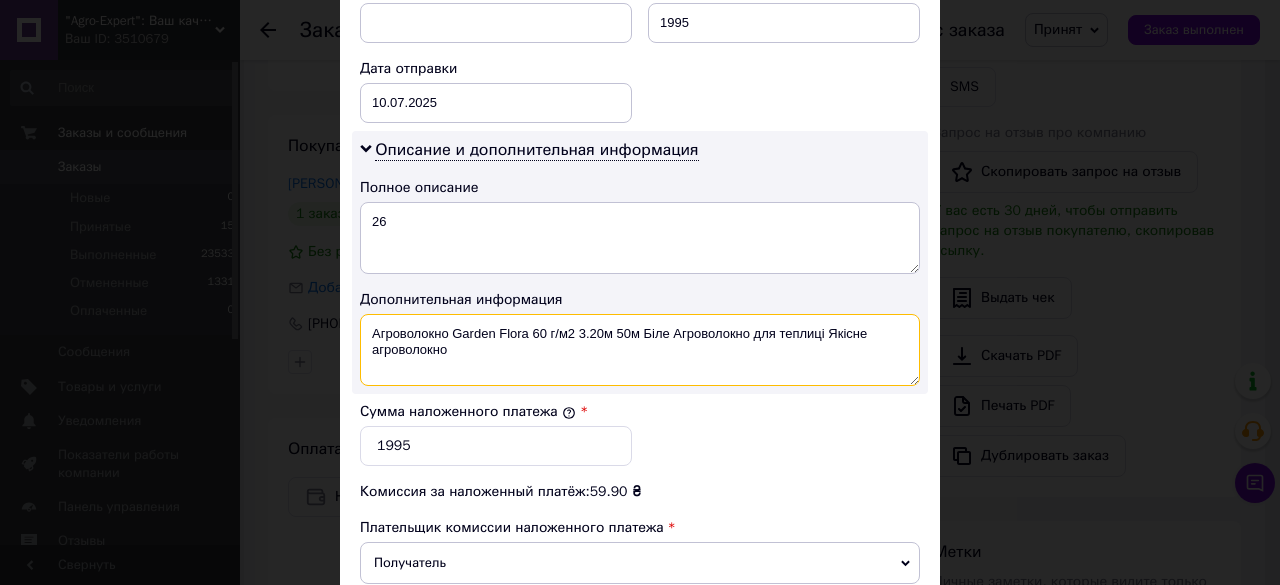 click on "Агроволокно Garden Flora 60 г/м2 3.20м 50м Біле Агроволокно для теплиці Якісне агроволокно" at bounding box center [640, 350] 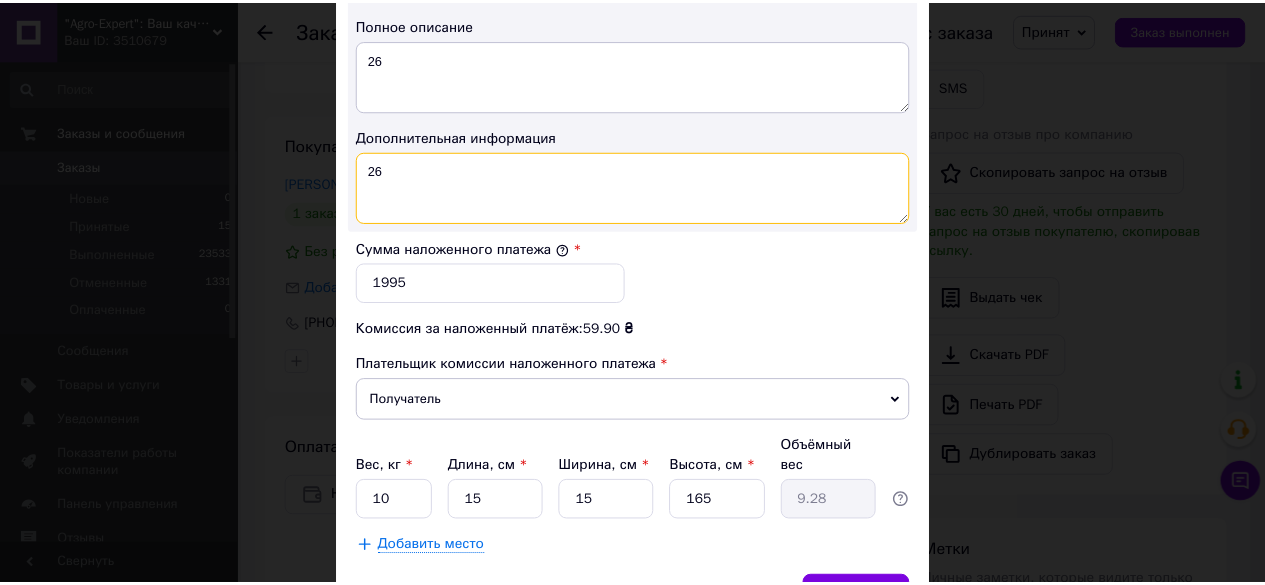 scroll, scrollTop: 1100, scrollLeft: 0, axis: vertical 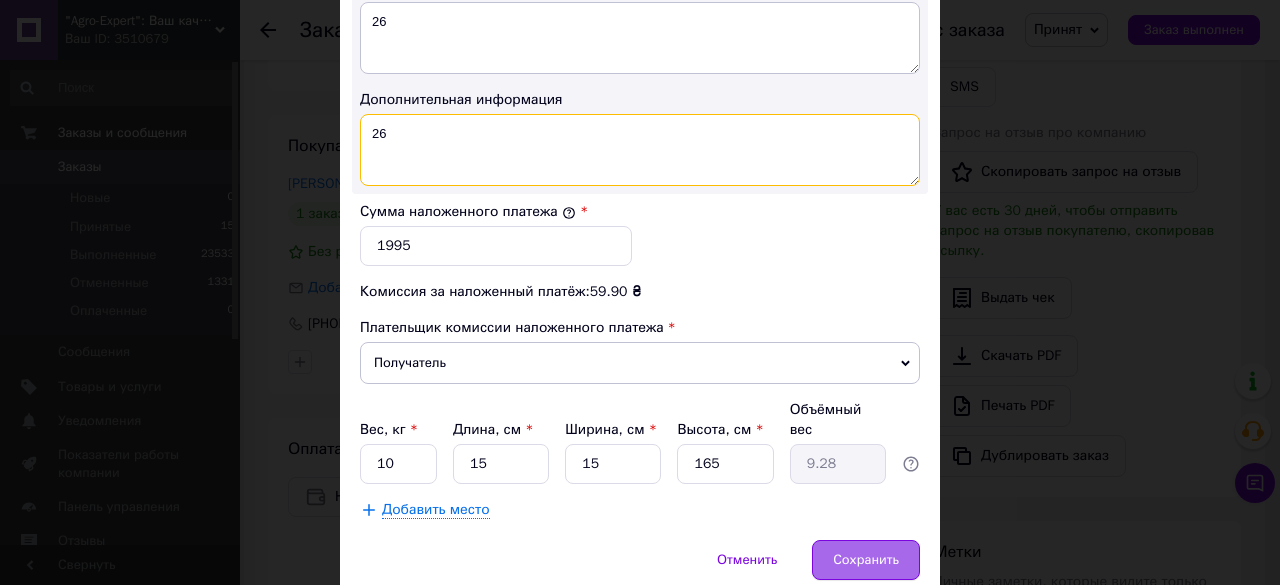 type on "26" 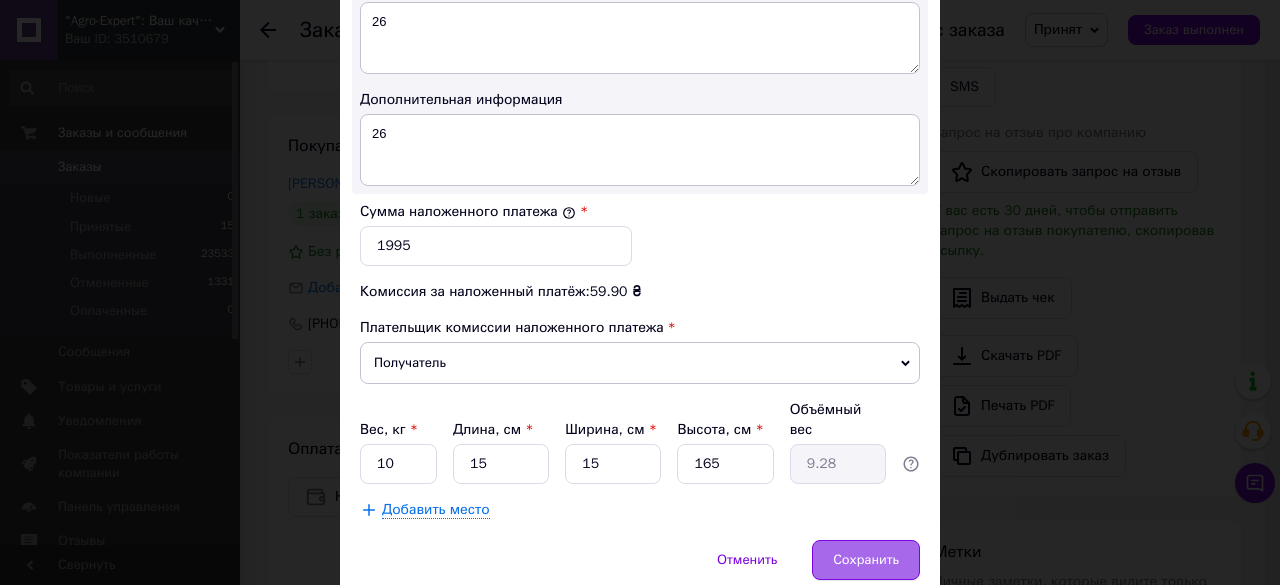 click on "Сохранить" at bounding box center (866, 560) 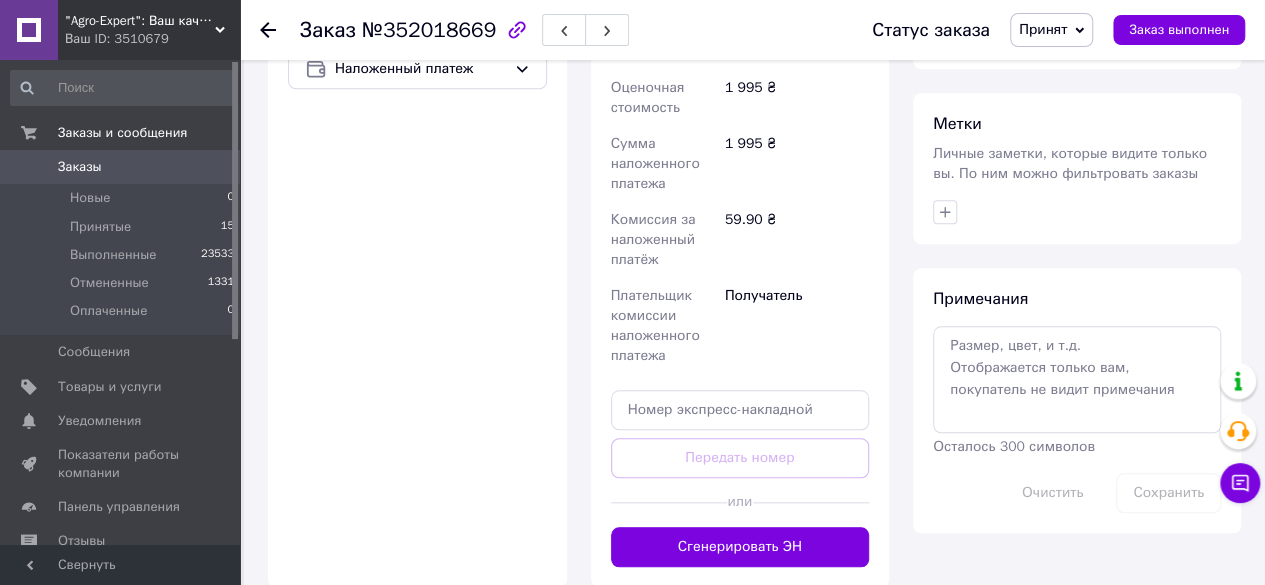 scroll, scrollTop: 900, scrollLeft: 0, axis: vertical 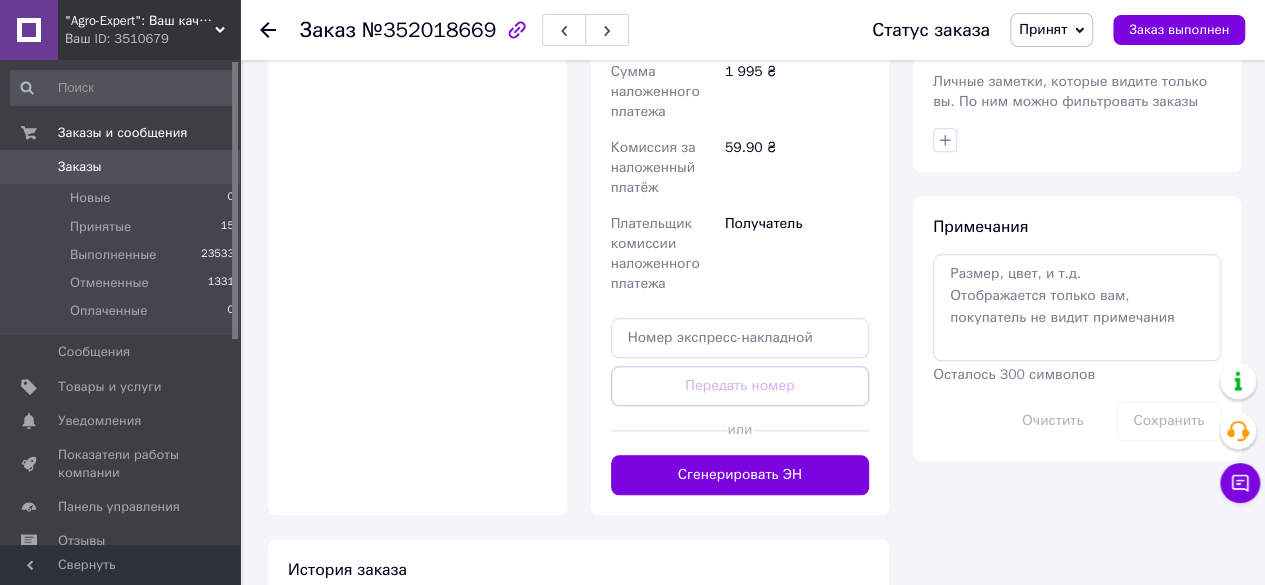click on "Доставка Редактировать Нова Пошта (платная) Получатель Олійник Валентина Телефон получателя +380958470514 Адрес с. Бородаевка, Пункт приема-выдачи (до 30 кг): ул. Центральная, 4а Дата отправки 10.07.2025 Плательщик Получатель Оценочная стоимость 1 995 ₴ Сумма наложенного платежа 1 995 ₴ Комиссия за наложенный платёж 59.90 ₴ Плательщик комиссии наложенного платежа Получатель Передать номер или Сгенерировать ЭН Плательщик Получатель Отправитель Фамилия получателя Олійник Имя получателя Валентина Отчество получателя Телефон получателя +380958470514 Тип доставки Курьером <" at bounding box center [740, 65] 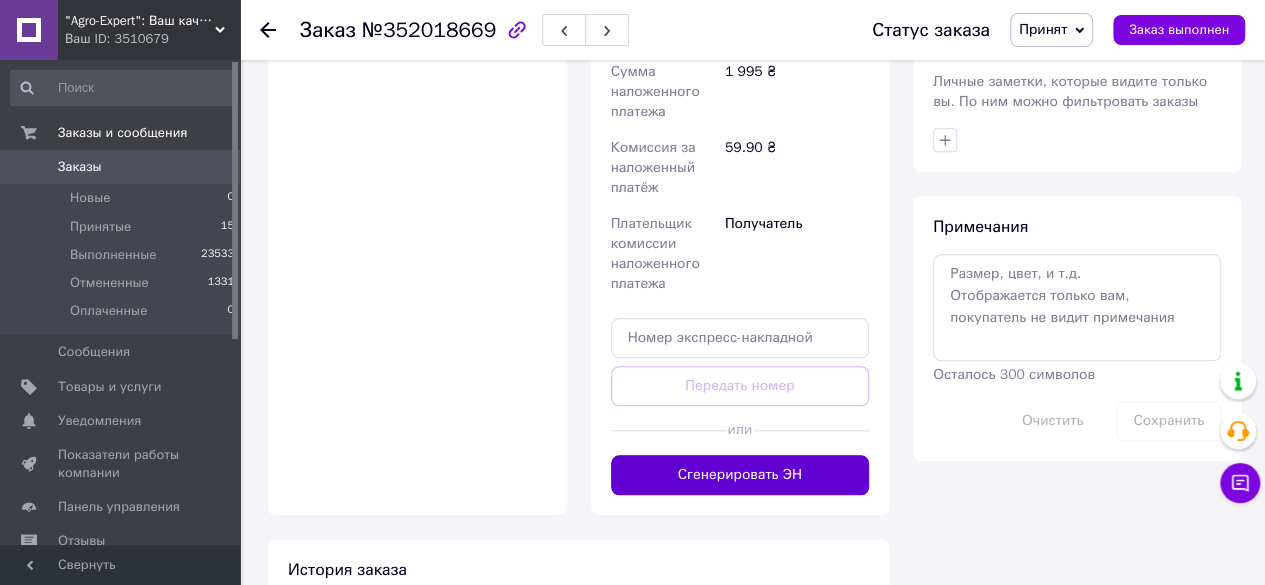 click on "Сгенерировать ЭН" at bounding box center (740, 475) 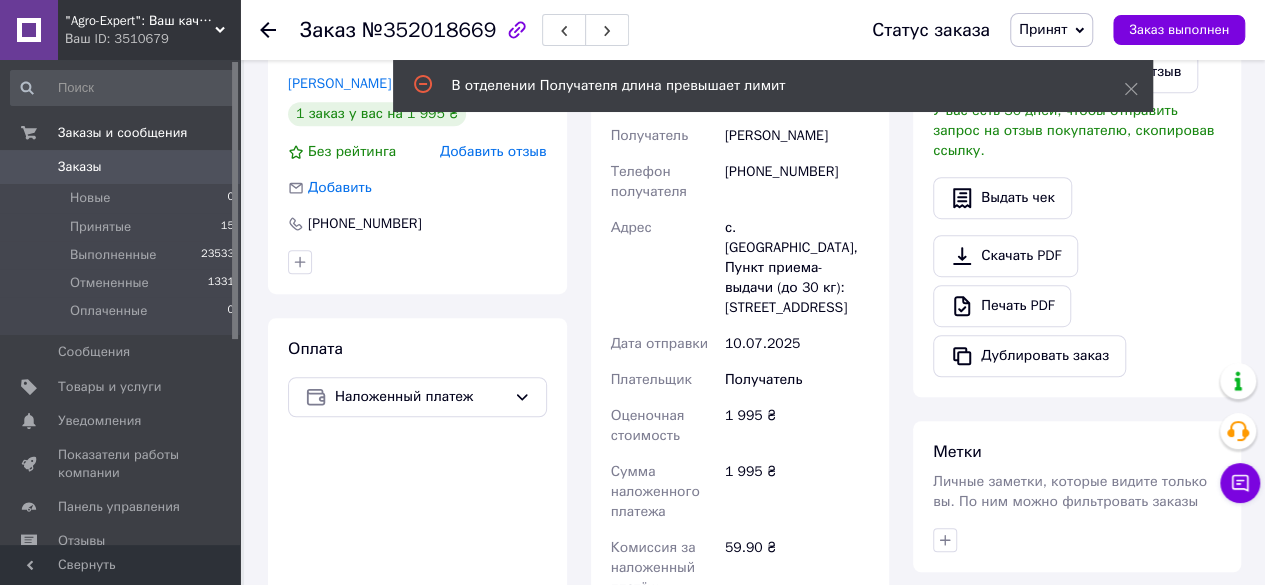 scroll, scrollTop: 400, scrollLeft: 0, axis: vertical 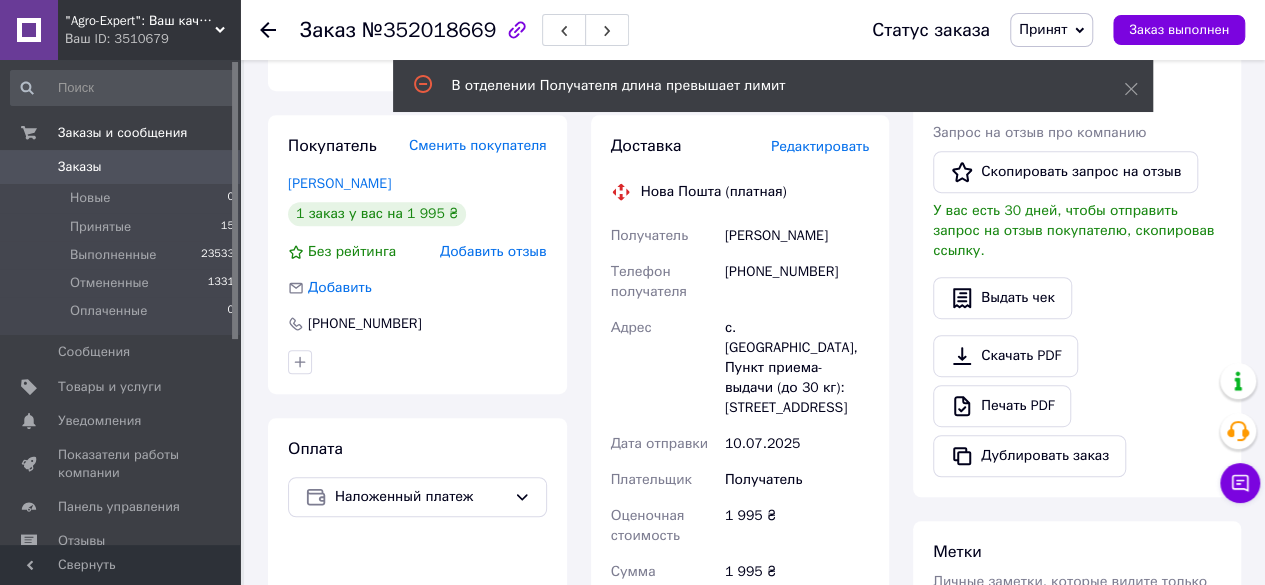 click on "Редактировать" at bounding box center (820, 146) 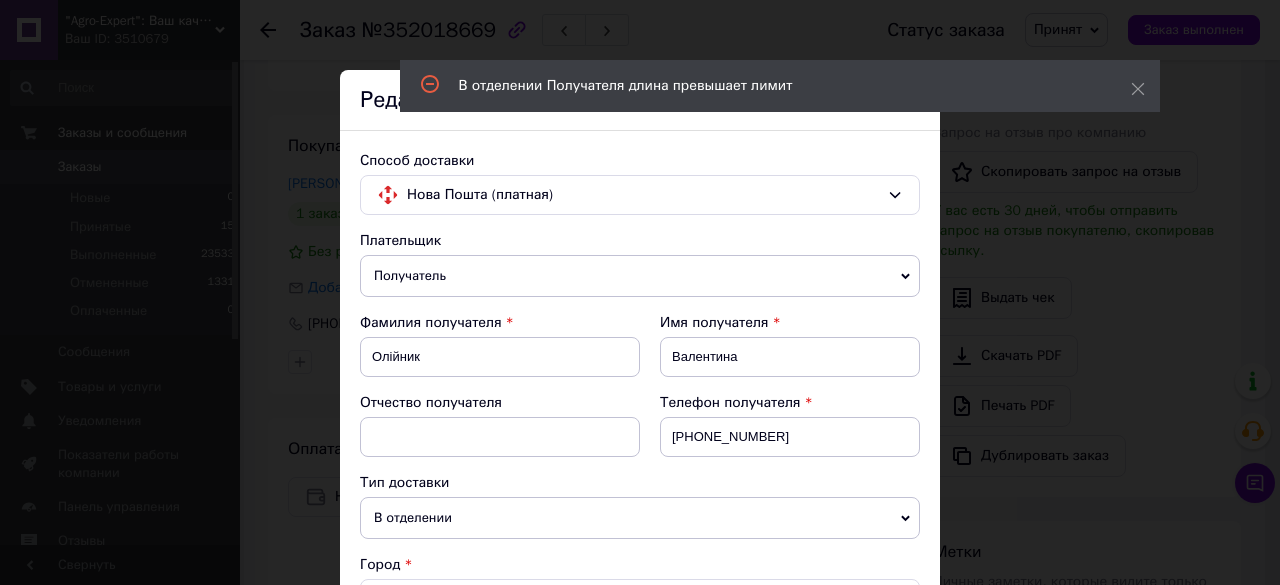 click on "× Редактирование доставки Способ доставки Нова Пошта (платная) Плательщик Получатель Отправитель Фамилия получателя Олійник Имя получателя Валентина Отчество получателя Телефон получателя +380958470514 Тип доставки В отделении Курьером В почтомате Город с. Бородаевка Отделение Пункт приема-выдачи (до 30 кг): ул. Центральная, 4а Место отправки с. Руська Поляна: №1: вул. Шраменка, 34 Нет совпадений. Попробуйте изменить условия поиска Добавить еще место отправки Тип посылки Груз Документы Номер упаковки (не обязательно) Оценочная стоимость 1995 Дата отправки 10.07.2025 <" at bounding box center (640, 292) 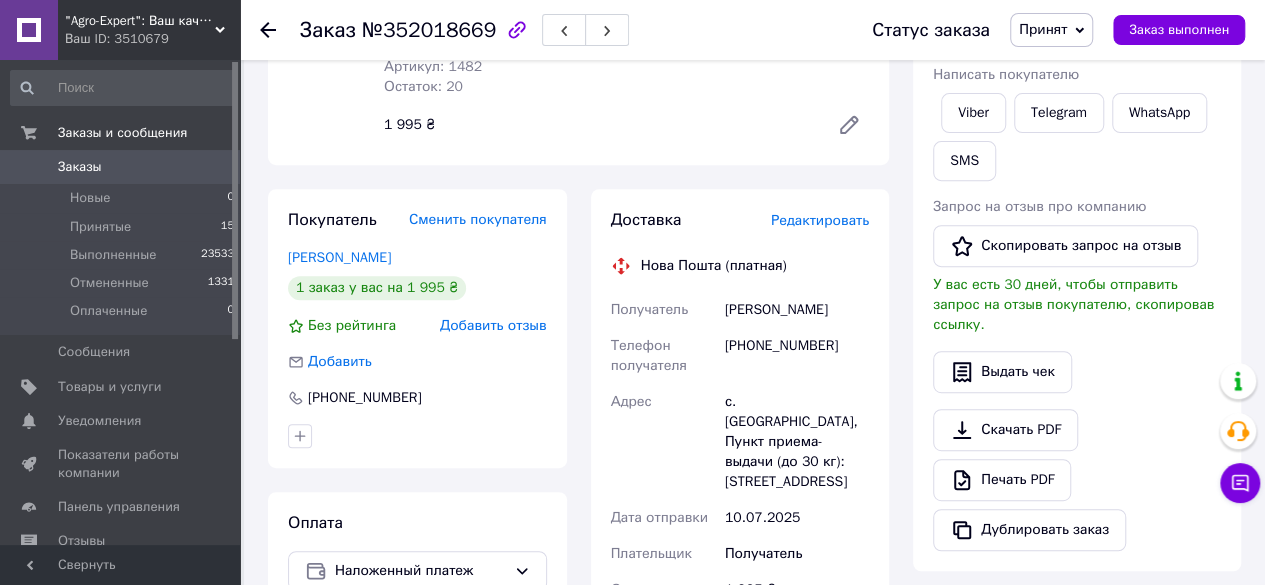 scroll, scrollTop: 200, scrollLeft: 0, axis: vertical 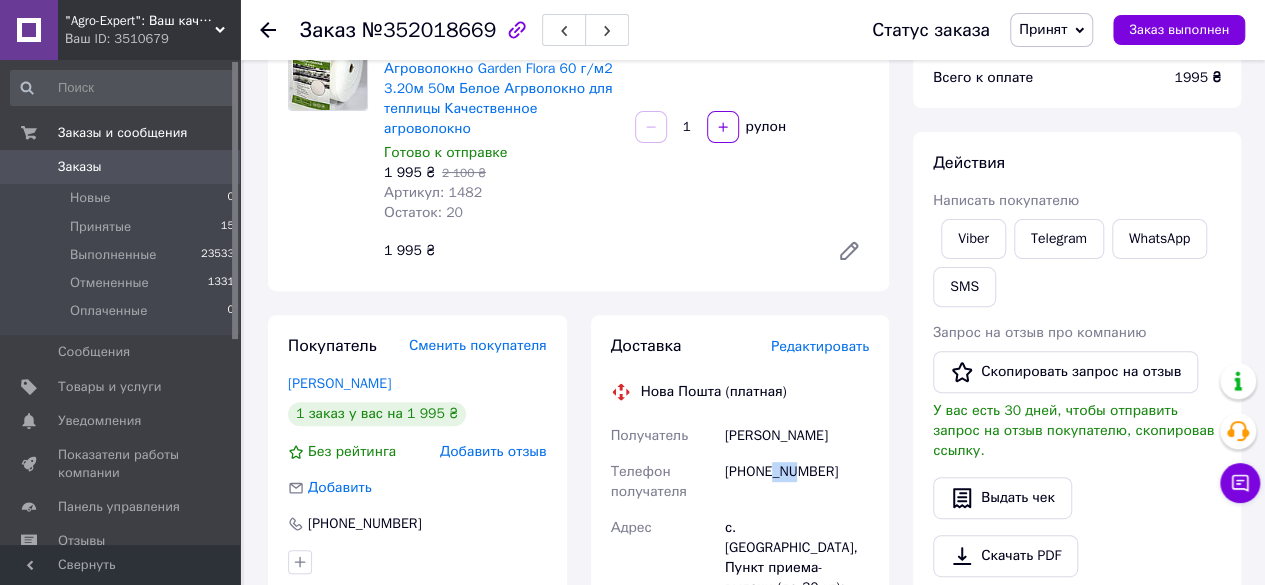 drag, startPoint x: 774, startPoint y: 475, endPoint x: 790, endPoint y: 475, distance: 16 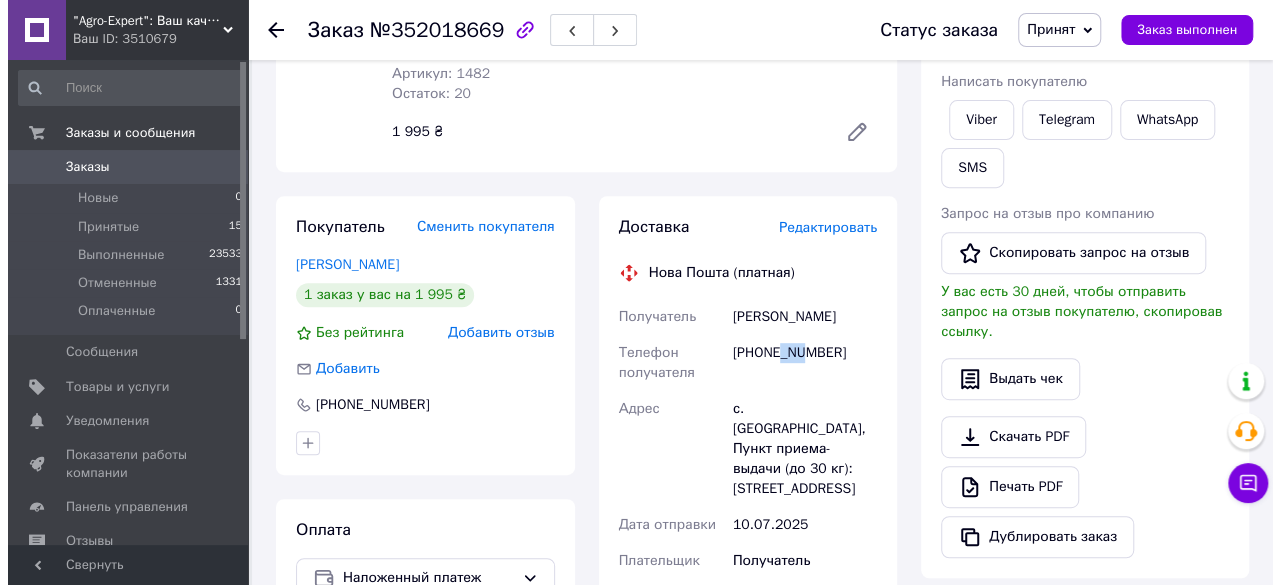 scroll, scrollTop: 300, scrollLeft: 0, axis: vertical 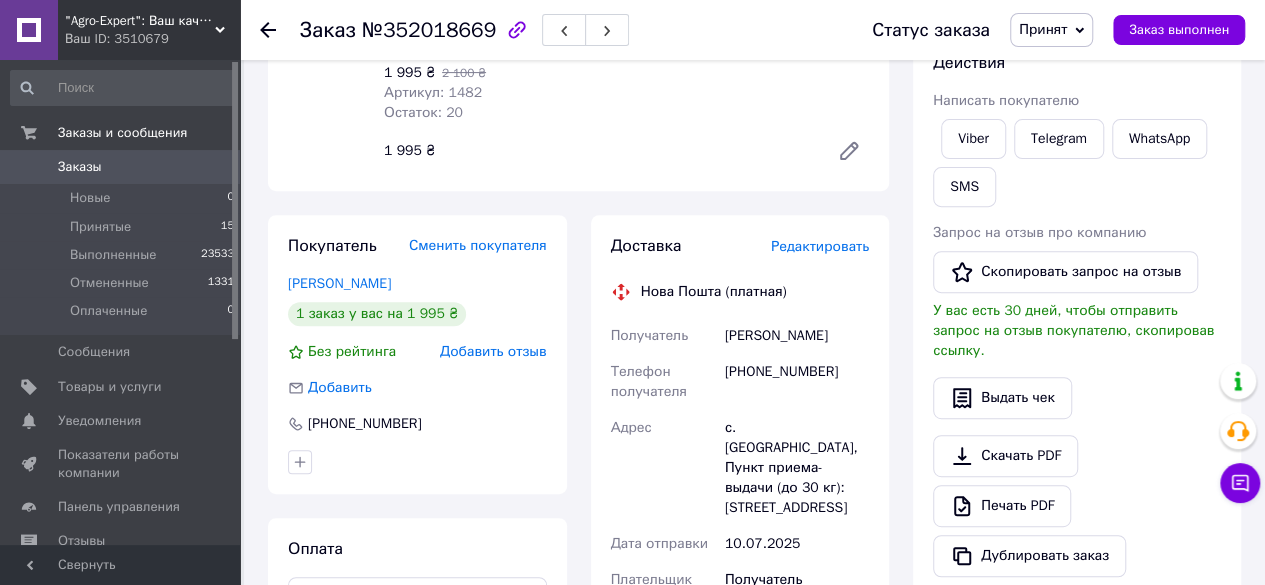 click on "Редактировать" at bounding box center [820, 246] 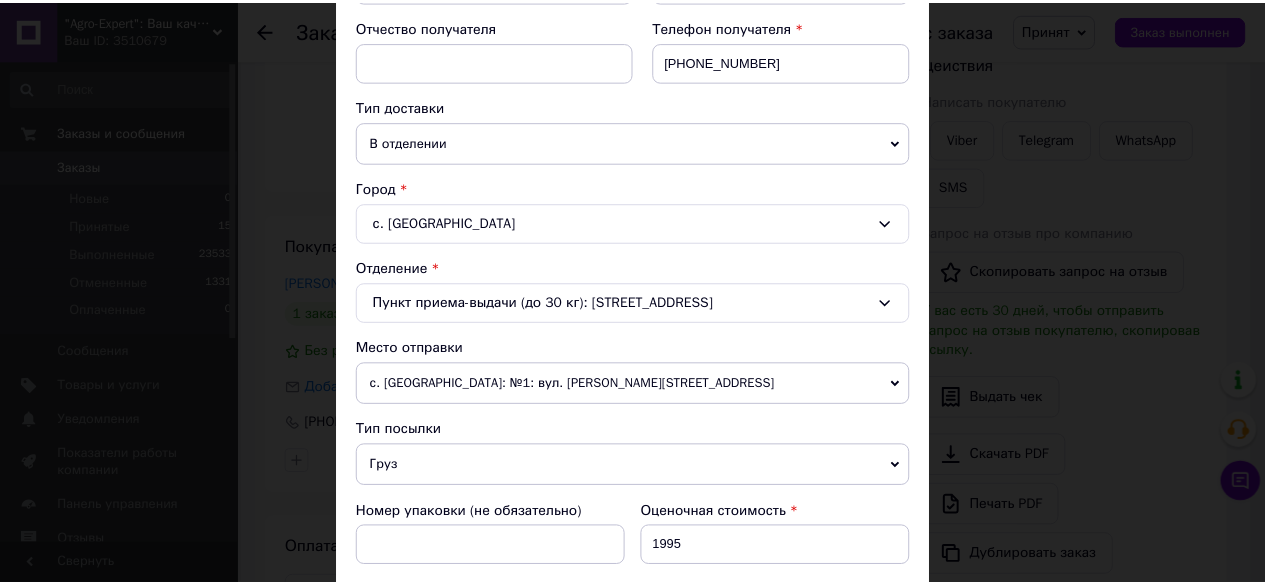 scroll, scrollTop: 400, scrollLeft: 0, axis: vertical 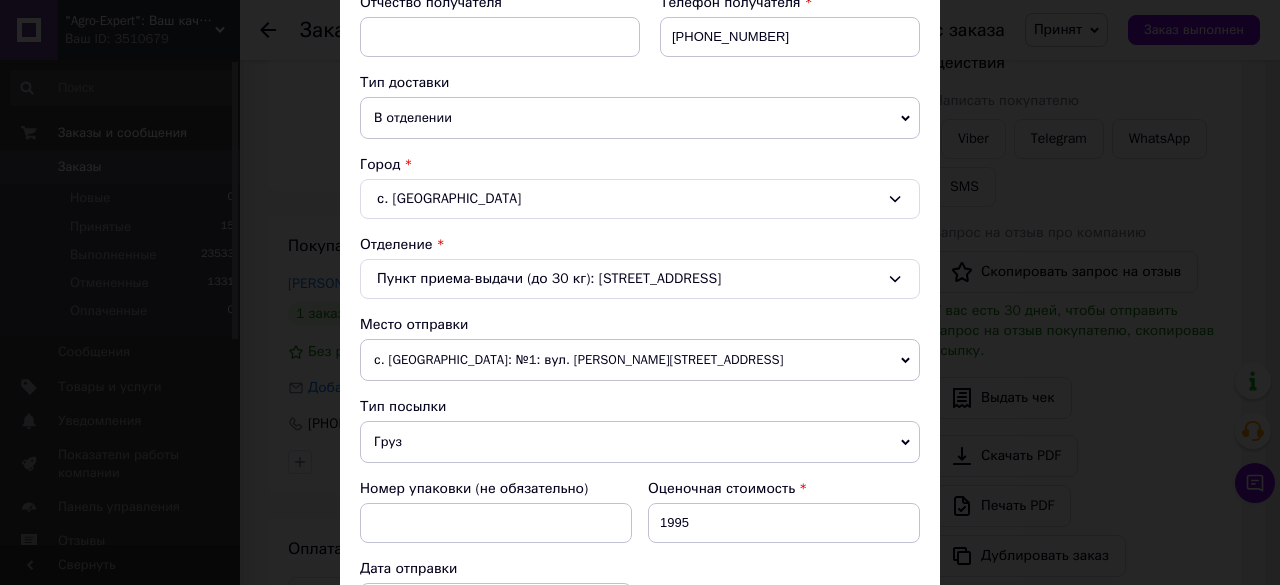 click on "× Редактирование доставки Способ доставки Нова Пошта (платная) Плательщик Получатель Отправитель Фамилия получателя Олійник Имя получателя Валентина Отчество получателя Телефон получателя +380958470514 Тип доставки В отделении Курьером В почтомате Город с. Бородаевка Отделение Пункт приема-выдачи (до 30 кг): ул. Центральная, 4а Место отправки с. Руська Поляна: №1: вул. Шраменка, 34 Нет совпадений. Попробуйте изменить условия поиска Добавить еще место отправки Тип посылки Груз Документы Номер упаковки (не обязательно) Оценочная стоимость 1995 Дата отправки 10.07.2025 <" at bounding box center [640, 292] 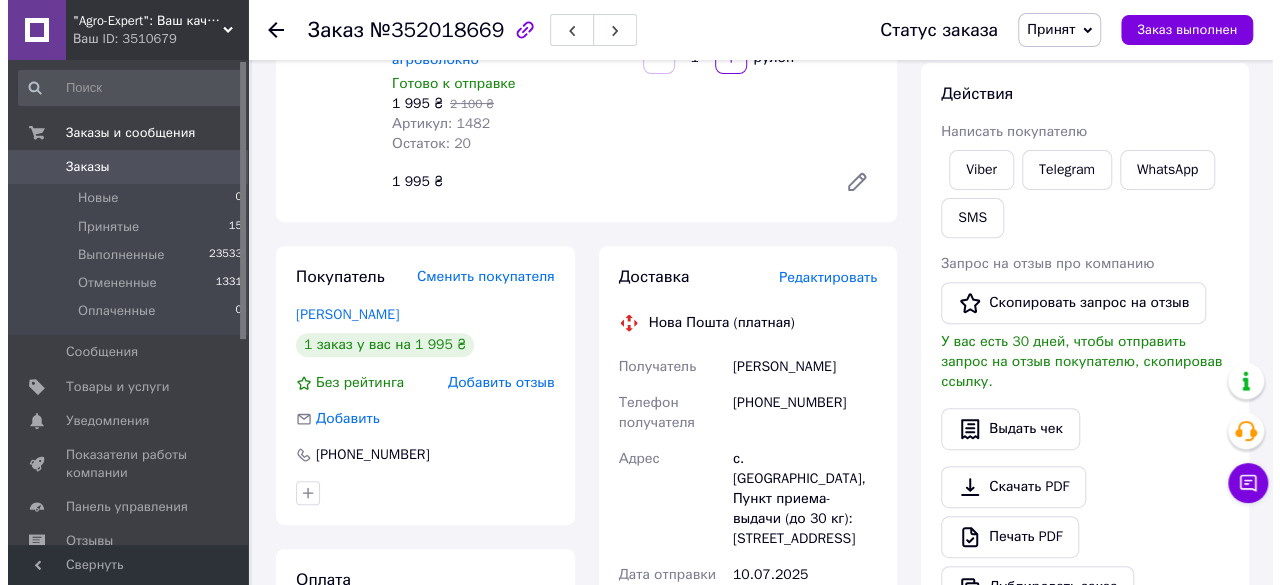 scroll, scrollTop: 300, scrollLeft: 0, axis: vertical 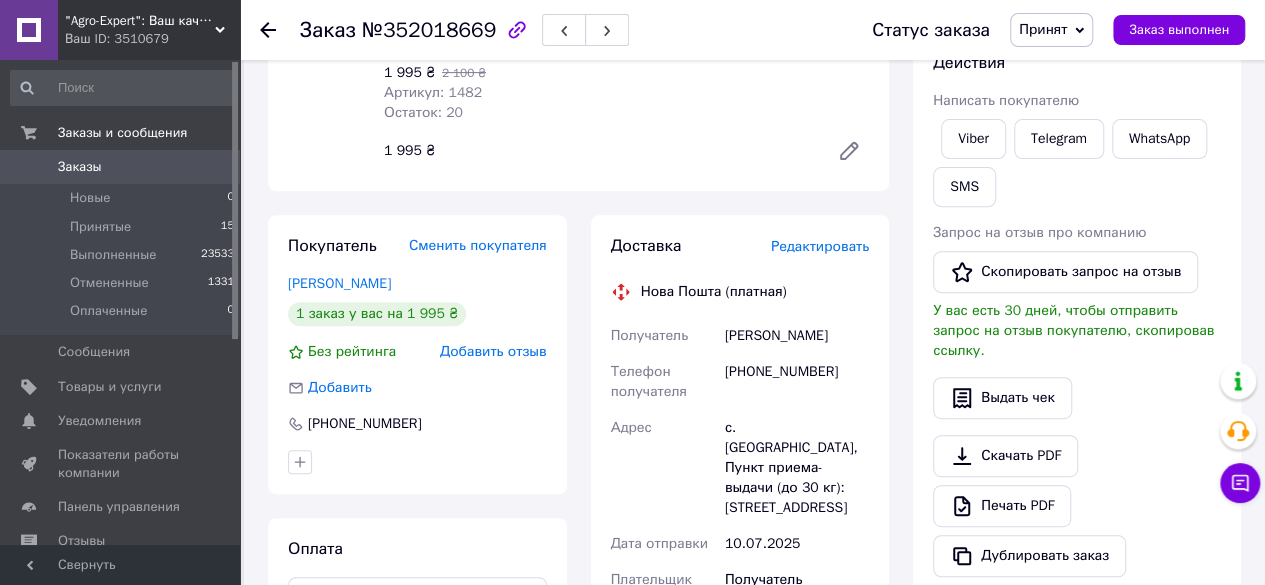 click on "Редактировать" at bounding box center (820, 246) 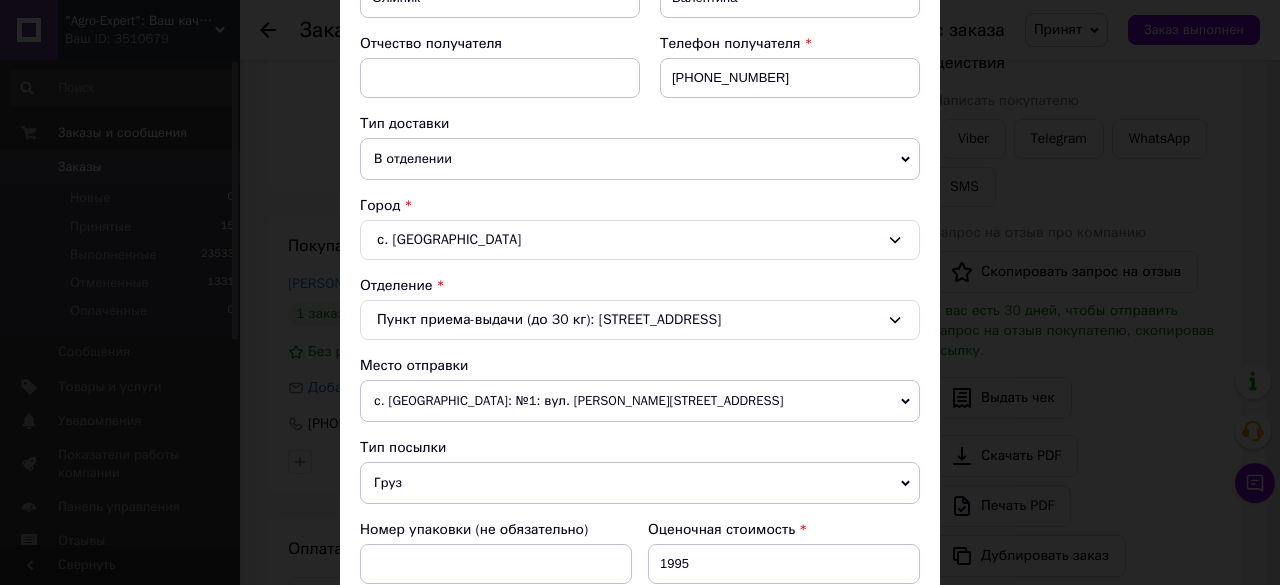 scroll, scrollTop: 400, scrollLeft: 0, axis: vertical 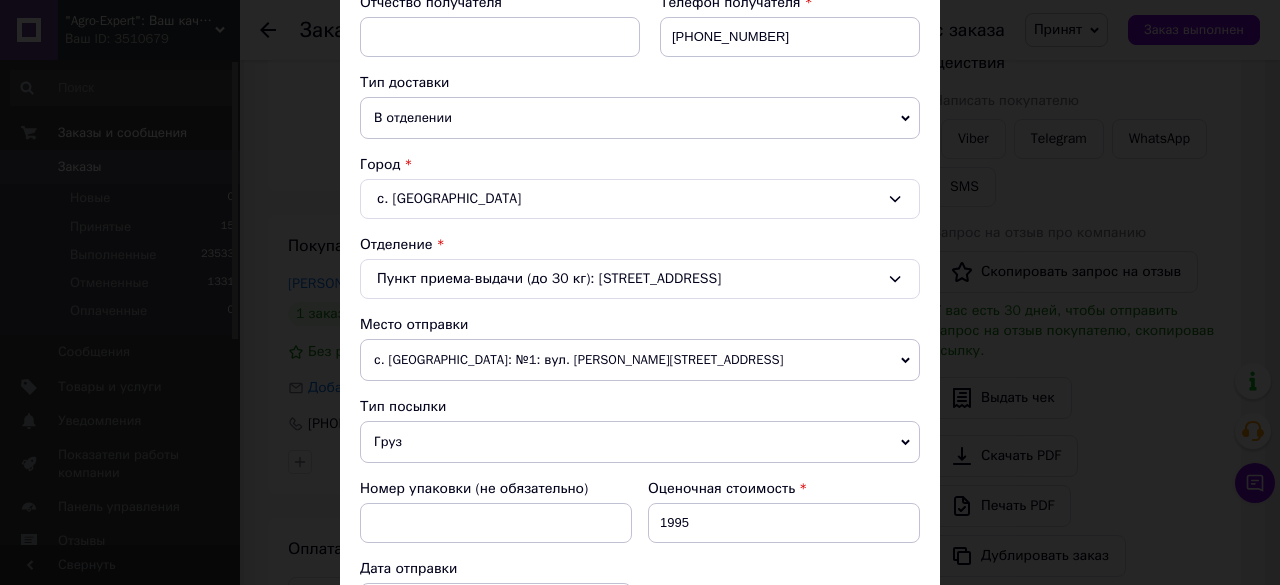 click on "Пункт приема-выдачи (до 30 кг): ул. Центральная, 4а" at bounding box center [640, 279] 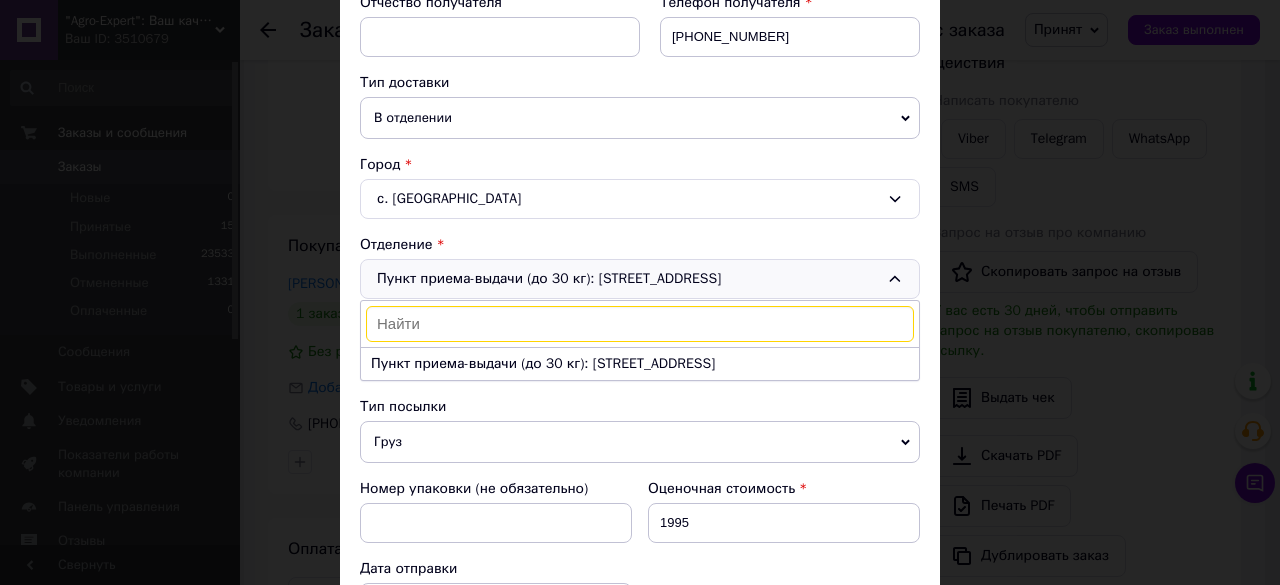 click on "Пункт приема-выдачи (до 30 кг): ул. Центральная, 4а Пункт приема-выдачи (до 30 кг): ул. Центральная, 4а" at bounding box center [640, 279] 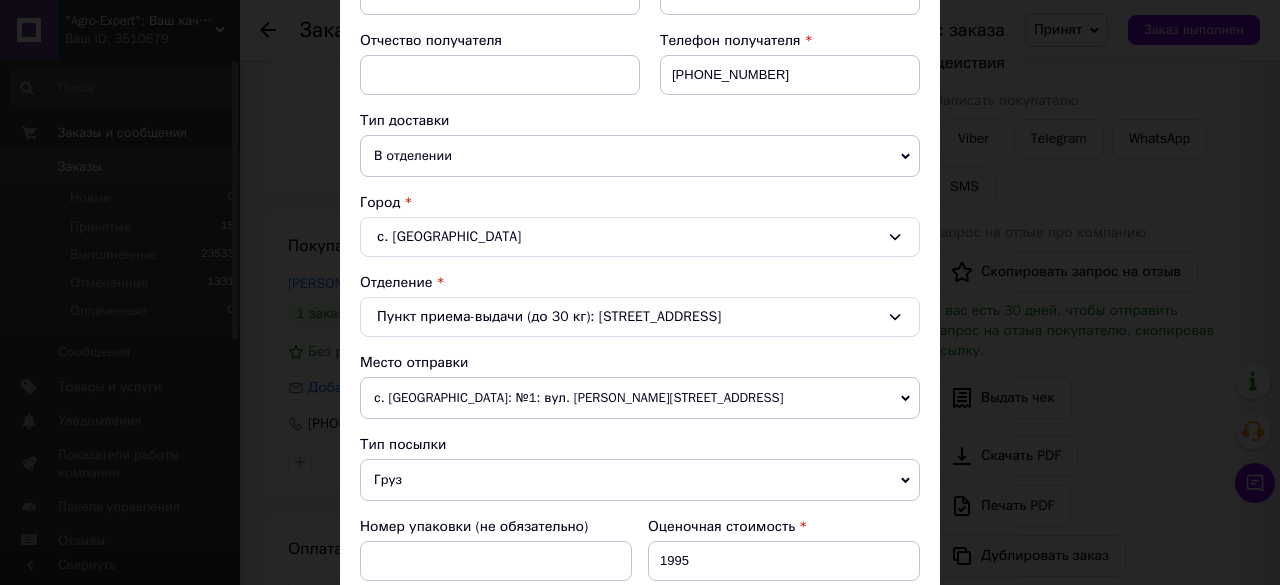 scroll, scrollTop: 400, scrollLeft: 0, axis: vertical 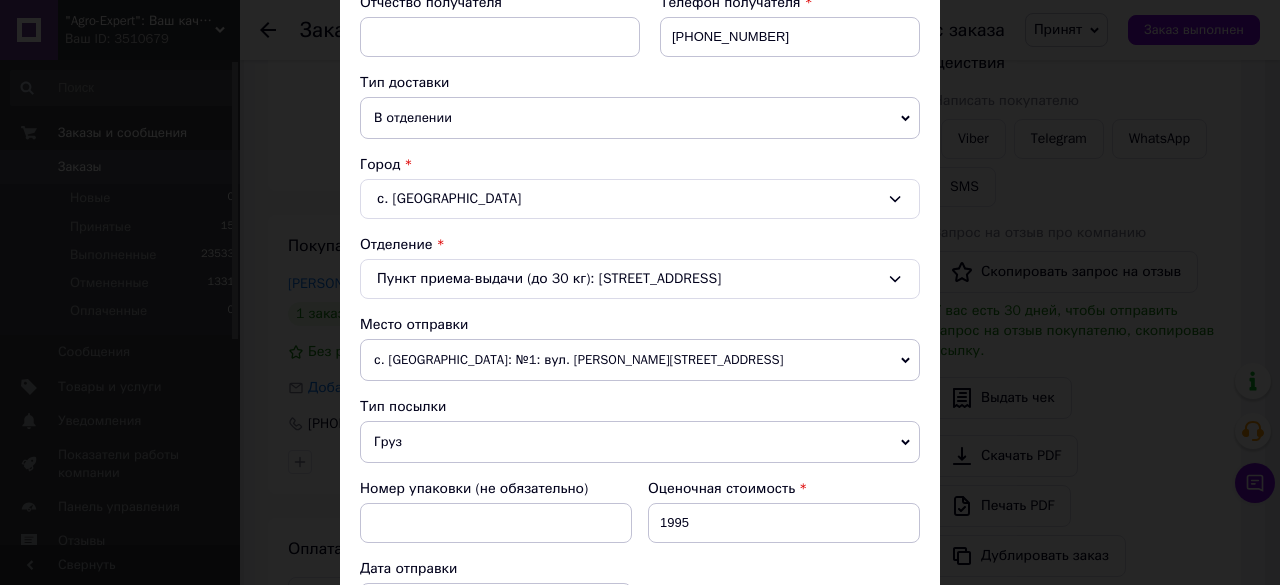 click on "В отделении" at bounding box center (640, 118) 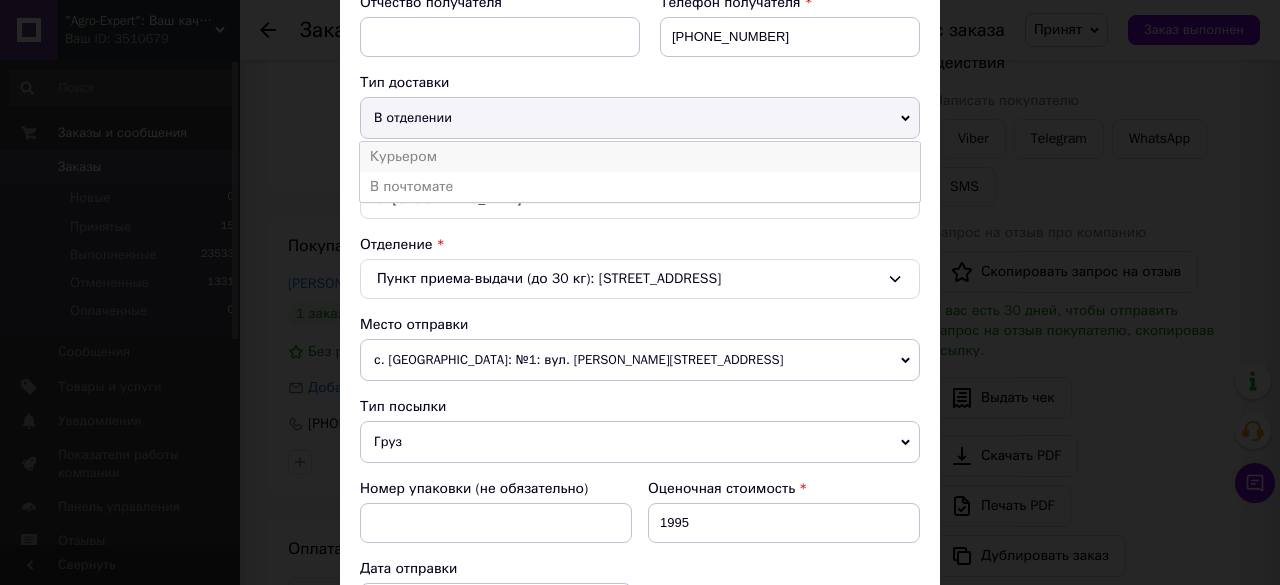 click on "Курьером" at bounding box center (640, 157) 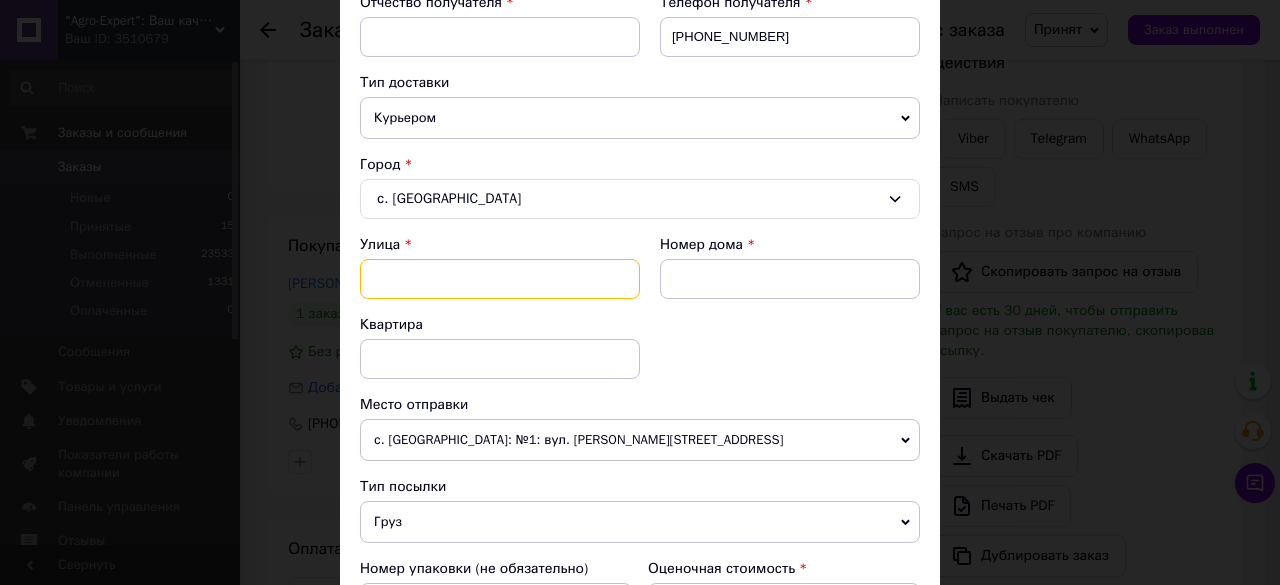 click at bounding box center [500, 279] 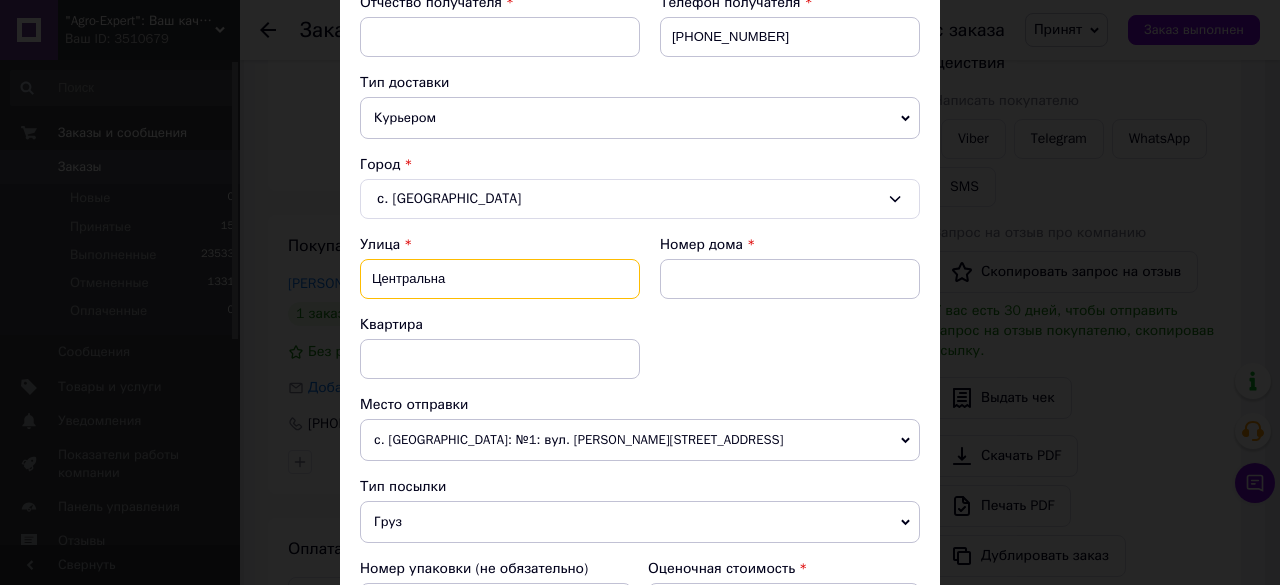 type on "Центральна" 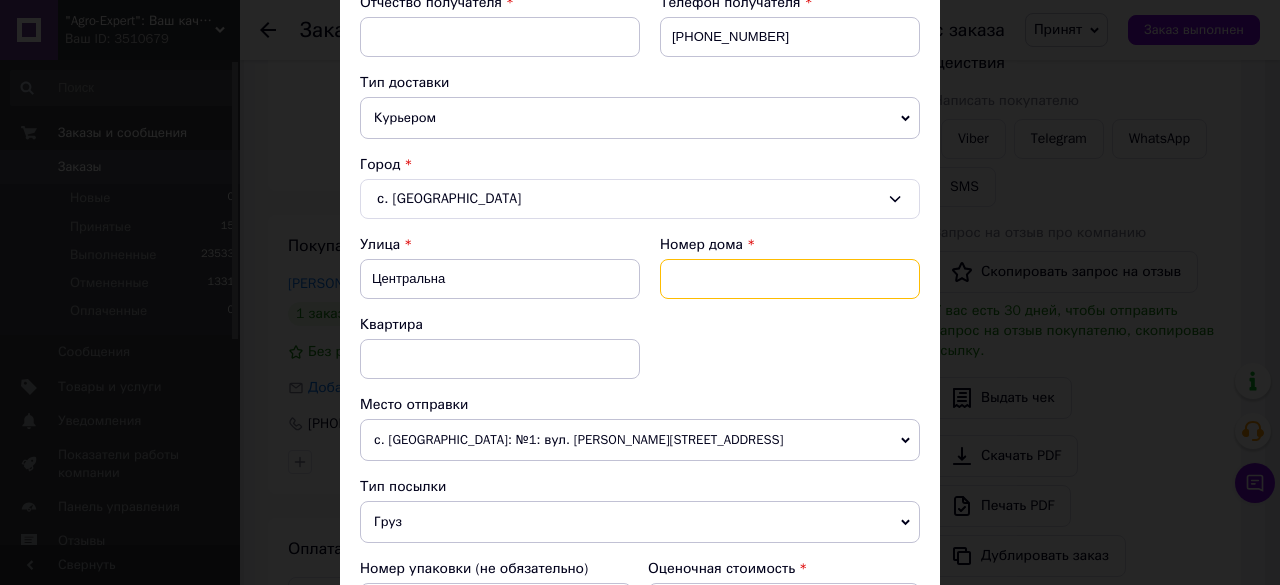 click at bounding box center (790, 279) 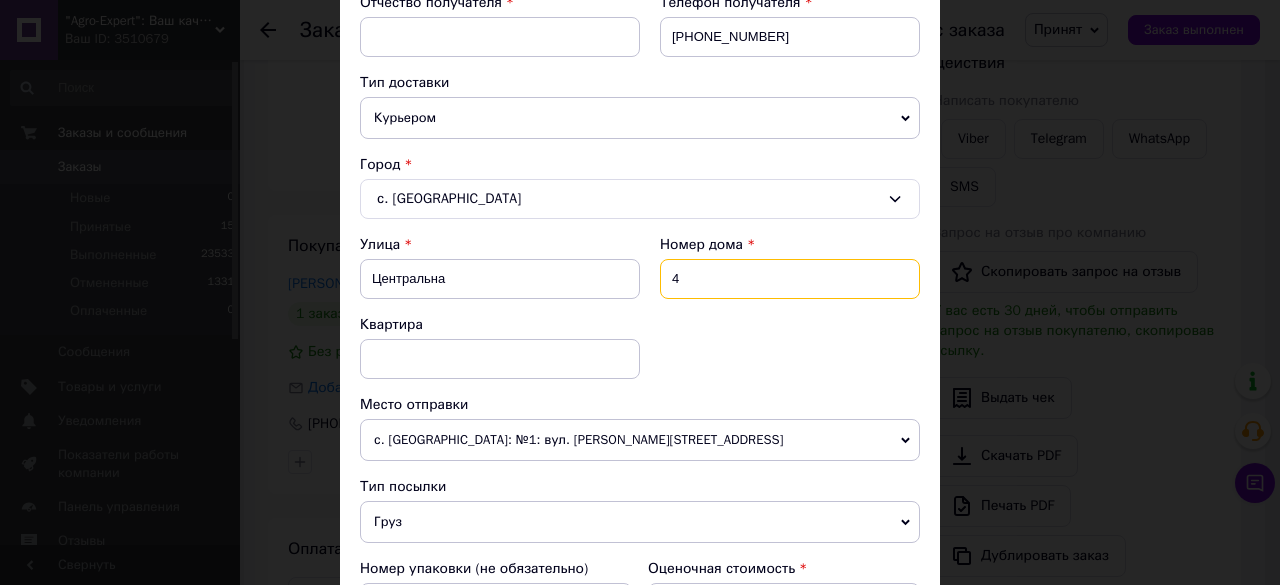 click on "4" at bounding box center (790, 279) 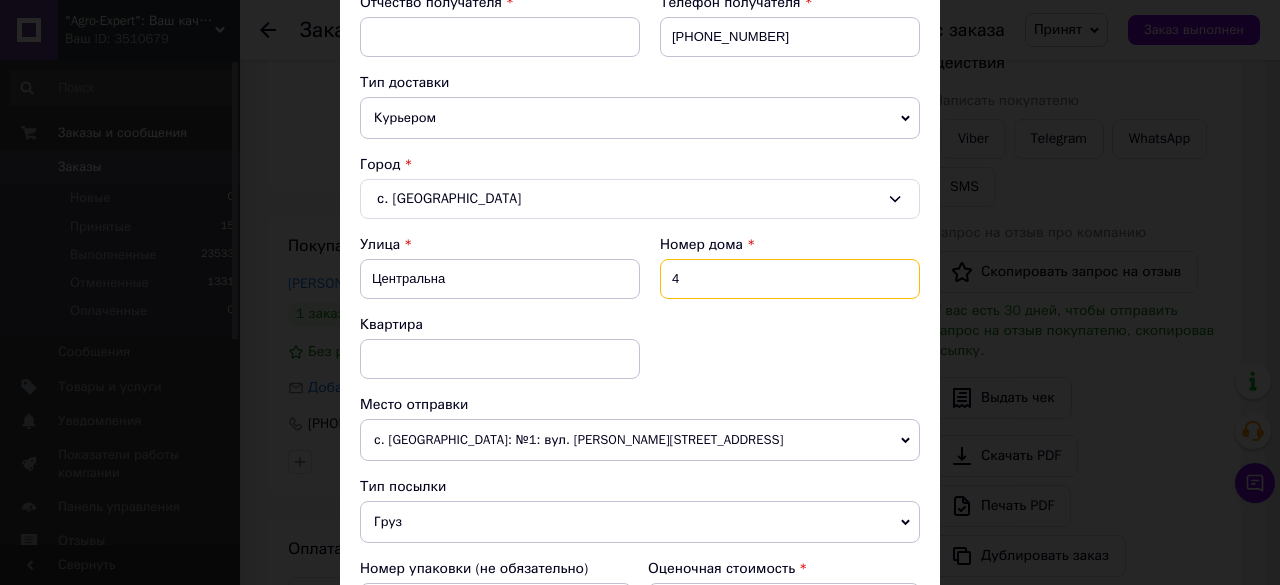 type on "4" 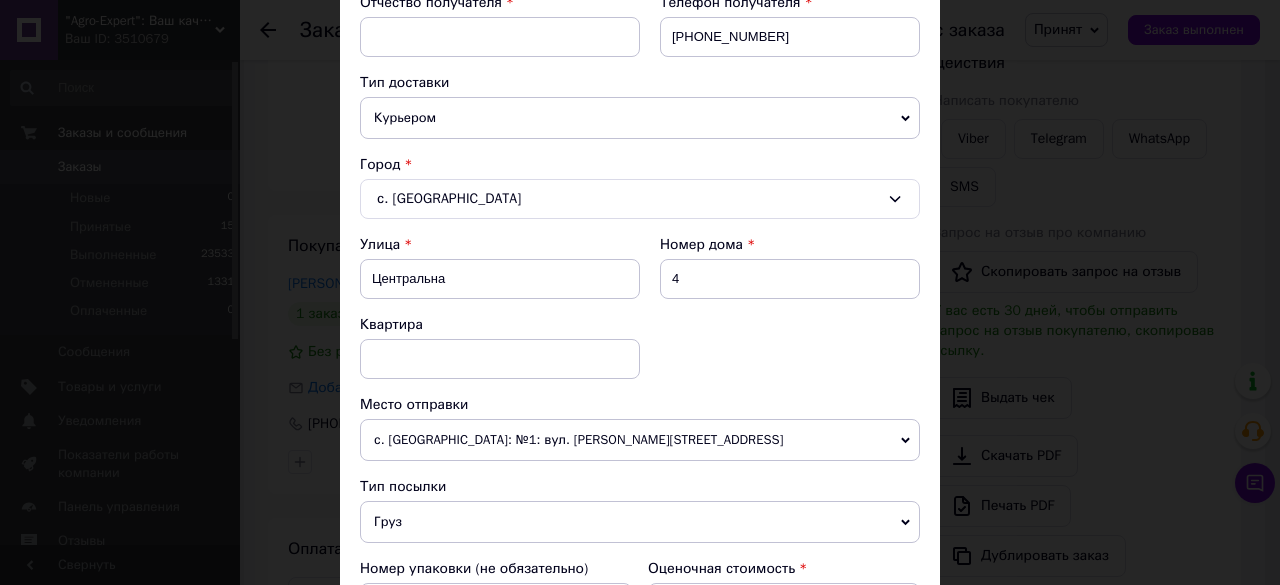 click on "с. Бородаевка" at bounding box center [640, 199] 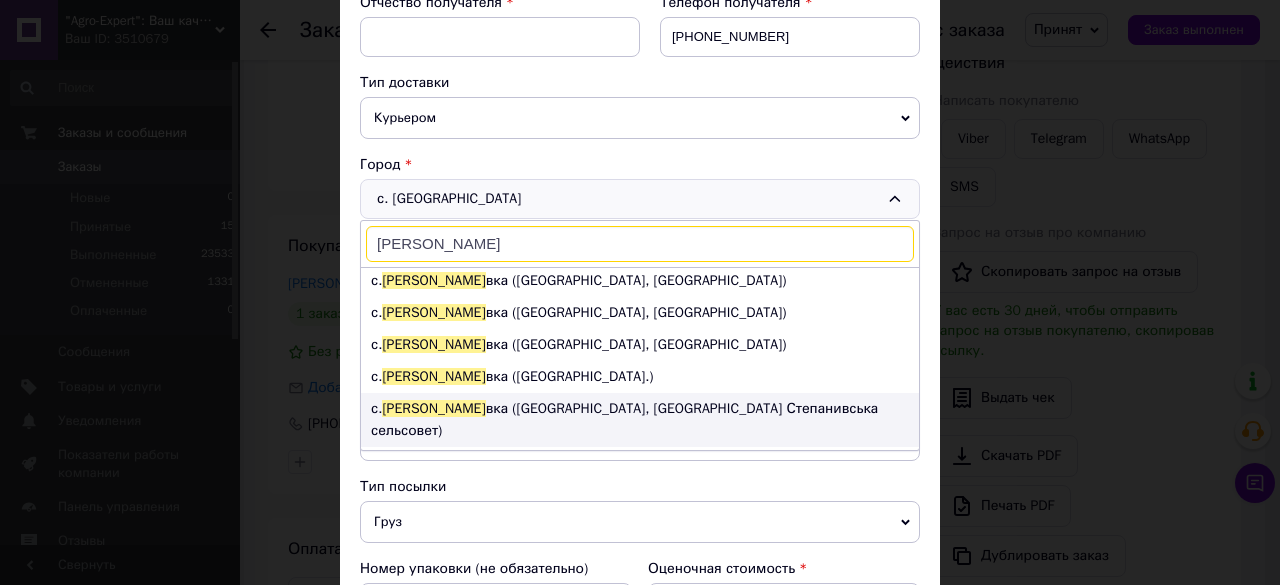 scroll, scrollTop: 100, scrollLeft: 0, axis: vertical 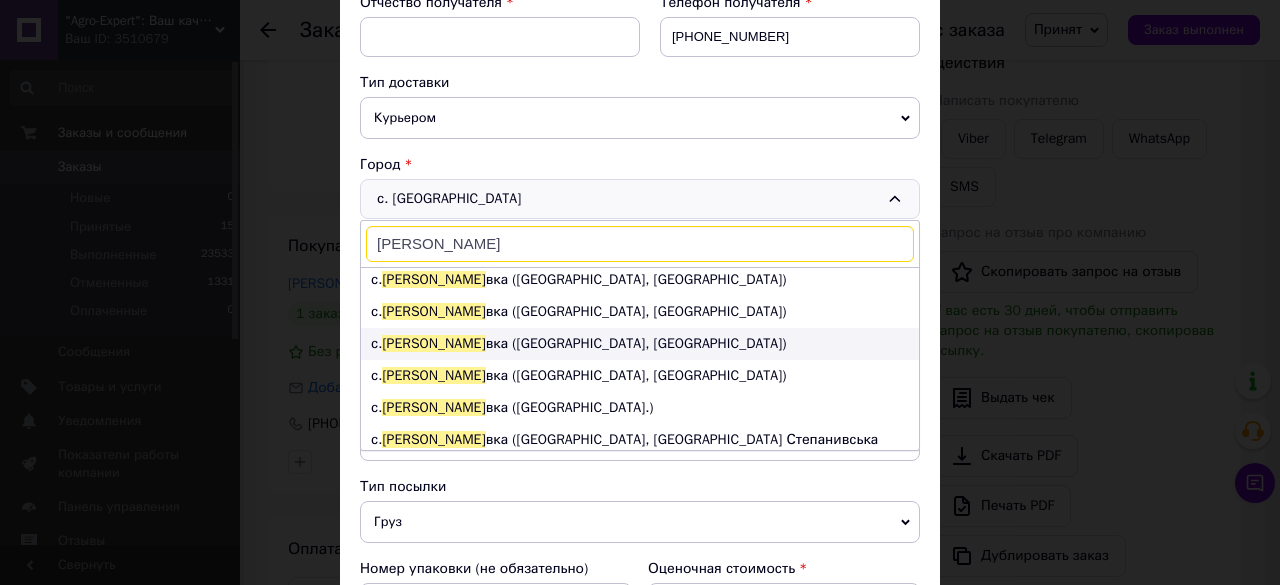 type on "павло" 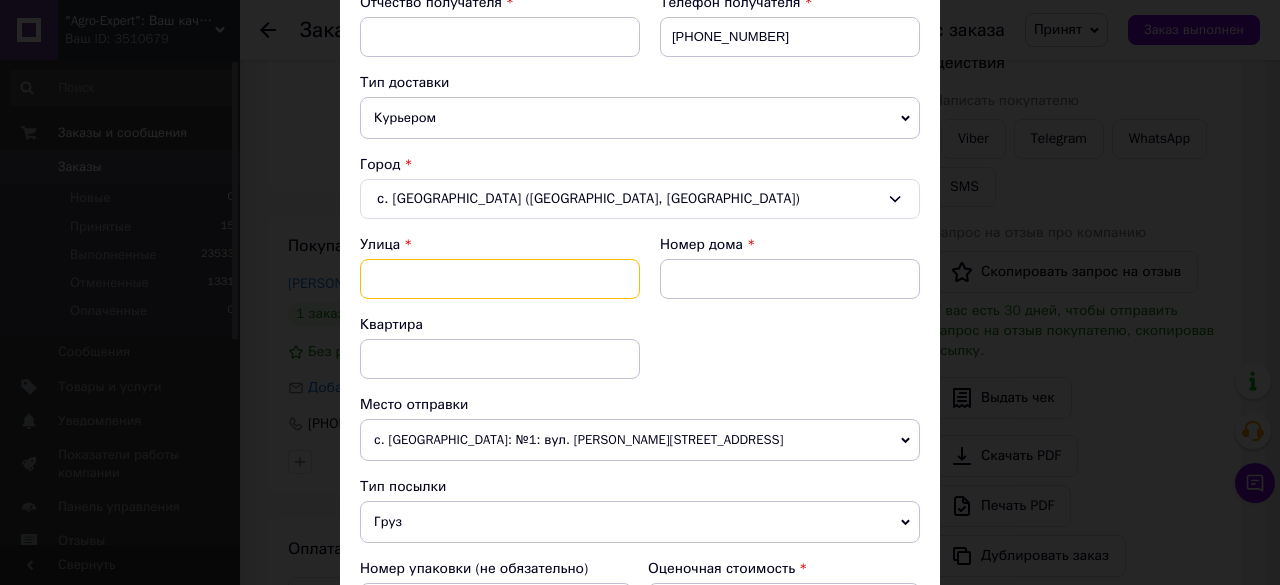 click at bounding box center (500, 279) 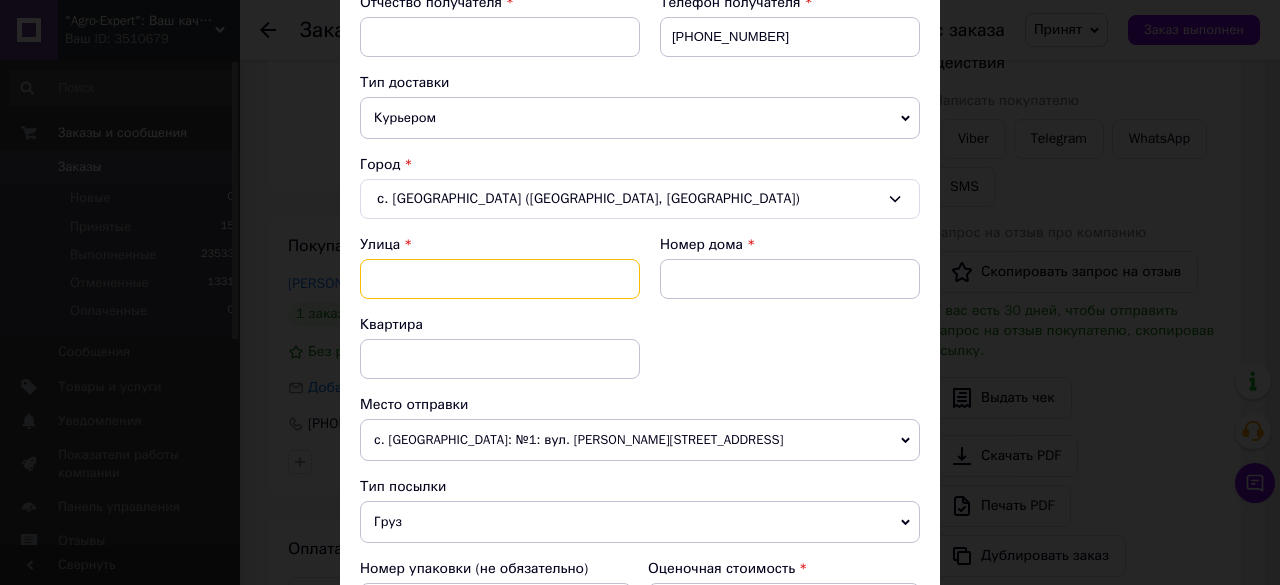 type on "В" 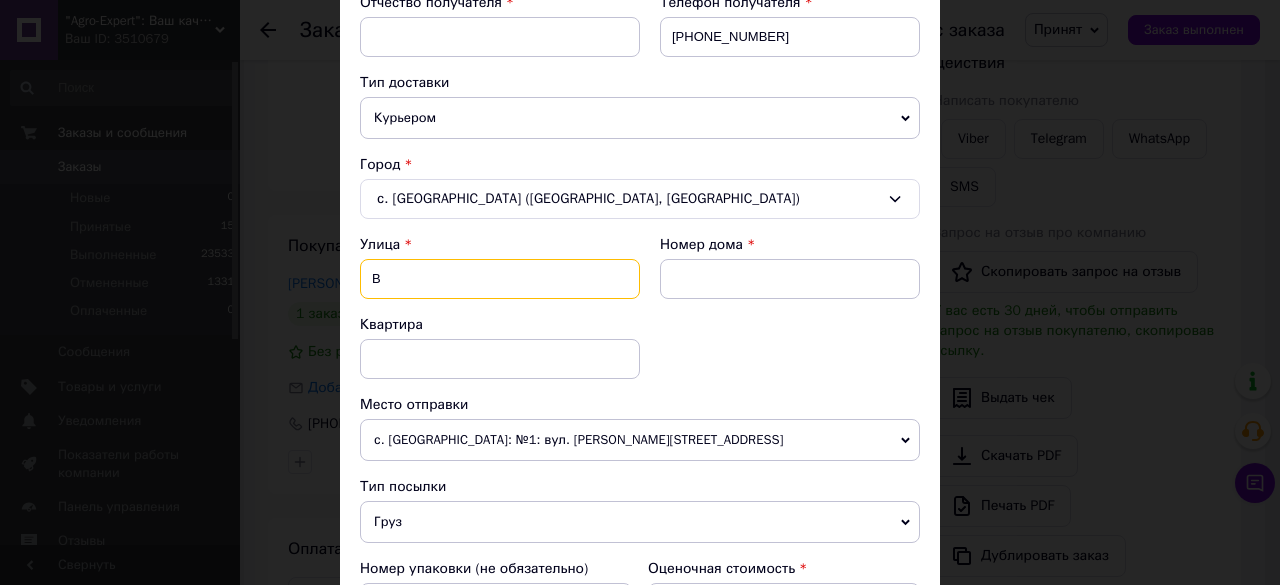 type 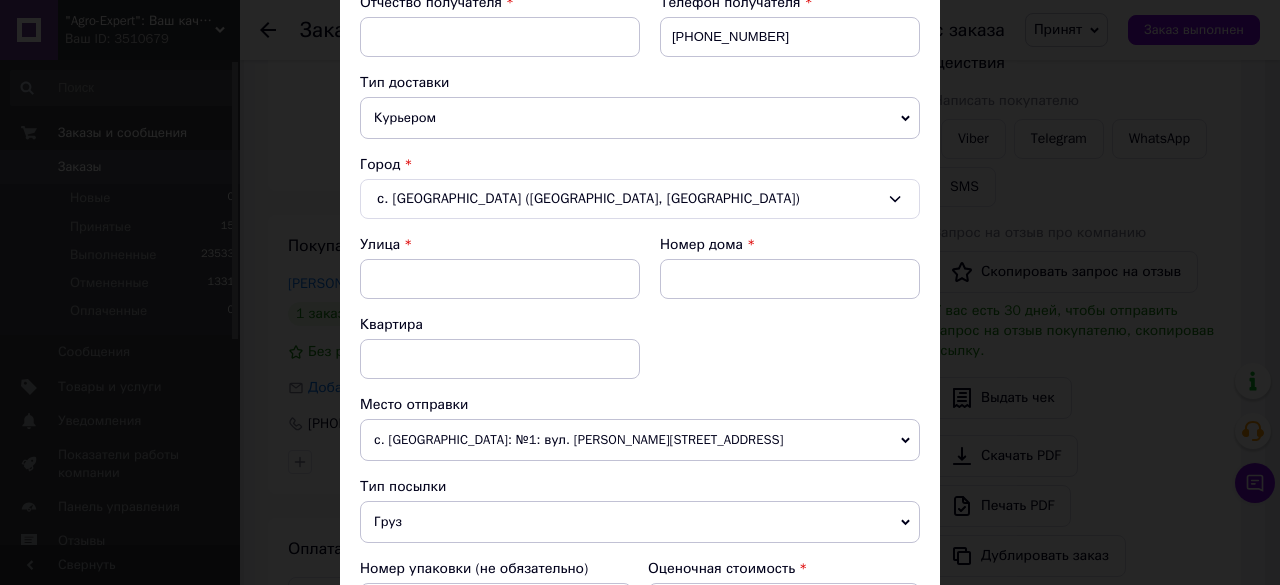 click on "с. Павловка (Днепропетровская обл., Синельниковский р-н. Васылькивська сельсовет)" at bounding box center (640, 199) 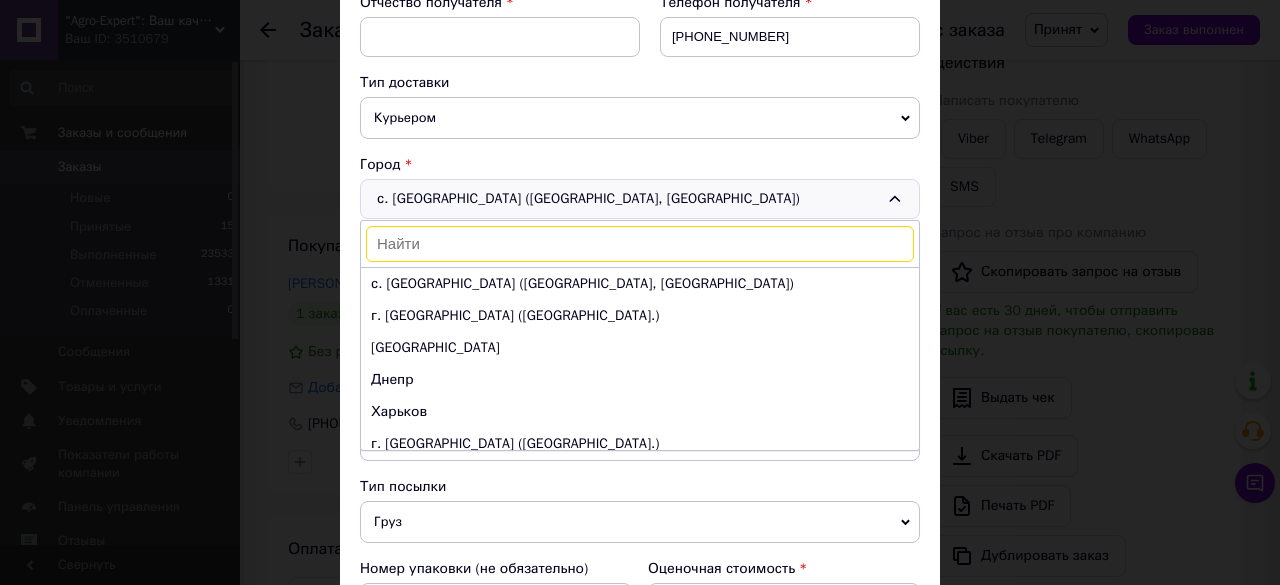 click at bounding box center (640, 244) 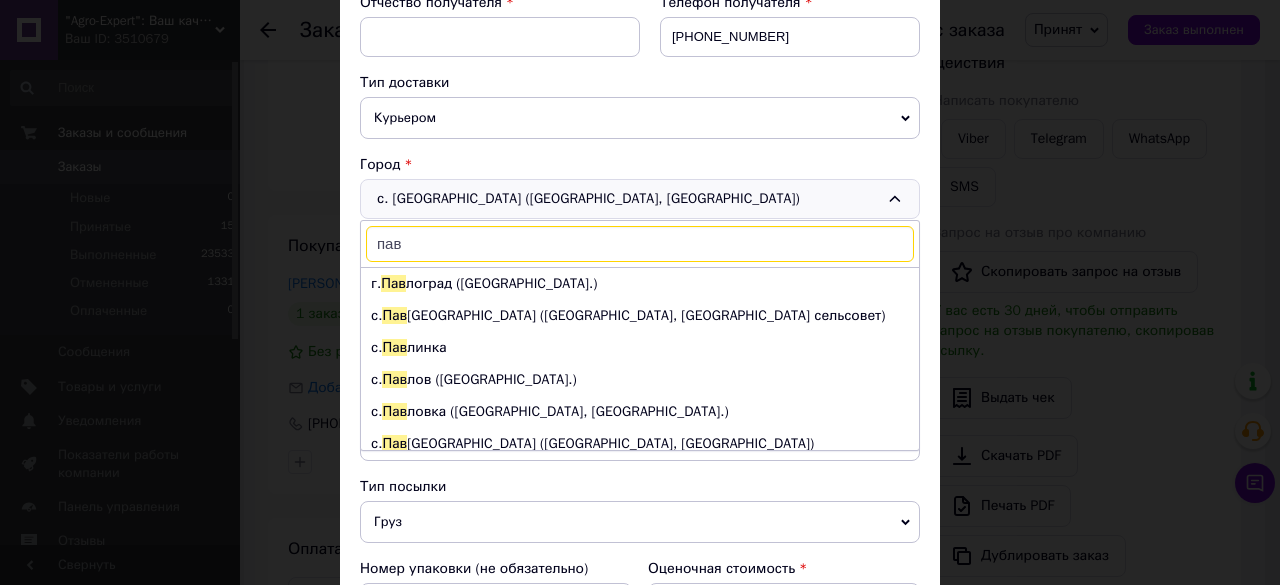 scroll, scrollTop: 224, scrollLeft: 0, axis: vertical 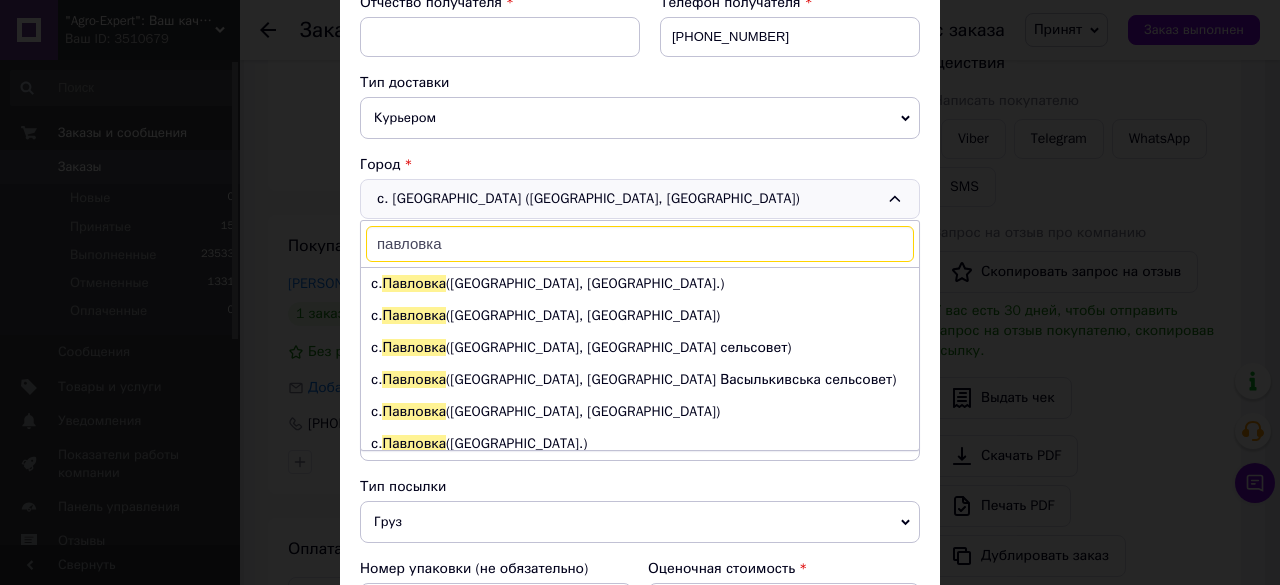 click on "павловка" at bounding box center [640, 244] 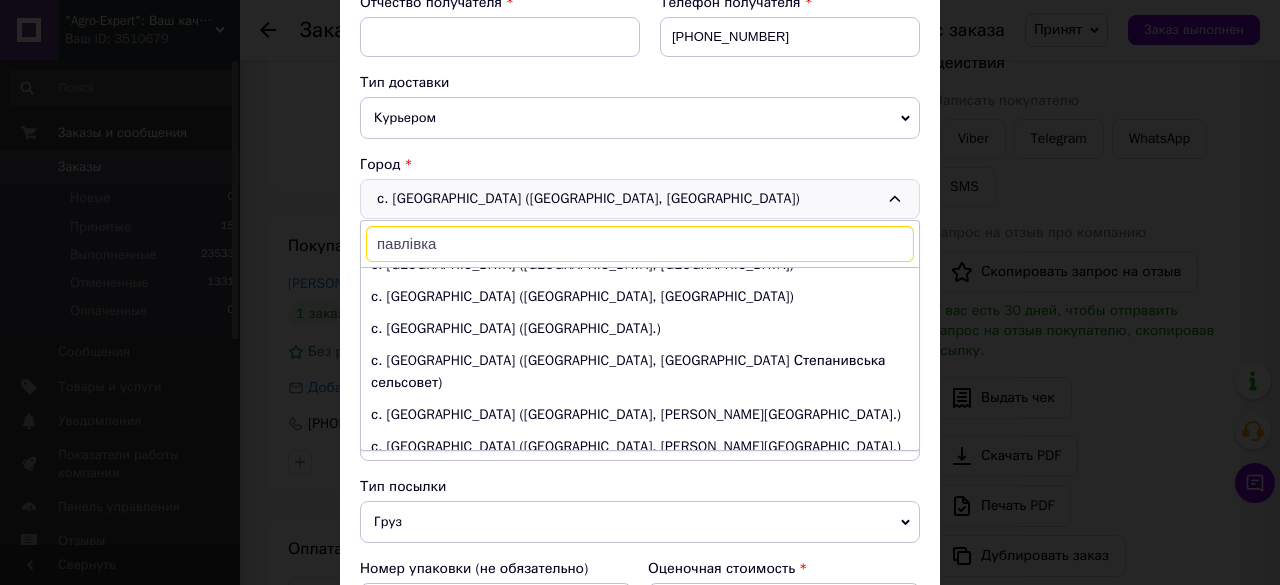 scroll, scrollTop: 0, scrollLeft: 0, axis: both 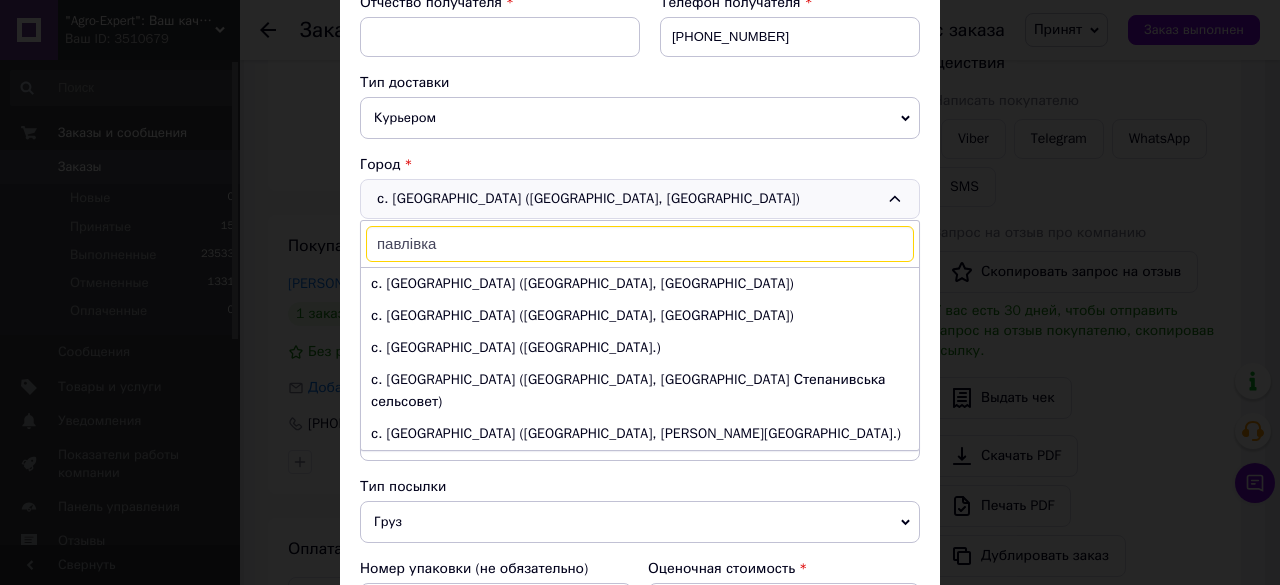 type on "павлівка" 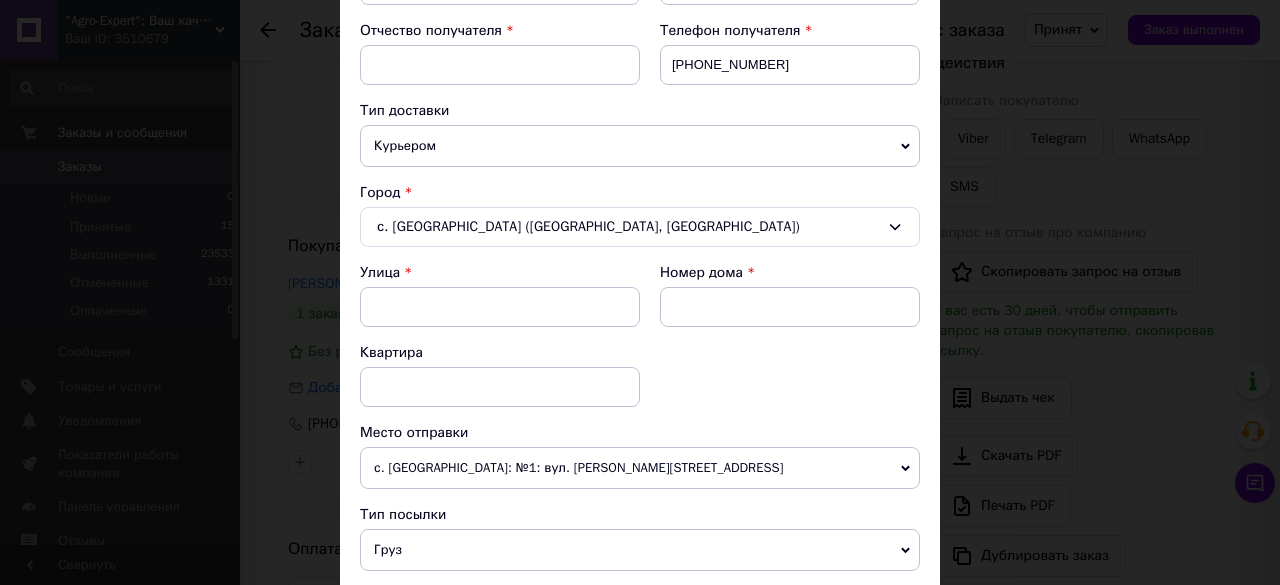 scroll, scrollTop: 300, scrollLeft: 0, axis: vertical 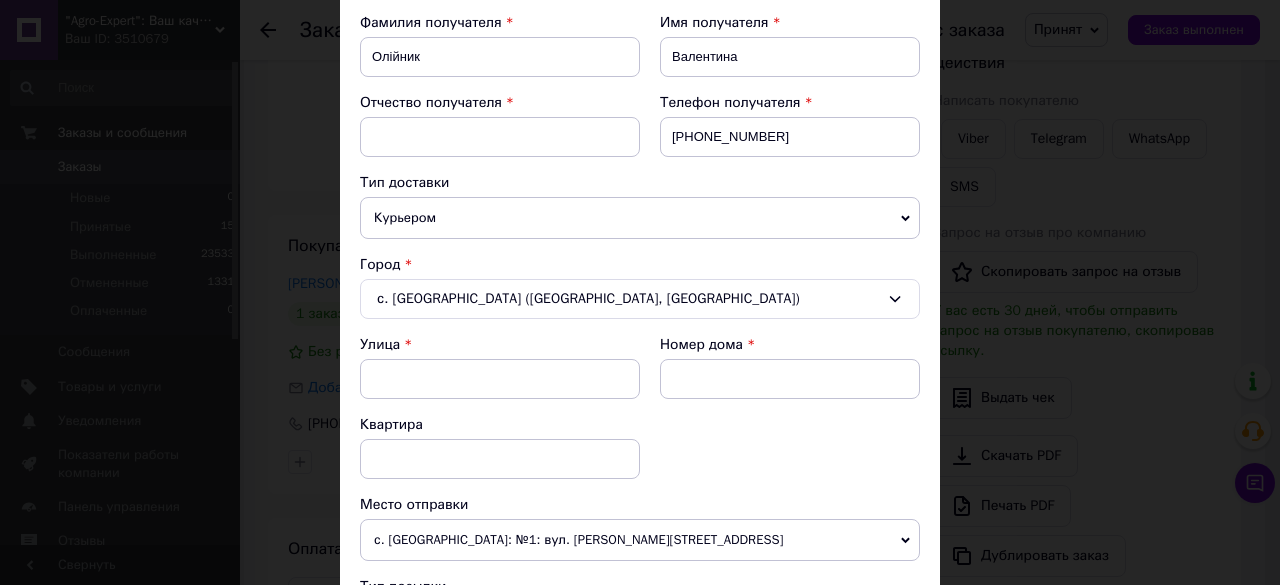 click on "с. Павловка (Днепропетровская обл., Синельниковский р-н. Васылькивська сельсовет)" at bounding box center [640, 299] 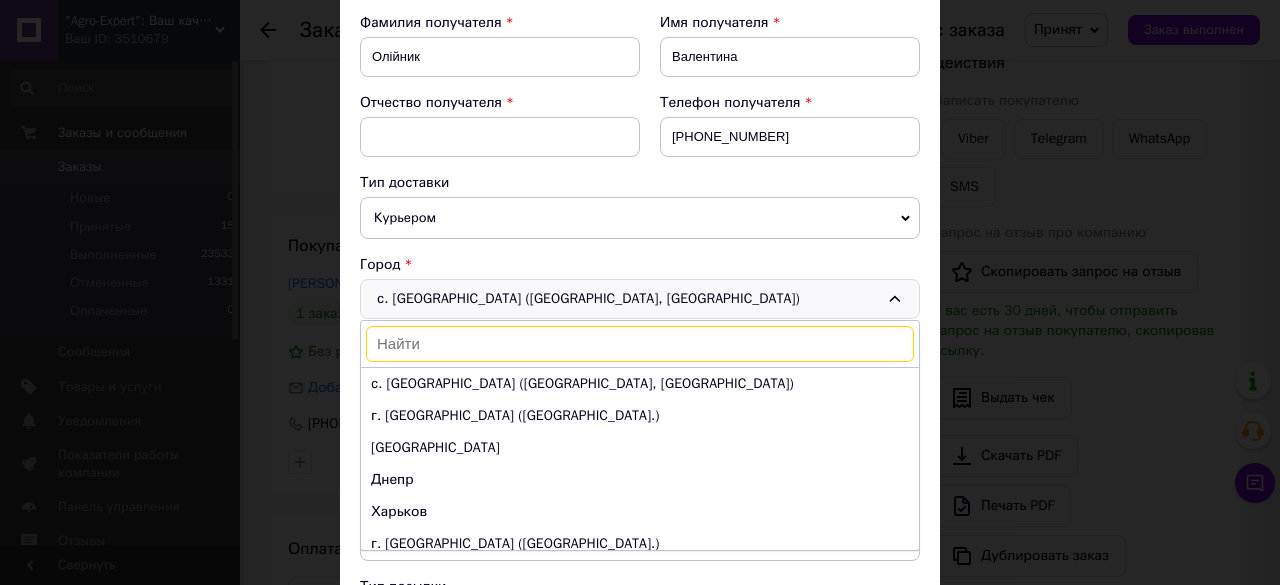 click on "с. Павловка (Днепропетровская обл., Синельниковский р-н. Васылькивська сельсовет) г. Киев (Киевская обл.) Одесса Днепр Харьков г. Львов (Львовская обл.) г. Запорожье (Запорожская обл., Запорожский р-н.) г. Кривой Рог (Днепропетровская обл.) г. Николаев (Николаевская обл.) Винница г. Полтава (Полтавская обл.) г. Хмельницкий (Хмельницкая обл.) г. Черкассы (Черкасская обл.) г. Черновцы (Черновицкая обл.) Сумы Житомир Ивано-Франковск г. Ровно (Ровенская обл.) Чернигов Кропивницкий Тернополь" at bounding box center (640, 435) 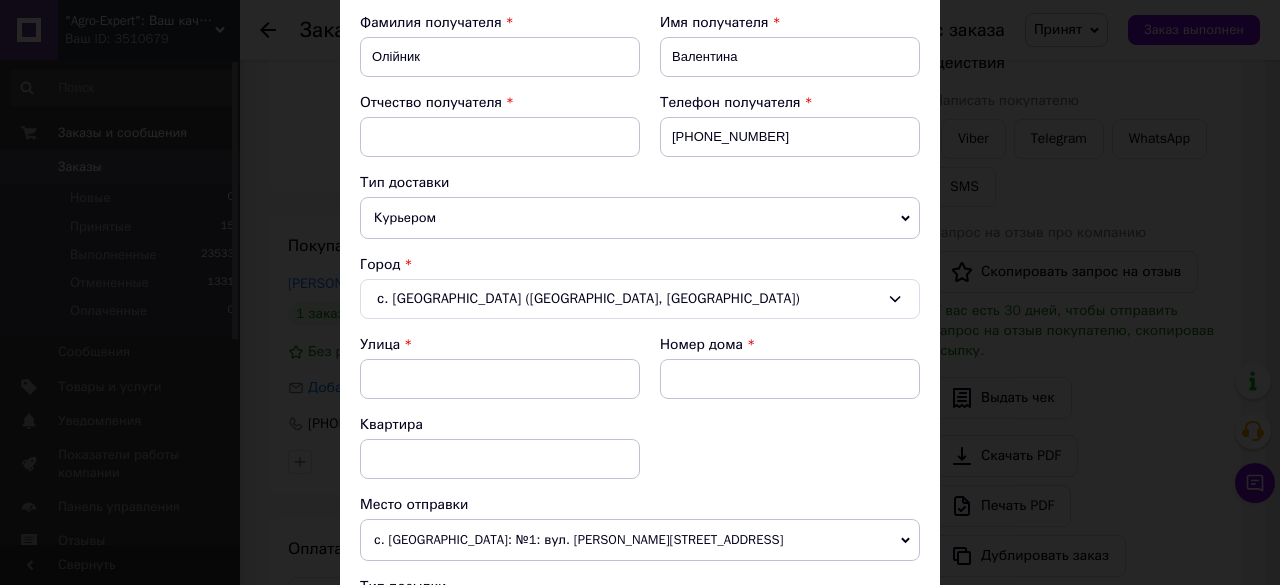 click on "с. Павловка (Днепропетровская обл., Синельниковский р-н. Васылькивська сельсовет)" at bounding box center (640, 299) 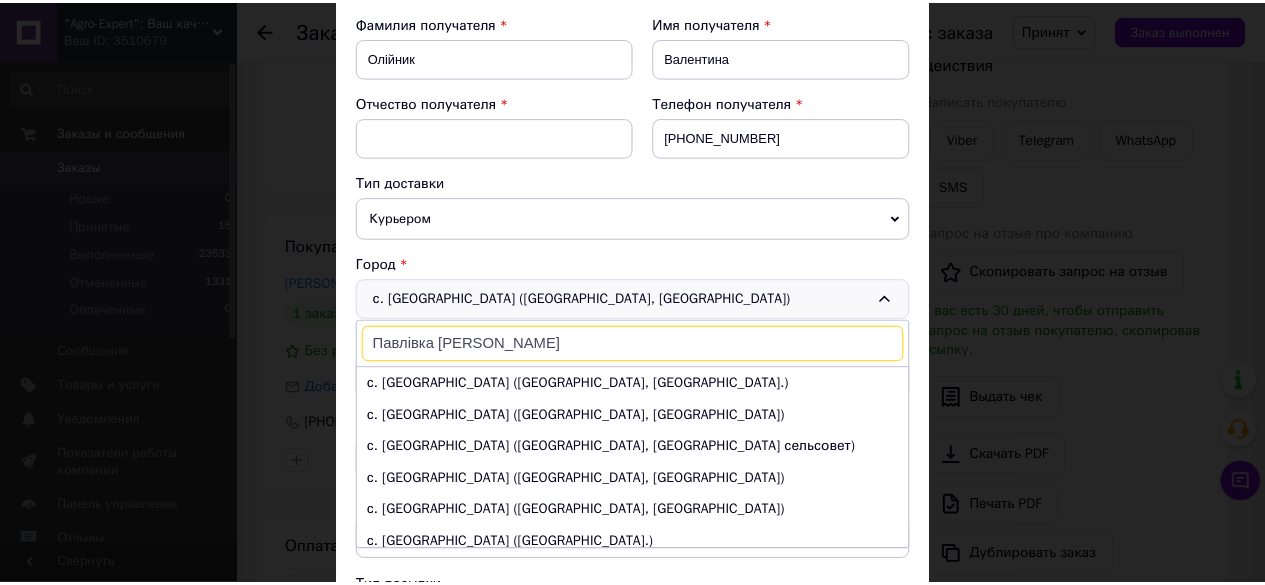 scroll, scrollTop: 96, scrollLeft: 0, axis: vertical 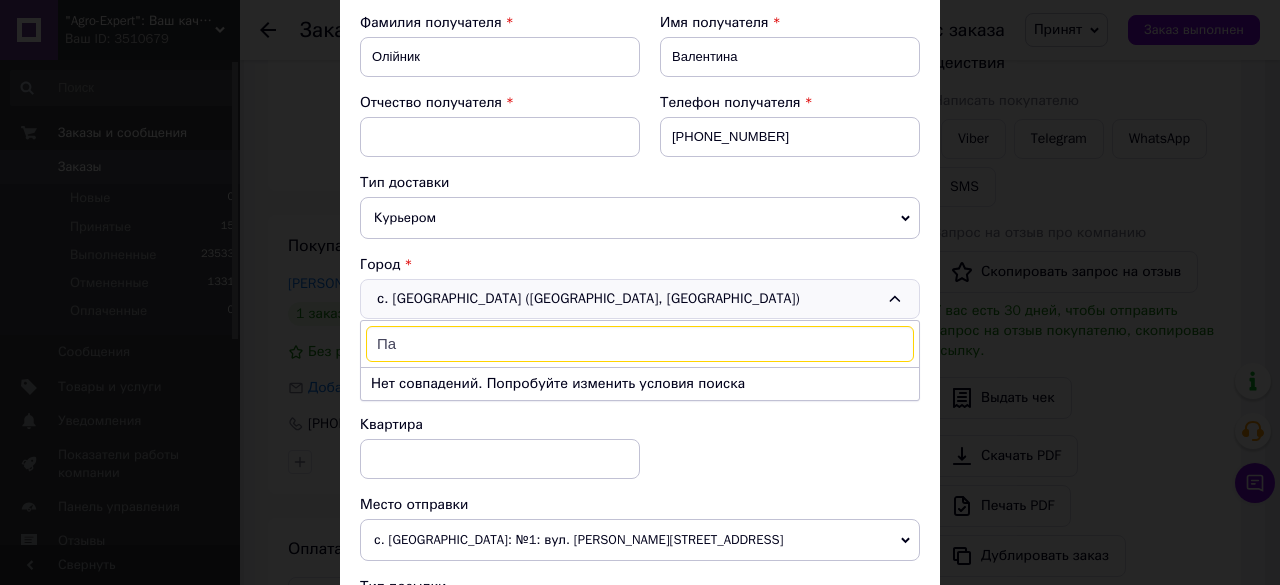 type on "П" 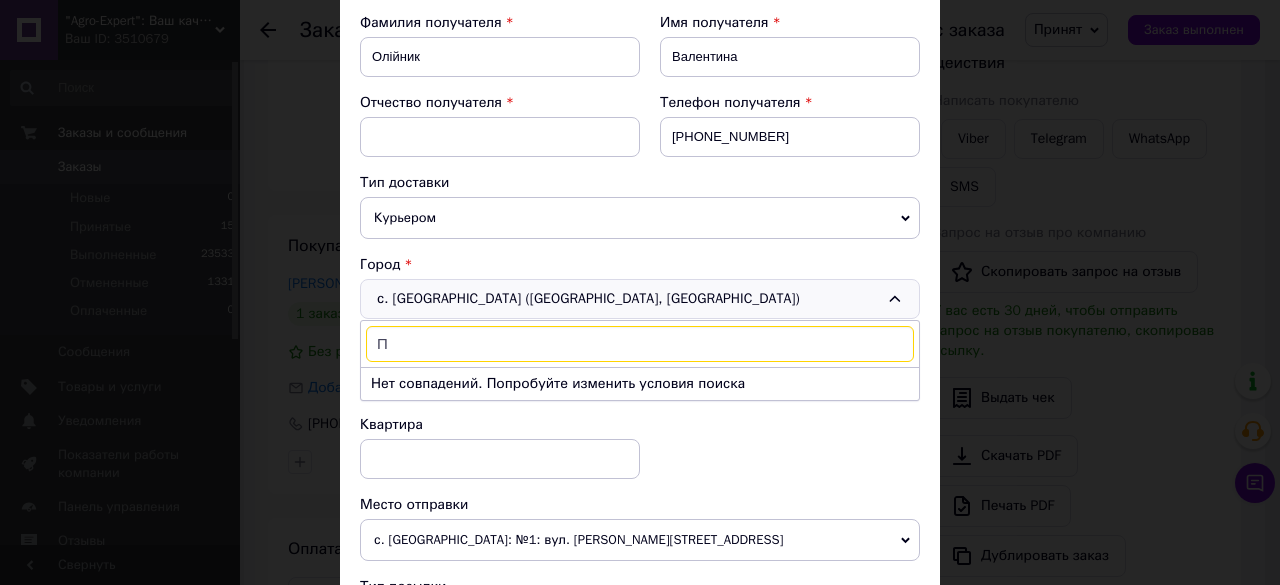 type 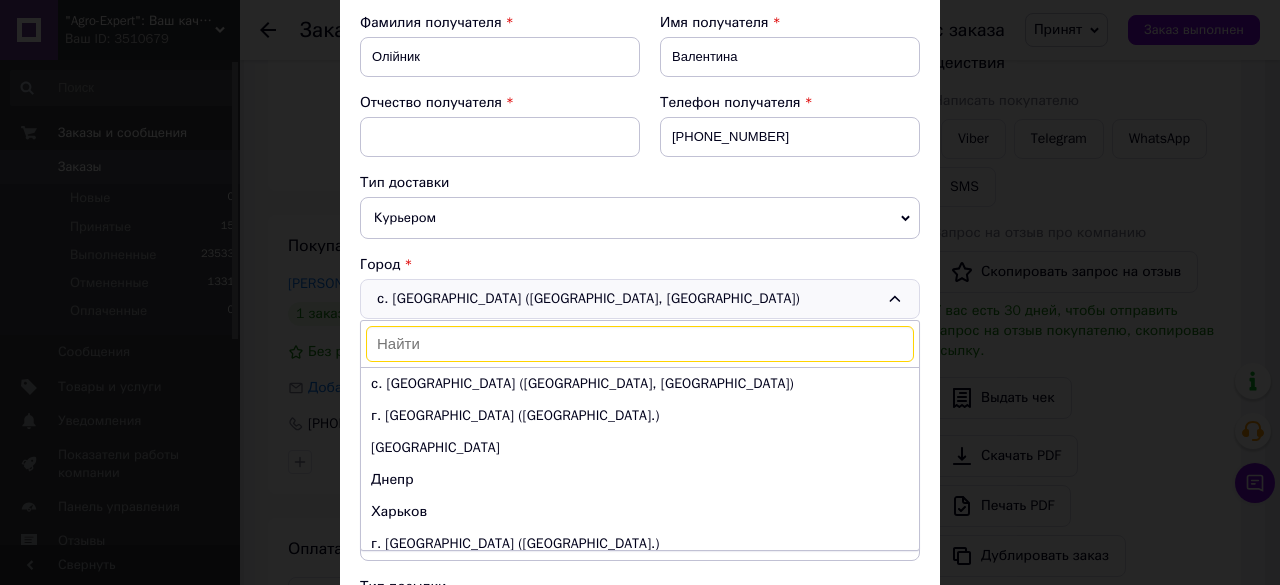 click on "× Редактирование доставки Способ доставки Нова Пошта (платная) Плательщик Получатель Отправитель Фамилия получателя Олійник Имя получателя Валентина Отчество получателя Телефон получателя +380958470514 Тип доставки Курьером В отделении В почтомате Город с. Павловка (Днепропетровская обл., Синельниковский р-н. Васылькивська сельсовет) с. Павловка (Днепропетровская обл., Синельниковский р-н. Васылькивська сельсовет) г. Киев (Киевская обл.) Одесса Днепр Харьков г. Львов (Львовская обл.) г. Запорожье (Запорожская обл., Запорожский р-н.) Винница Сумы Житомир Улица < >" at bounding box center (640, 292) 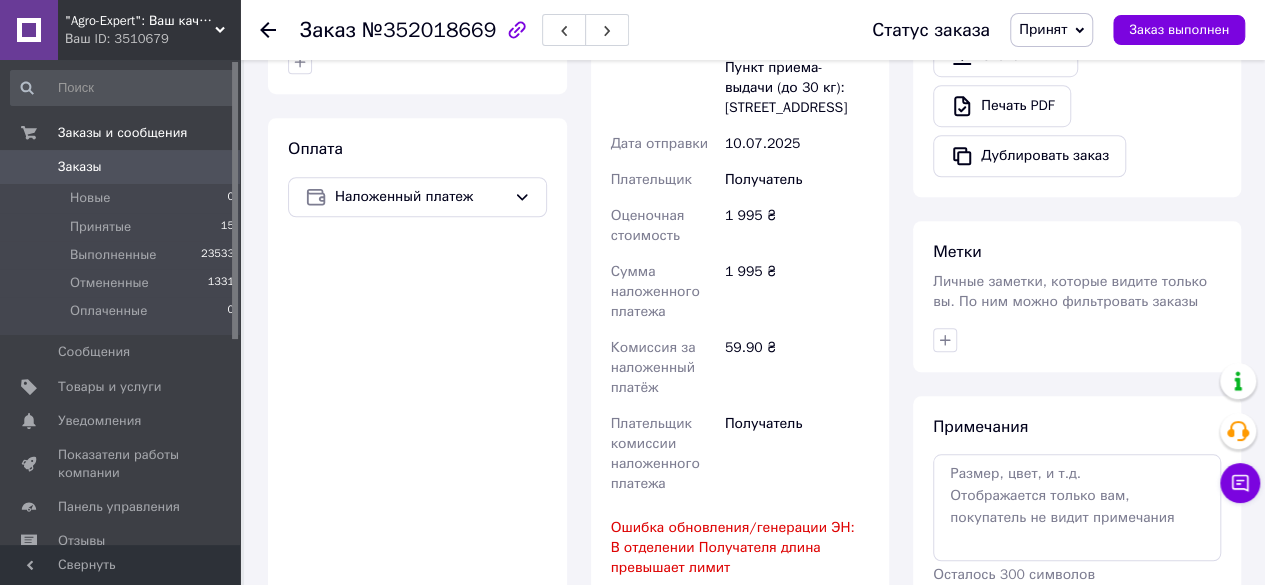 scroll, scrollTop: 1000, scrollLeft: 0, axis: vertical 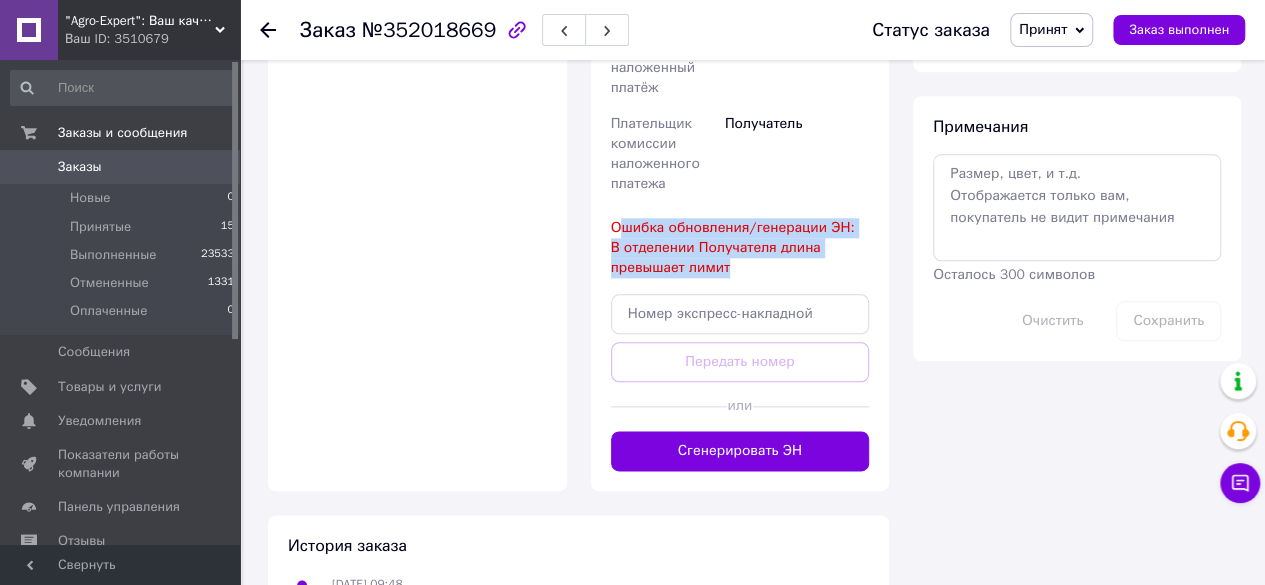 drag, startPoint x: 626, startPoint y: 207, endPoint x: 750, endPoint y: 251, distance: 131.57507 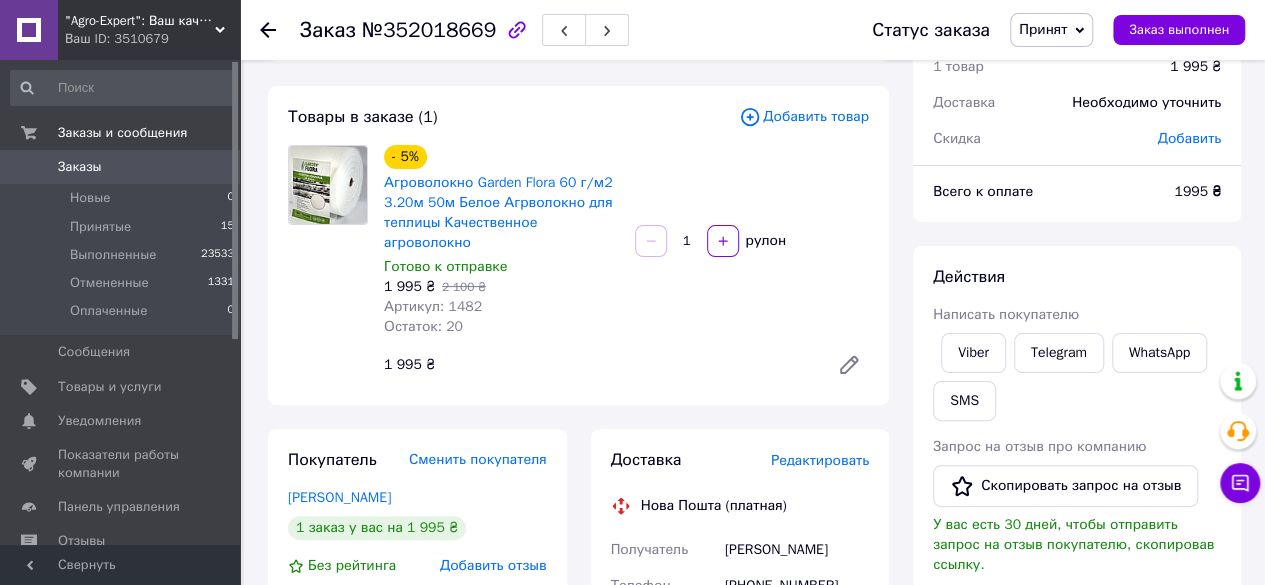 scroll, scrollTop: 0, scrollLeft: 0, axis: both 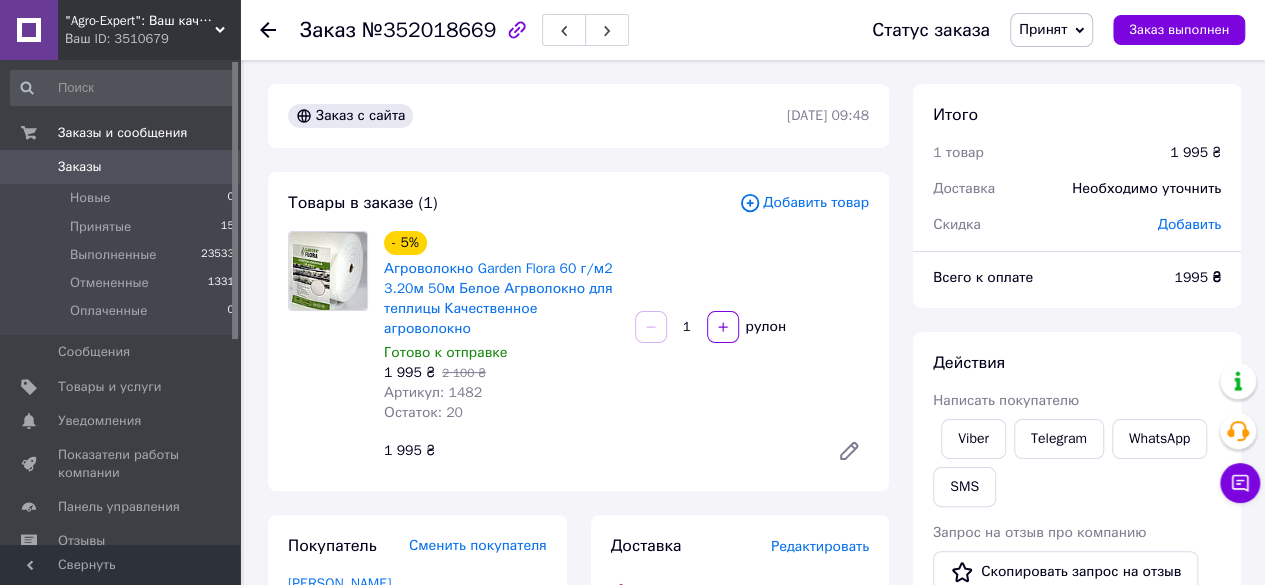 click on "- 5% Агроволокно Garden Flora 60 г/м2 3.20м 50м Белое Агрволокно для теплицы Качественное агроволокно Готово к отправке 1 995 ₴   2 100 ₴ Артикул: 1482 Остаток: 20 1   рулон 1 995 ₴" at bounding box center (626, 351) 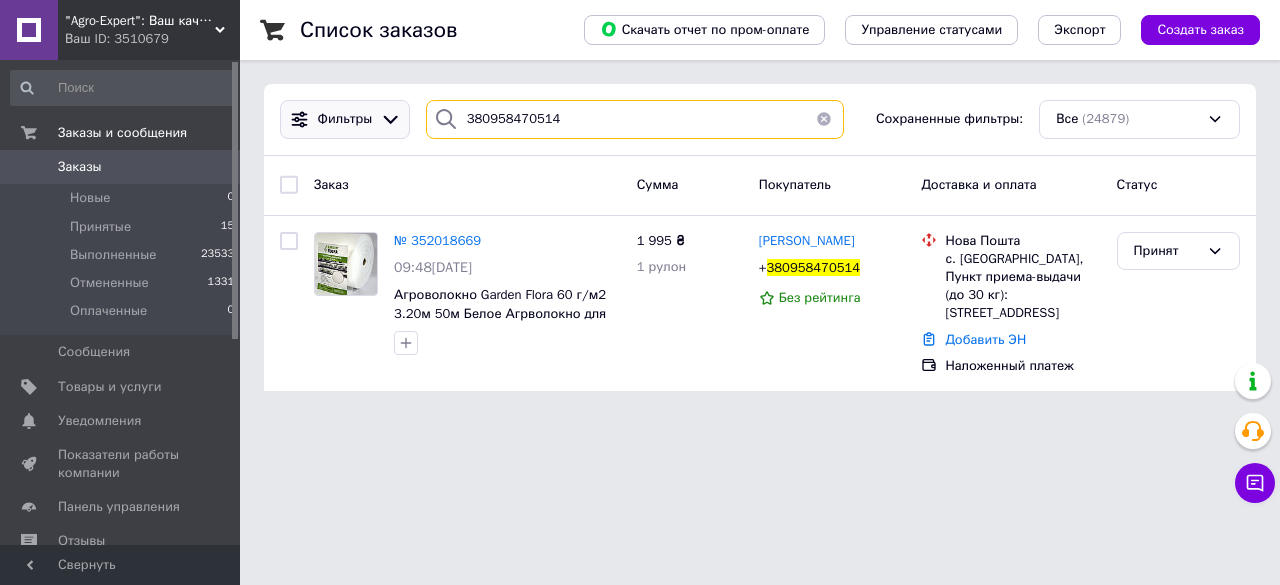 drag, startPoint x: 592, startPoint y: 117, endPoint x: 281, endPoint y: 126, distance: 311.1302 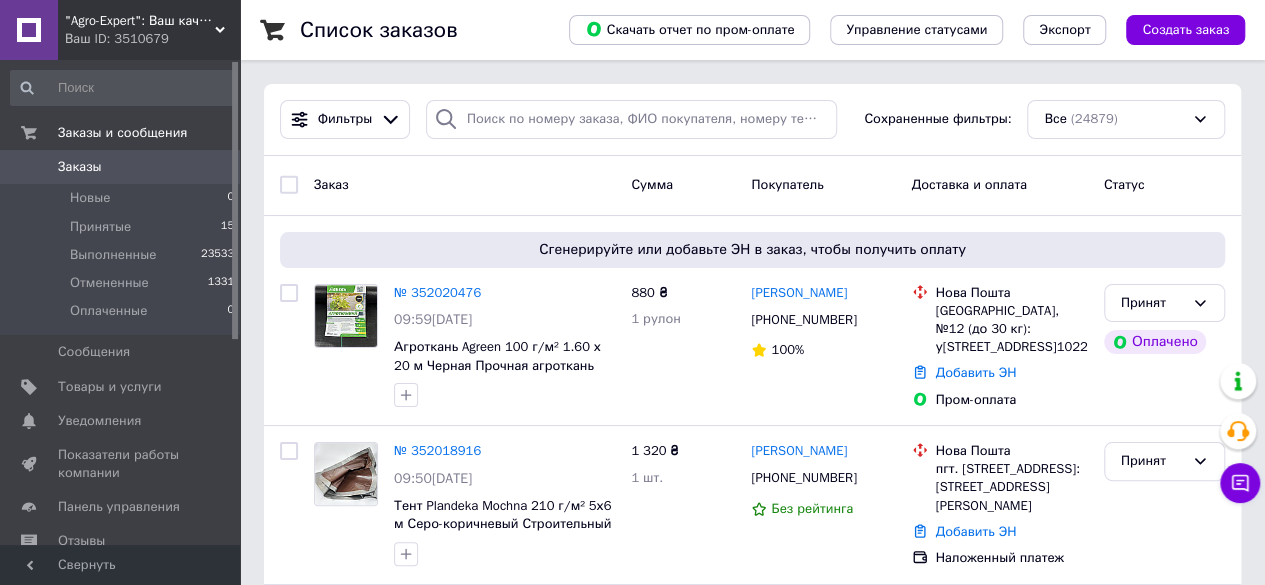 click on "Фильтры Сохраненные фильтры: Все (24879)" at bounding box center [752, 120] 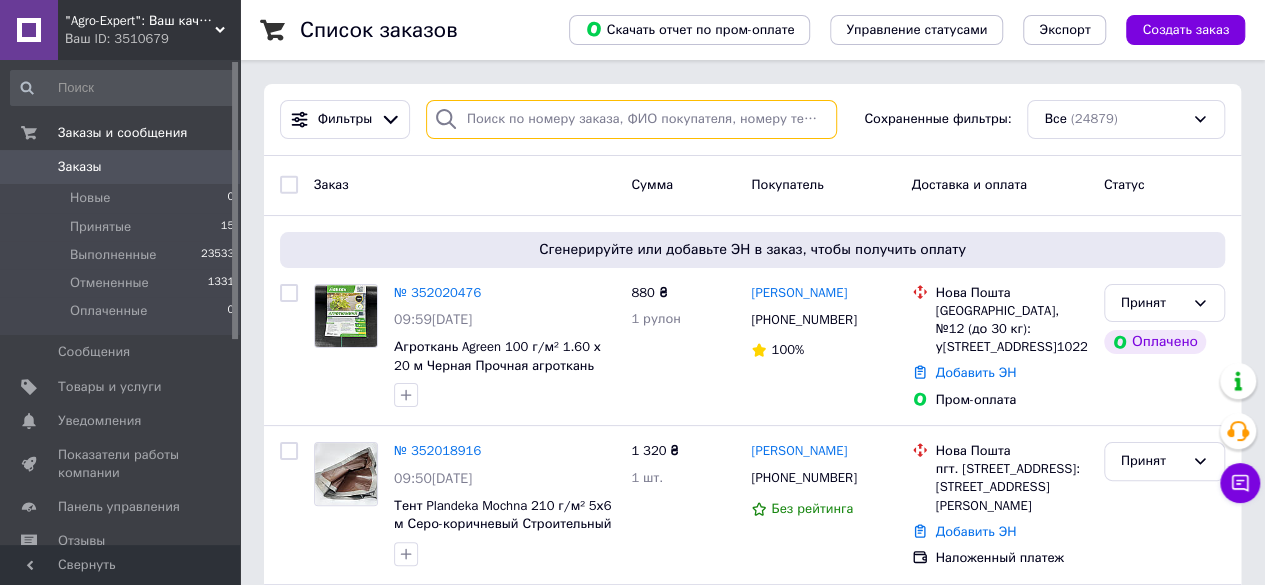 click at bounding box center [631, 119] 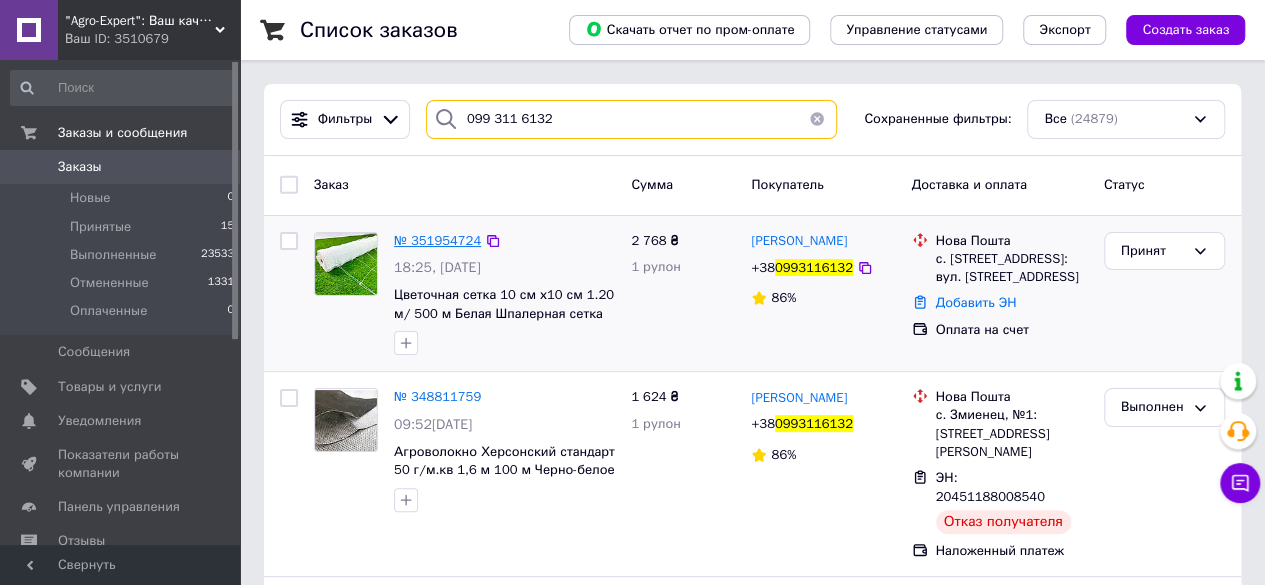 type on "099 311 6132" 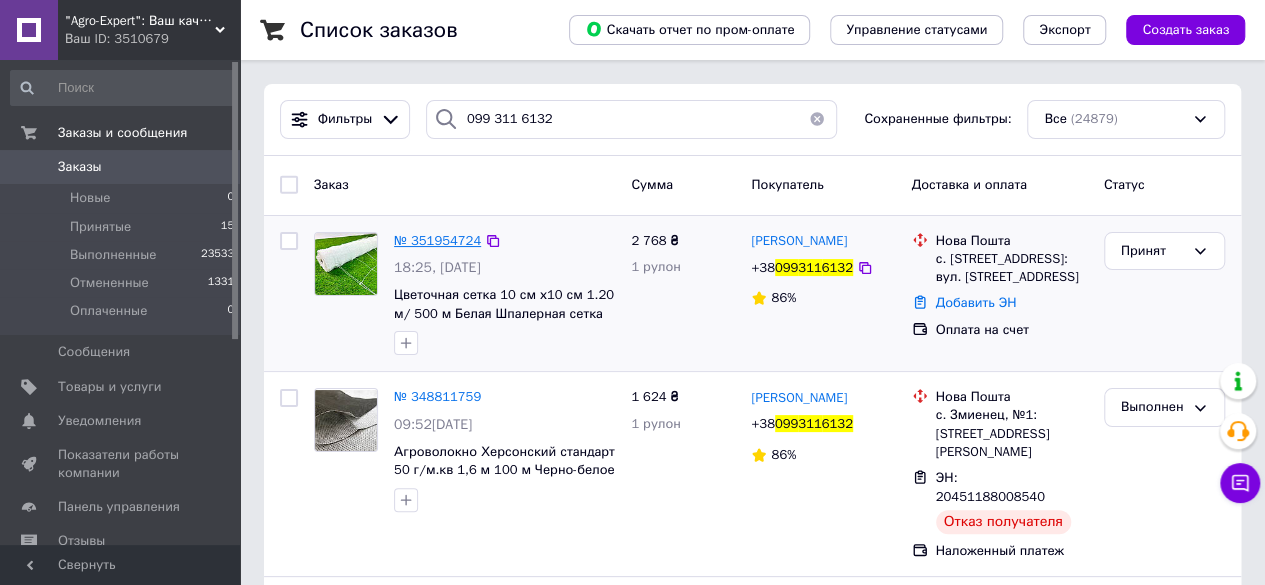 click on "№ 351954724" at bounding box center (437, 240) 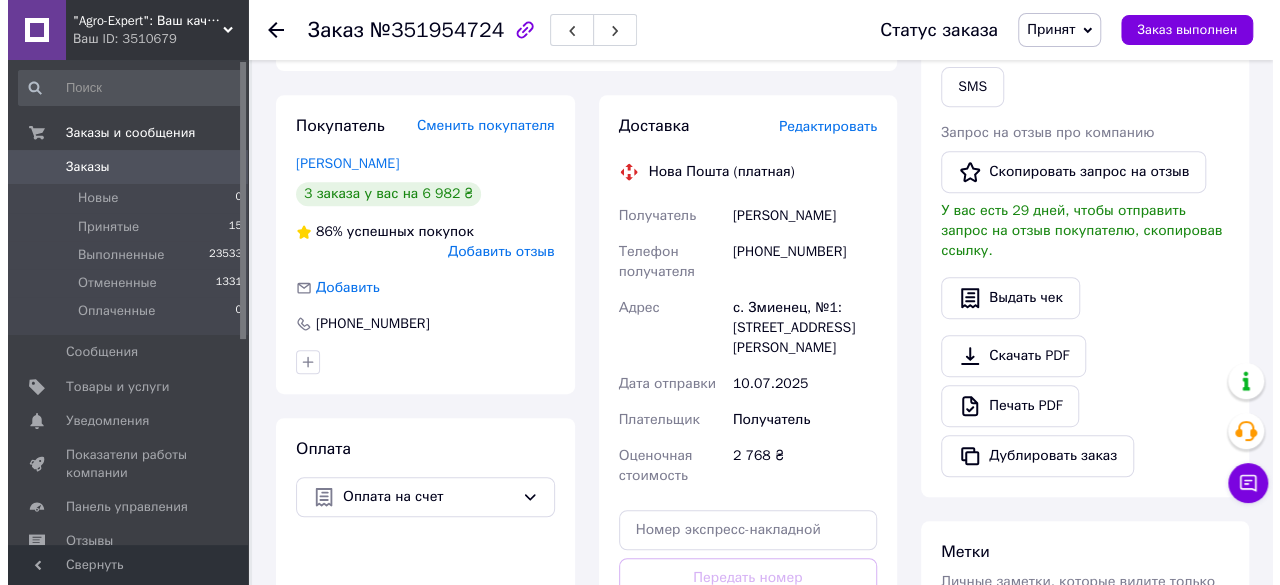 scroll, scrollTop: 300, scrollLeft: 0, axis: vertical 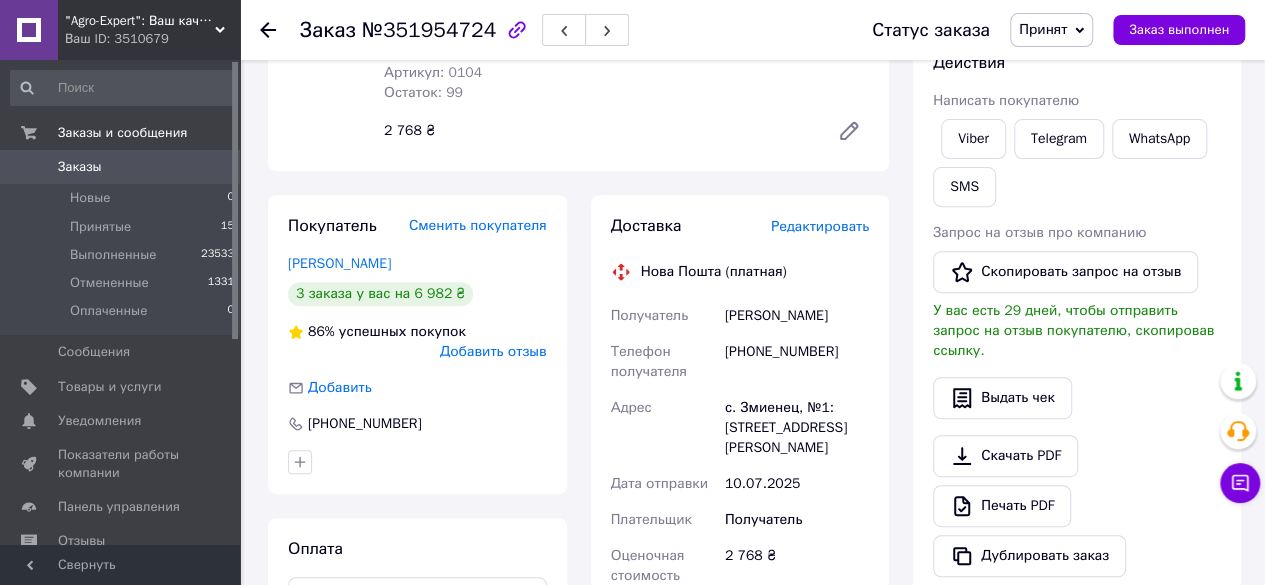 click on "Редактировать" at bounding box center [820, 226] 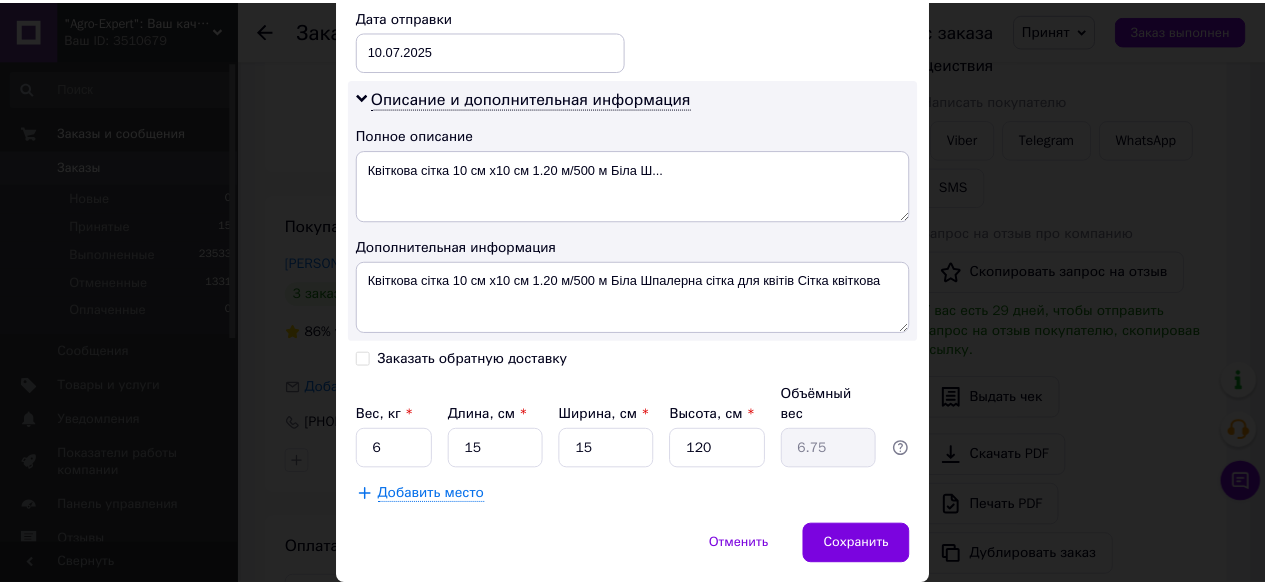 scroll, scrollTop: 992, scrollLeft: 0, axis: vertical 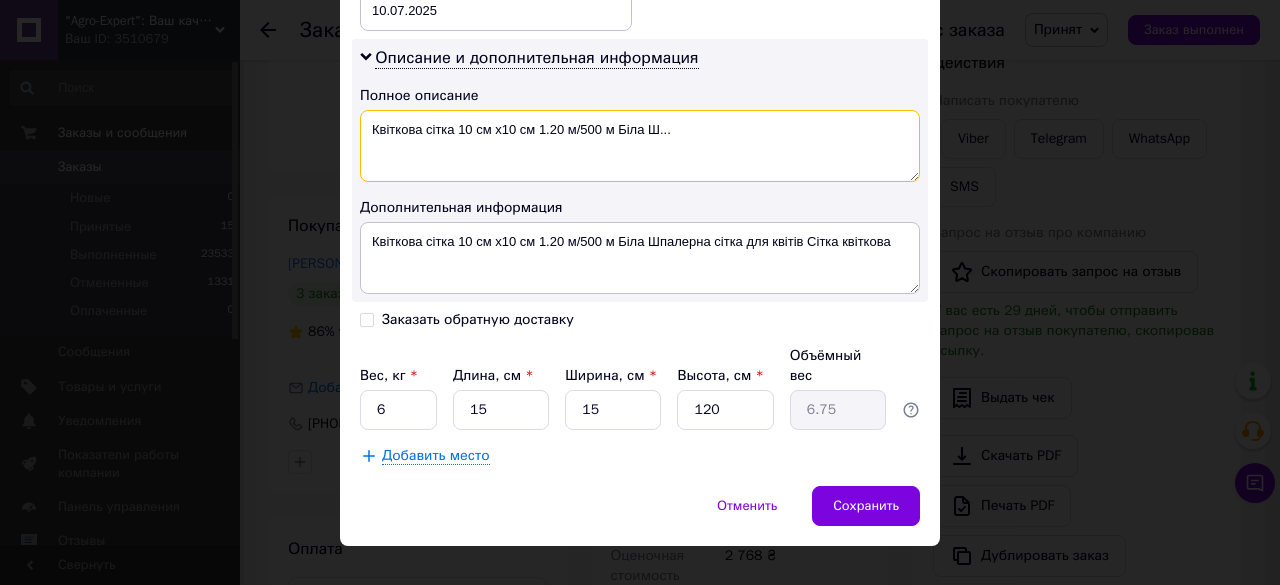 click on "Квіткова сітка 10 см х10 см 1.20 м/500 м Біла Ш..." at bounding box center (640, 146) 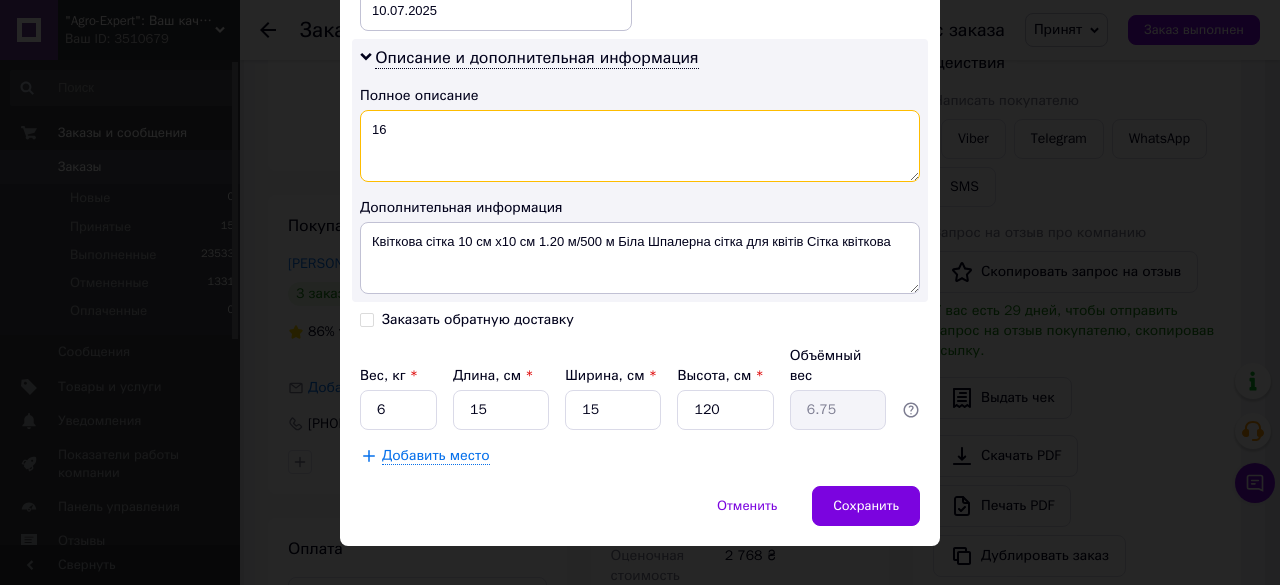 type on "16" 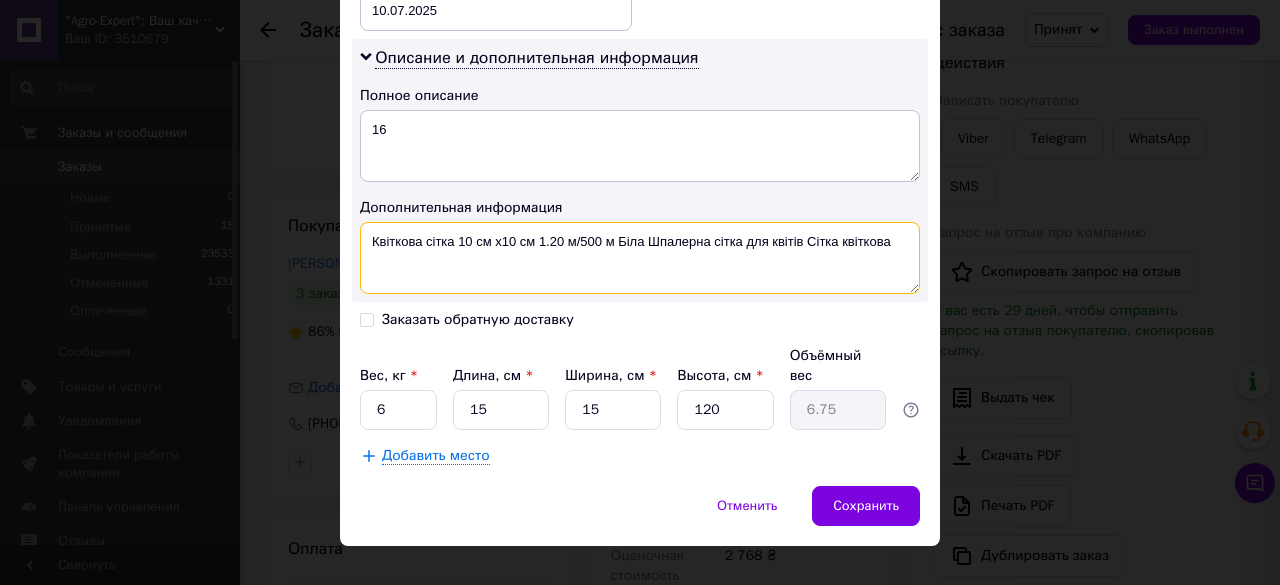 click on "Квіткова сітка 10 см х10 см 1.20 м/500 м Біла Шпалерна сітка для квітів Сітка квіткова" at bounding box center [640, 258] 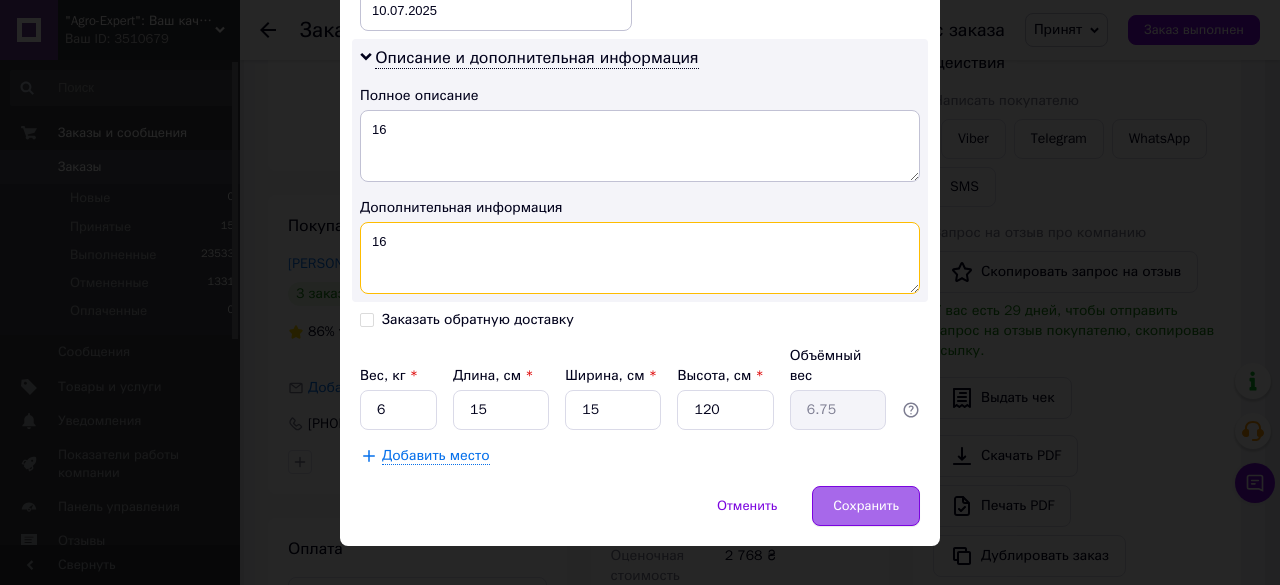 type on "16" 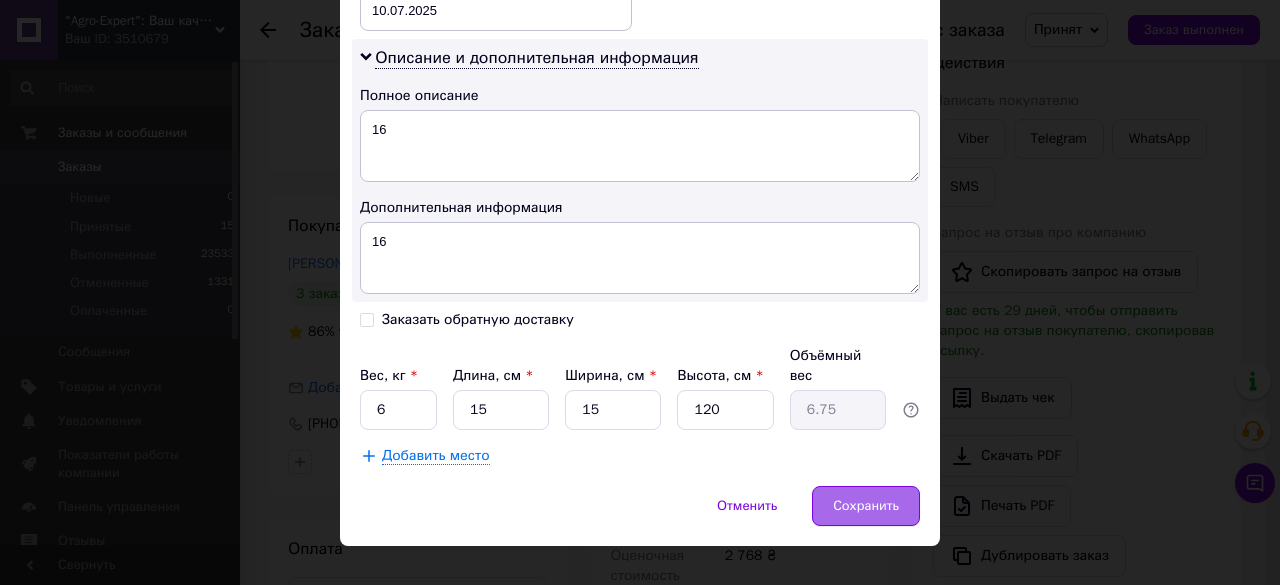 click on "Сохранить" at bounding box center (866, 506) 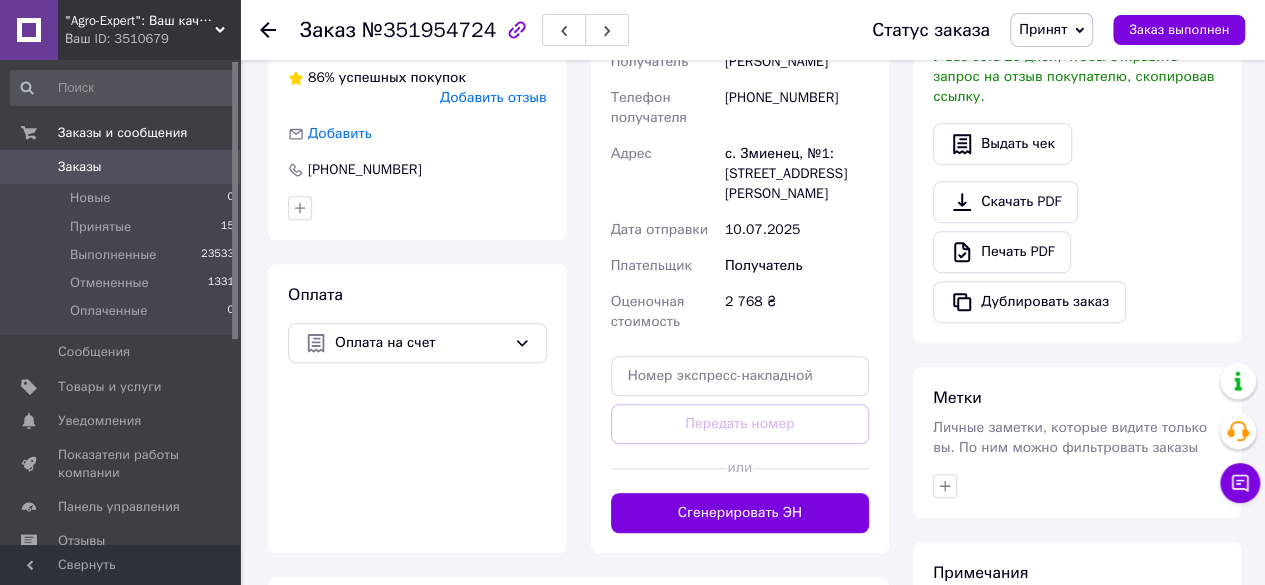 scroll, scrollTop: 600, scrollLeft: 0, axis: vertical 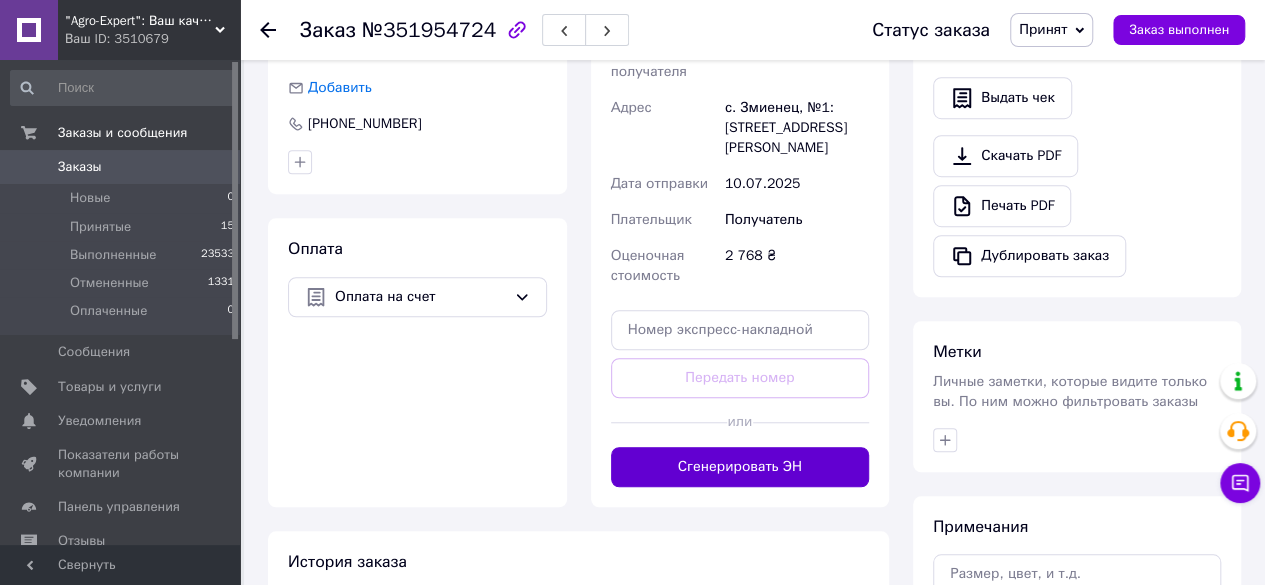 click on "Сгенерировать ЭН" at bounding box center (740, 467) 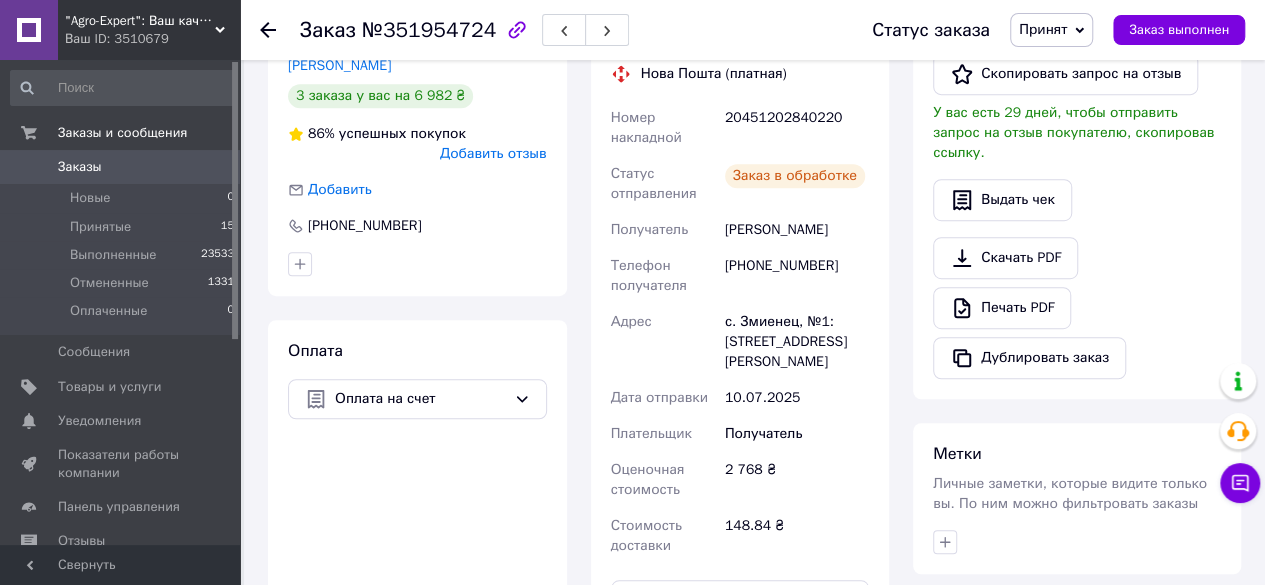 scroll, scrollTop: 400, scrollLeft: 0, axis: vertical 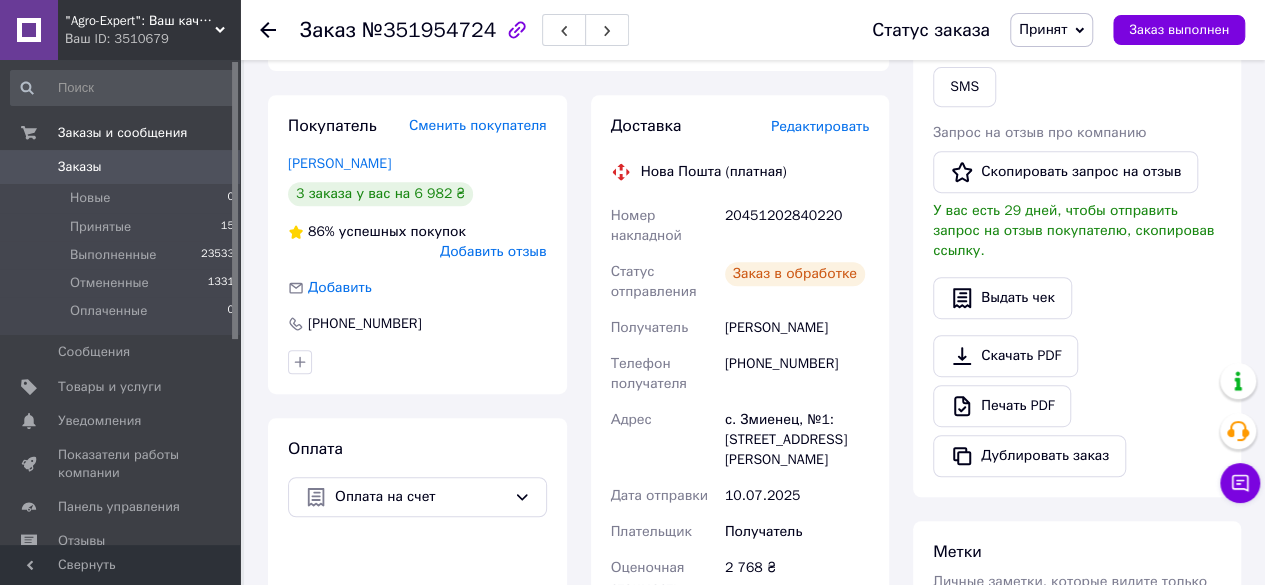 click on "20451202840220" at bounding box center (797, 226) 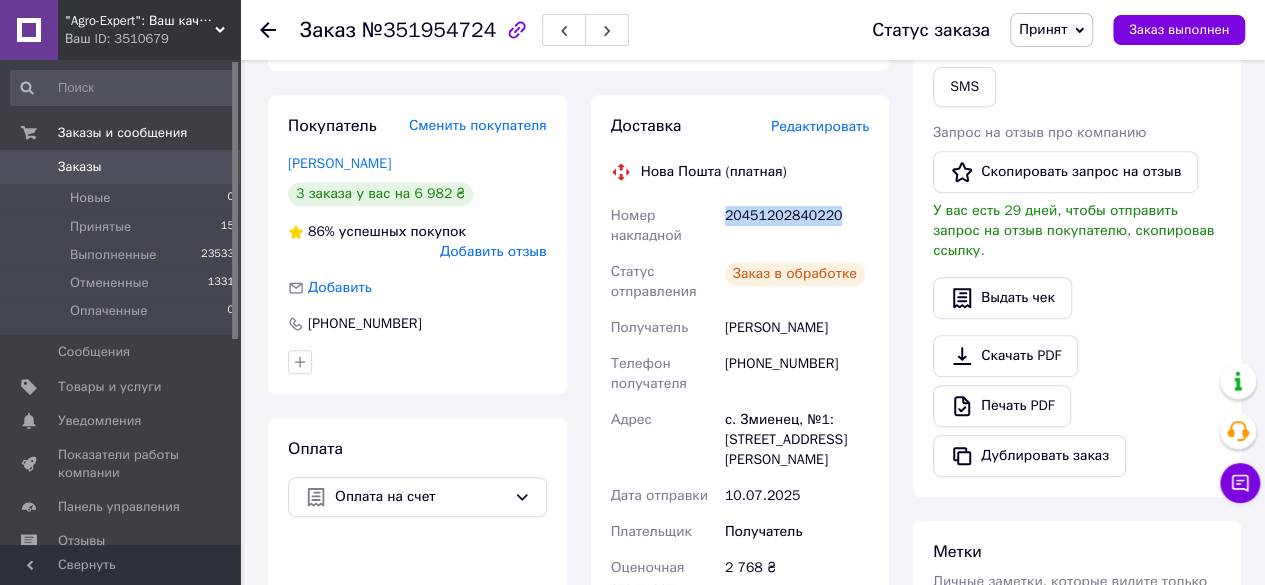 click on "20451202840220" at bounding box center (797, 226) 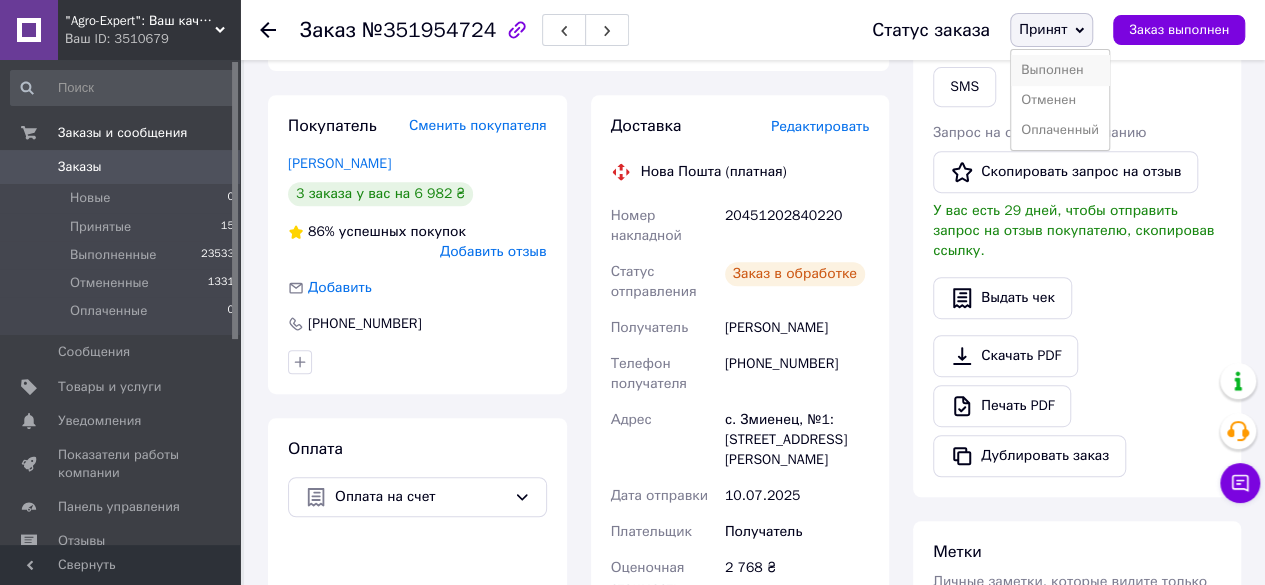 click on "Выполнен" at bounding box center (1060, 70) 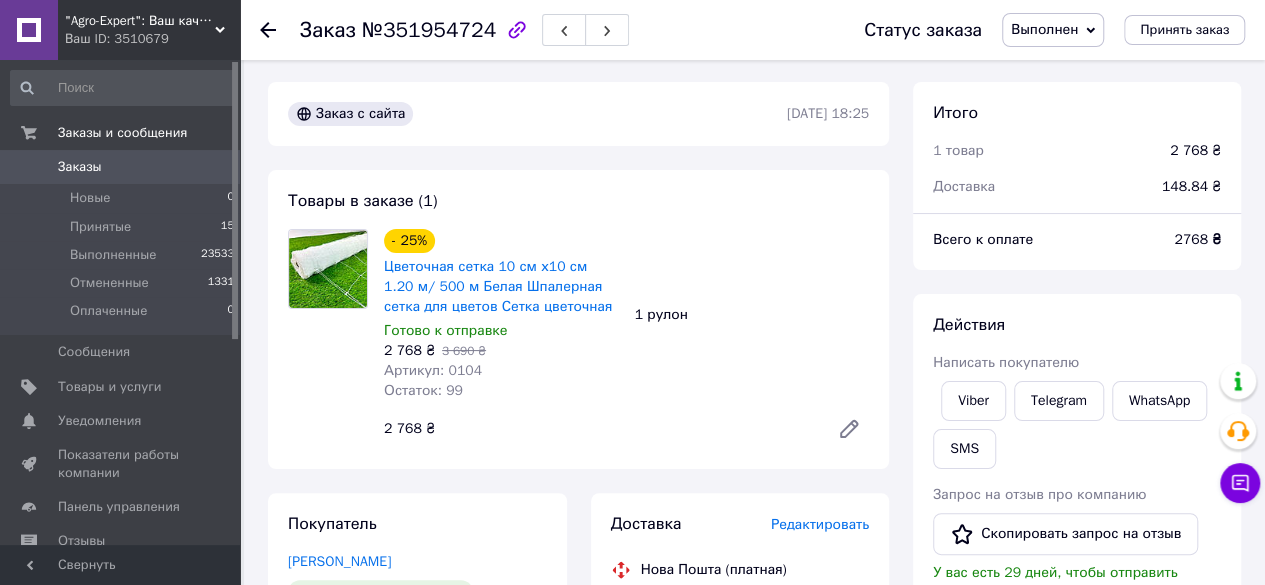 scroll, scrollTop: 0, scrollLeft: 0, axis: both 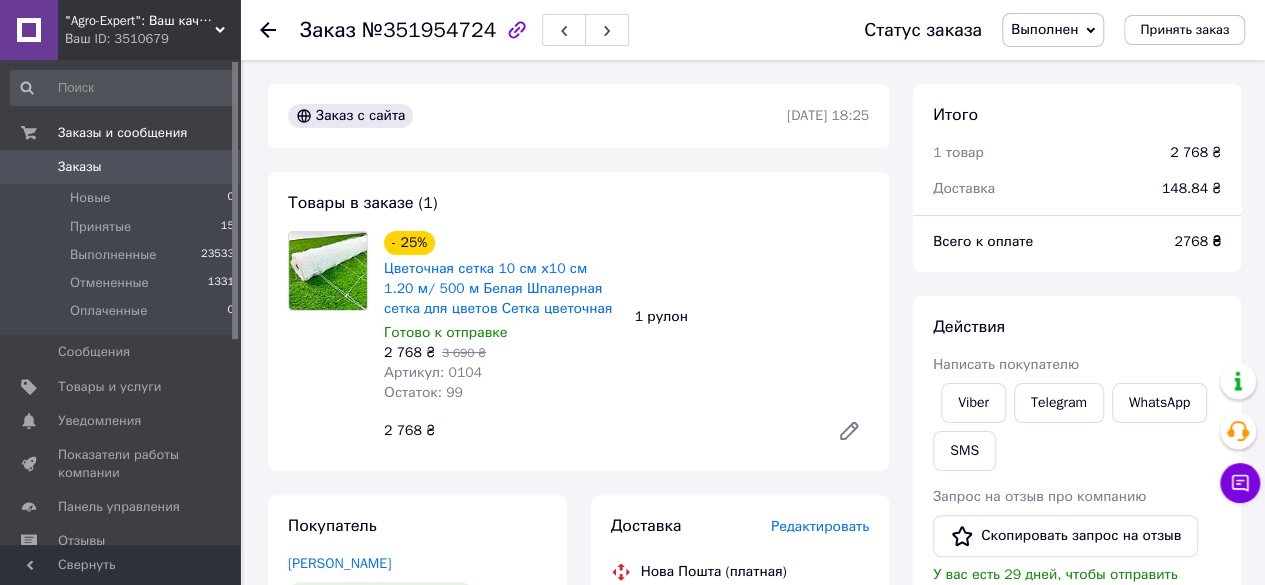 click 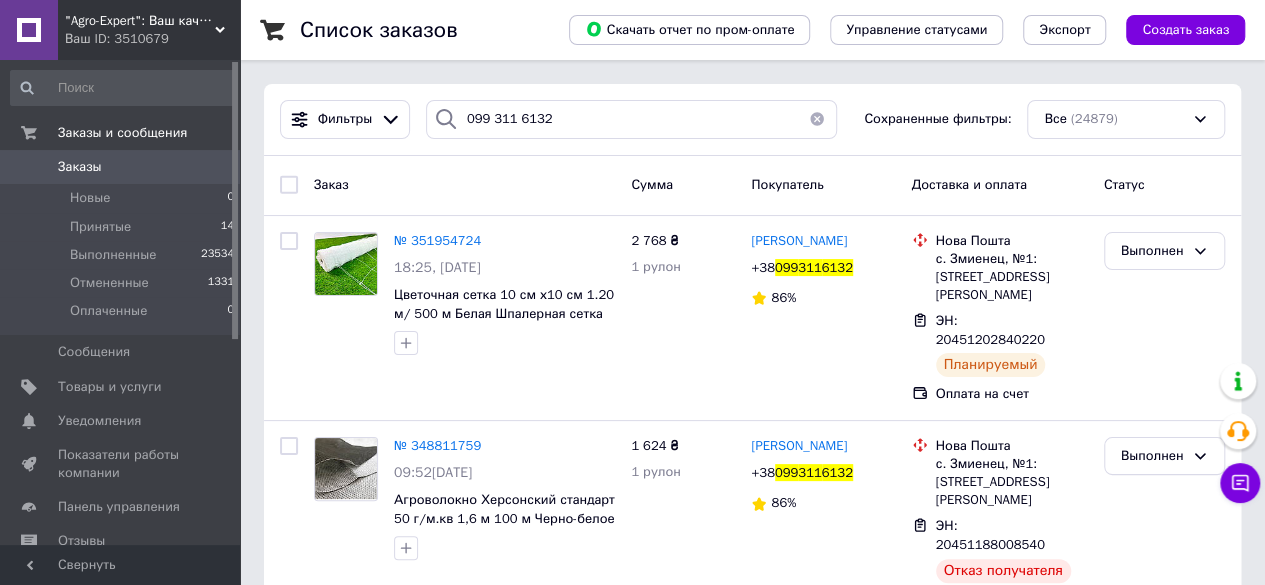 click at bounding box center [817, 119] 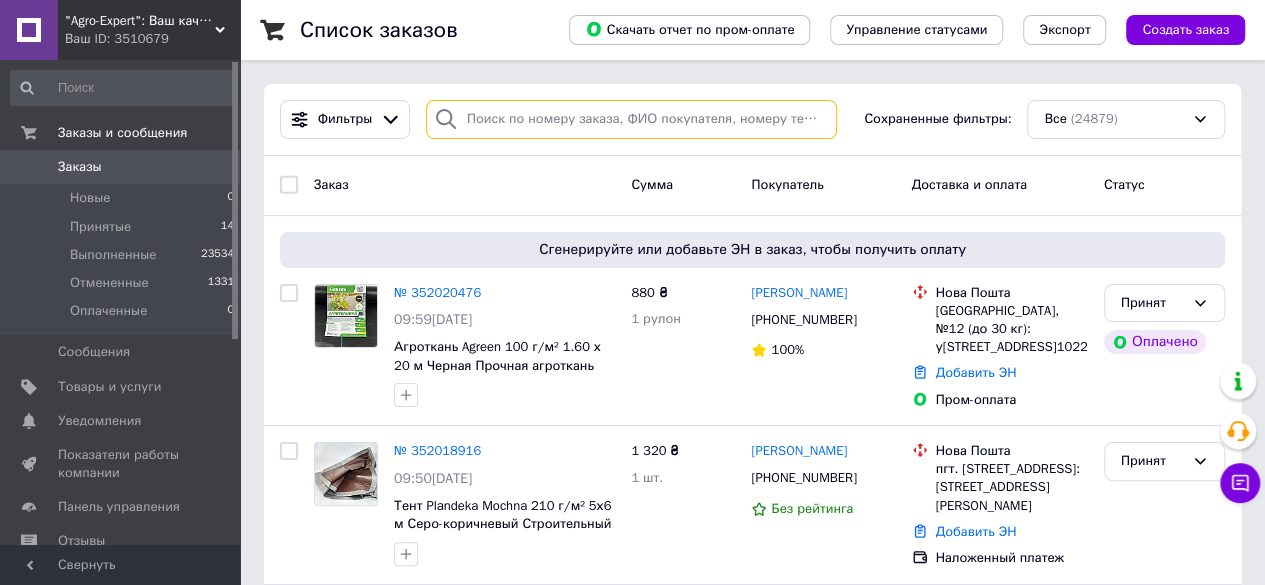 paste on "380976332242" 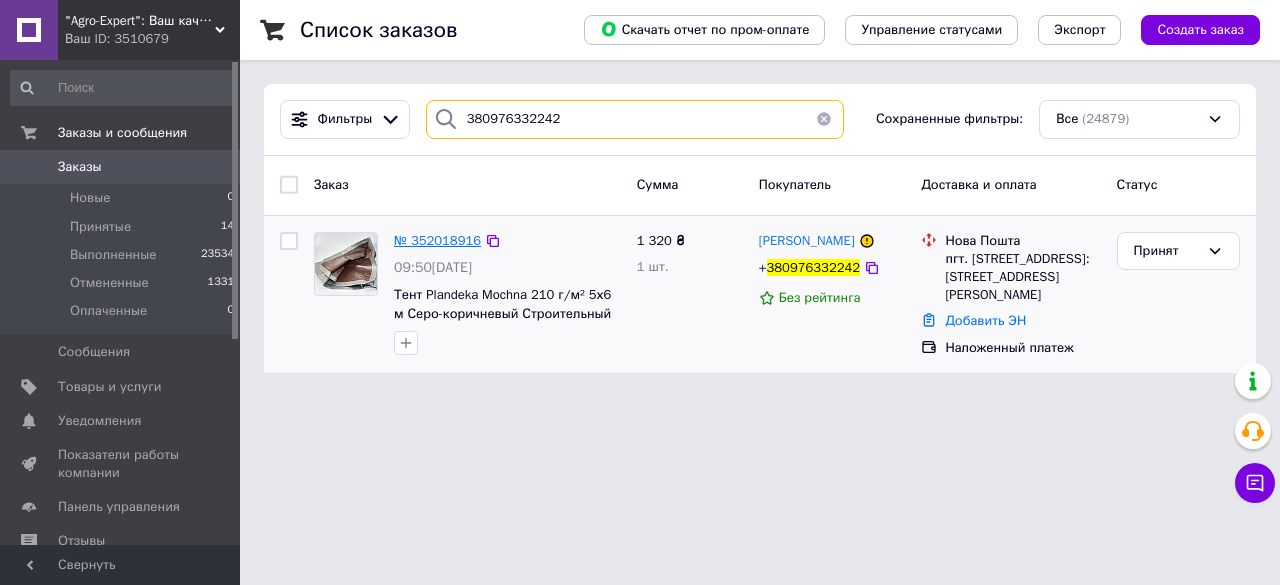 type on "380976332242" 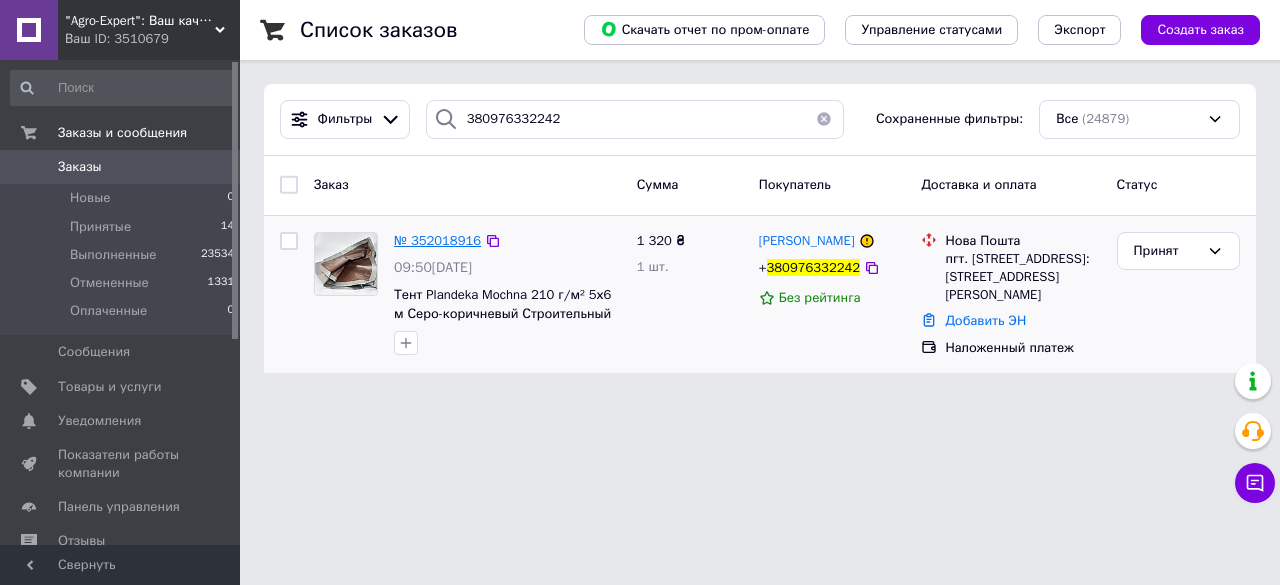 click on "№ 352018916" at bounding box center [437, 240] 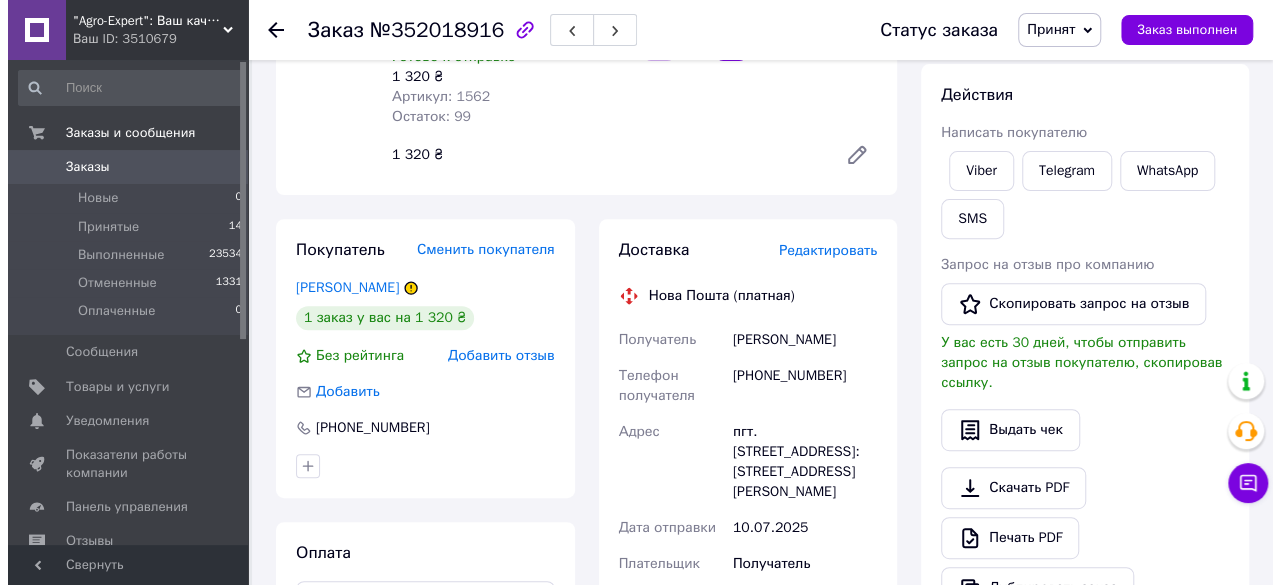 scroll, scrollTop: 300, scrollLeft: 0, axis: vertical 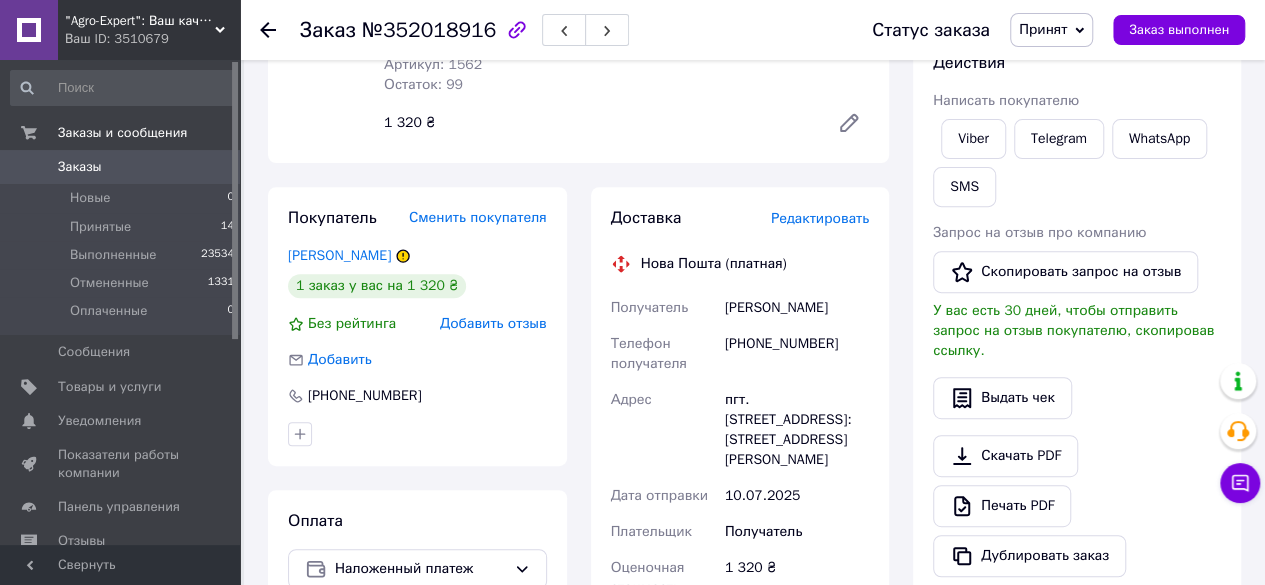 click on "Редактировать" at bounding box center (820, 219) 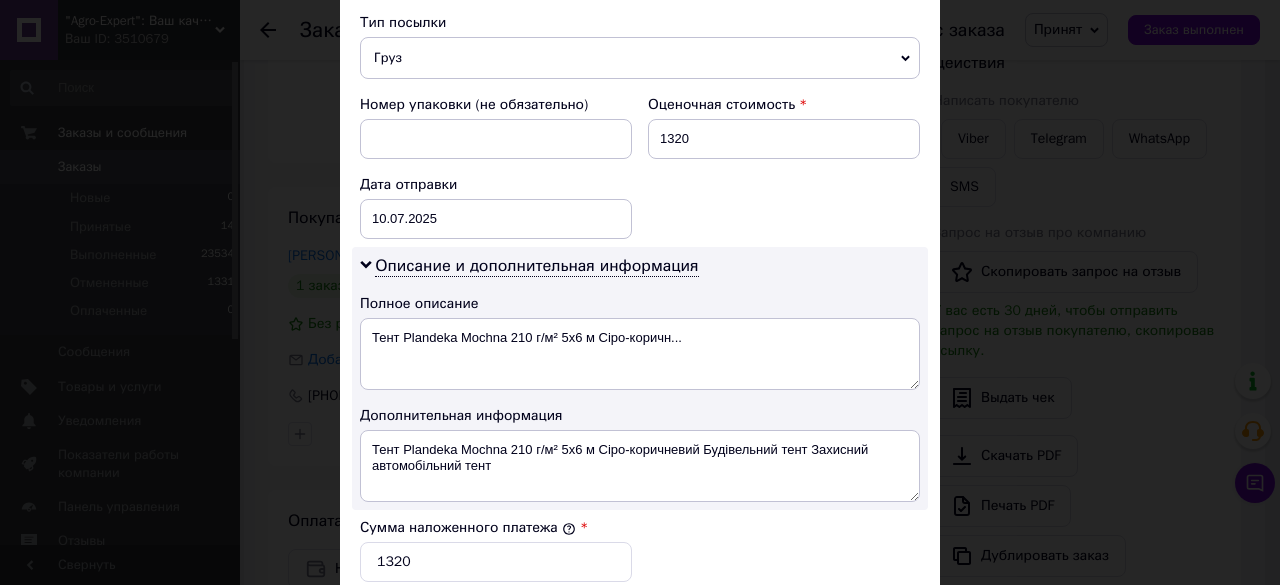 scroll, scrollTop: 800, scrollLeft: 0, axis: vertical 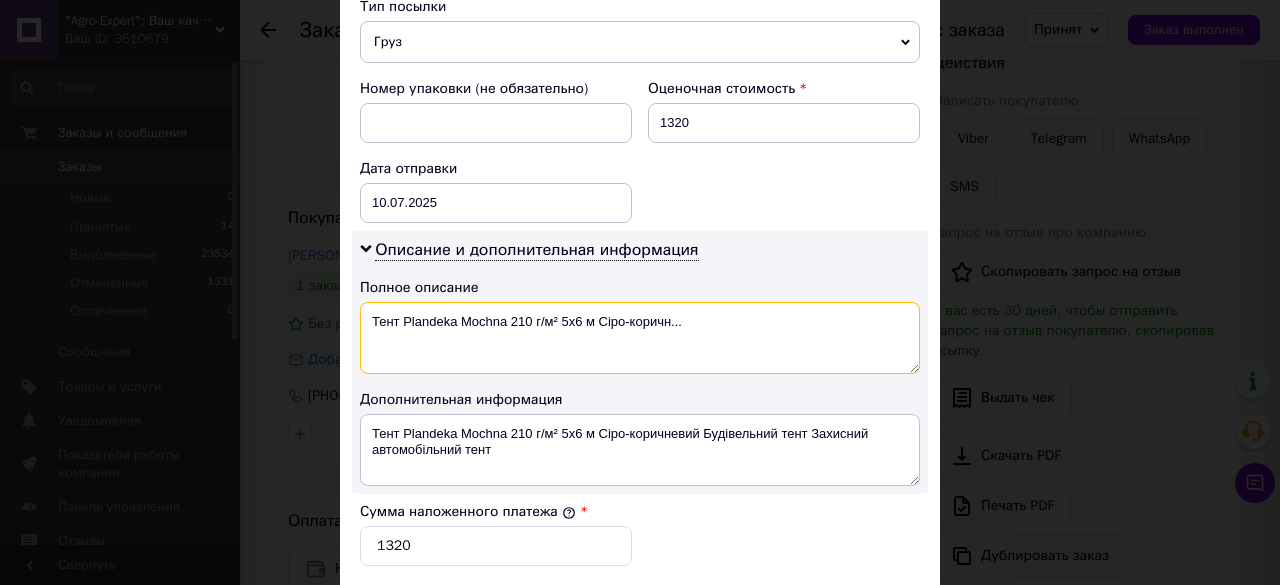 click on "Тент Plandeka Mochna 210 г/м² 5х6 м Сіро-коричн..." at bounding box center [640, 338] 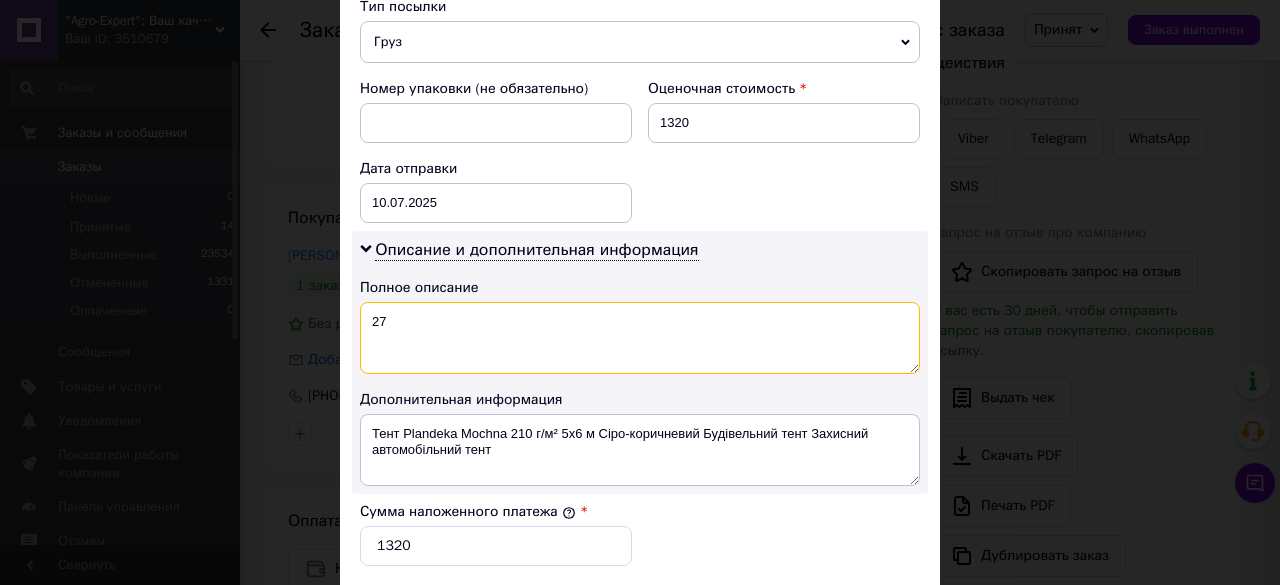 type on "27" 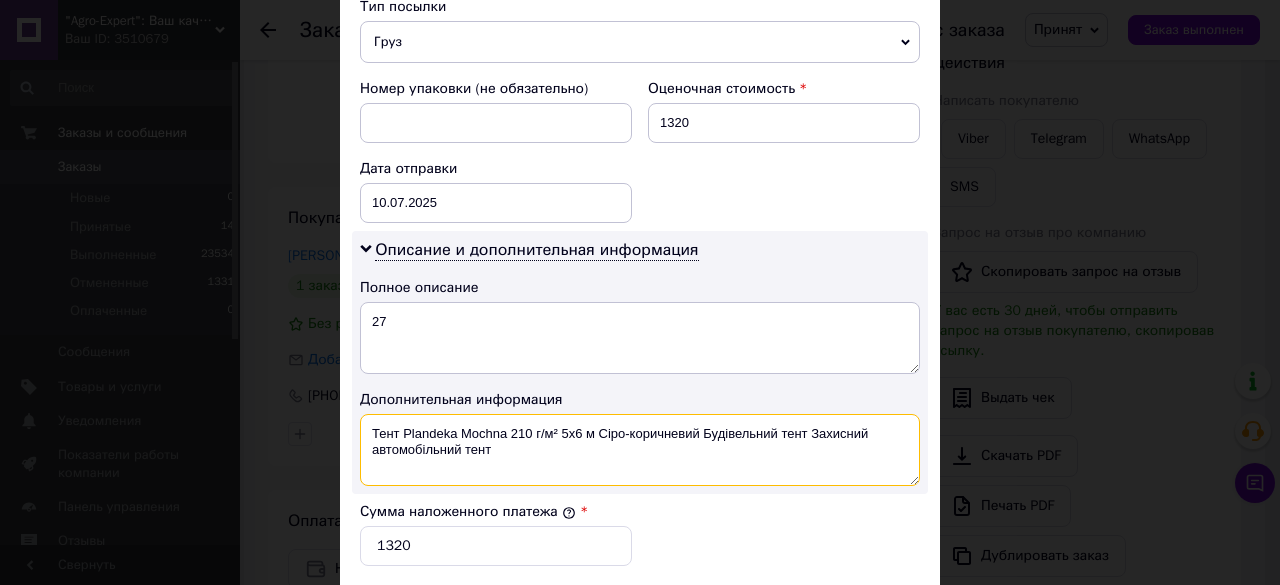 click on "Тент Plandeka Mochna 210 г/м² 5х6 м Сіро-коричневий Будівельний тент Захисний автомобільний тент" at bounding box center (640, 450) 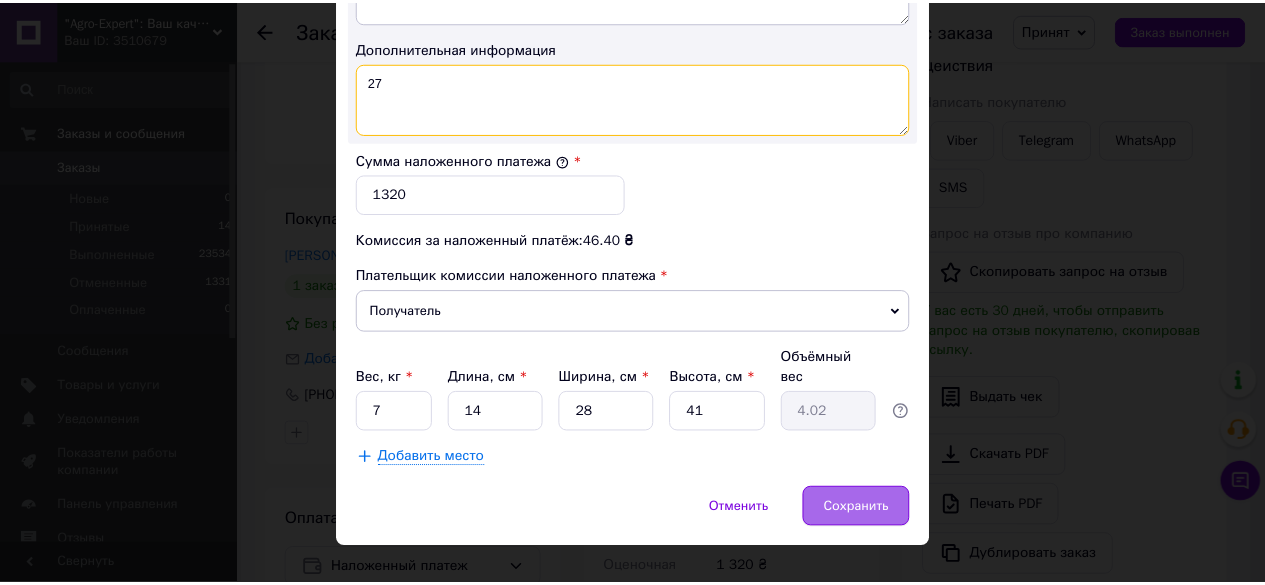 scroll, scrollTop: 1153, scrollLeft: 0, axis: vertical 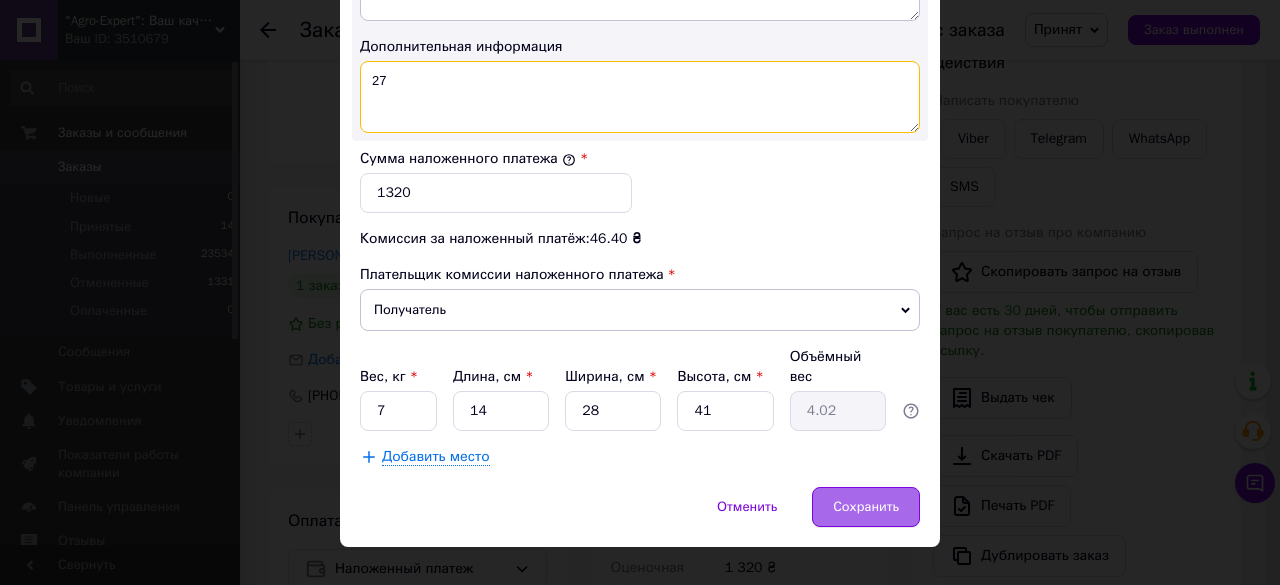 type on "27" 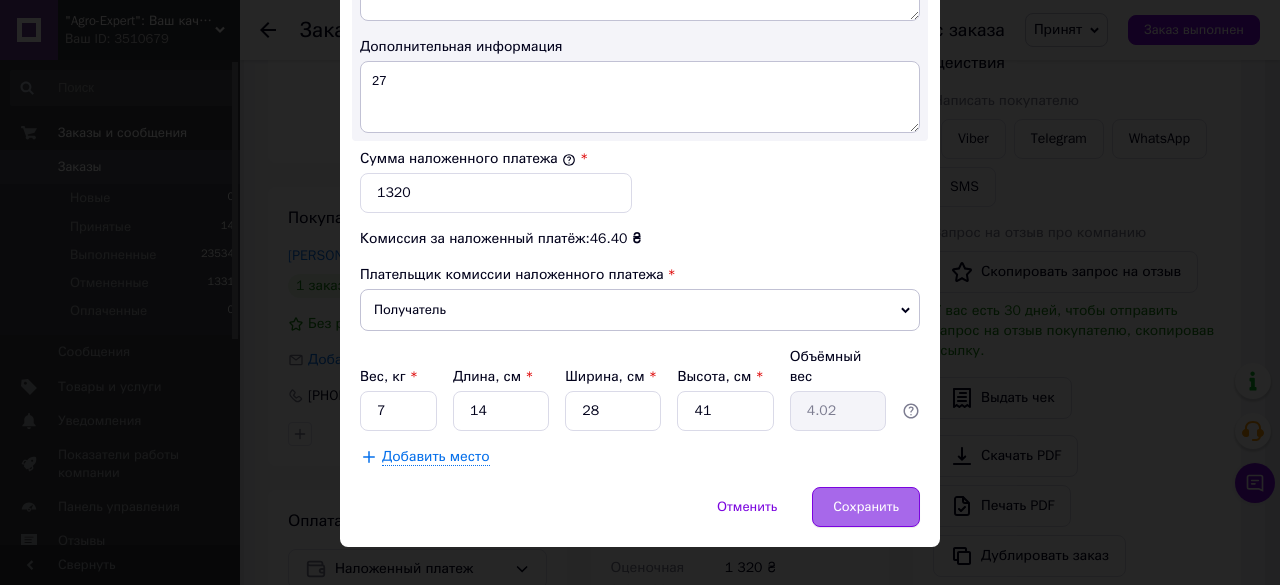 click on "Сохранить" at bounding box center [866, 507] 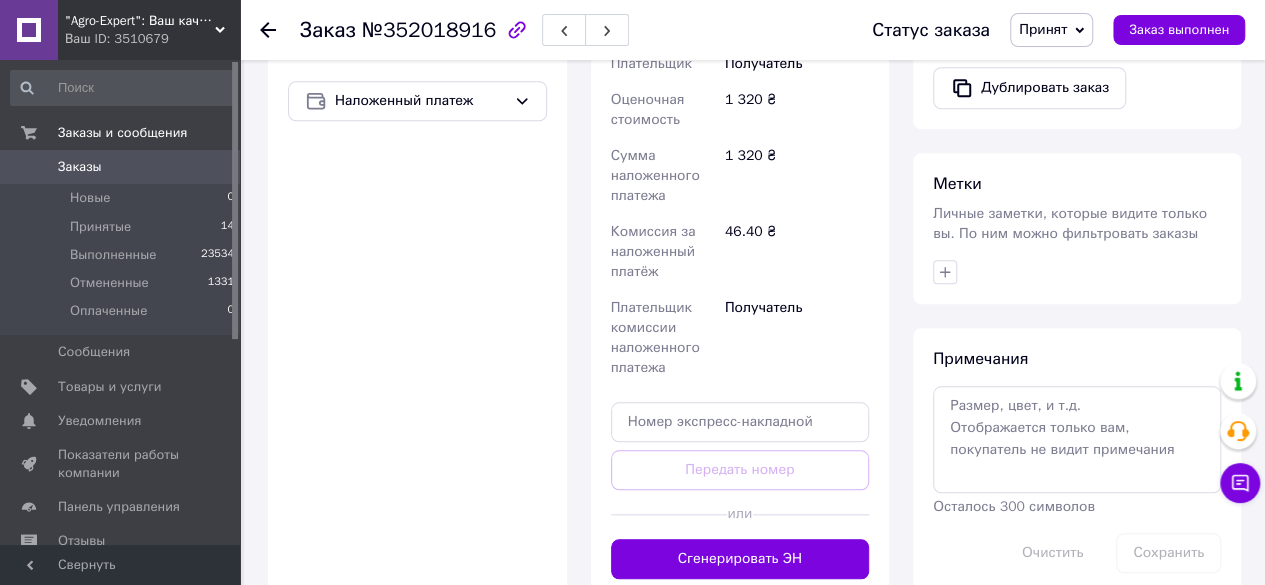 scroll, scrollTop: 800, scrollLeft: 0, axis: vertical 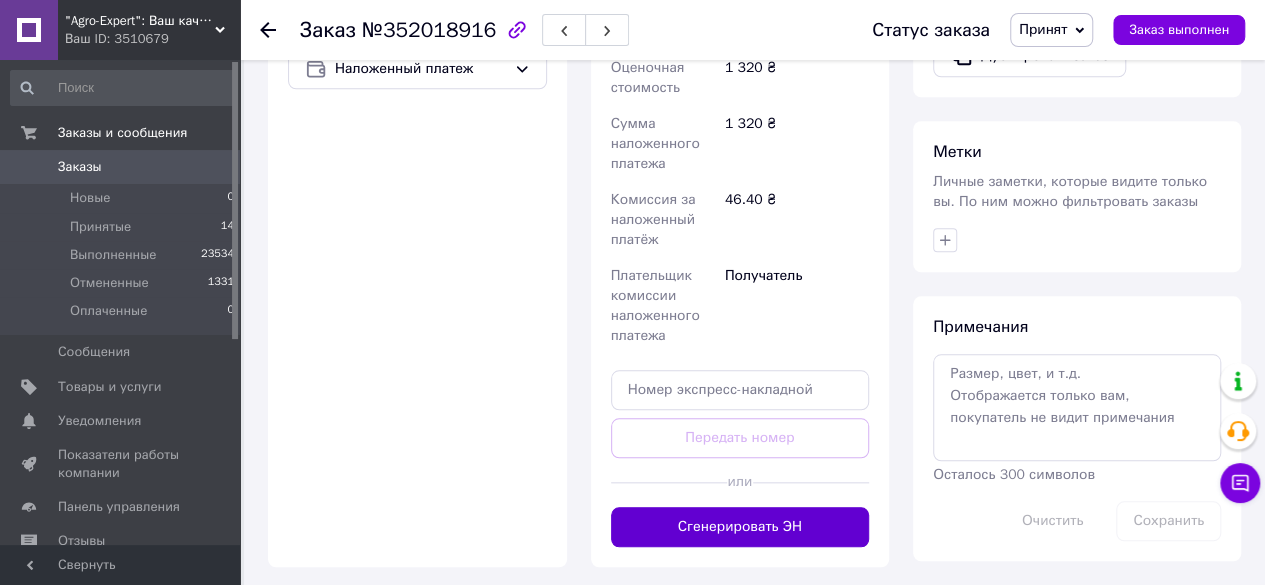 click on "Сгенерировать ЭН" at bounding box center [740, 527] 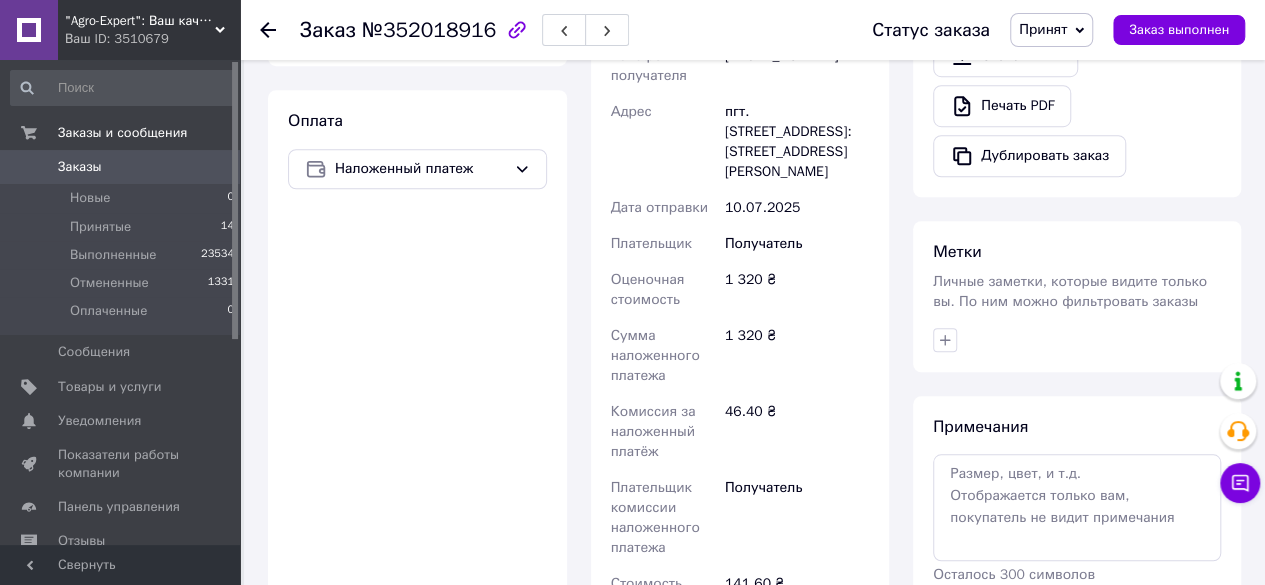 scroll, scrollTop: 500, scrollLeft: 0, axis: vertical 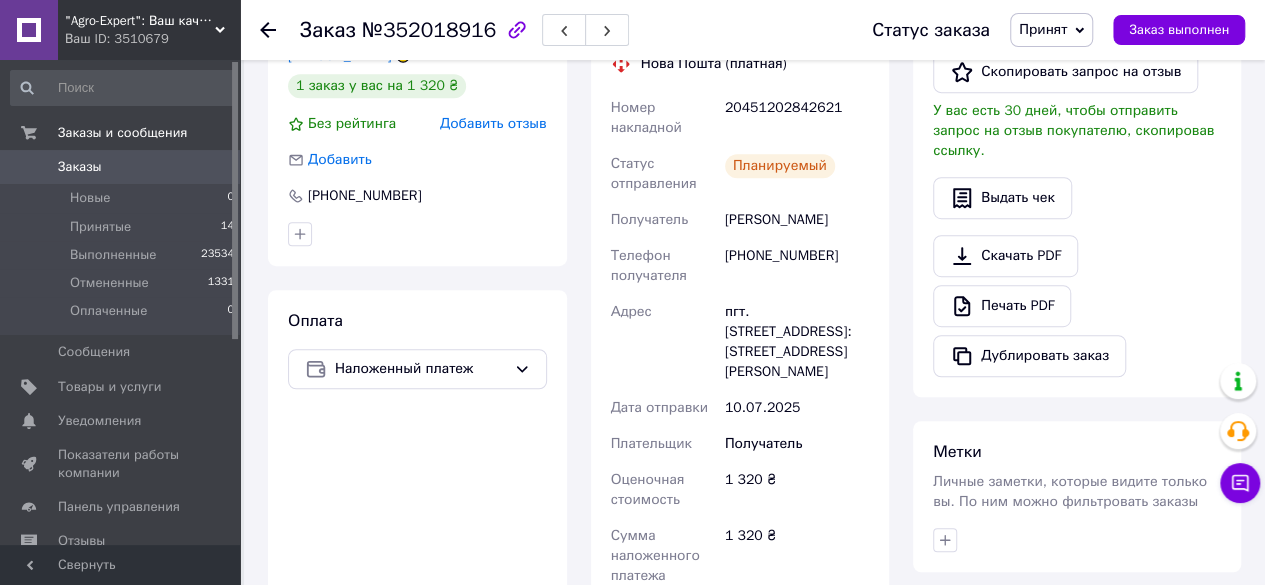 click on "20451202842621" at bounding box center (797, 118) 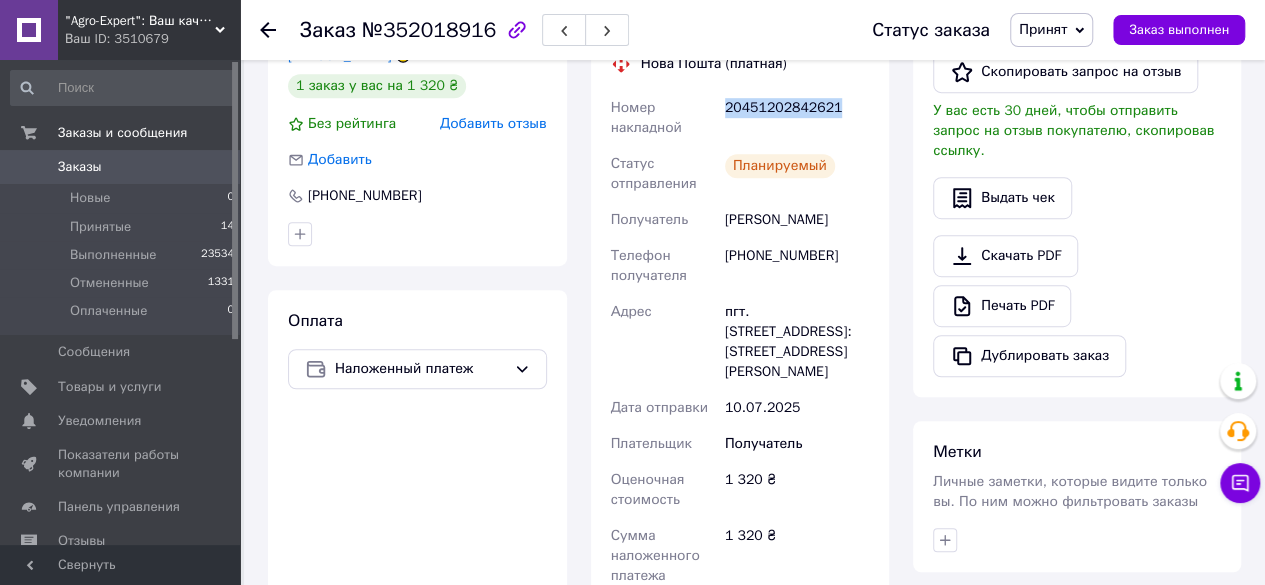 click on "20451202842621" at bounding box center [797, 118] 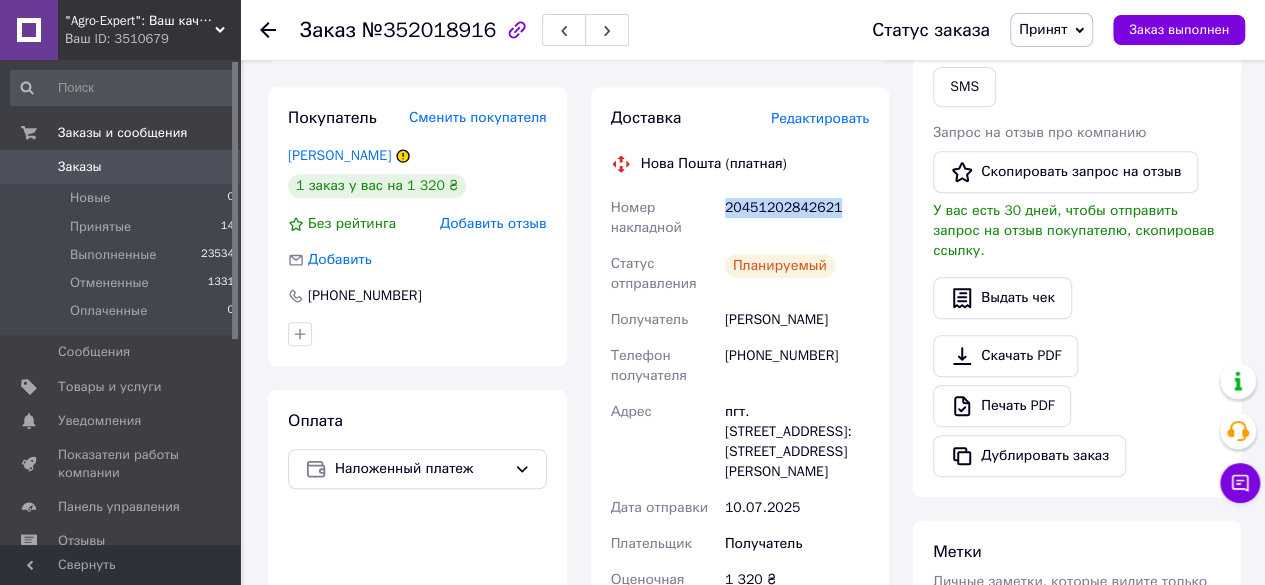 copy on "20451202842621" 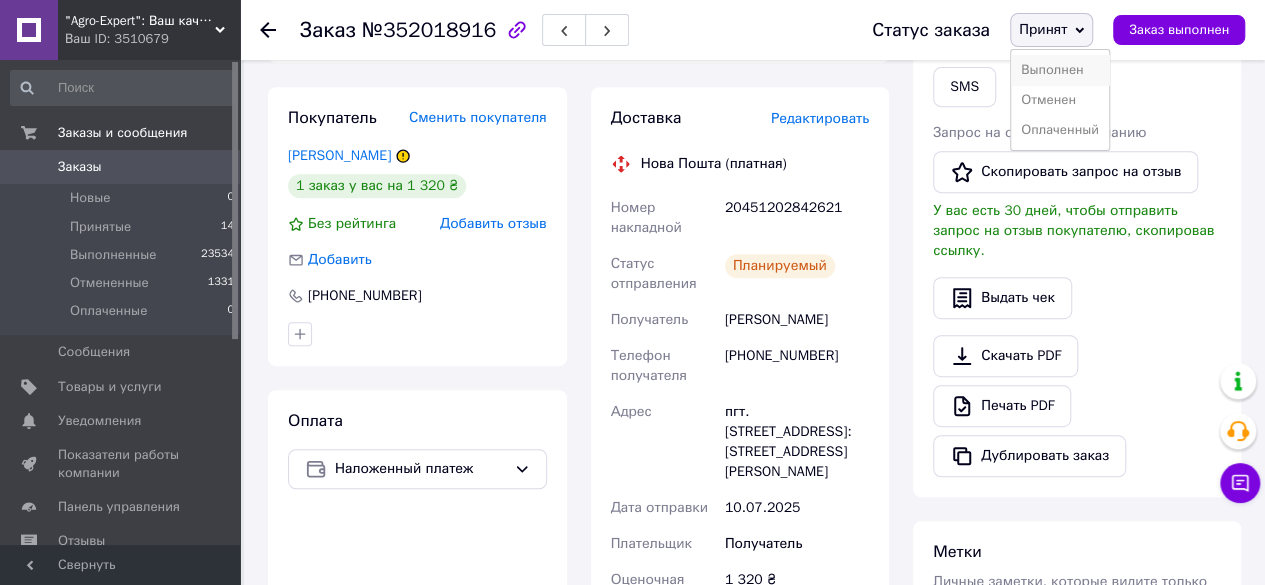 click on "Выполнен" at bounding box center [1060, 70] 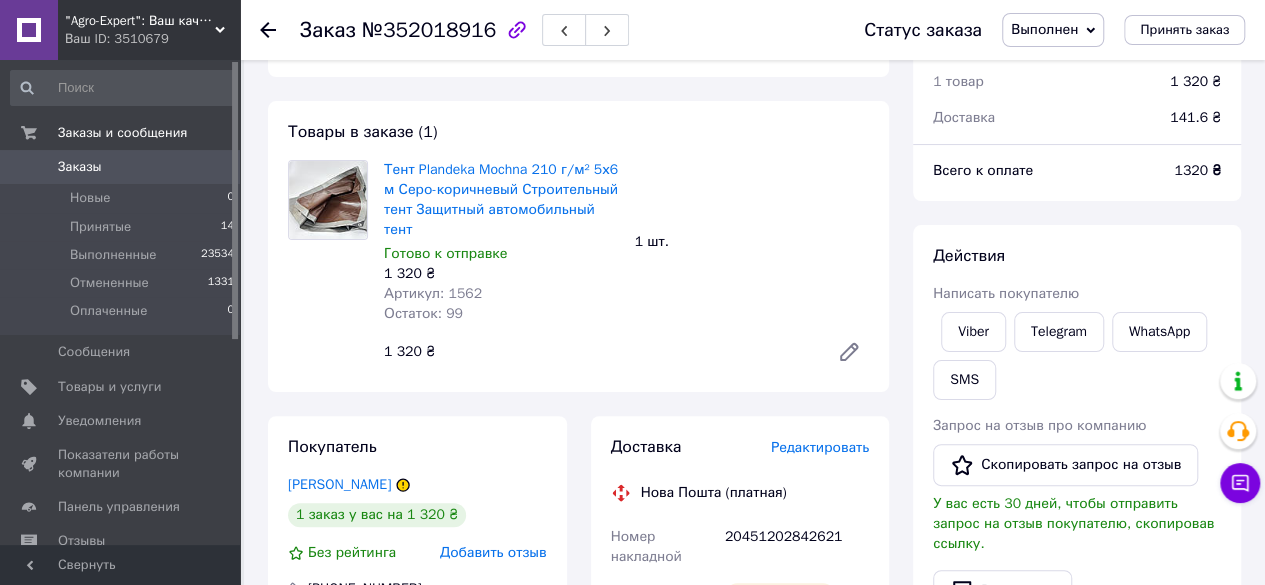 scroll, scrollTop: 0, scrollLeft: 0, axis: both 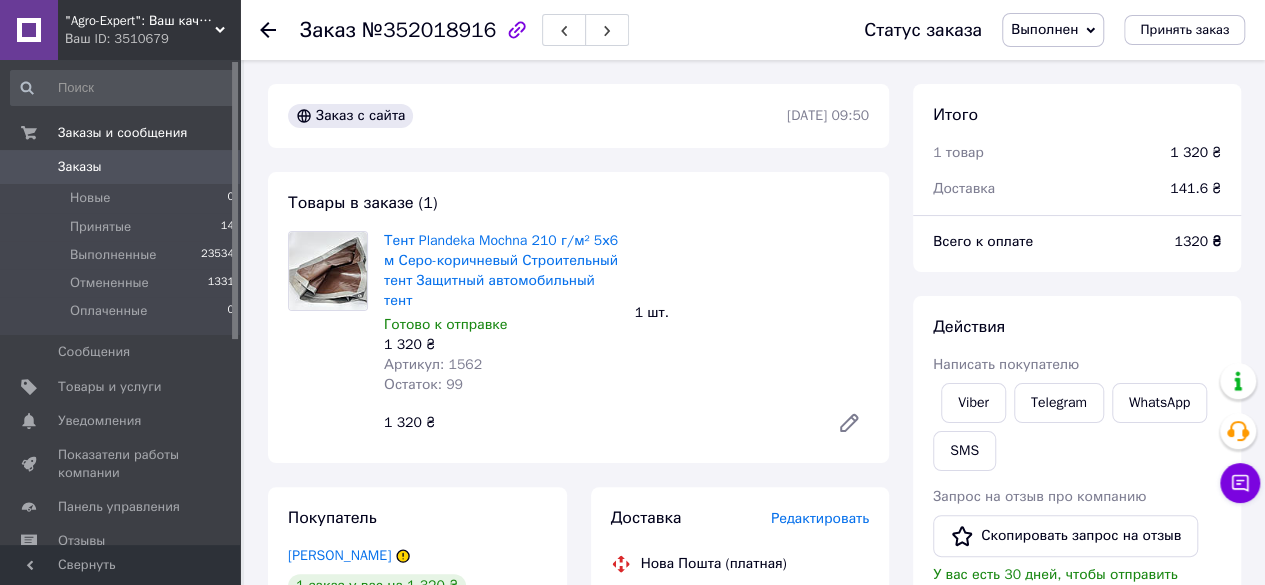 click at bounding box center (280, 30) 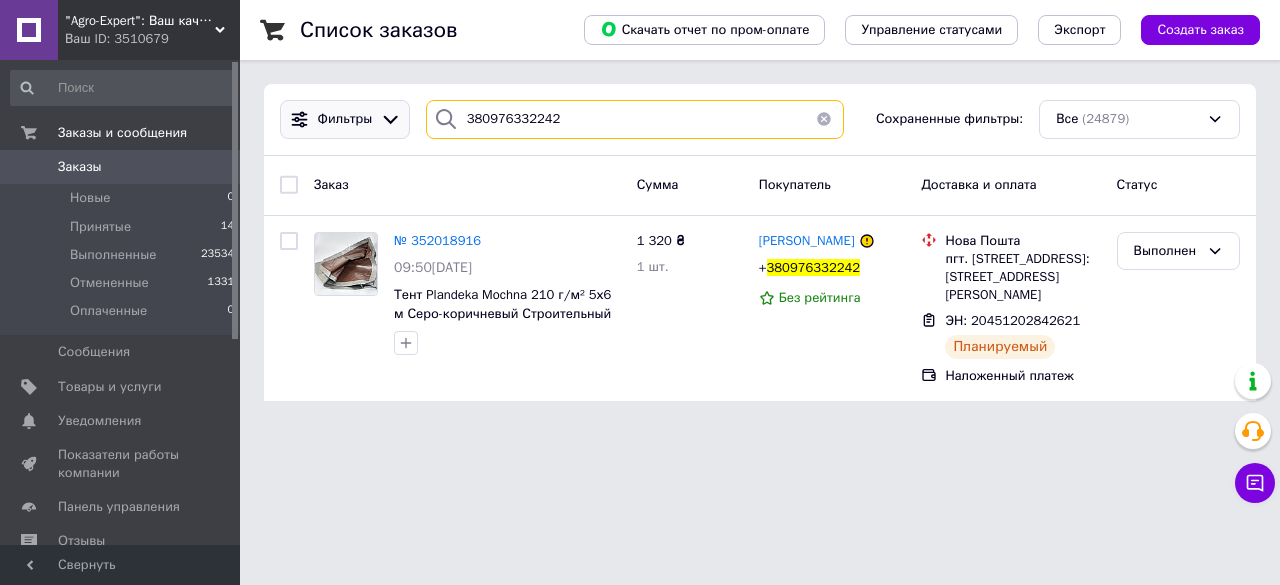 drag, startPoint x: 533, startPoint y: 123, endPoint x: 312, endPoint y: 125, distance: 221.00905 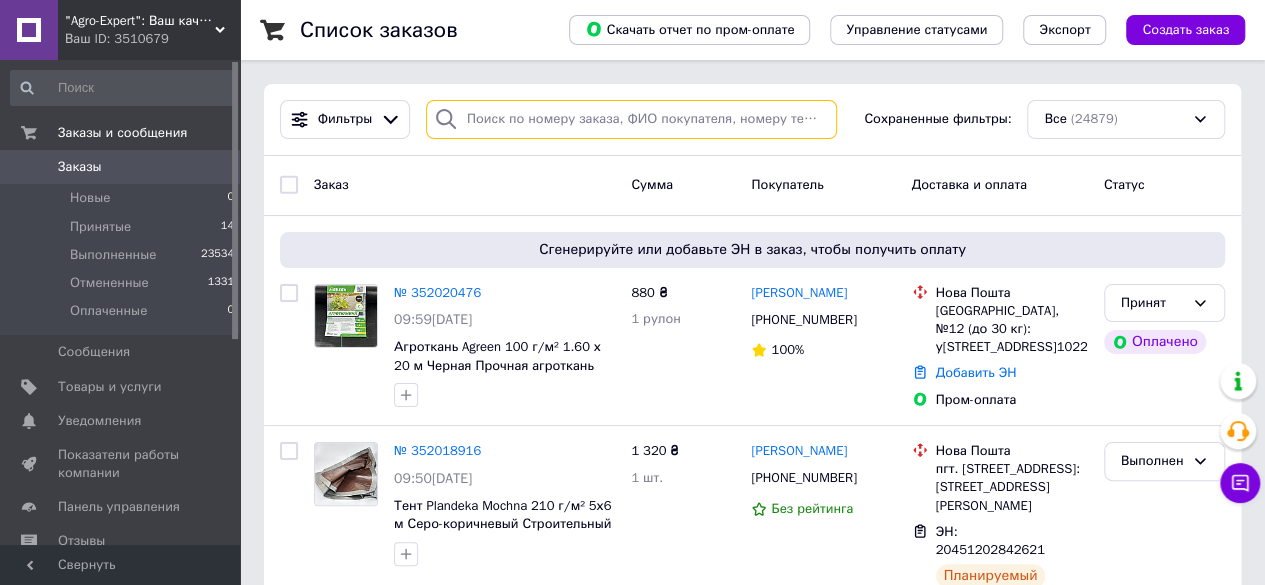 type 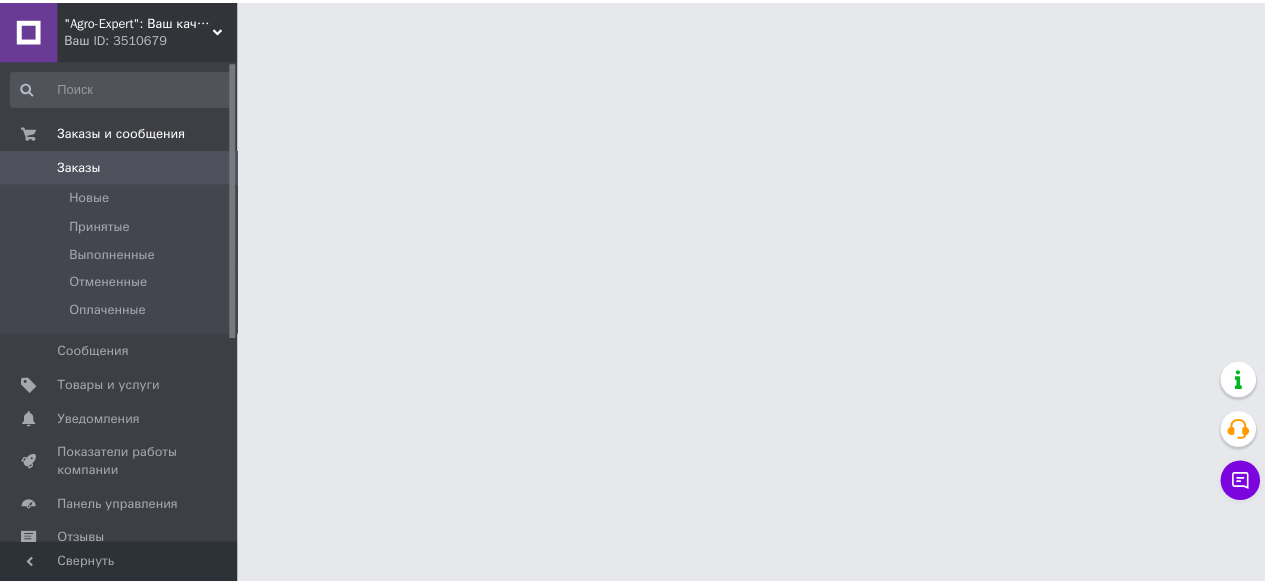 scroll, scrollTop: 0, scrollLeft: 0, axis: both 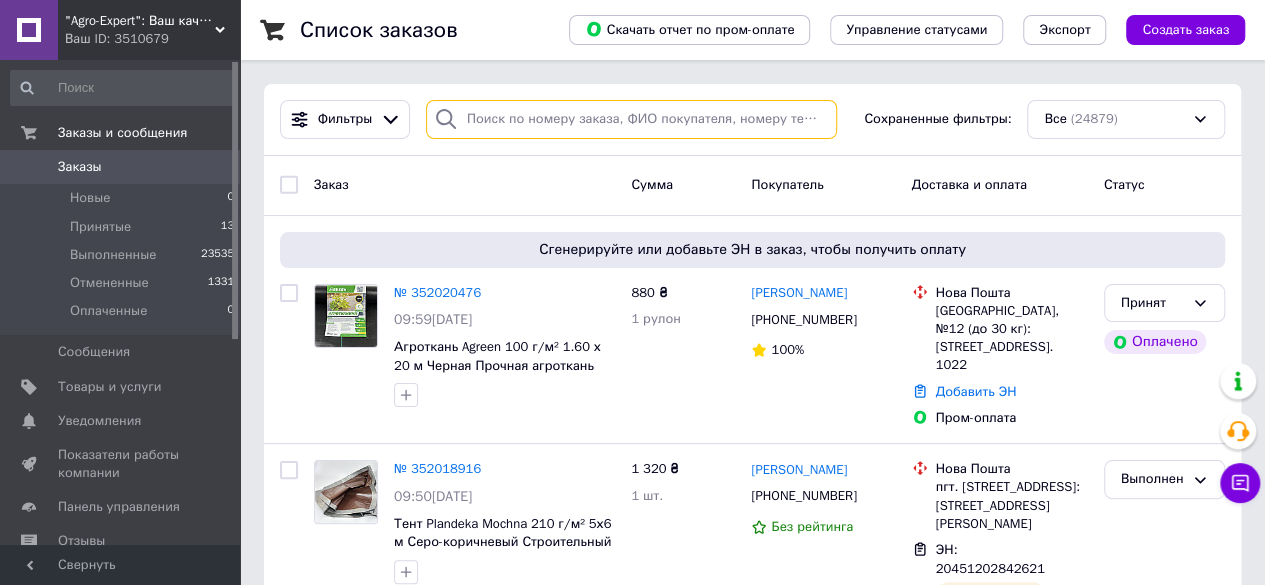 click at bounding box center [631, 119] 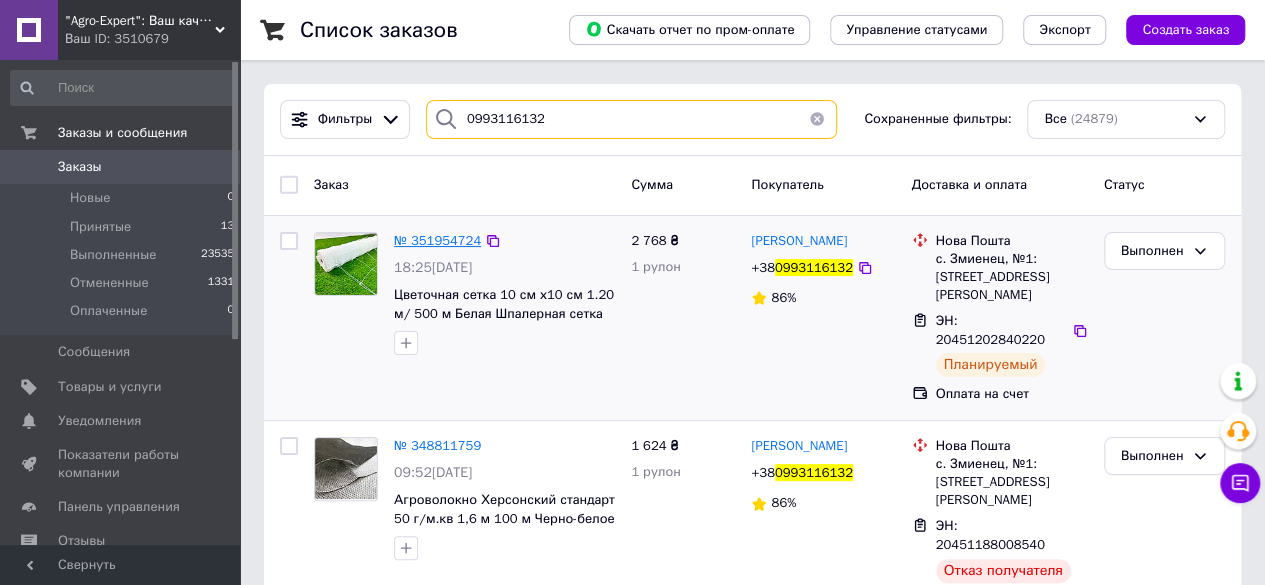 type on "0993116132" 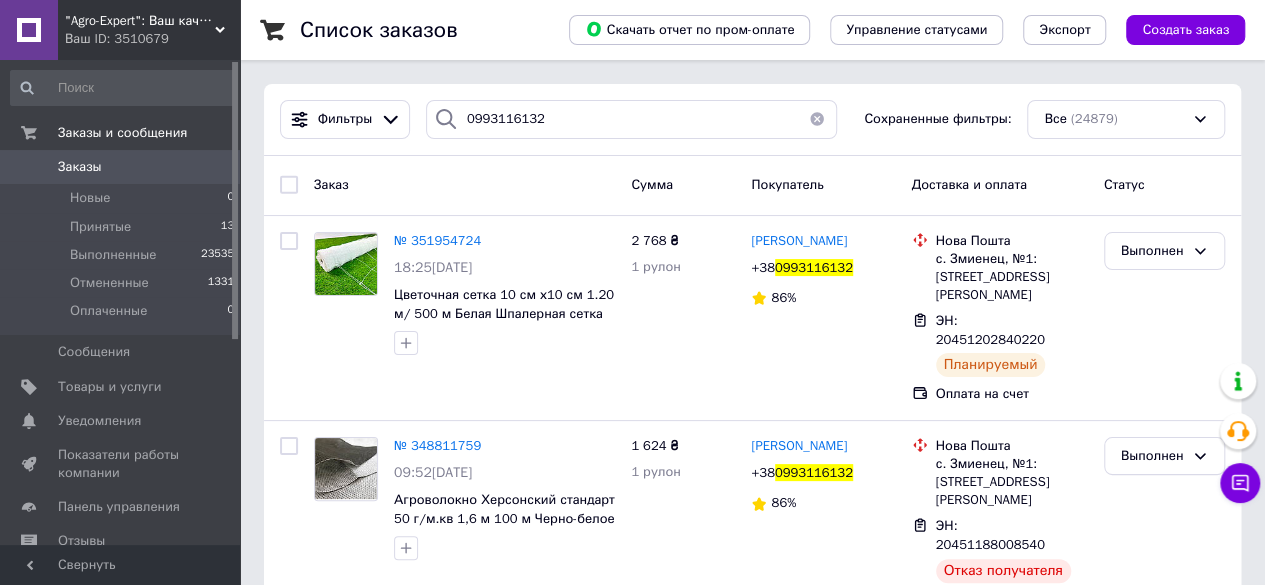 click on "№ 351954724" at bounding box center [437, 240] 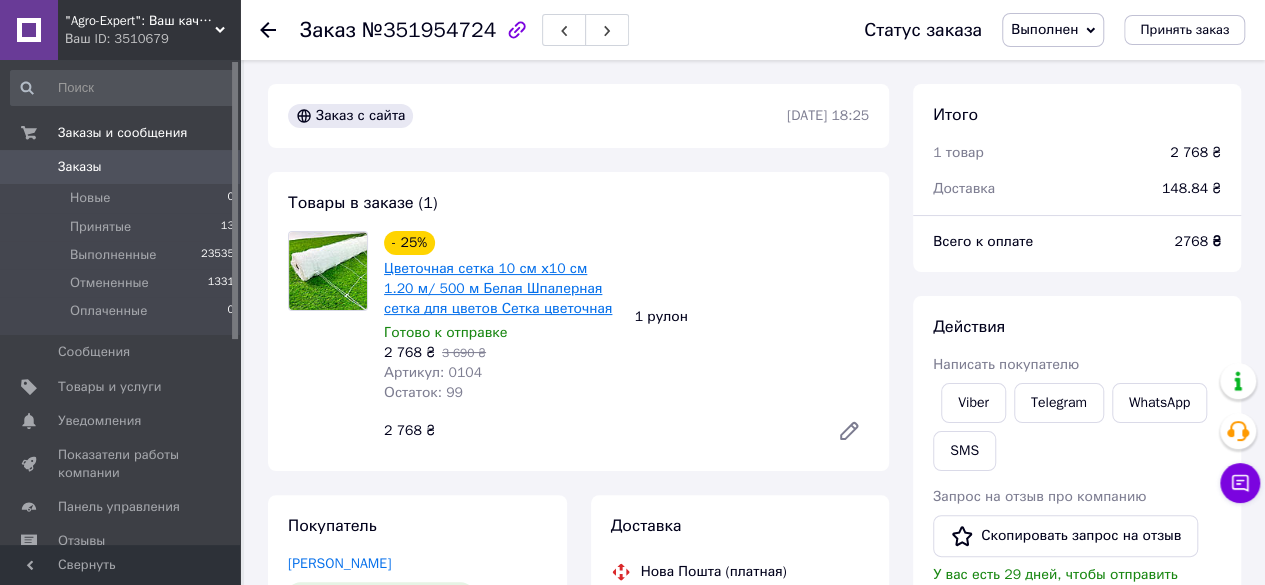 click on "Цветочная сетка 10 см х10 см 1.20 м/ 500 м Белая Шпалерная сетка для цветов Сетка цветочная" at bounding box center [498, 288] 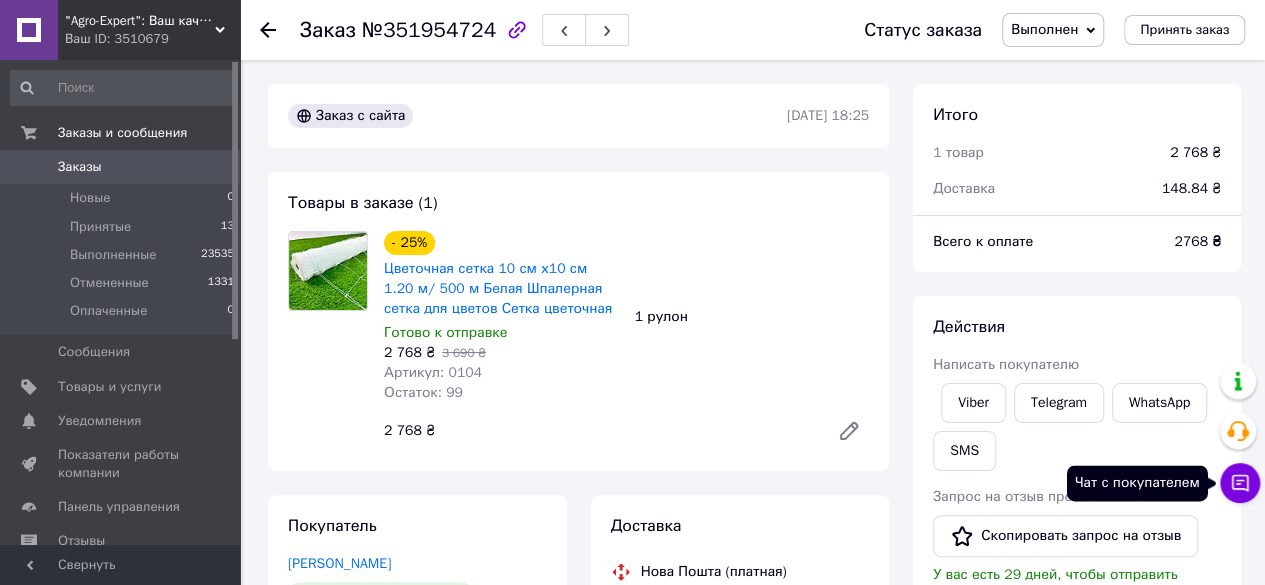 click 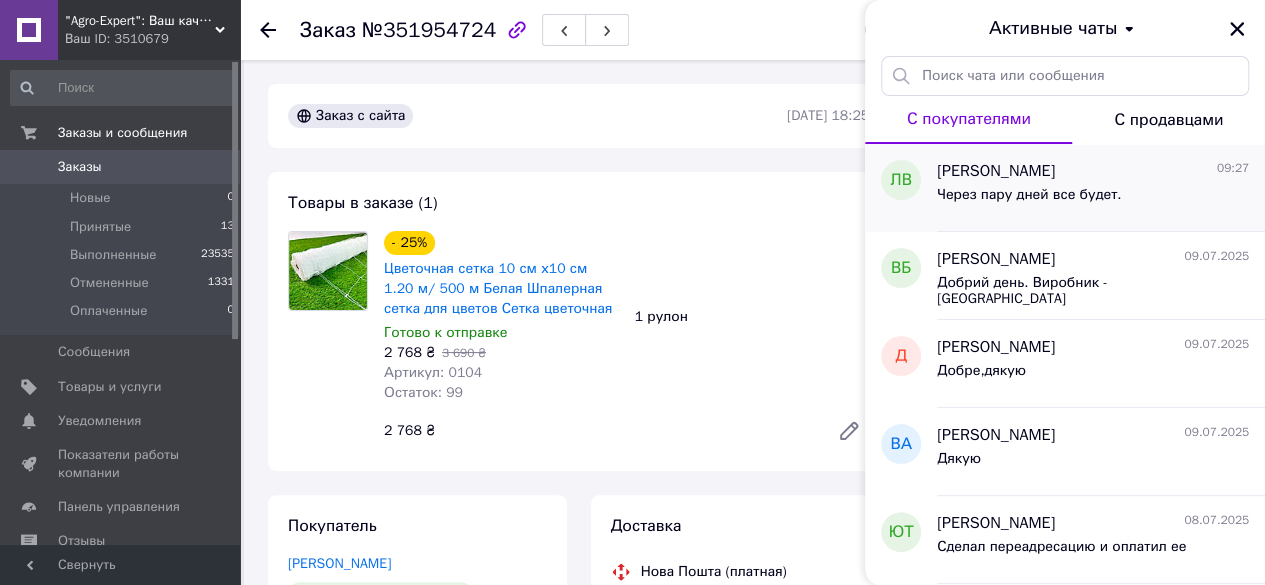 click on "Через пару дней все будет." at bounding box center [1093, 199] 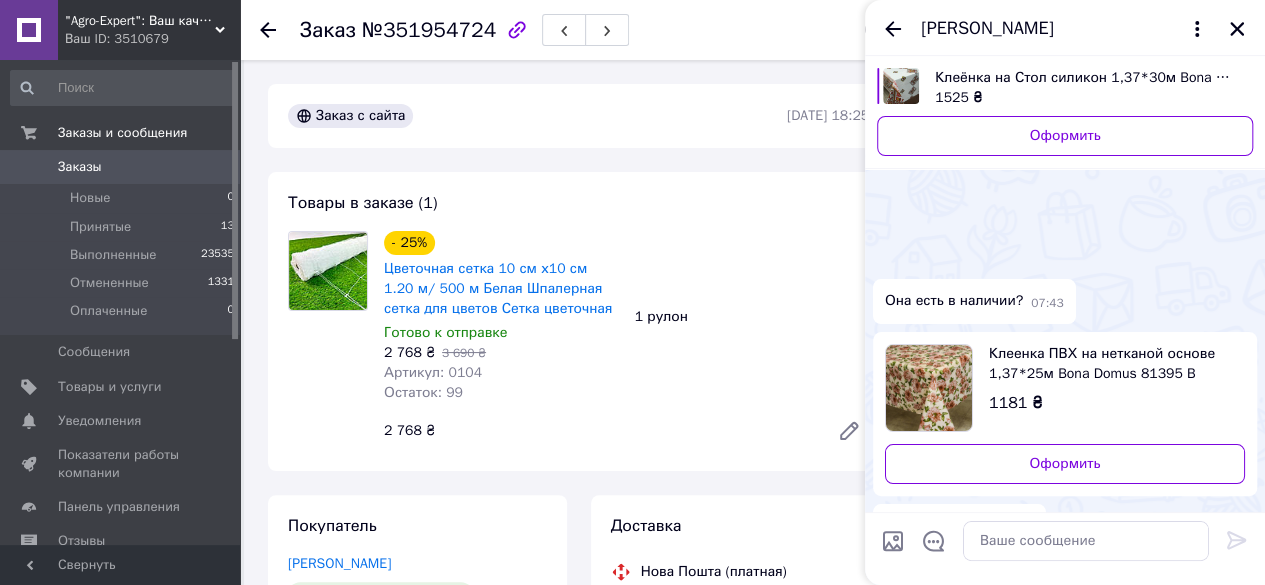 scroll, scrollTop: 98, scrollLeft: 0, axis: vertical 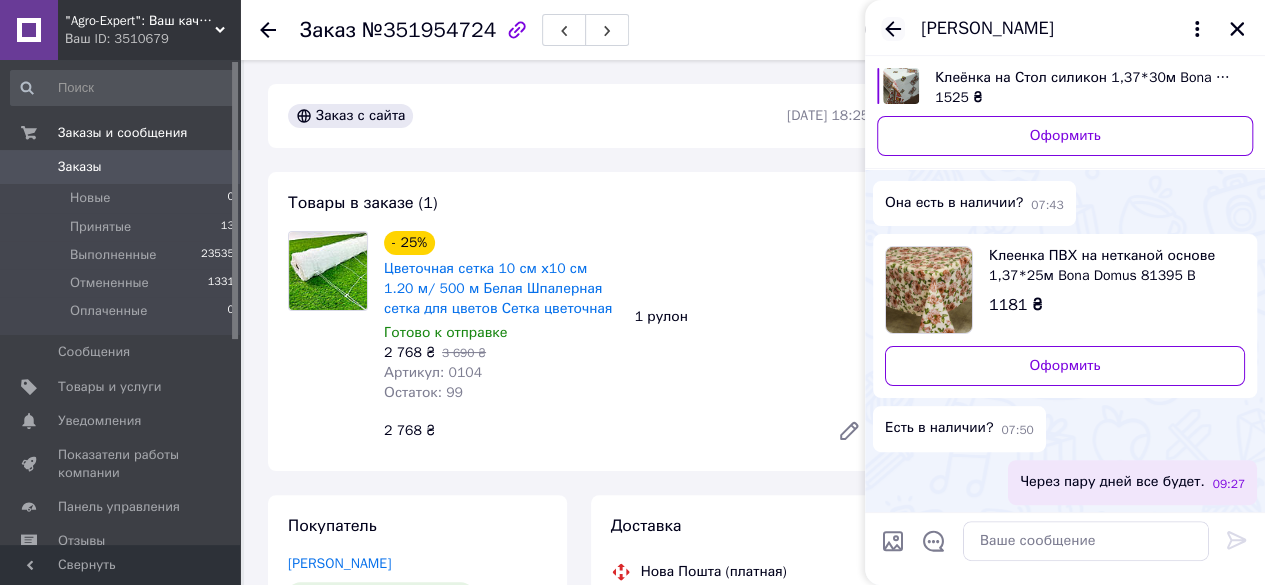 click 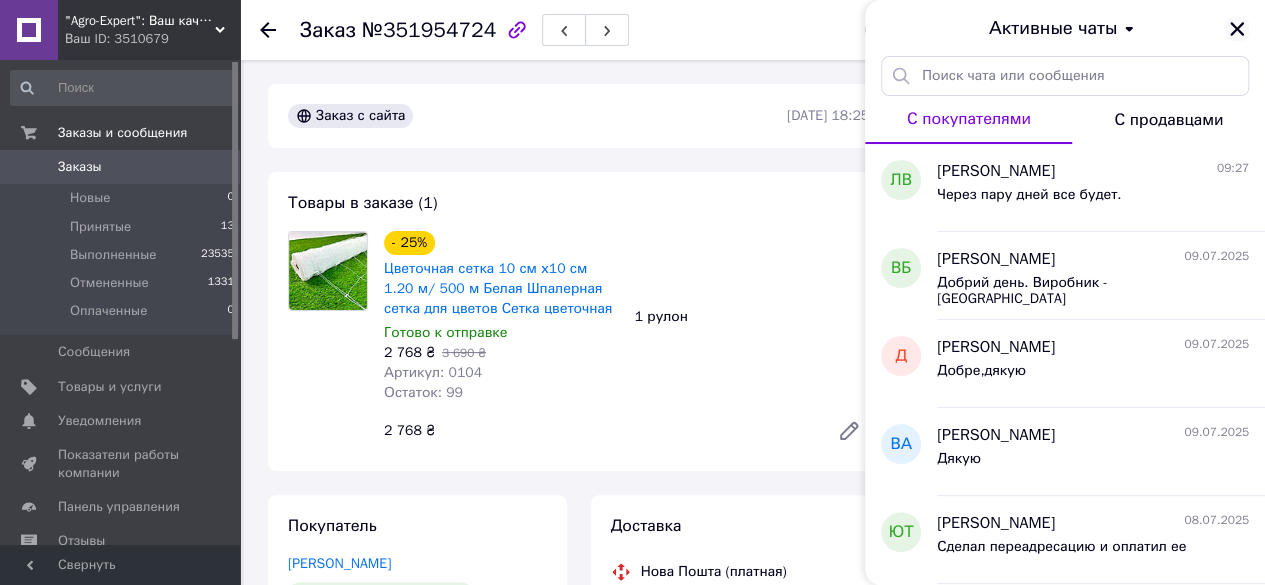 click 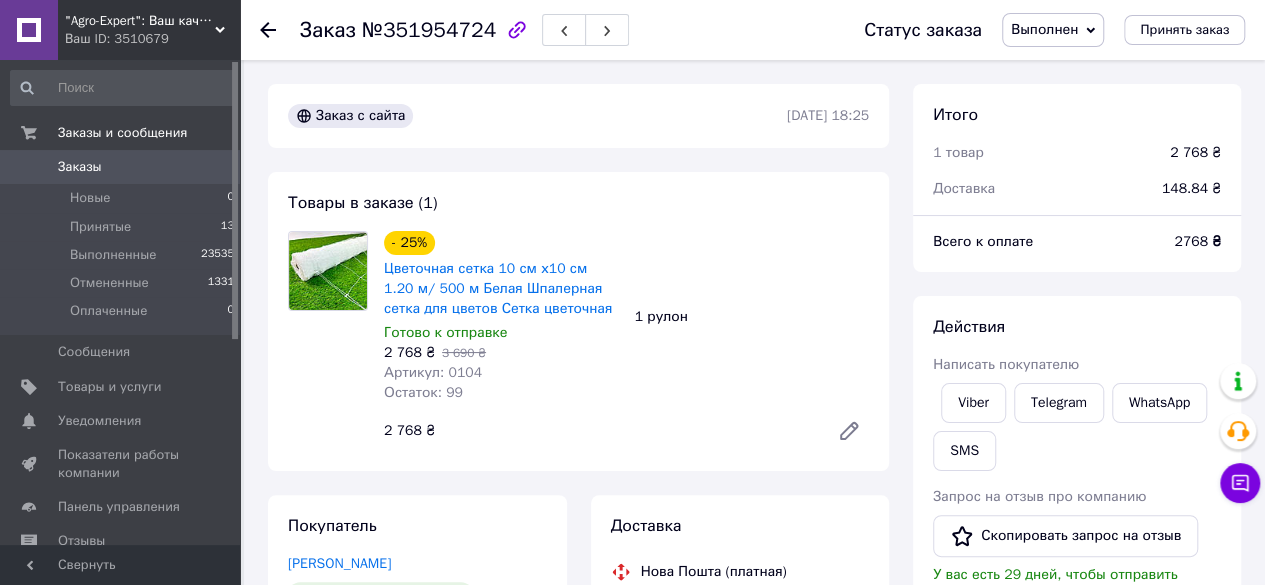 click 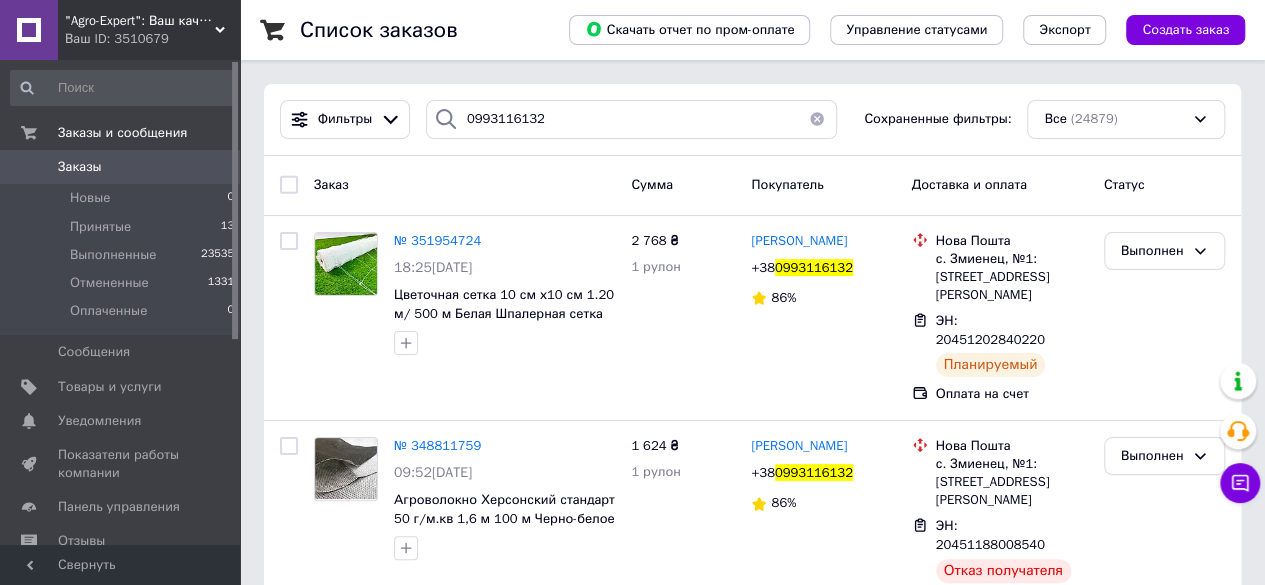 click on "Заказы 0" at bounding box center [123, 167] 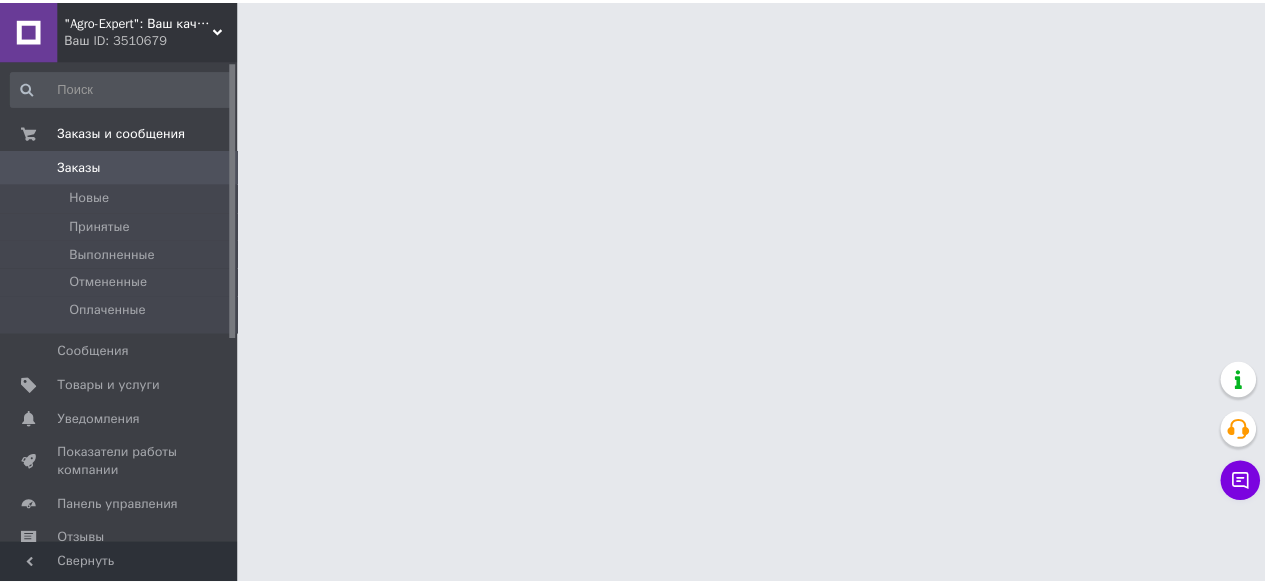 scroll, scrollTop: 0, scrollLeft: 0, axis: both 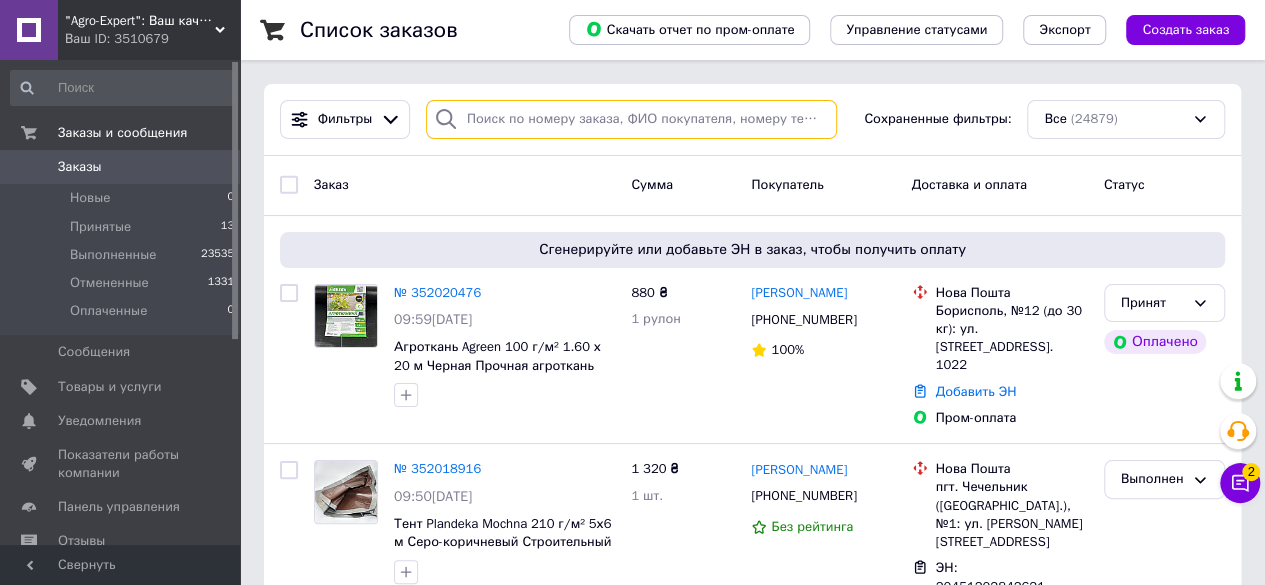 click at bounding box center [631, 119] 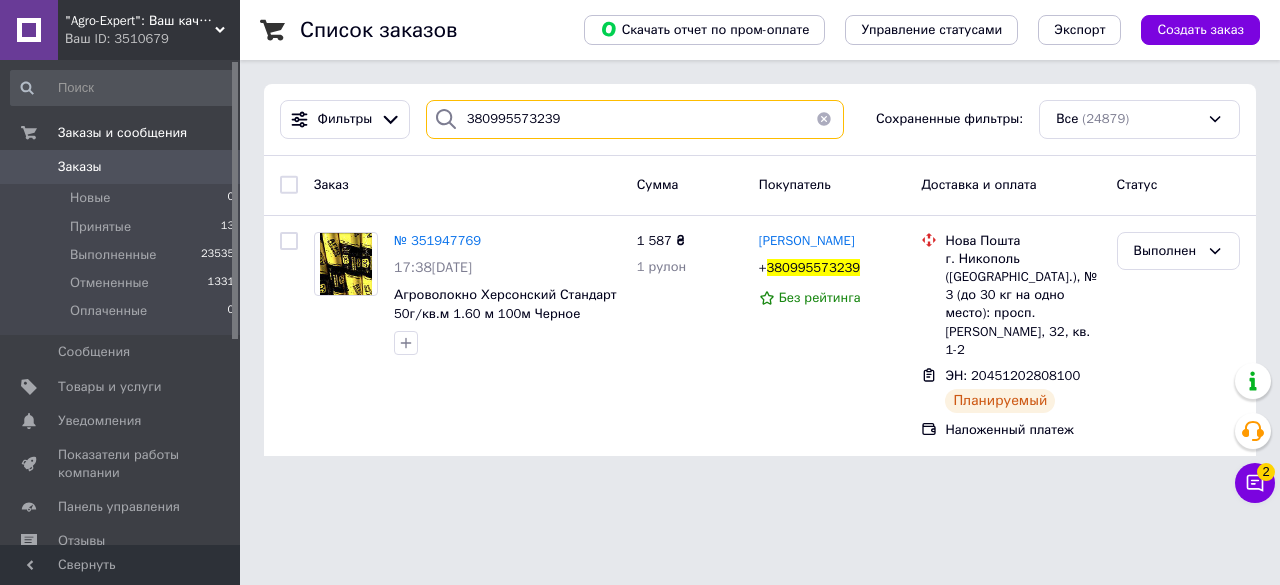 type on "380995573239" 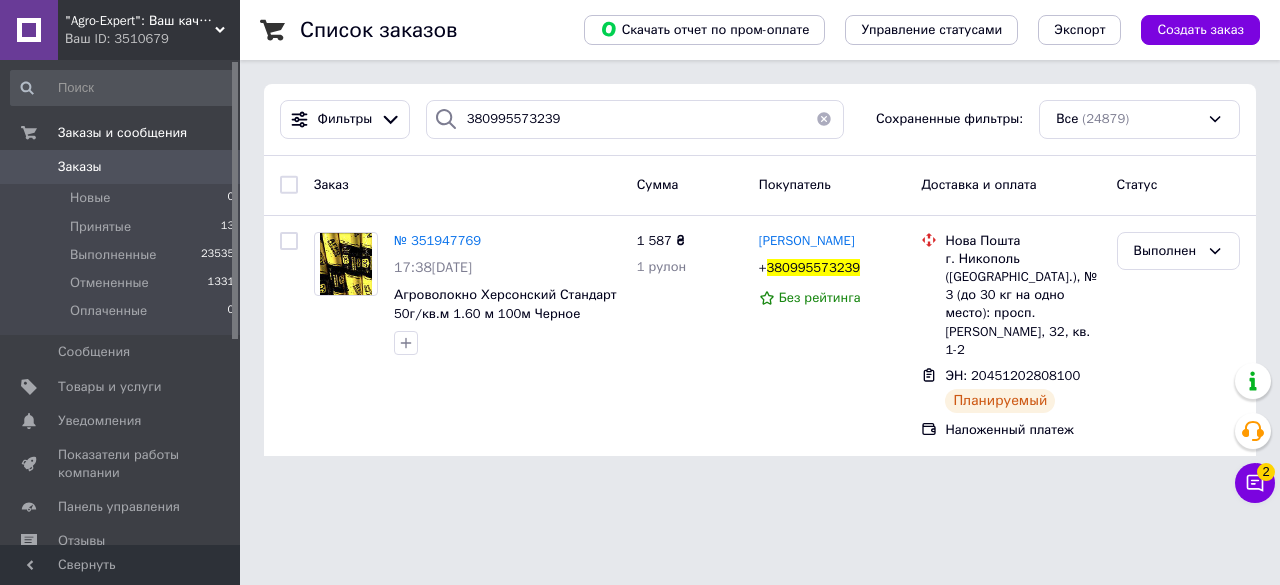 click at bounding box center (824, 119) 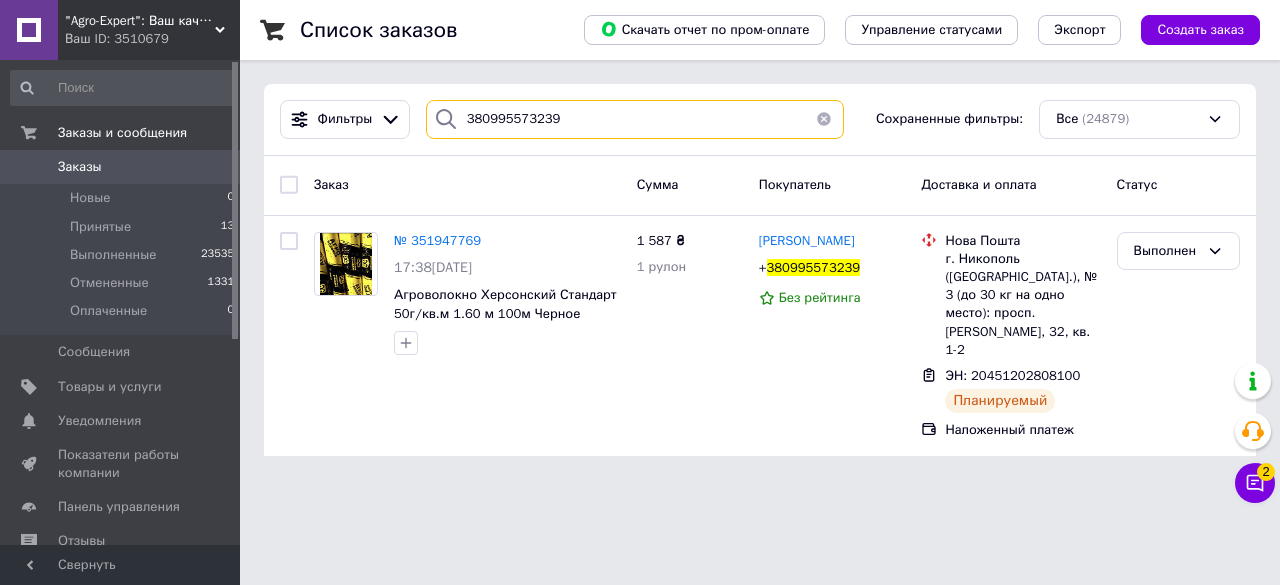 type 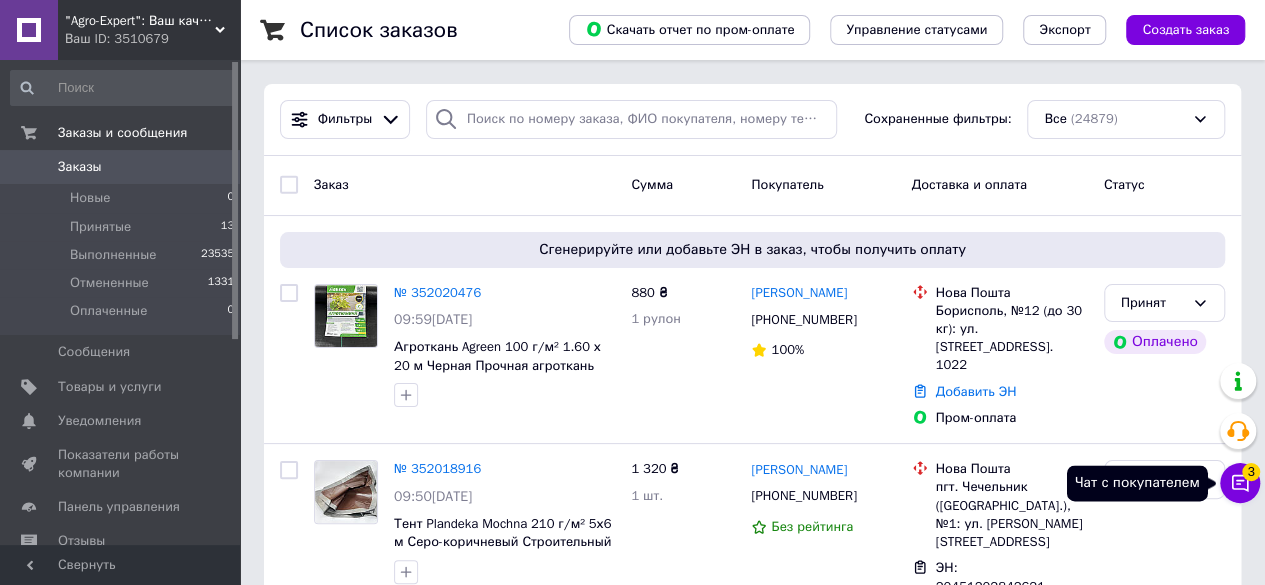click on "Чат с покупателем 3" at bounding box center (1240, 483) 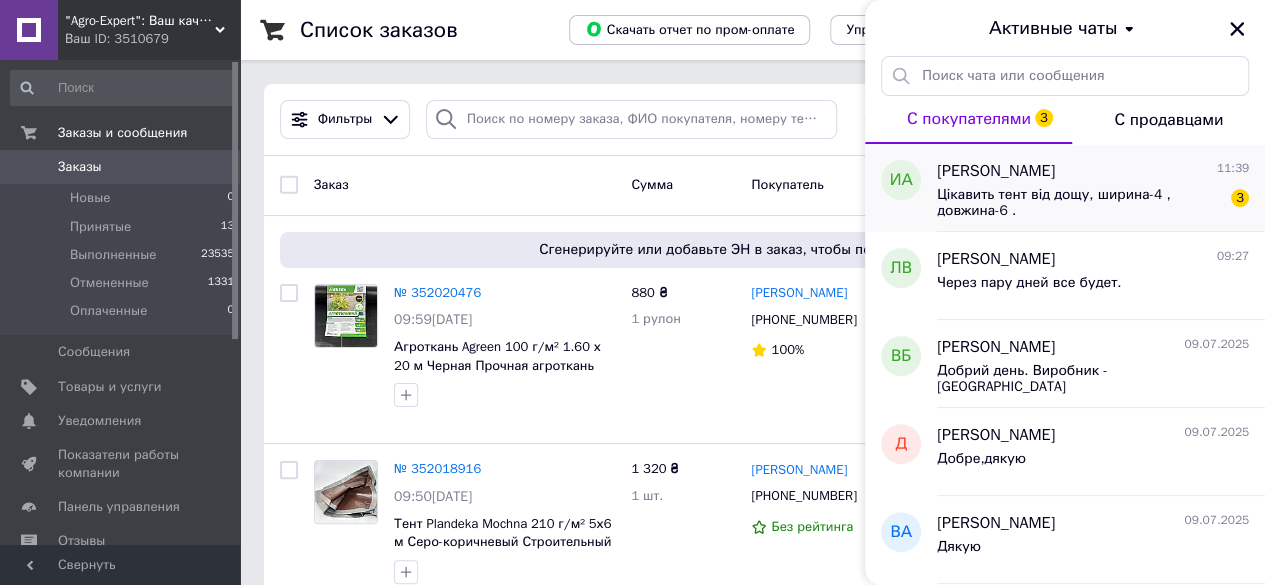 click on "[PERSON_NAME] 11:39" at bounding box center (1093, 171) 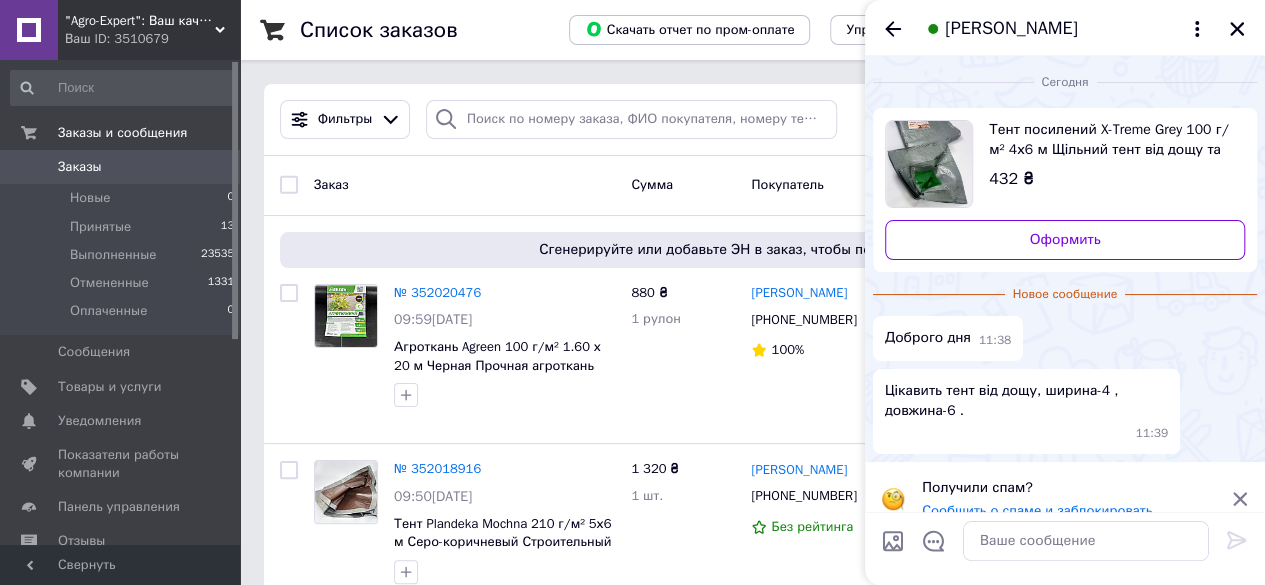 scroll, scrollTop: 24, scrollLeft: 0, axis: vertical 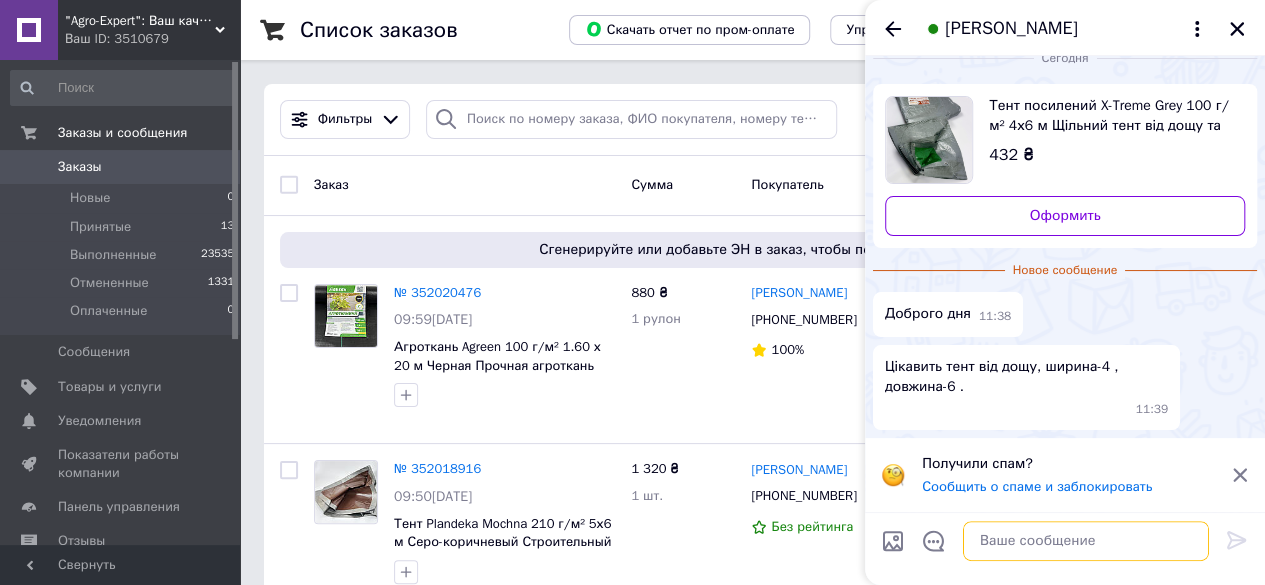 click at bounding box center [1086, 541] 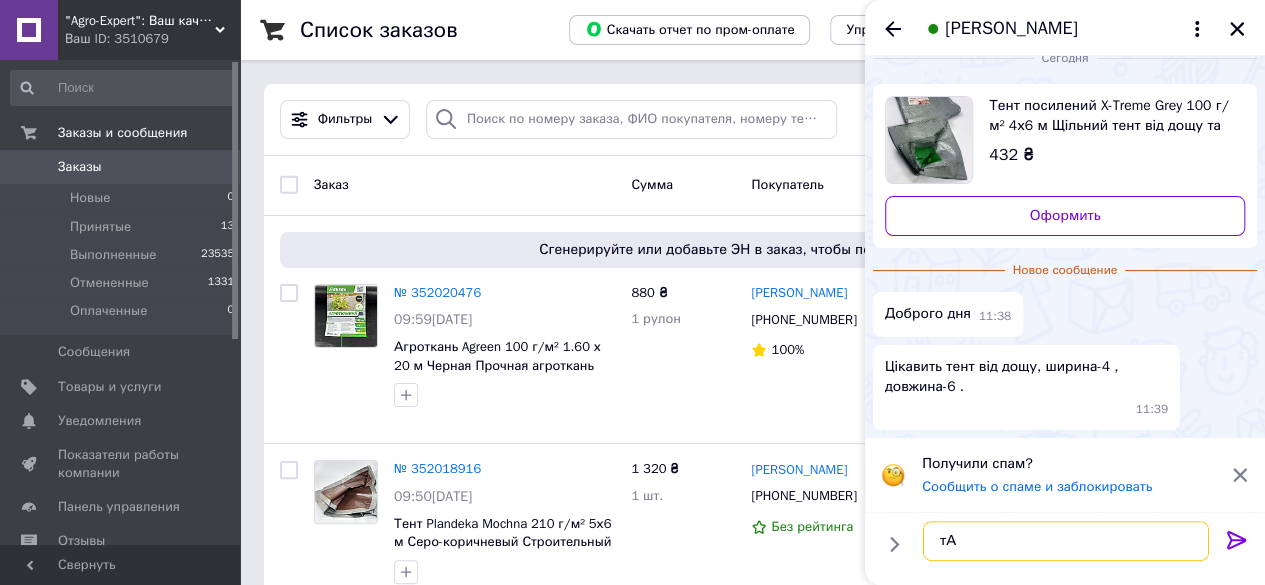 type on "т" 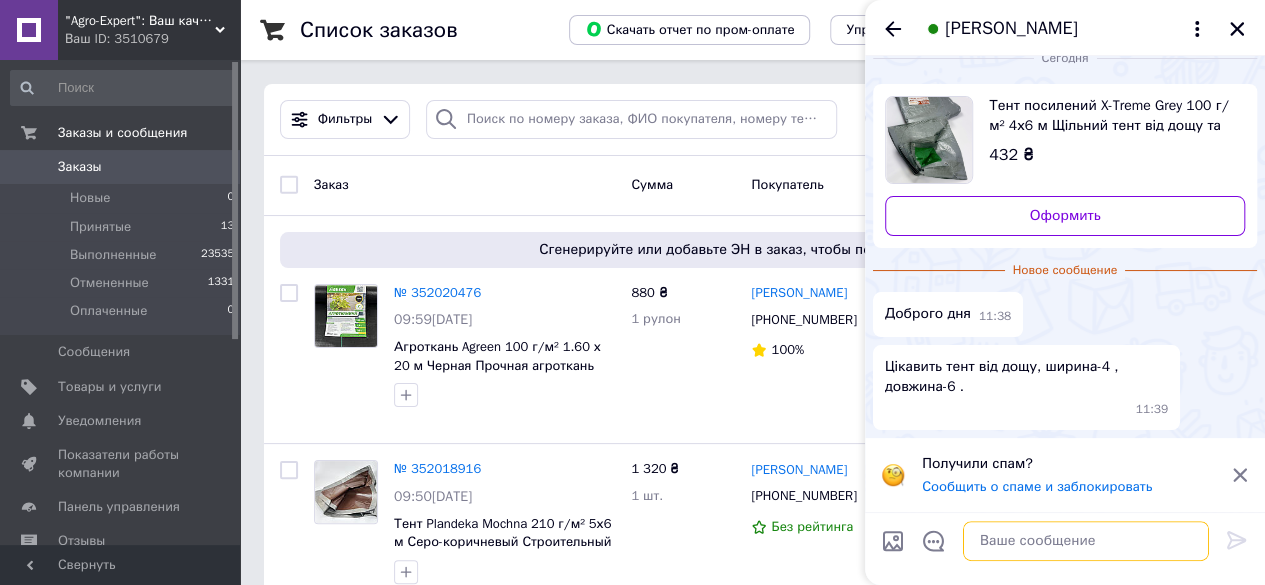 type on "Т" 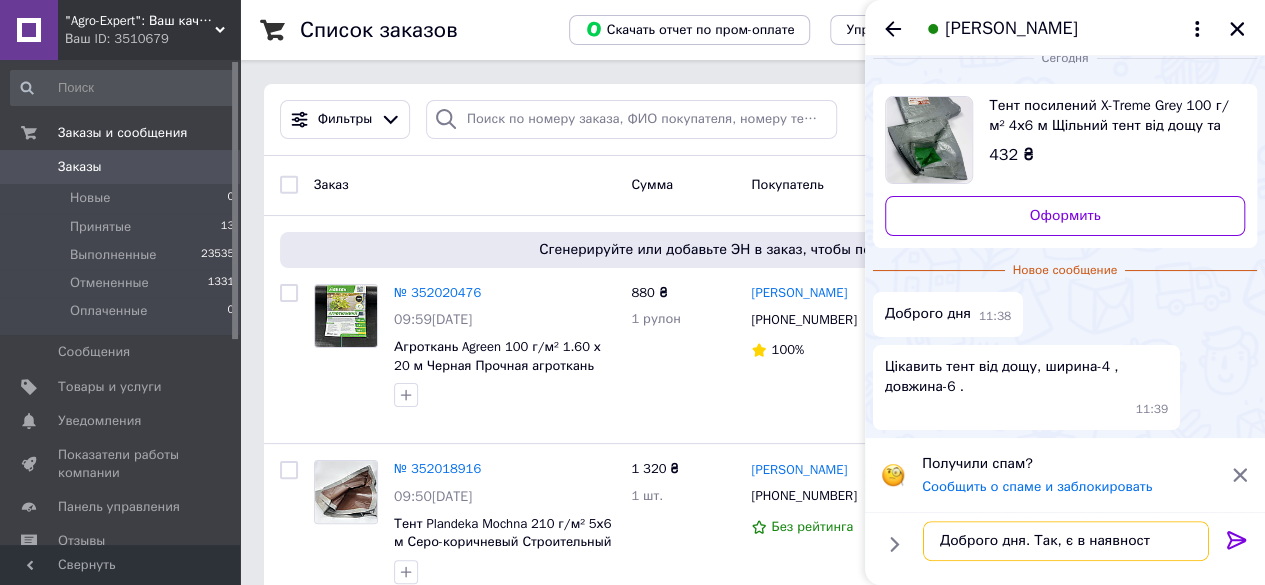 type on "Доброго дня. Так, є в наявності" 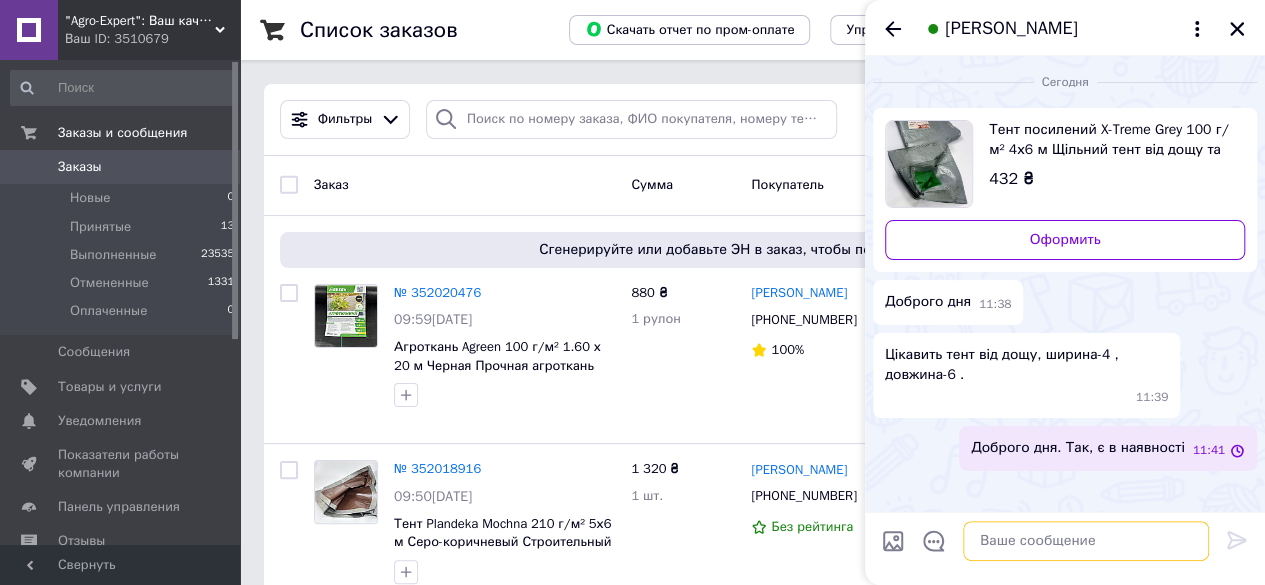 scroll, scrollTop: 0, scrollLeft: 0, axis: both 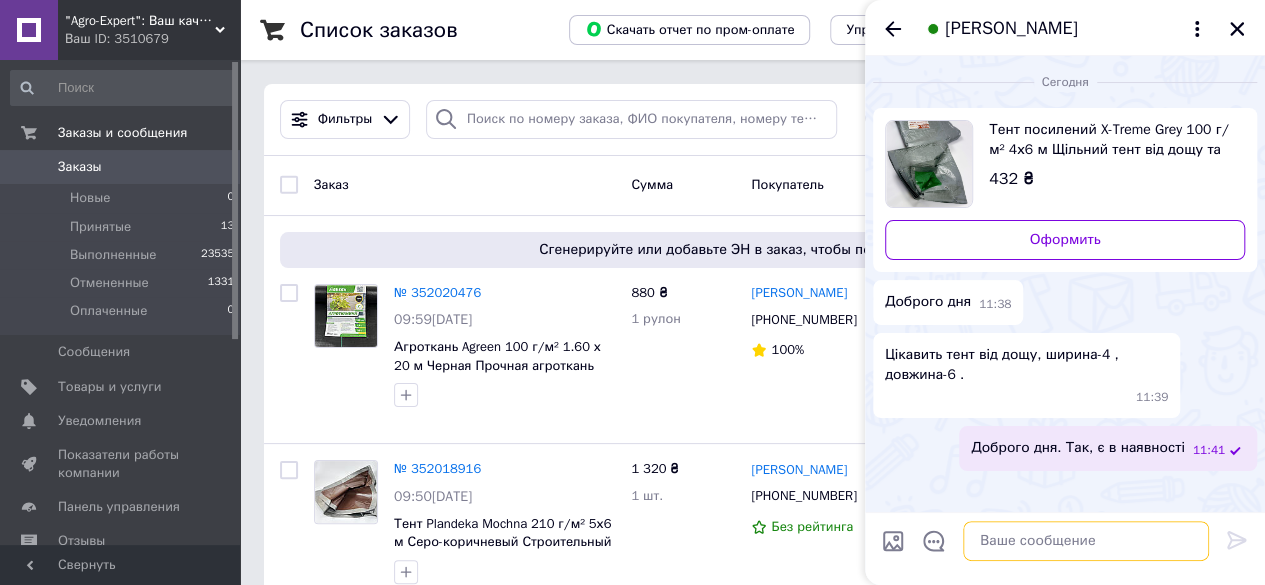 type 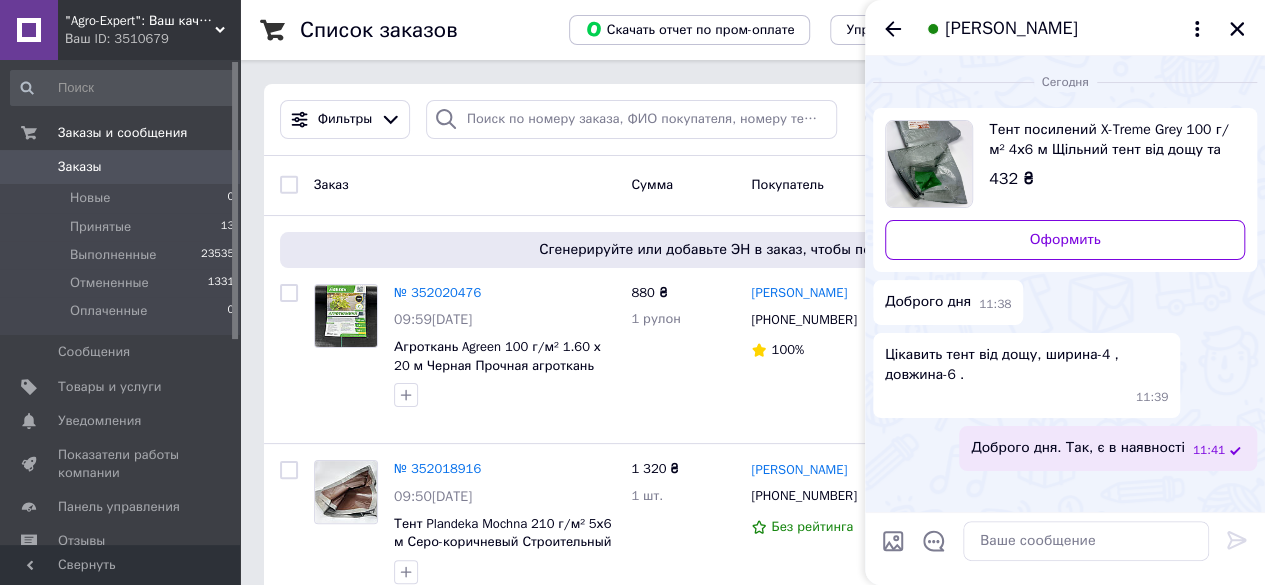 click on "Заказ" at bounding box center (464, 185) 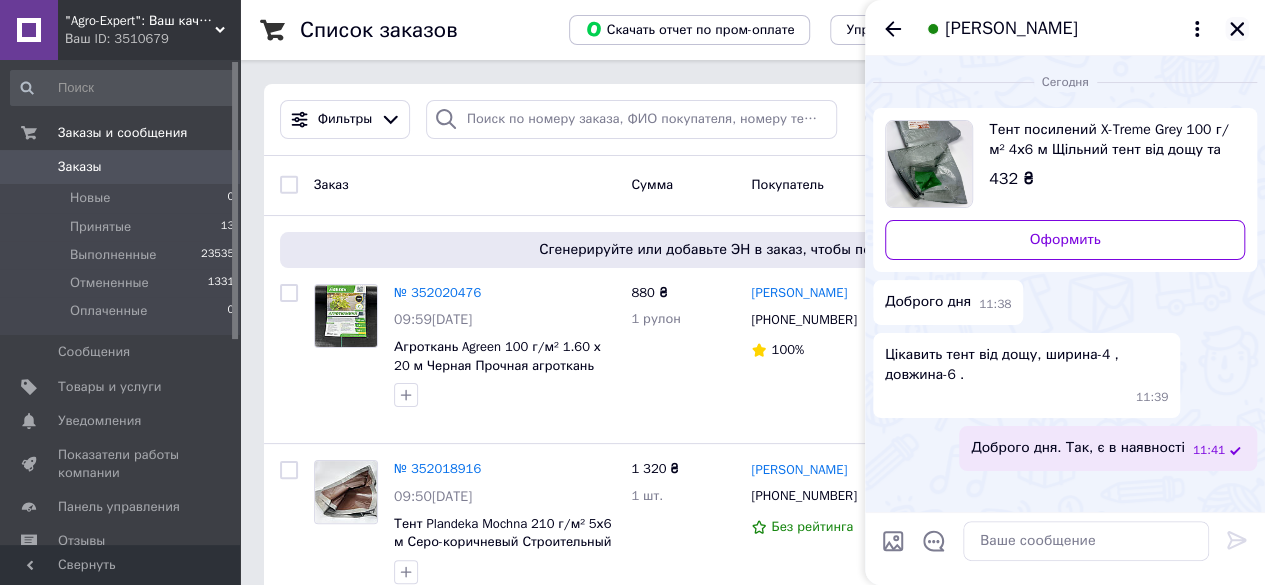 click 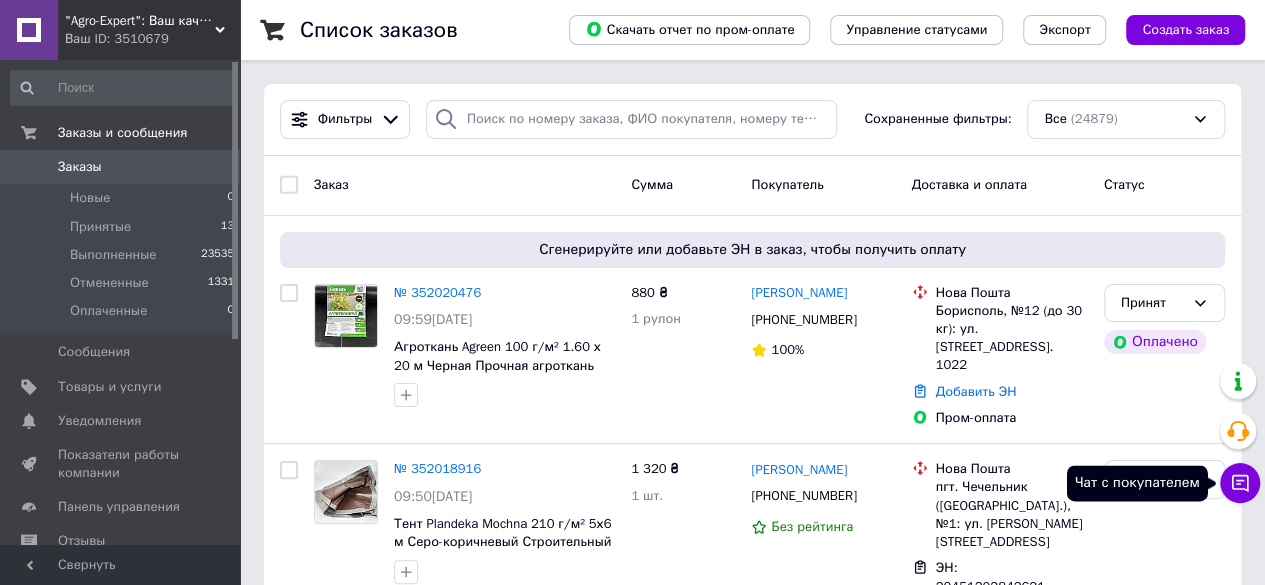 click on "Чат с покупателем" at bounding box center (1240, 483) 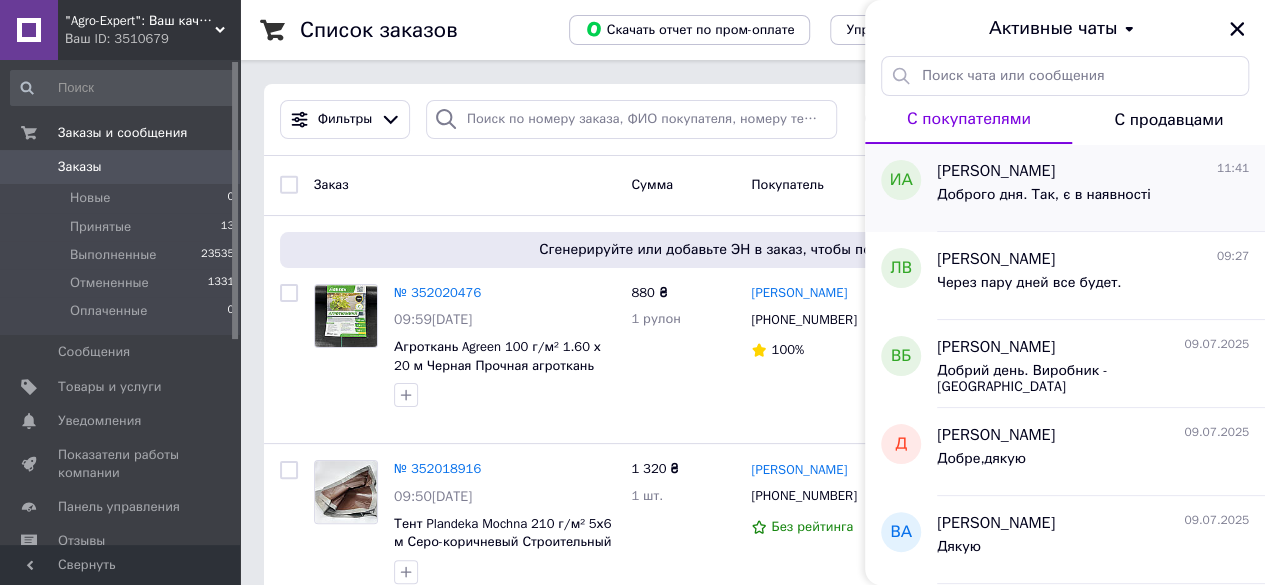 click on "[PERSON_NAME] 11:41" at bounding box center (1093, 171) 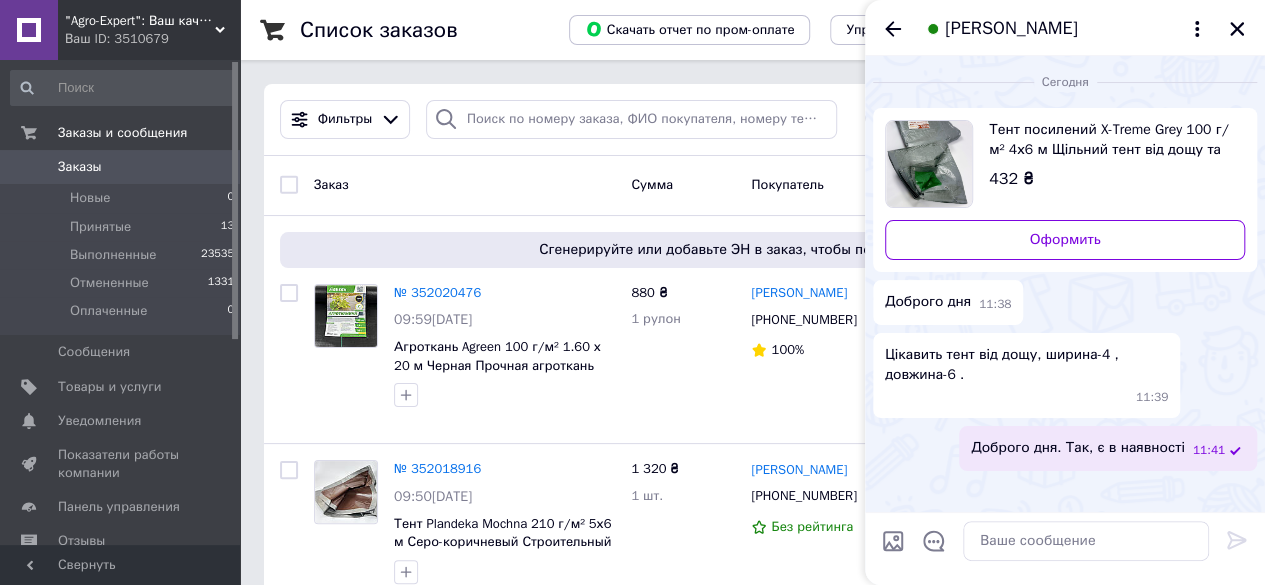 click on ""Agro-Expert": Ваш качественный урожай!" at bounding box center (140, 21) 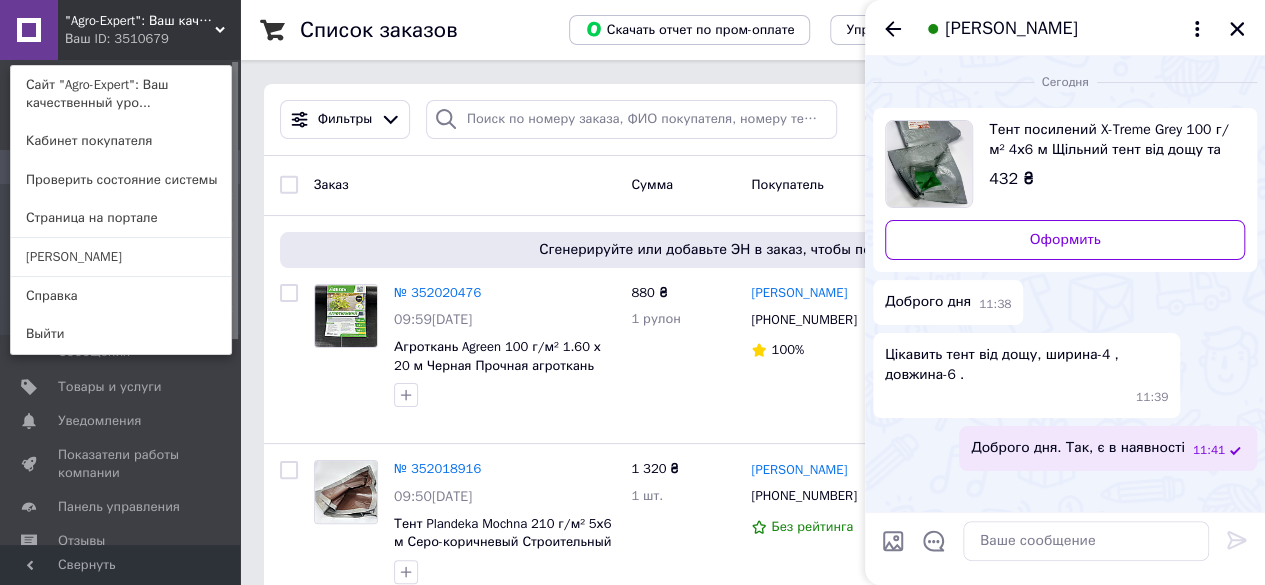 click on ""Agro-Expert": Ваш качественный урожай!" at bounding box center [140, 21] 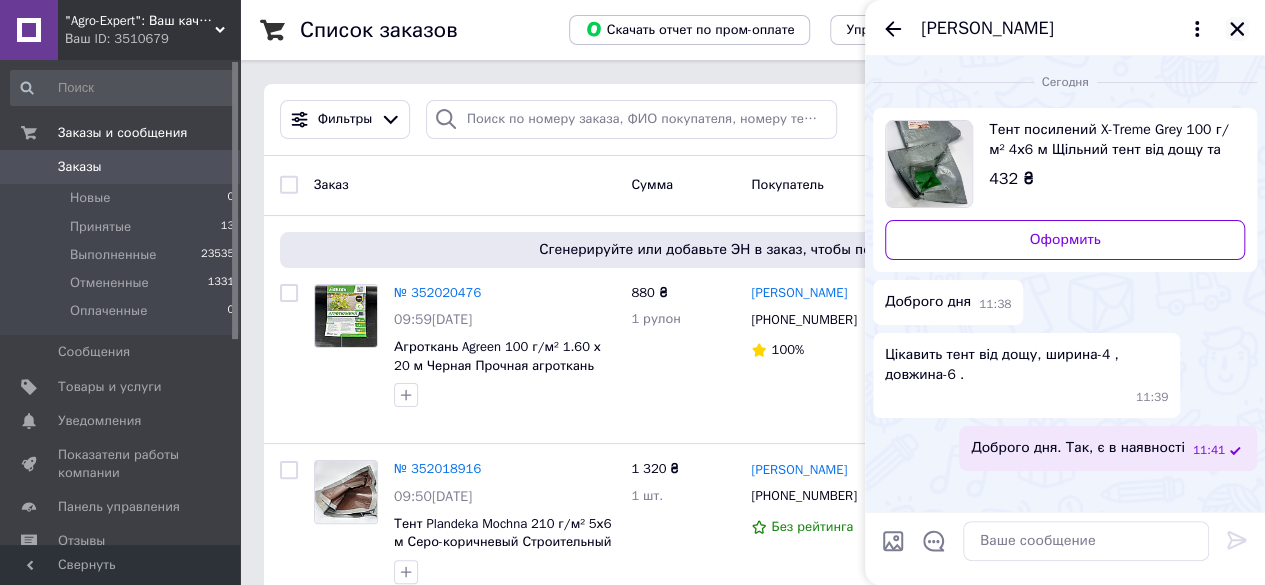 click 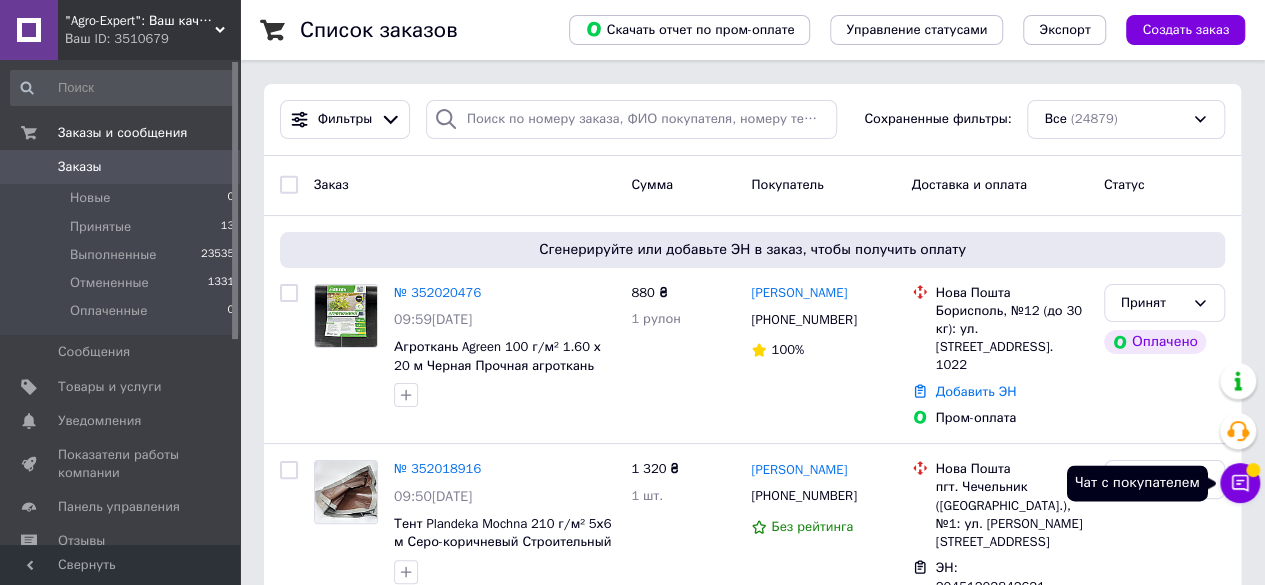 click 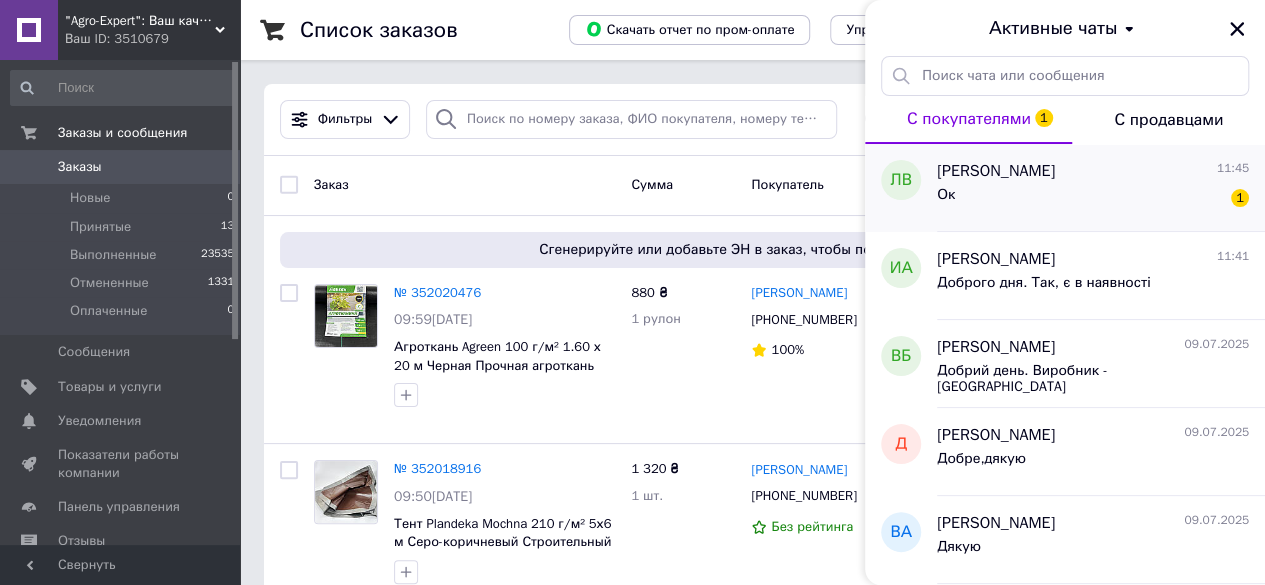 click on "Ок 1" at bounding box center (1093, 199) 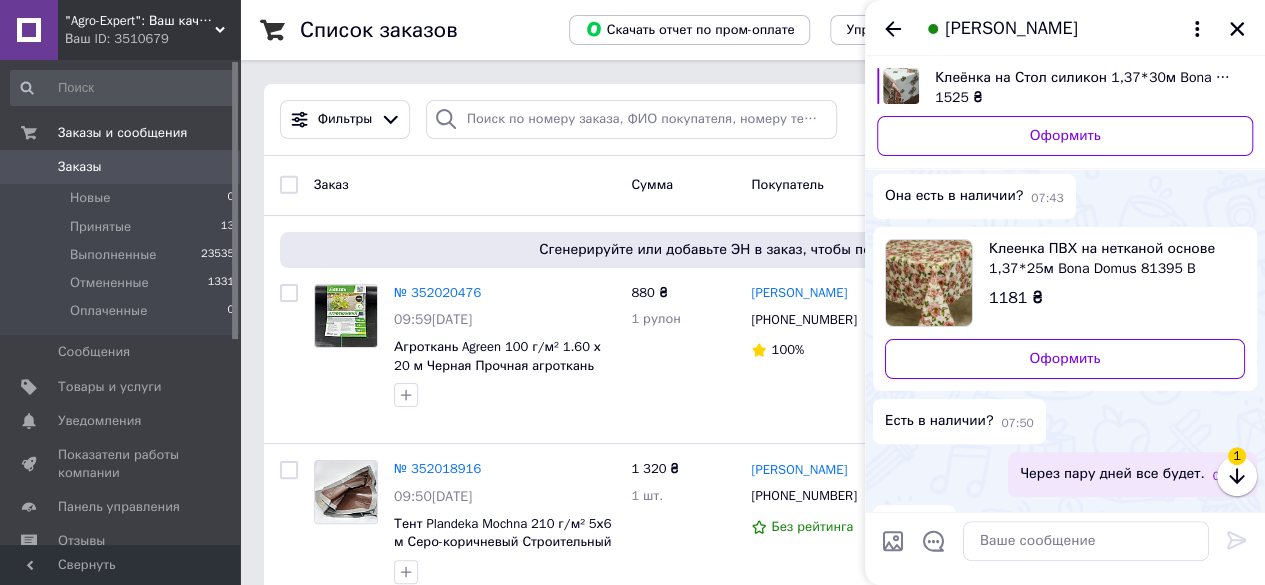 scroll, scrollTop: 136, scrollLeft: 0, axis: vertical 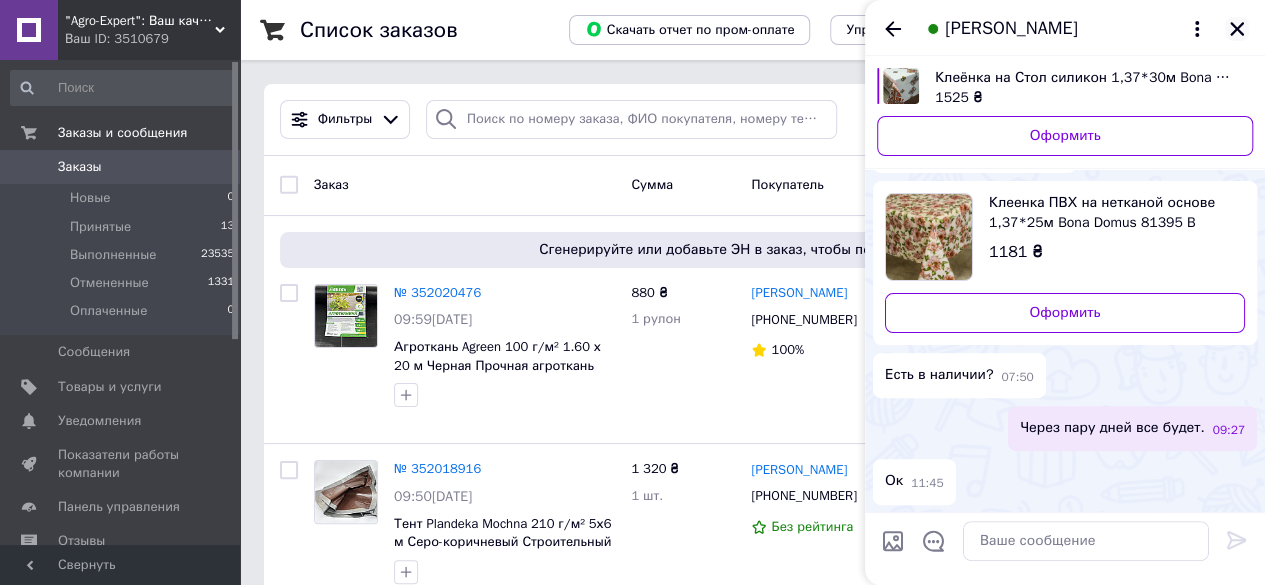 click 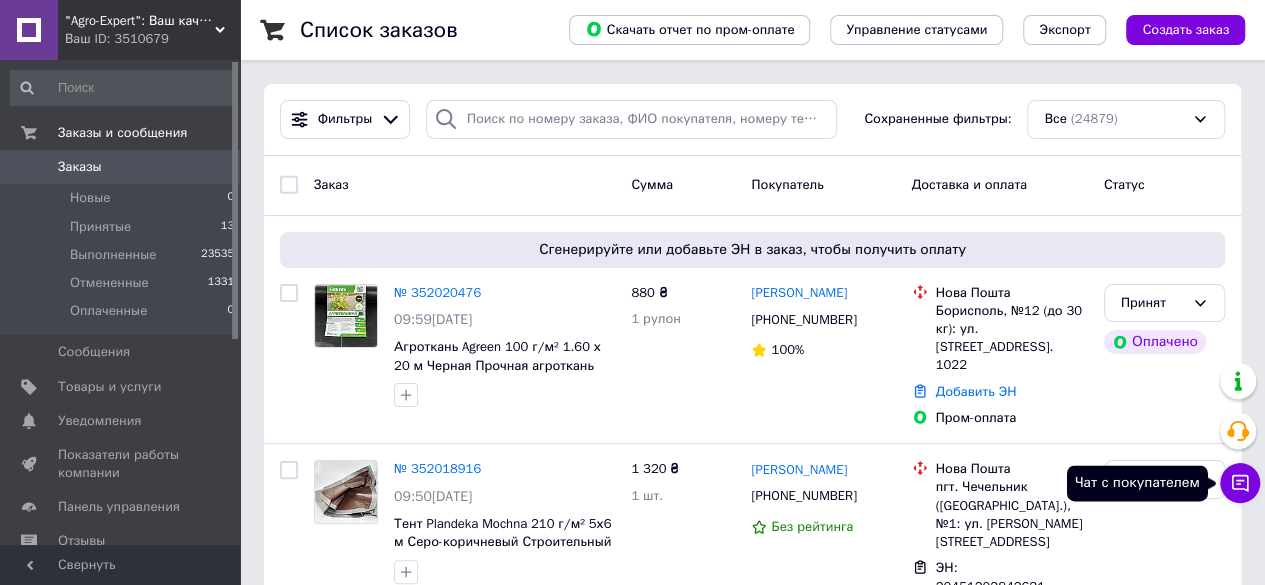 click 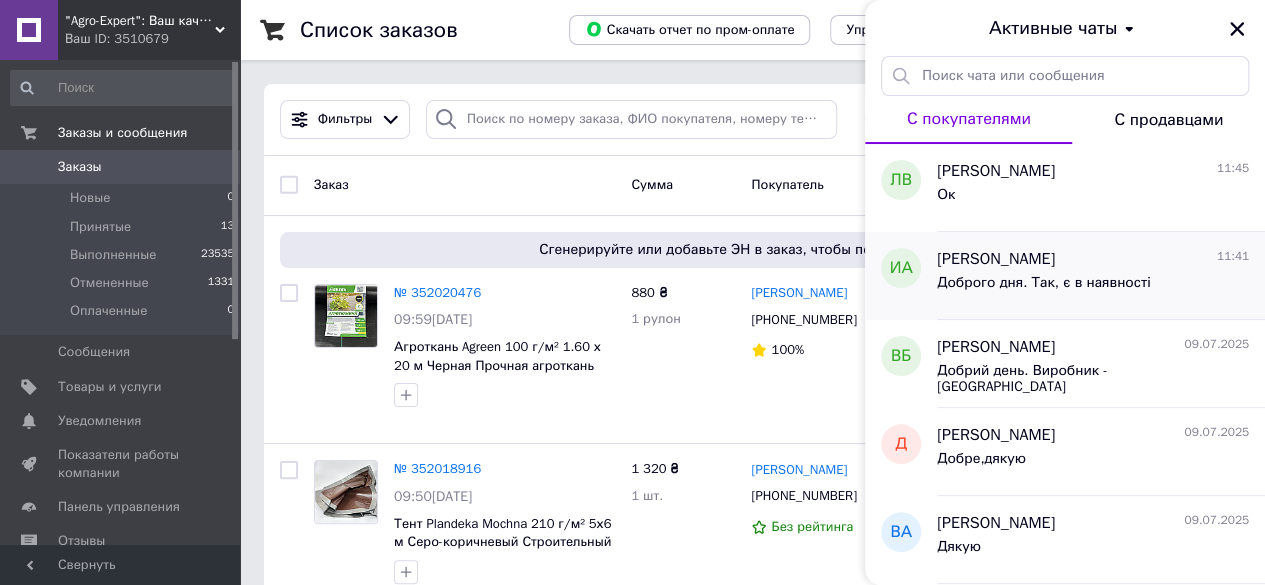 click on "[PERSON_NAME] 11:41" at bounding box center [1093, 259] 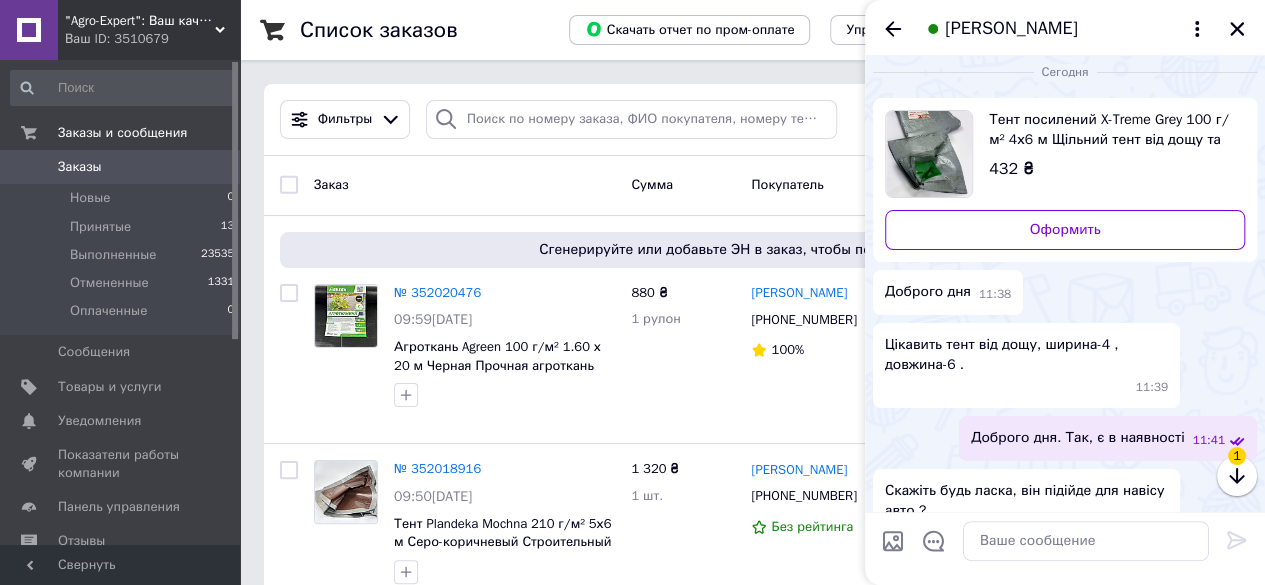 scroll, scrollTop: 11, scrollLeft: 0, axis: vertical 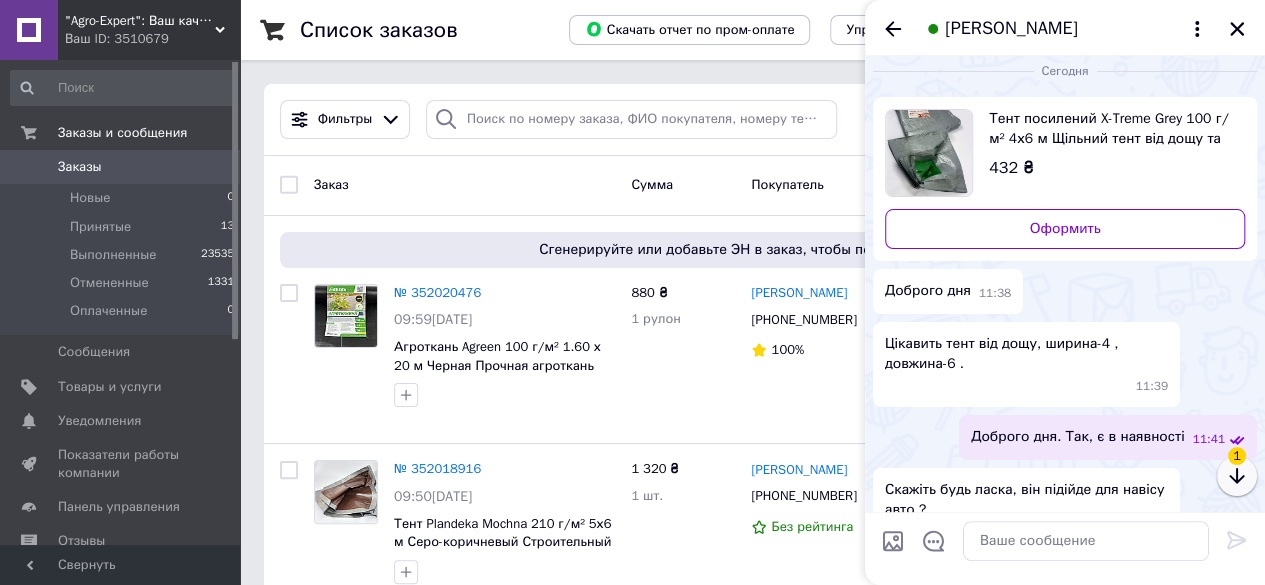 click 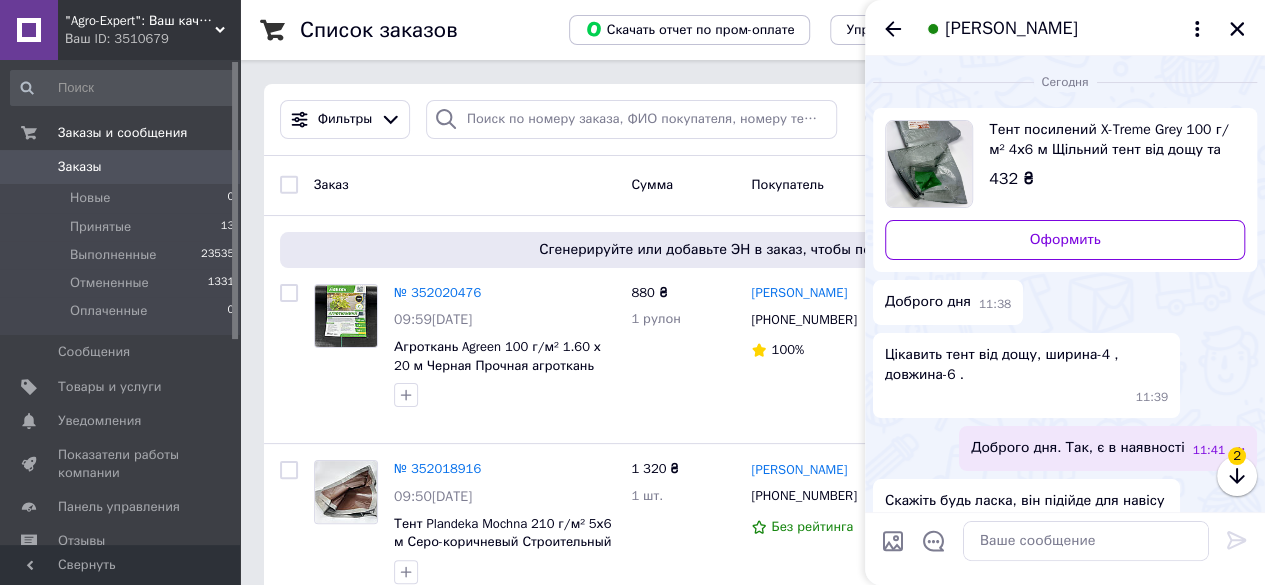 scroll, scrollTop: 61, scrollLeft: 0, axis: vertical 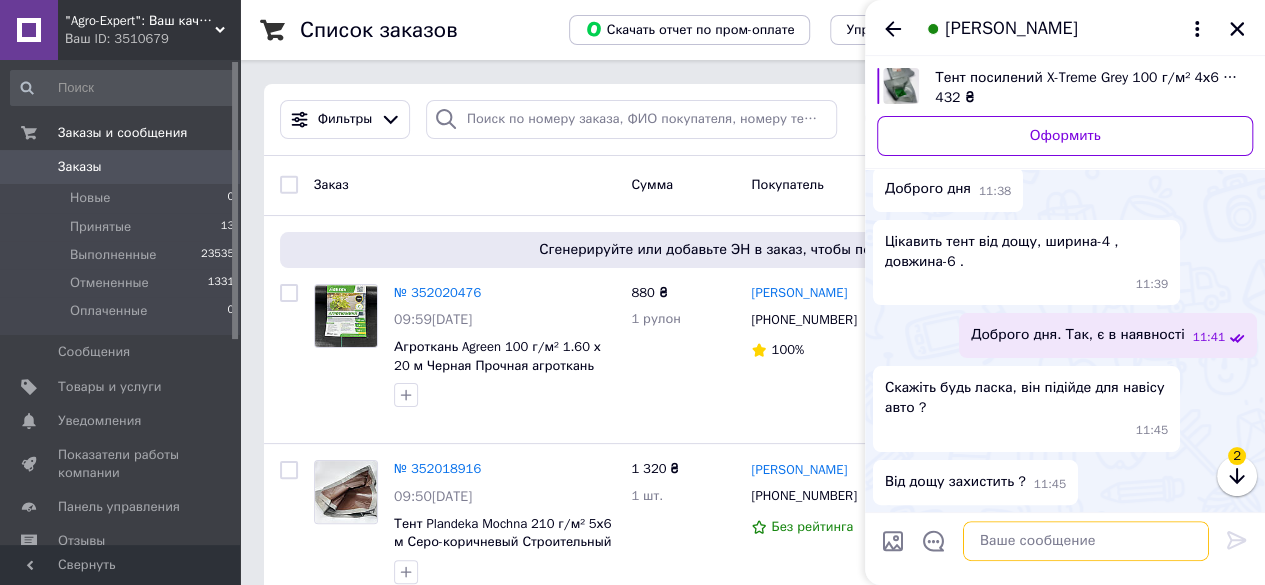 click at bounding box center (1086, 541) 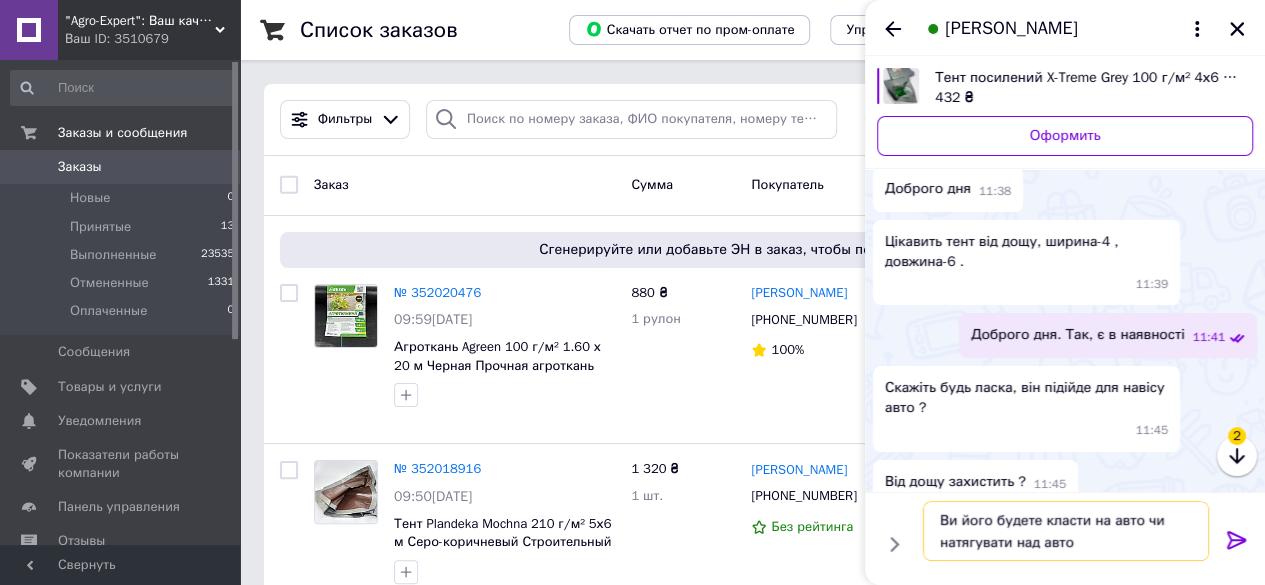 type on "Ви його будете класти на авто чи натягувати над авто?" 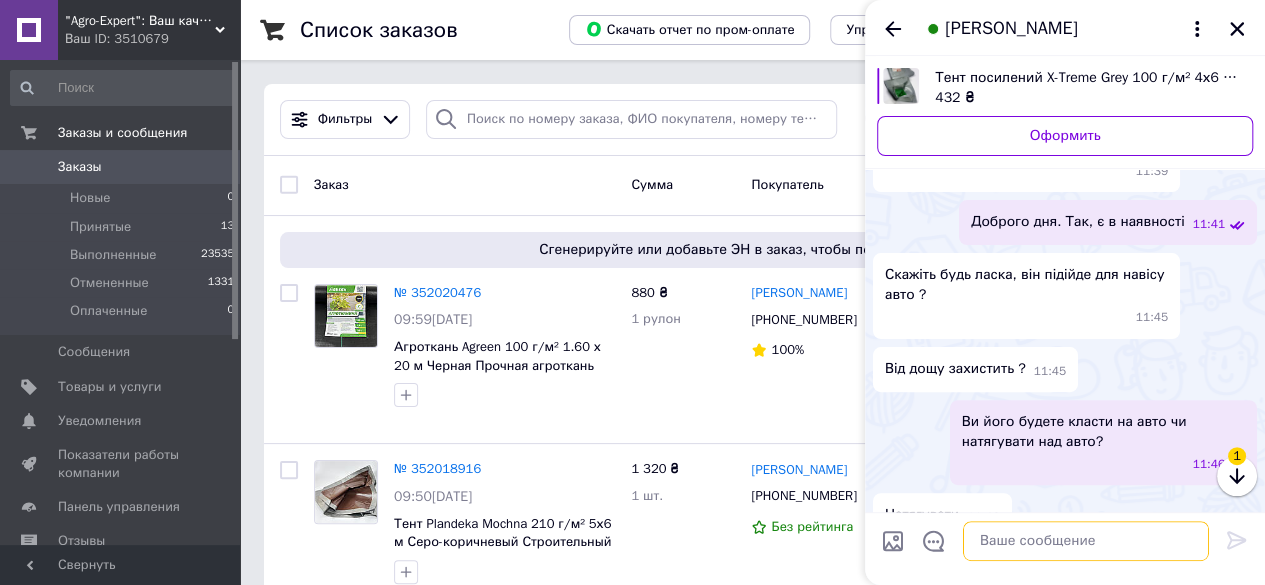 scroll, scrollTop: 208, scrollLeft: 0, axis: vertical 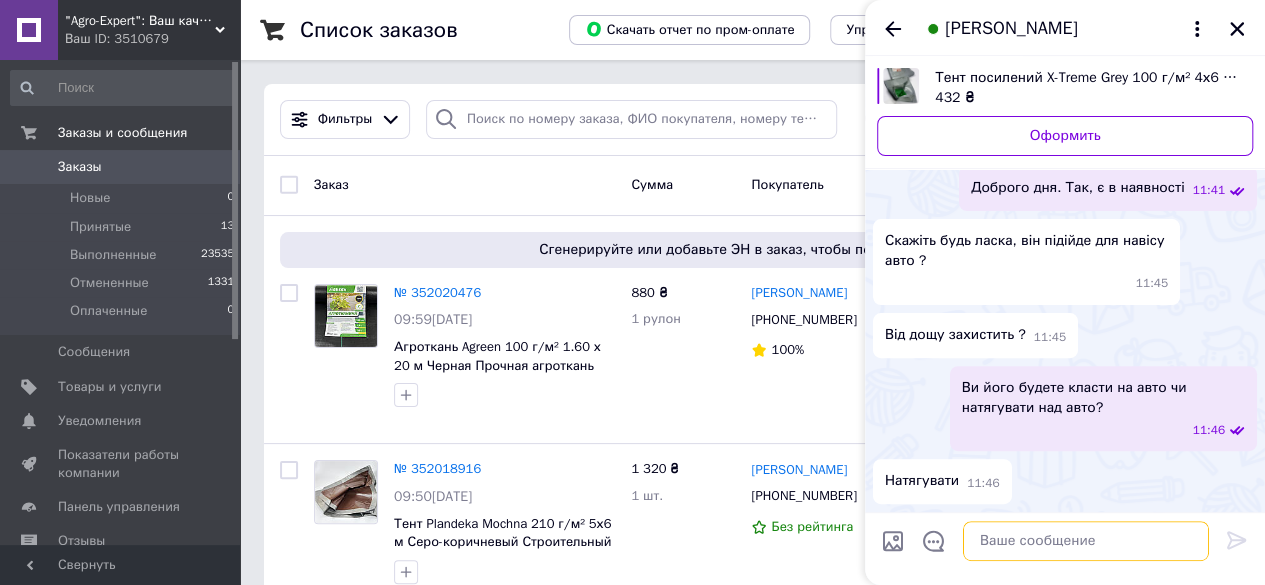 click at bounding box center (1086, 541) 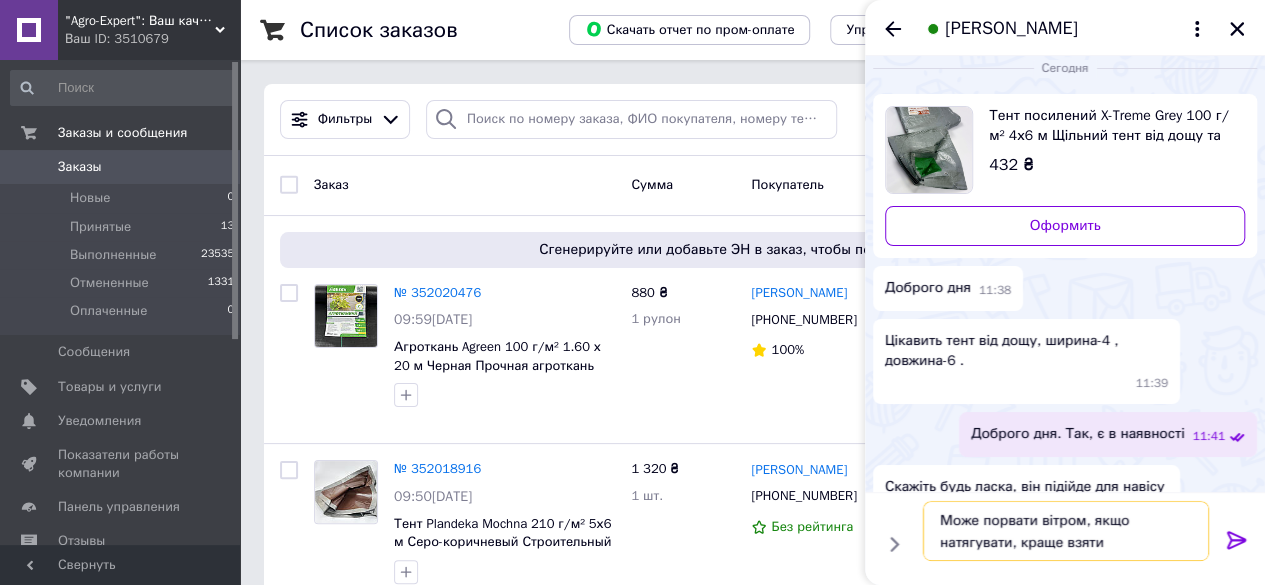 scroll, scrollTop: 0, scrollLeft: 0, axis: both 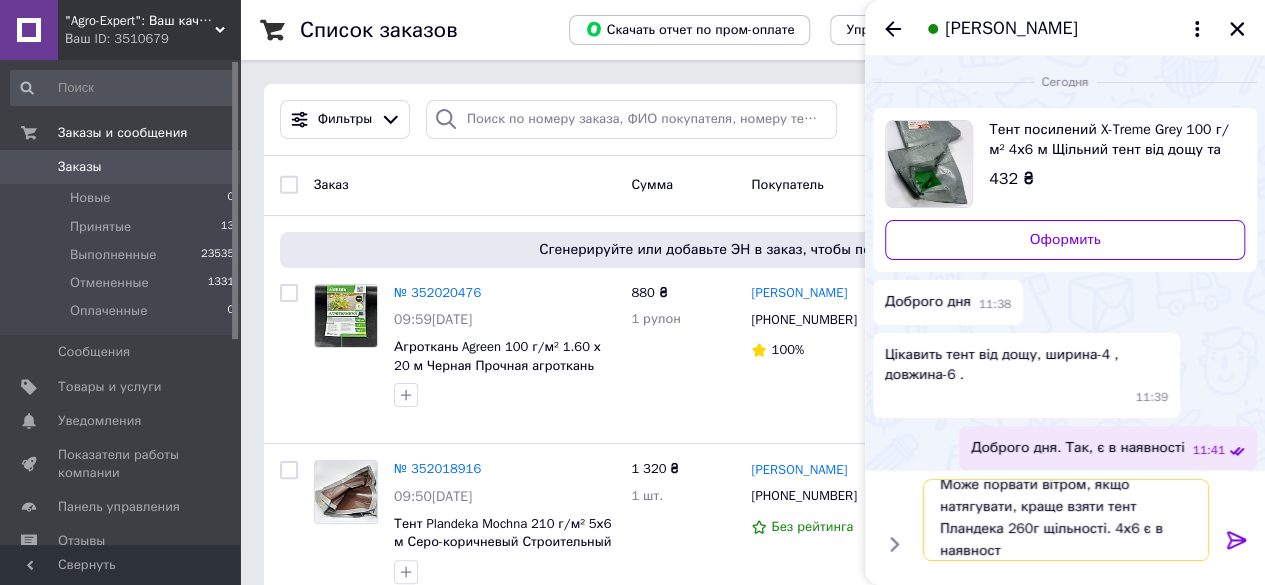 type on "Може порвати вітром, якщо натягувати, краще взяти тент Пландека 260г щільності. 4х6 є в наявності" 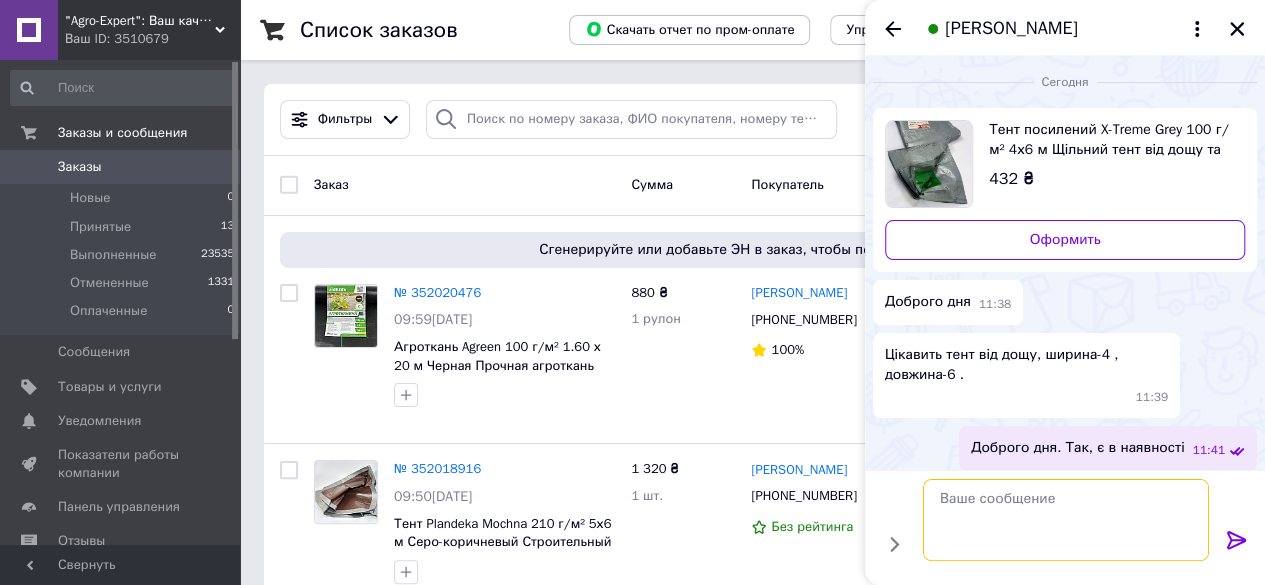 scroll, scrollTop: 0, scrollLeft: 0, axis: both 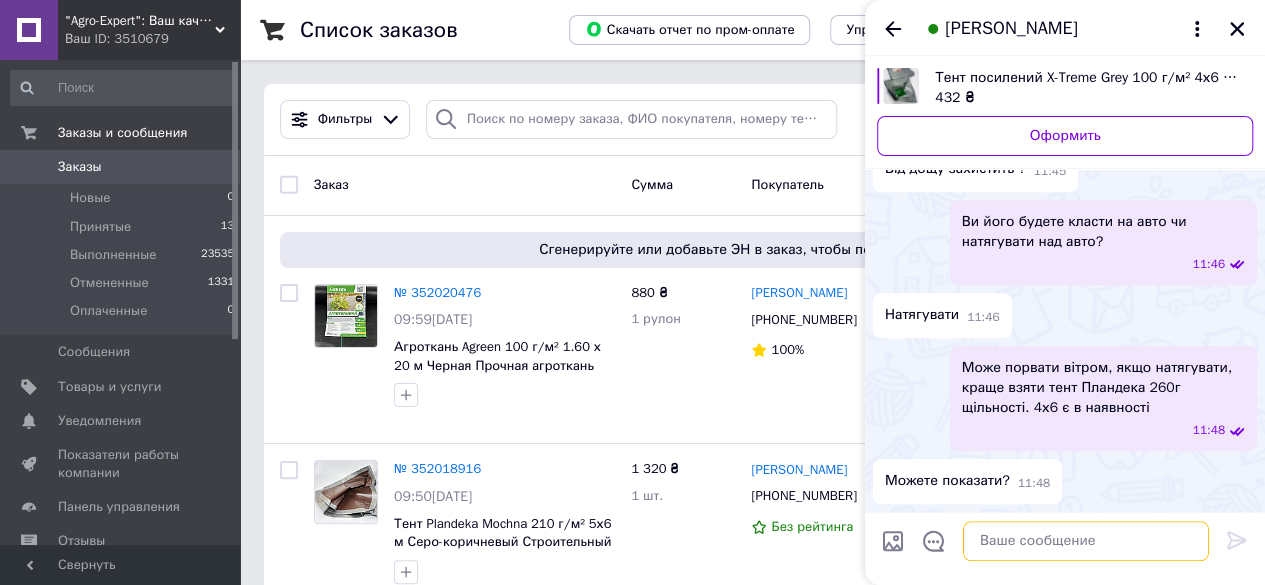 click at bounding box center [1086, 541] 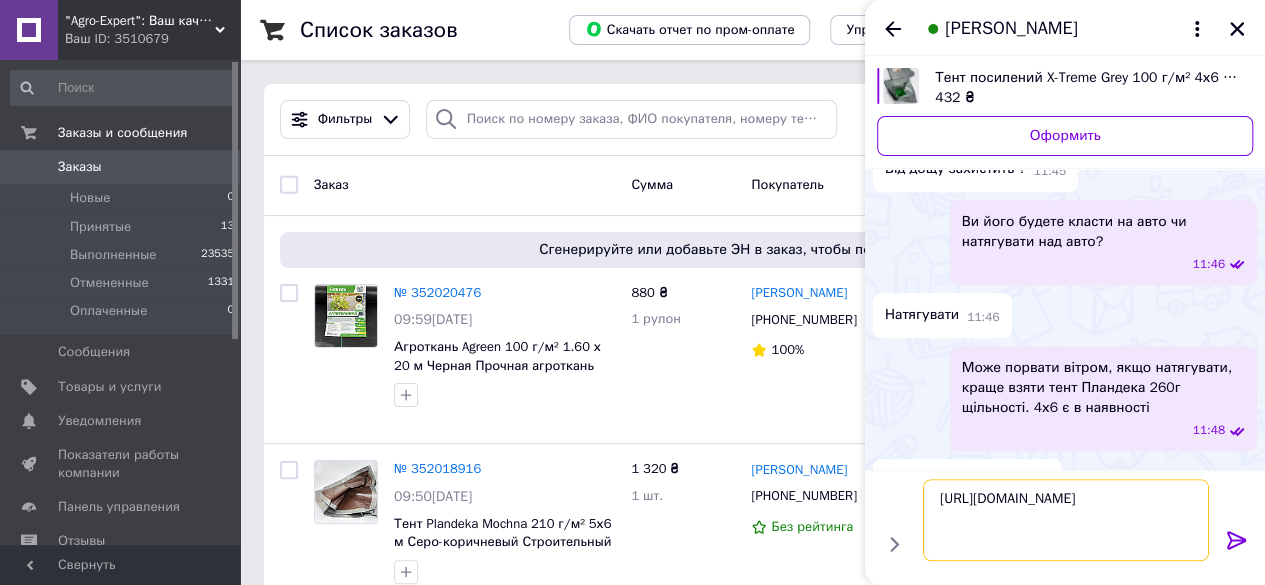 type on "[URL][DOMAIN_NAME]" 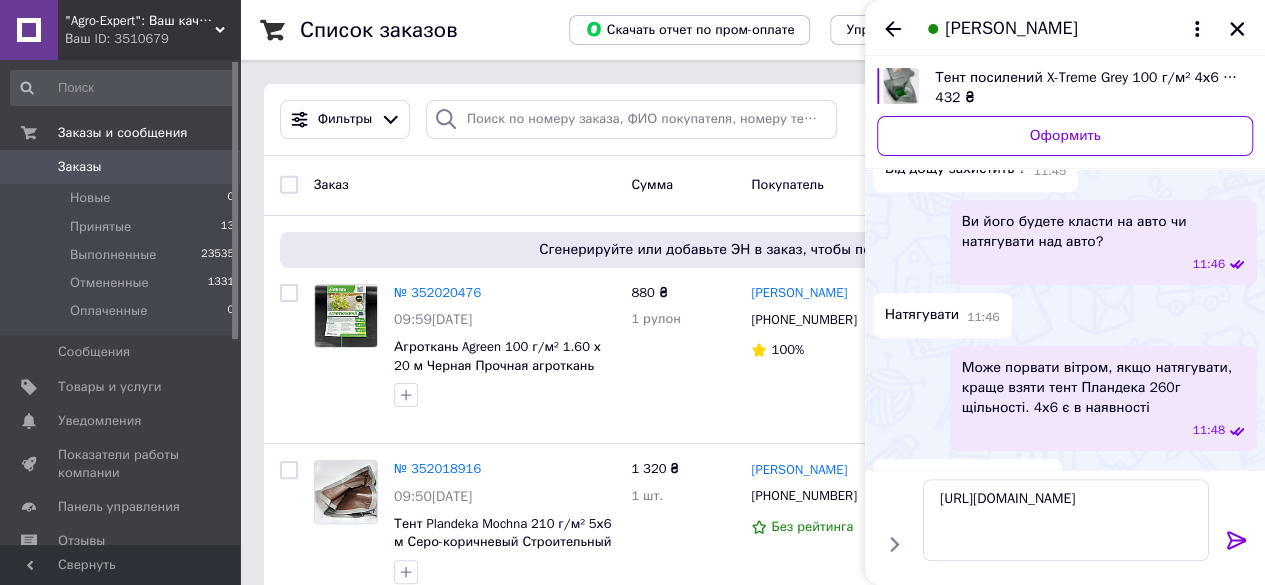 click 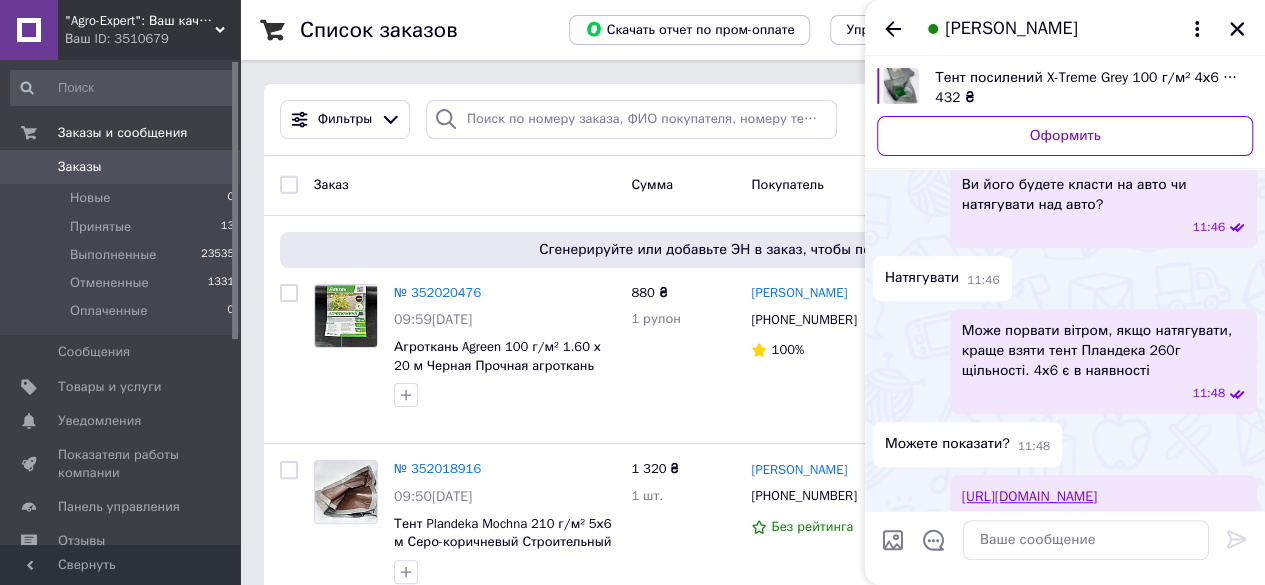 scroll, scrollTop: 711, scrollLeft: 0, axis: vertical 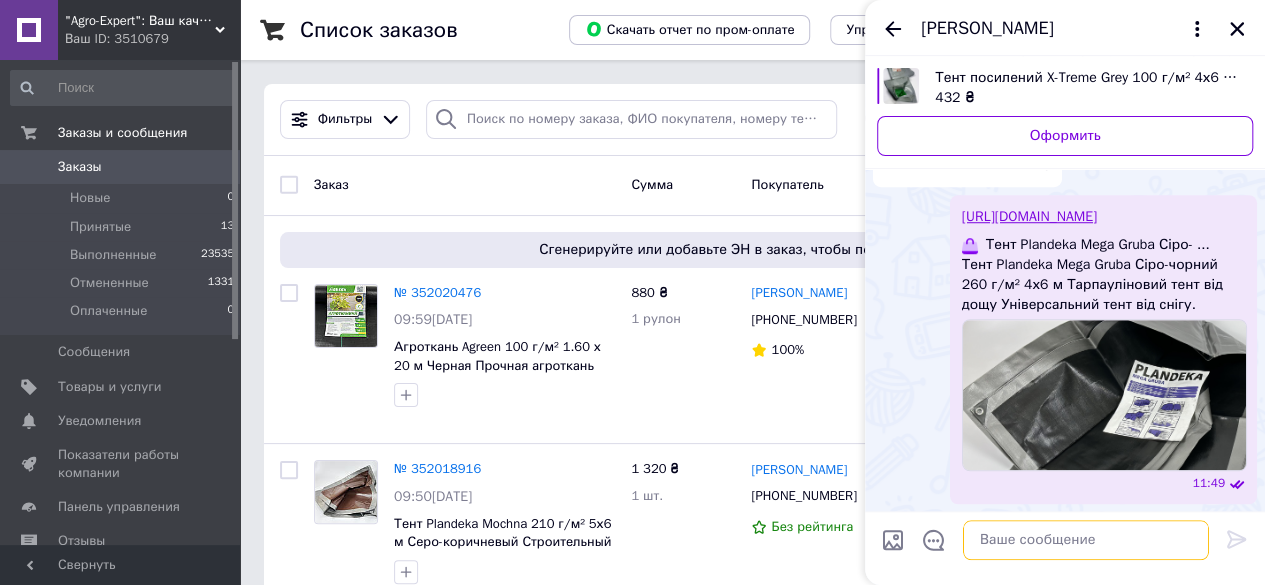 click at bounding box center (1086, 541) 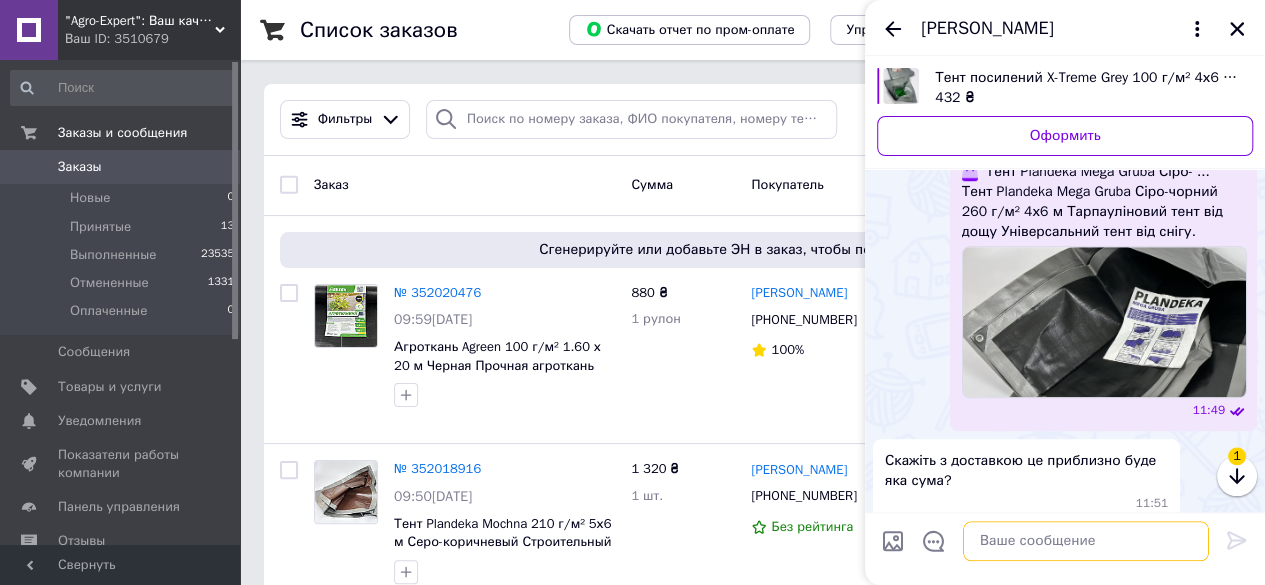 scroll, scrollTop: 804, scrollLeft: 0, axis: vertical 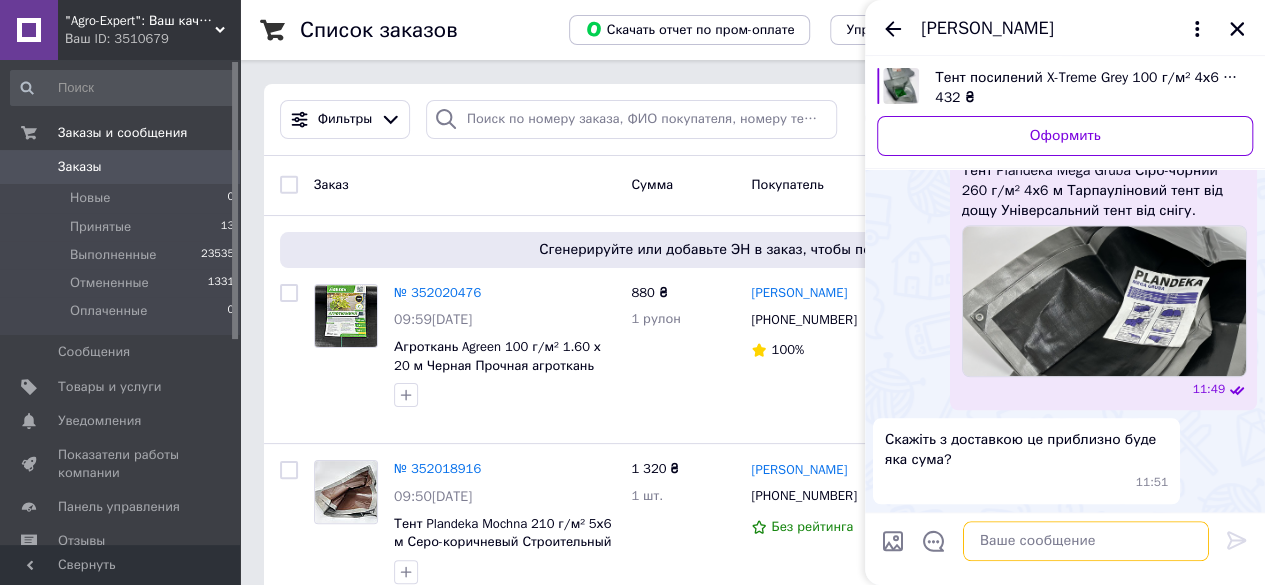 click at bounding box center (1086, 541) 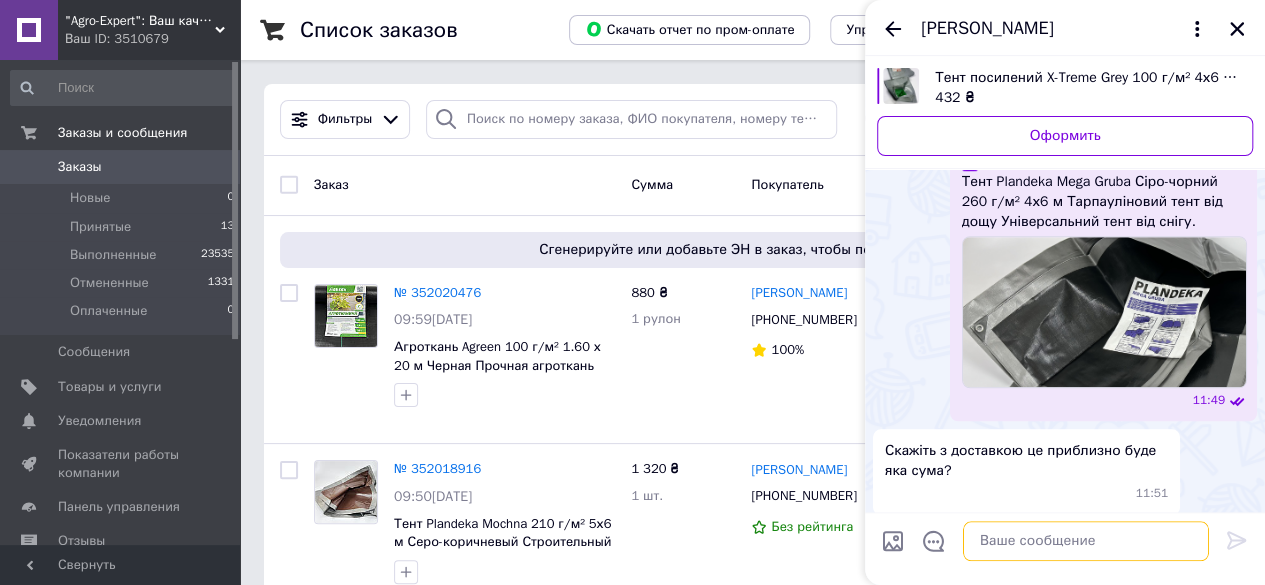scroll, scrollTop: 864, scrollLeft: 0, axis: vertical 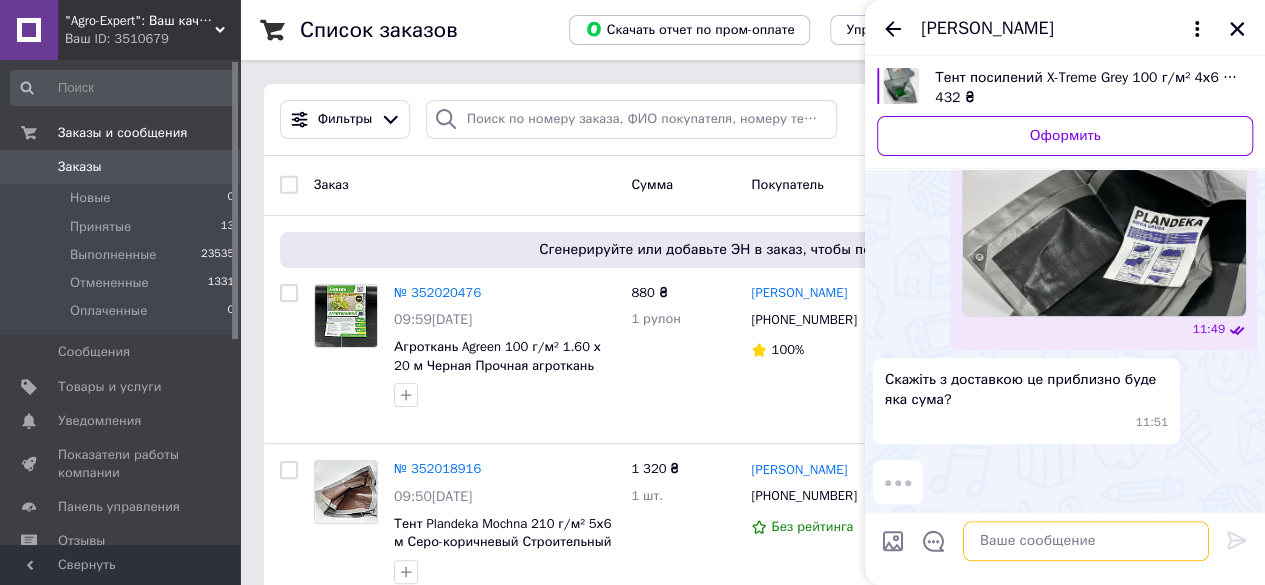 click at bounding box center (1086, 541) 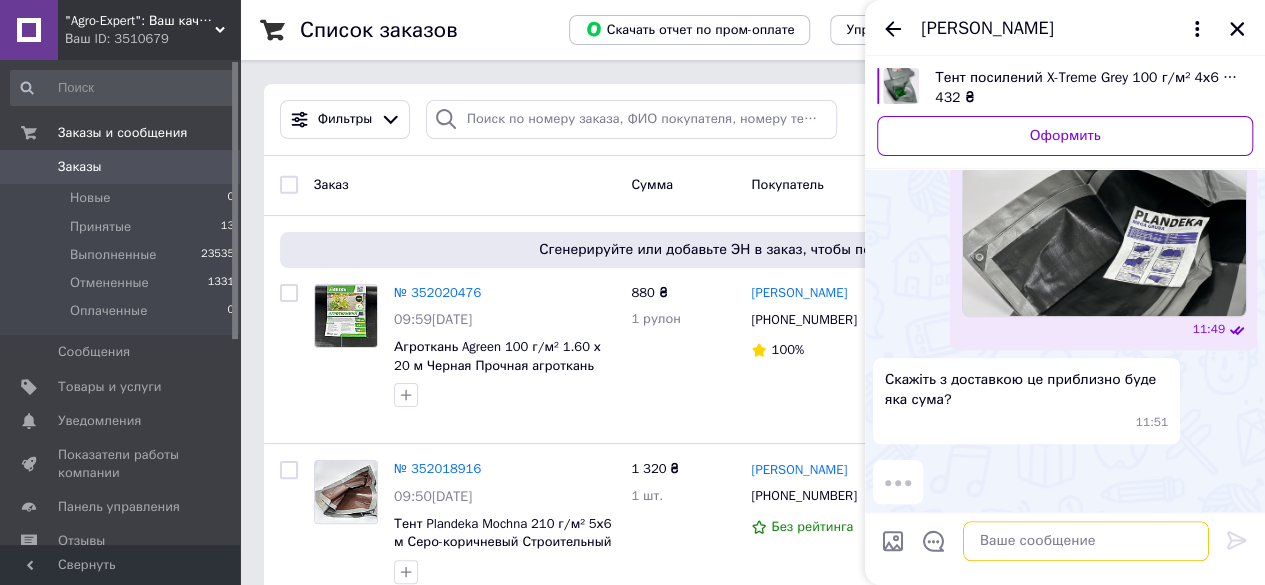 click at bounding box center [1086, 541] 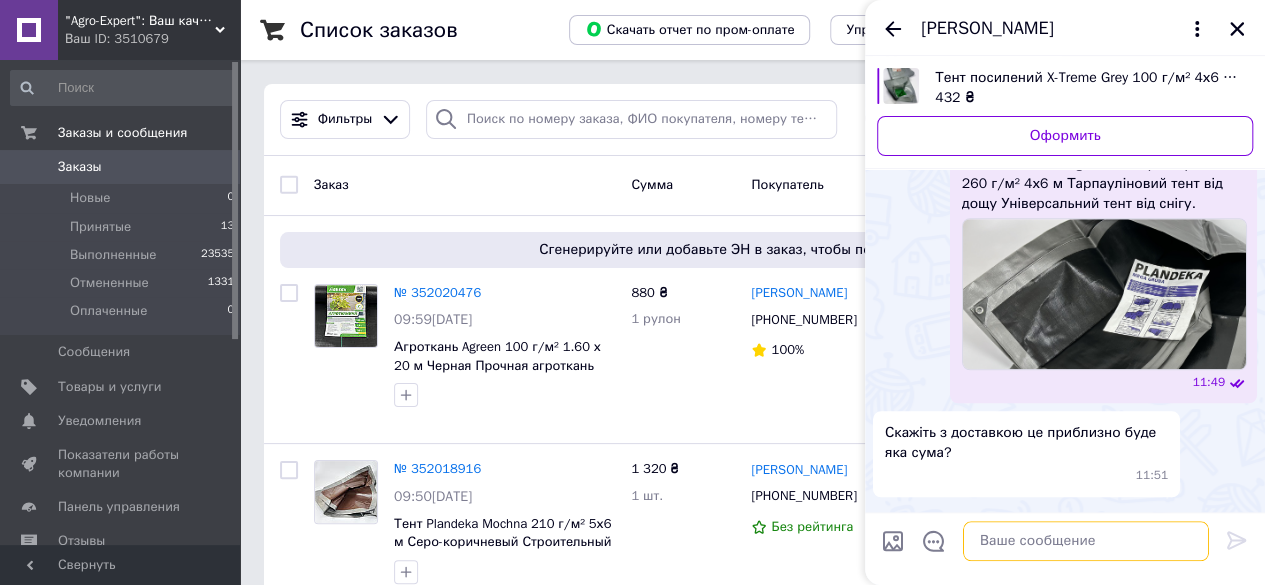 scroll, scrollTop: 864, scrollLeft: 0, axis: vertical 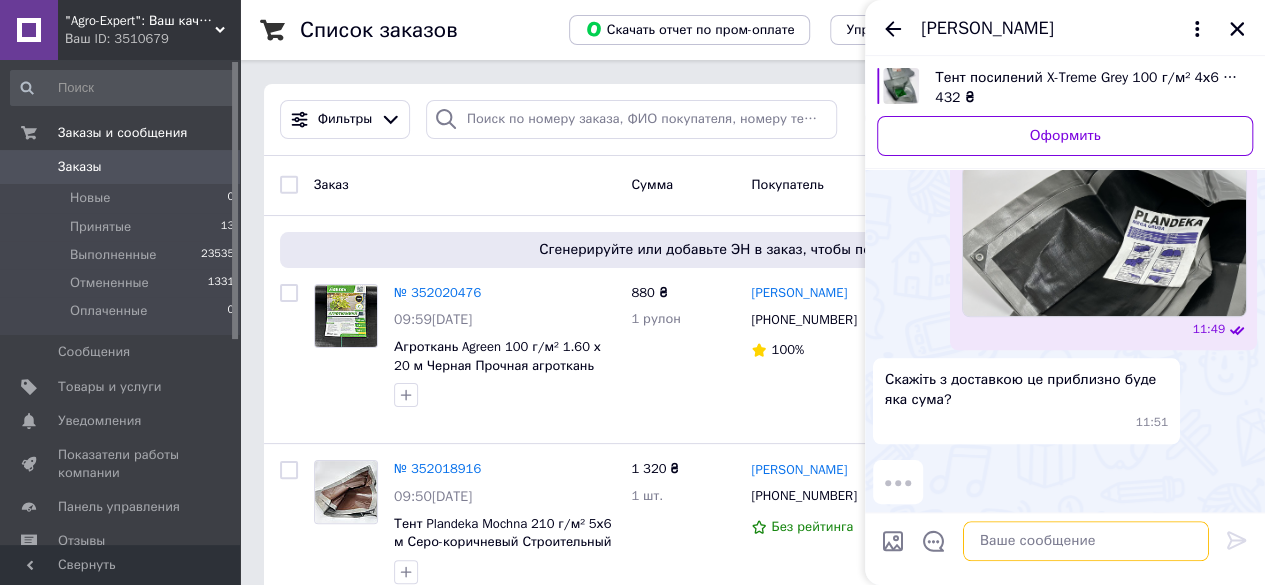 click at bounding box center (1086, 541) 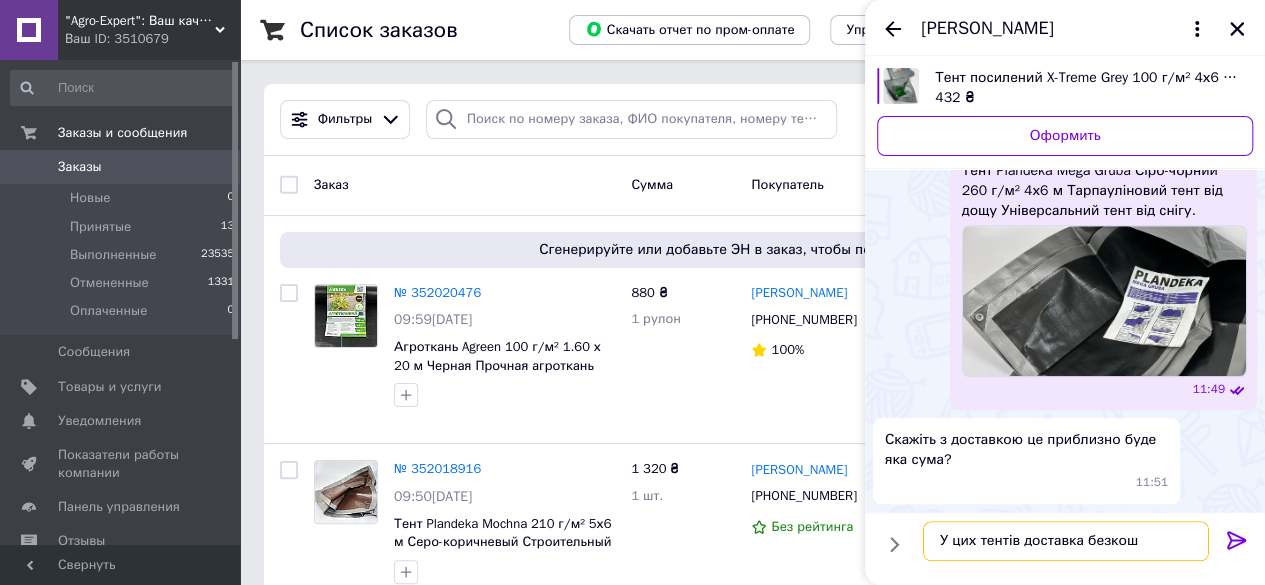 scroll, scrollTop: 864, scrollLeft: 0, axis: vertical 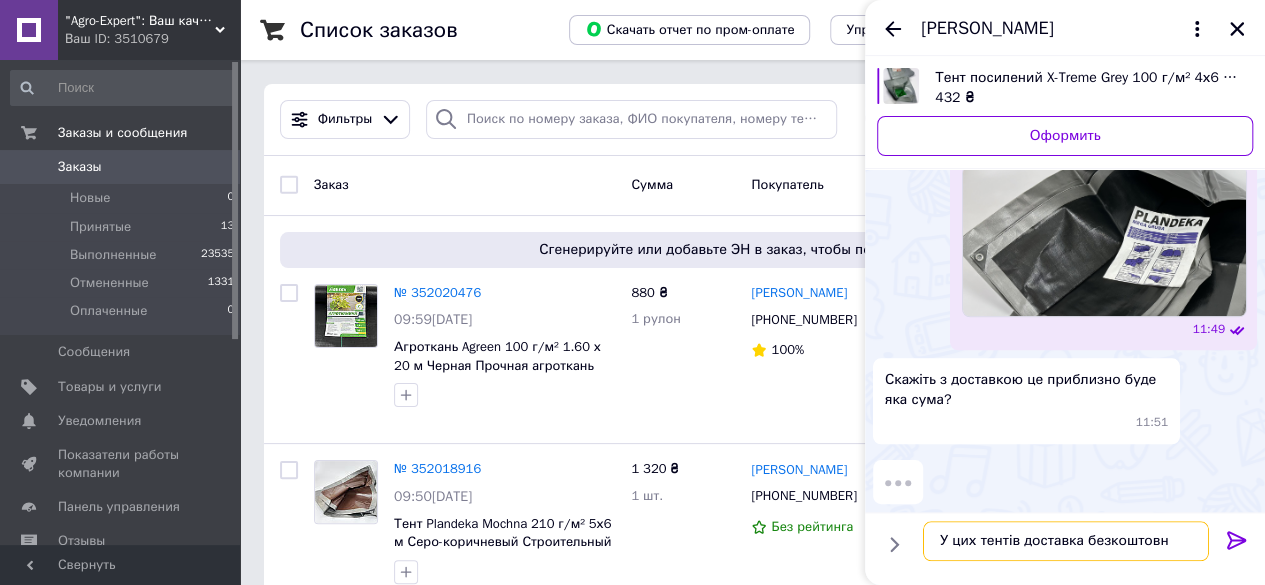 type on "У цих тентів доставка безкоштовна" 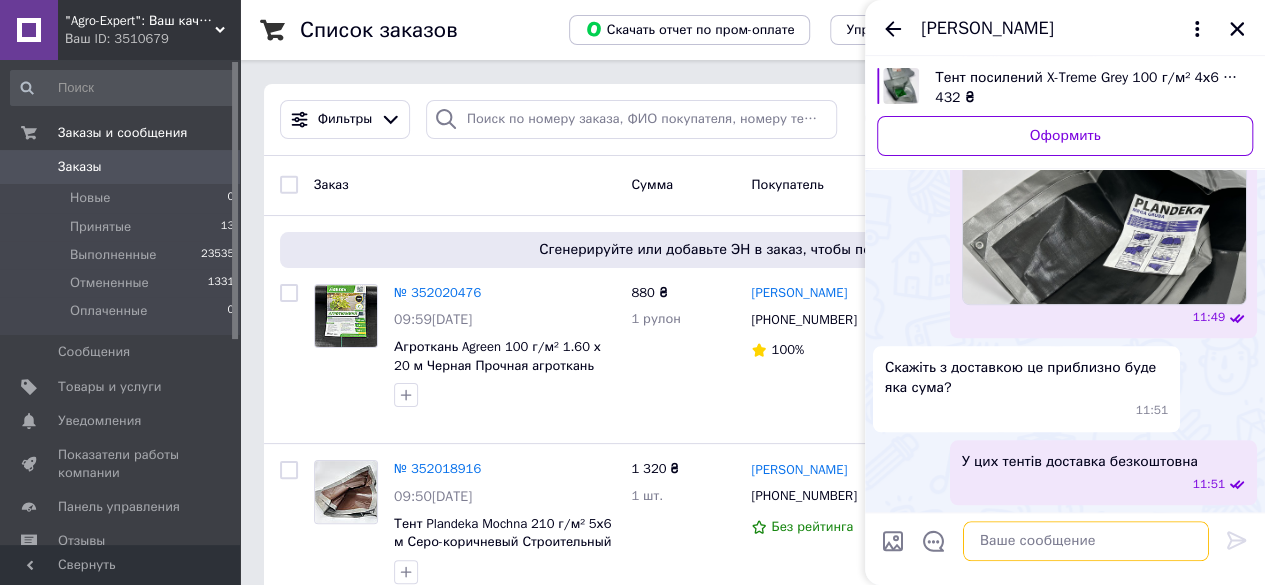 scroll, scrollTop: 917, scrollLeft: 0, axis: vertical 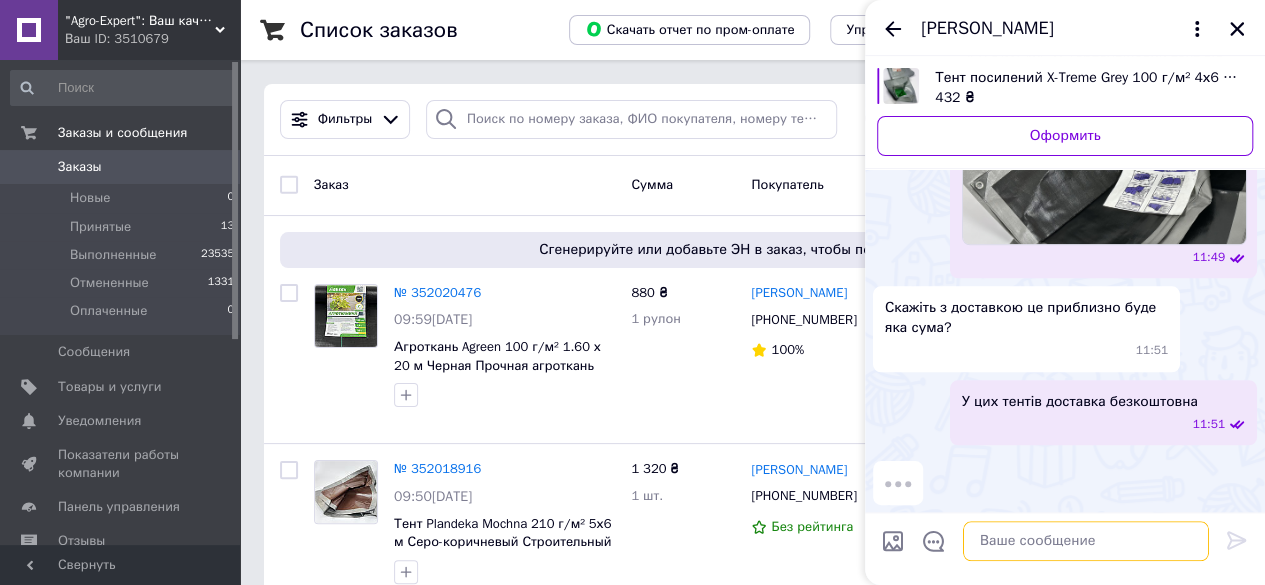 click at bounding box center (1086, 541) 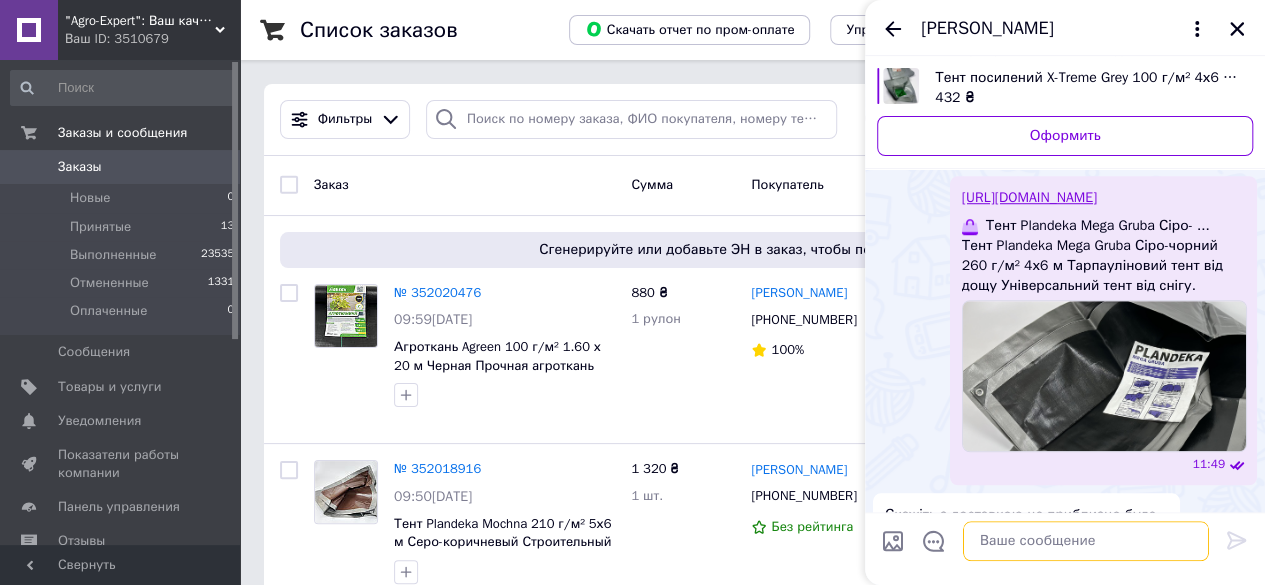 scroll, scrollTop: 610, scrollLeft: 0, axis: vertical 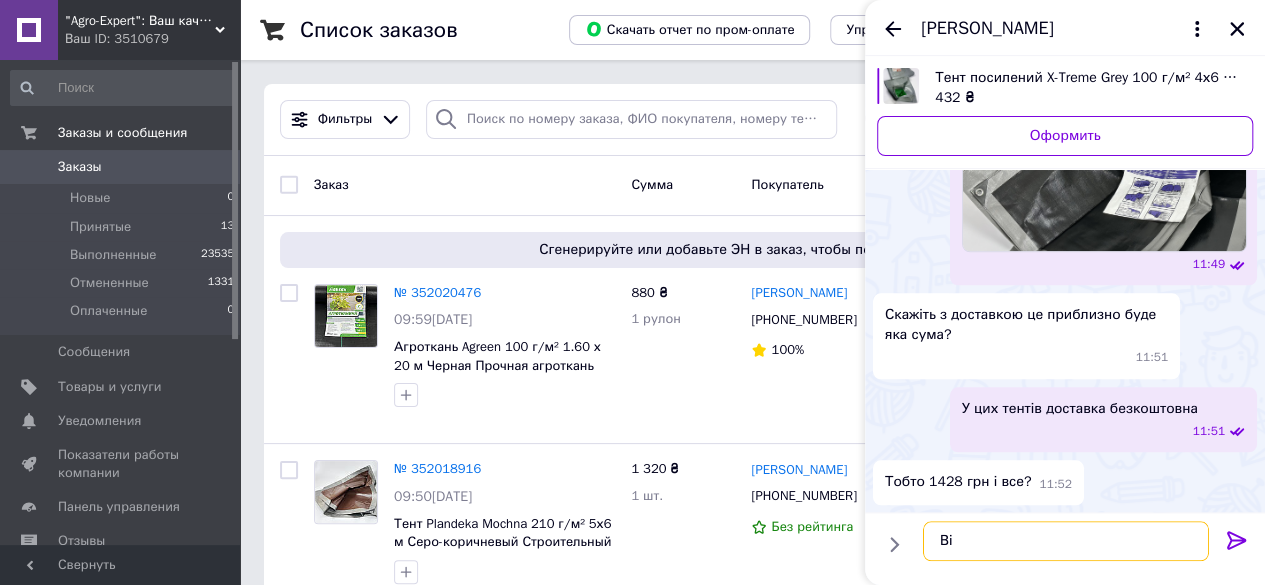type on "В" 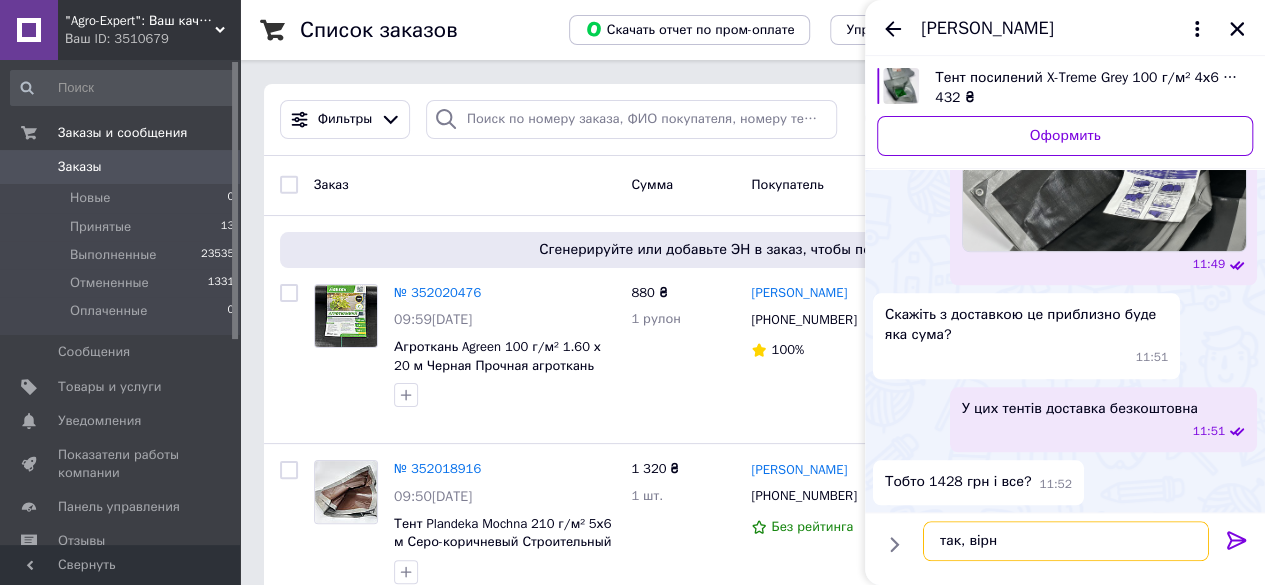 type on "так, вірно" 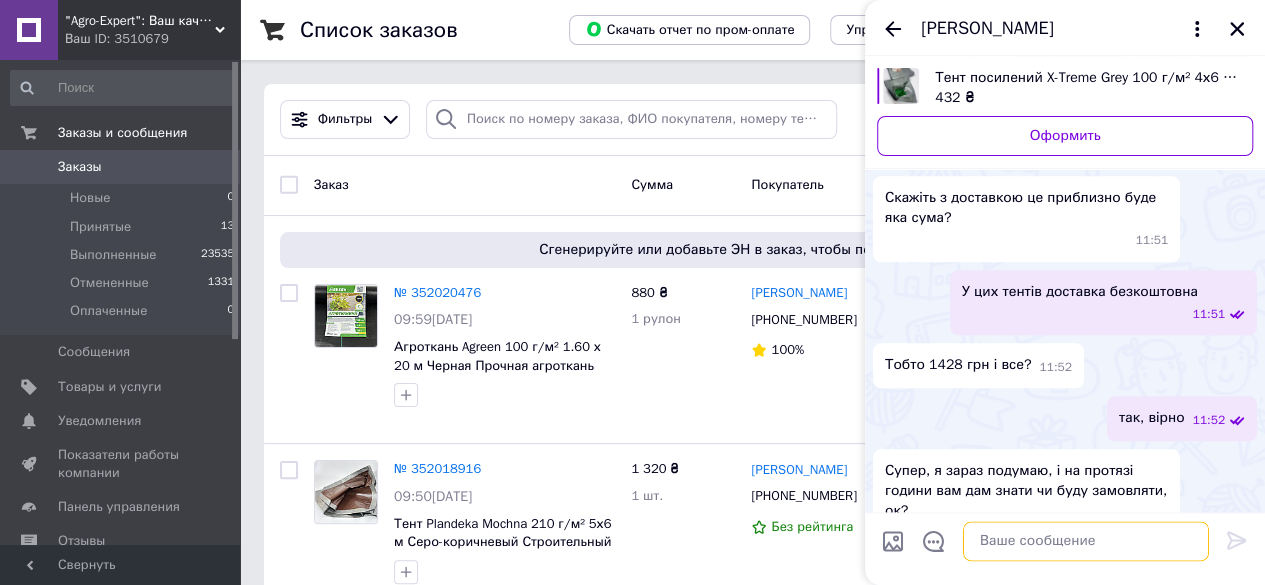 scroll, scrollTop: 1077, scrollLeft: 0, axis: vertical 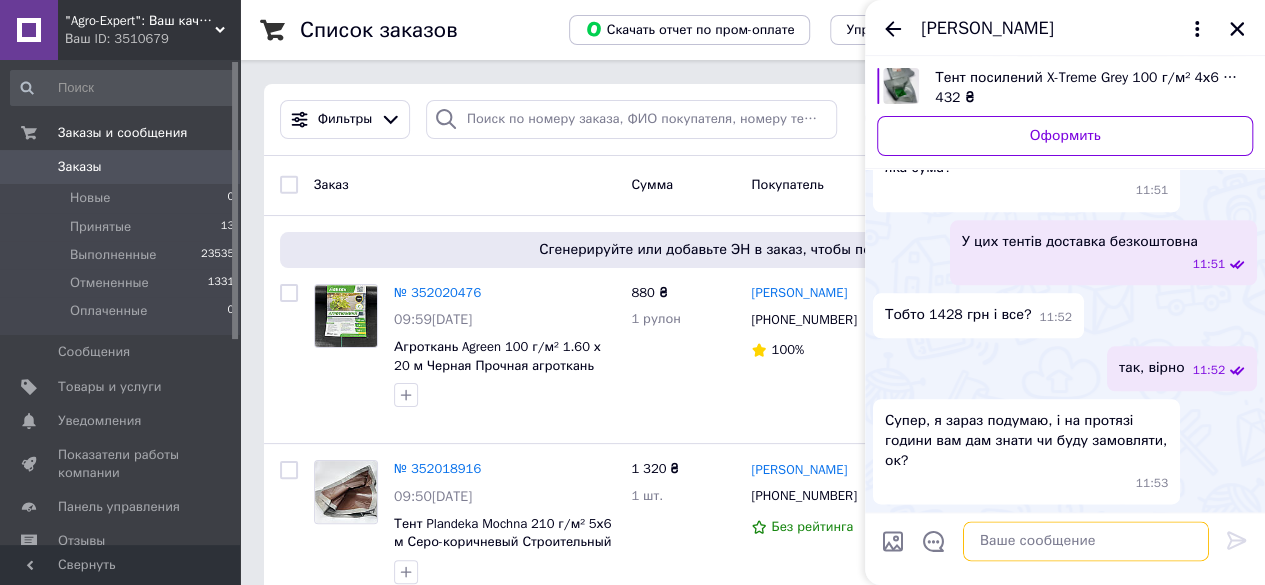 click at bounding box center (1086, 541) 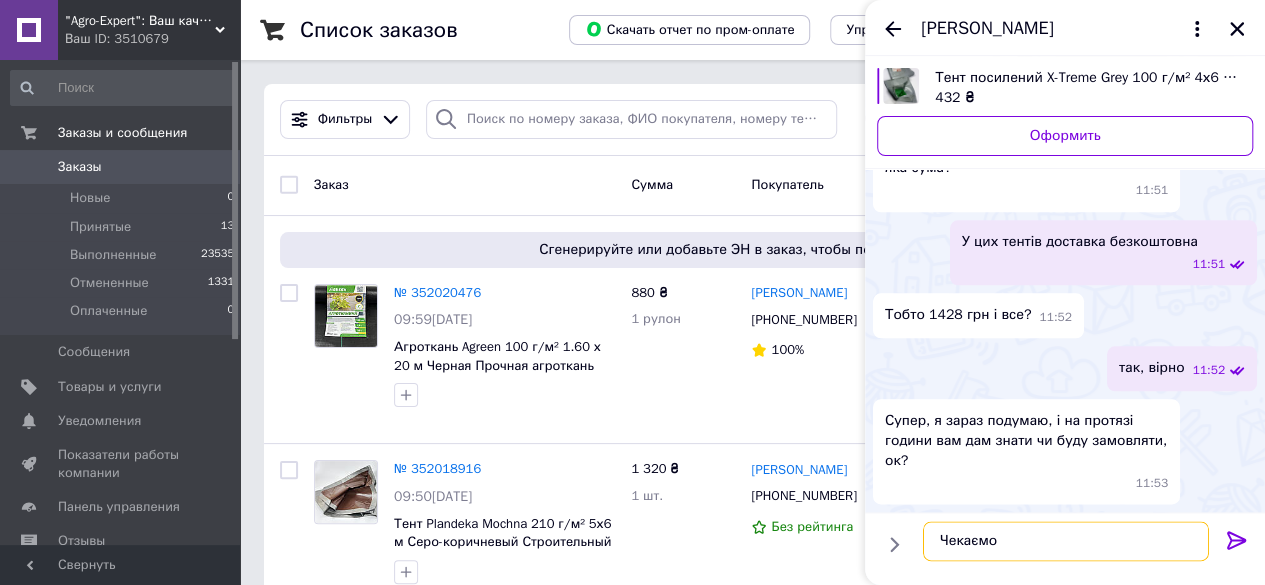 type on "Чекаємо)" 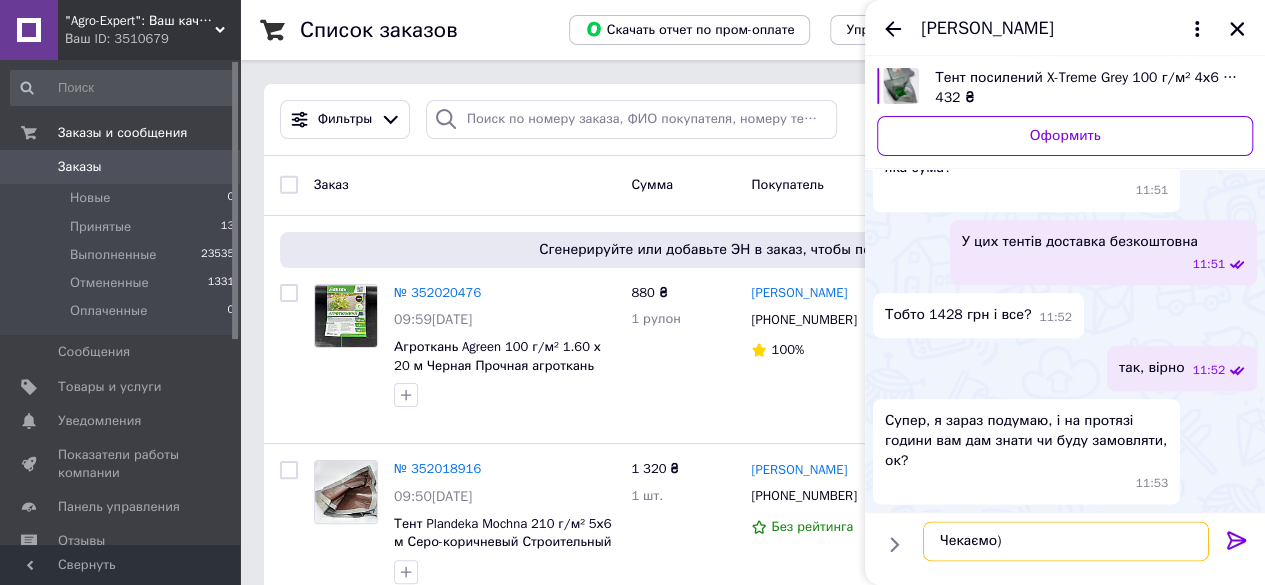 type 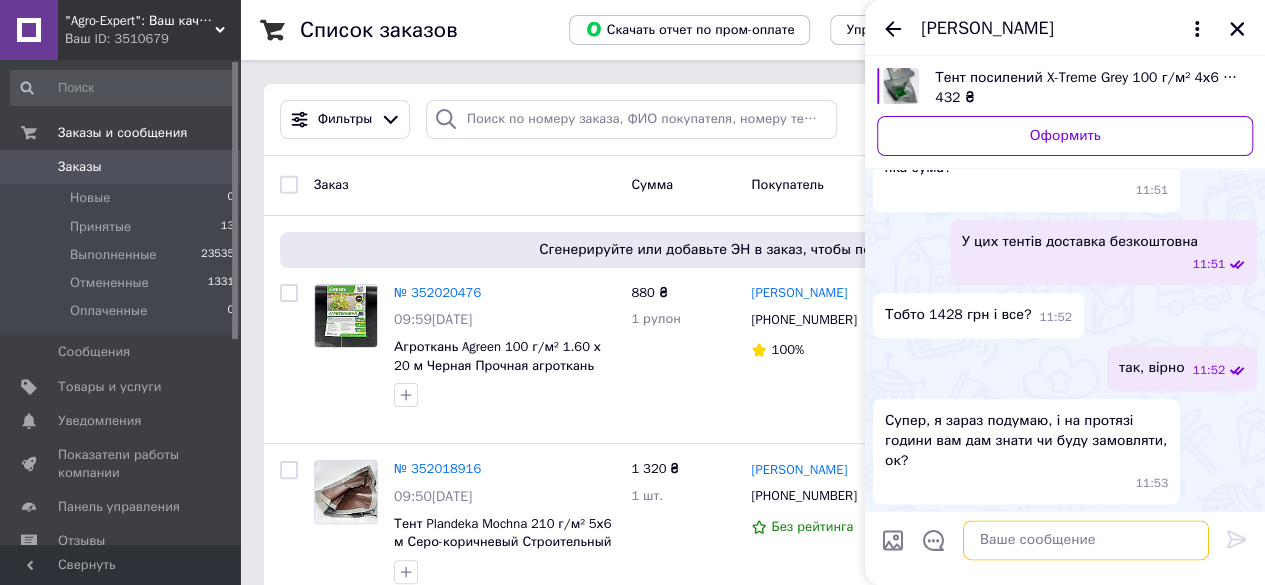 scroll, scrollTop: 1130, scrollLeft: 0, axis: vertical 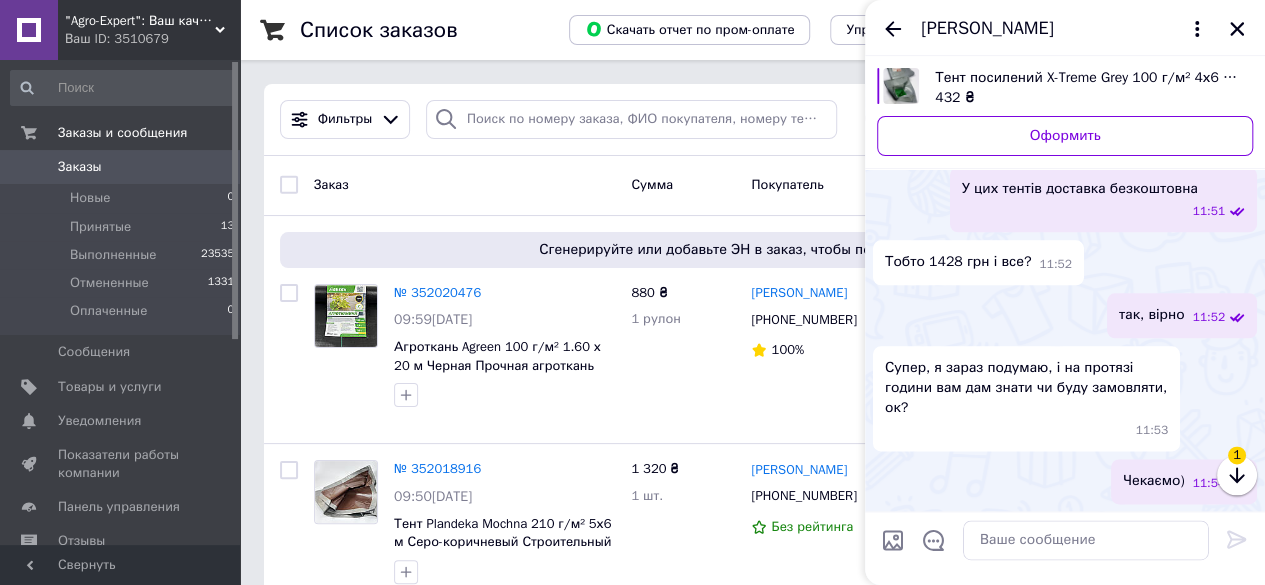 click on "1" at bounding box center (1237, 456) 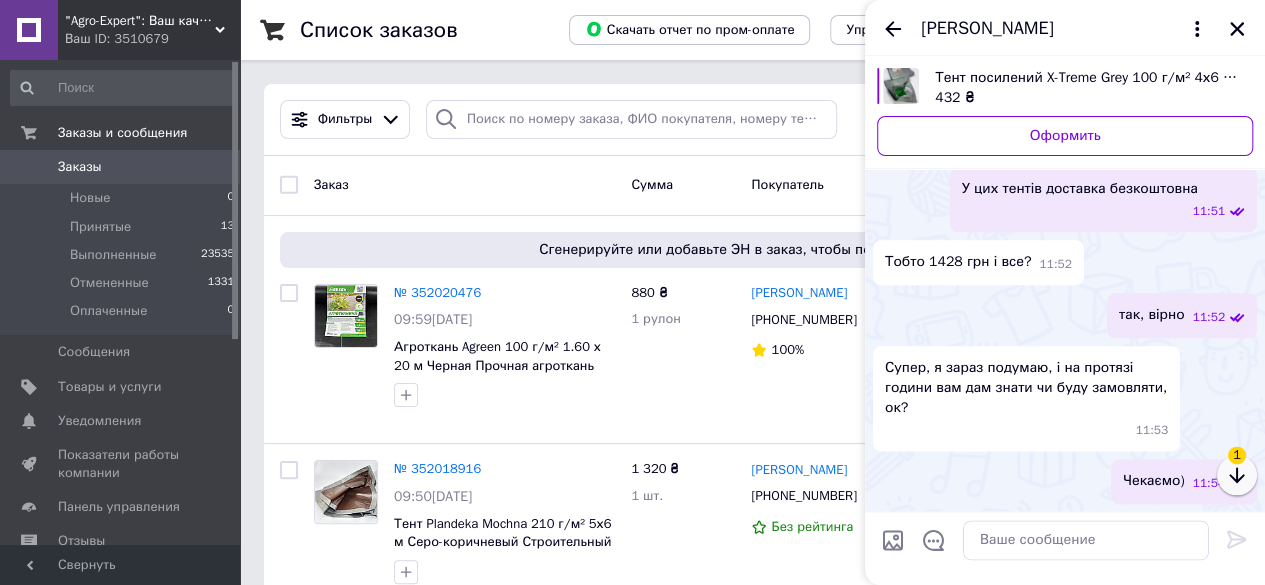 click 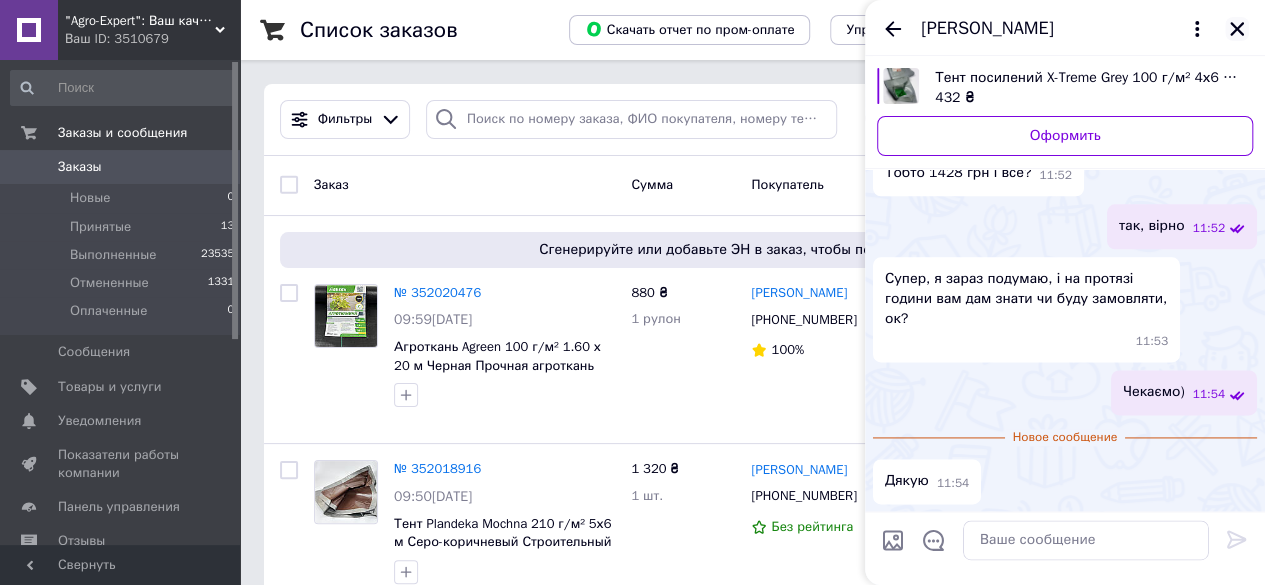 click 